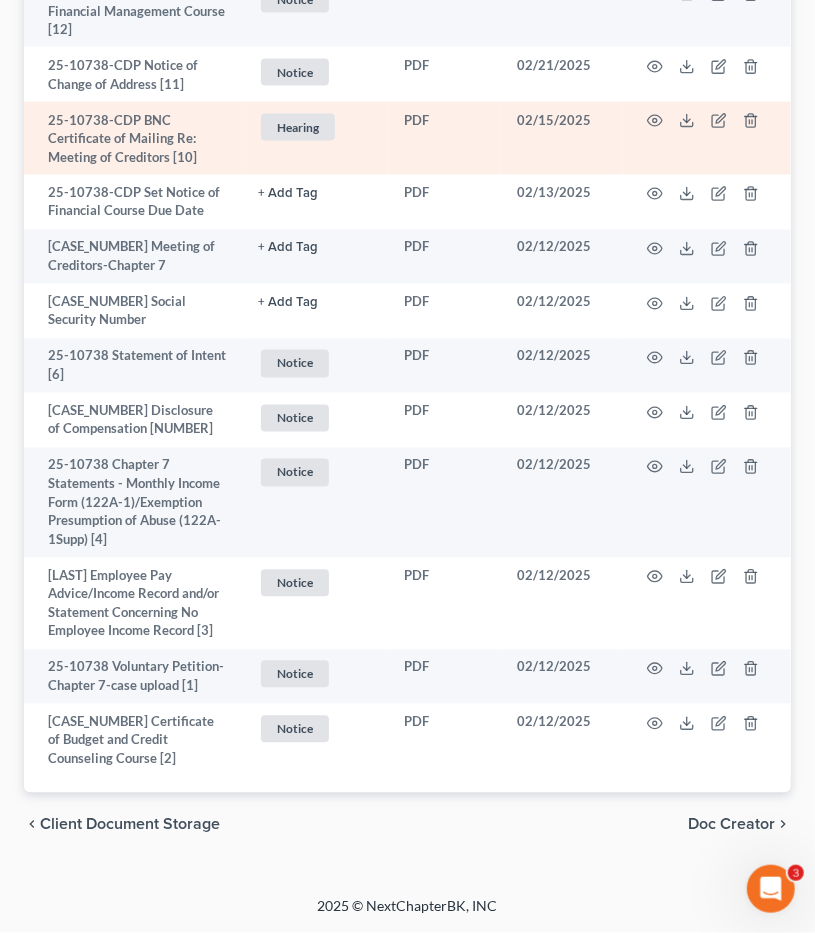 scroll, scrollTop: 1078, scrollLeft: 0, axis: vertical 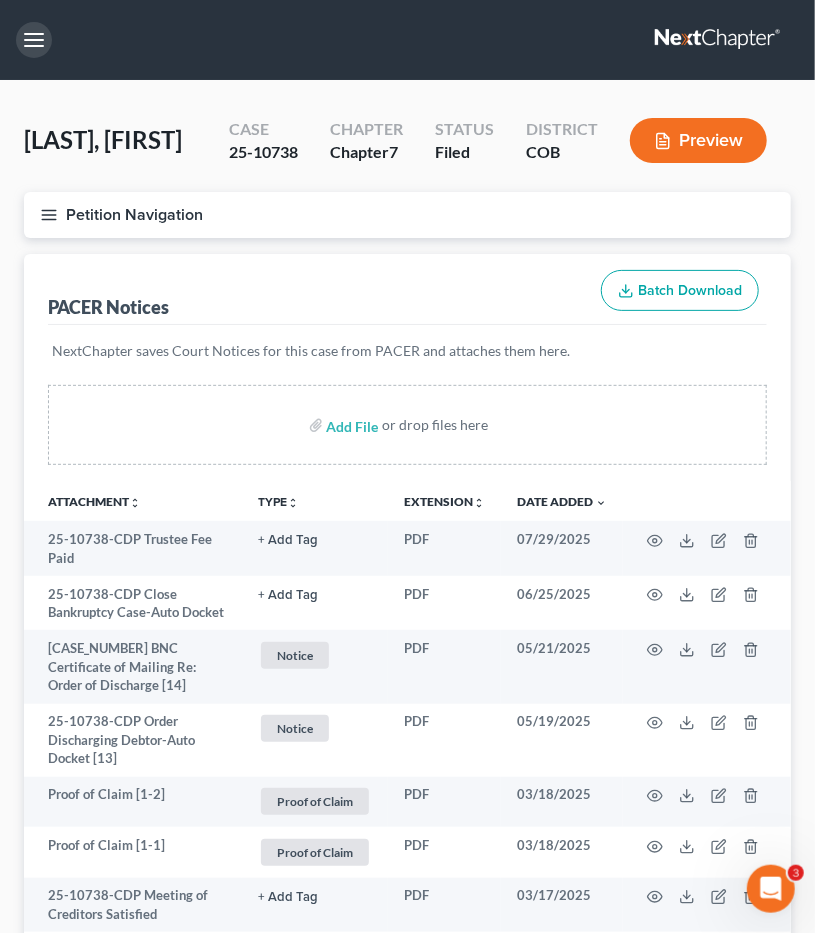 click at bounding box center [34, 40] 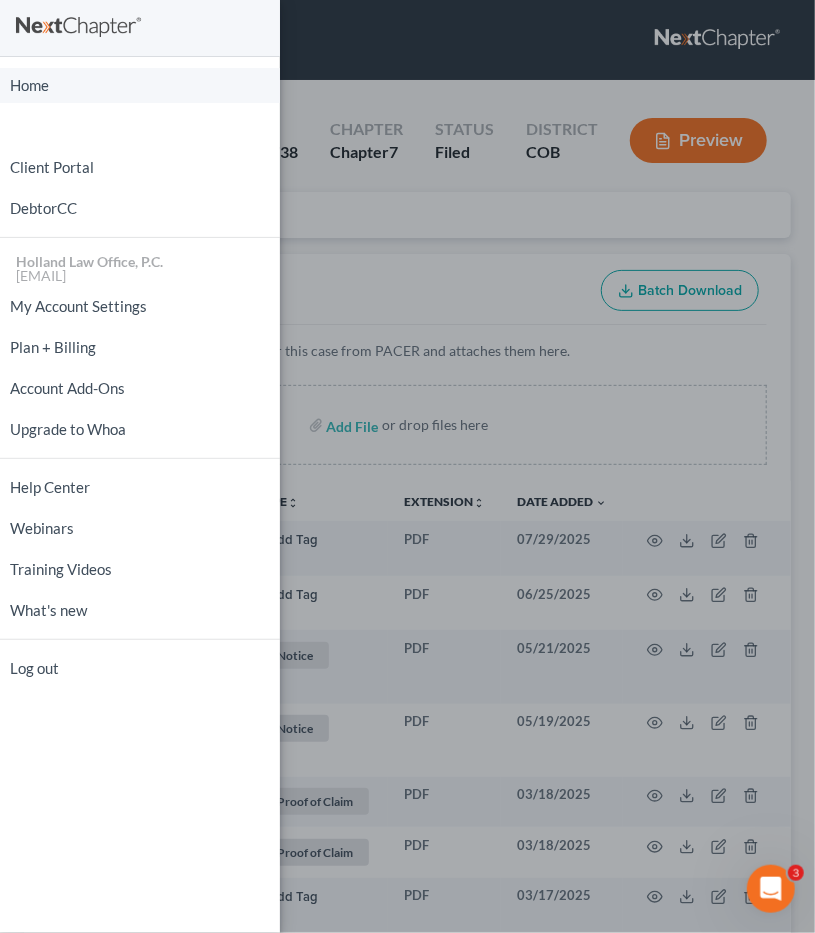 click on "Home" at bounding box center [140, 85] 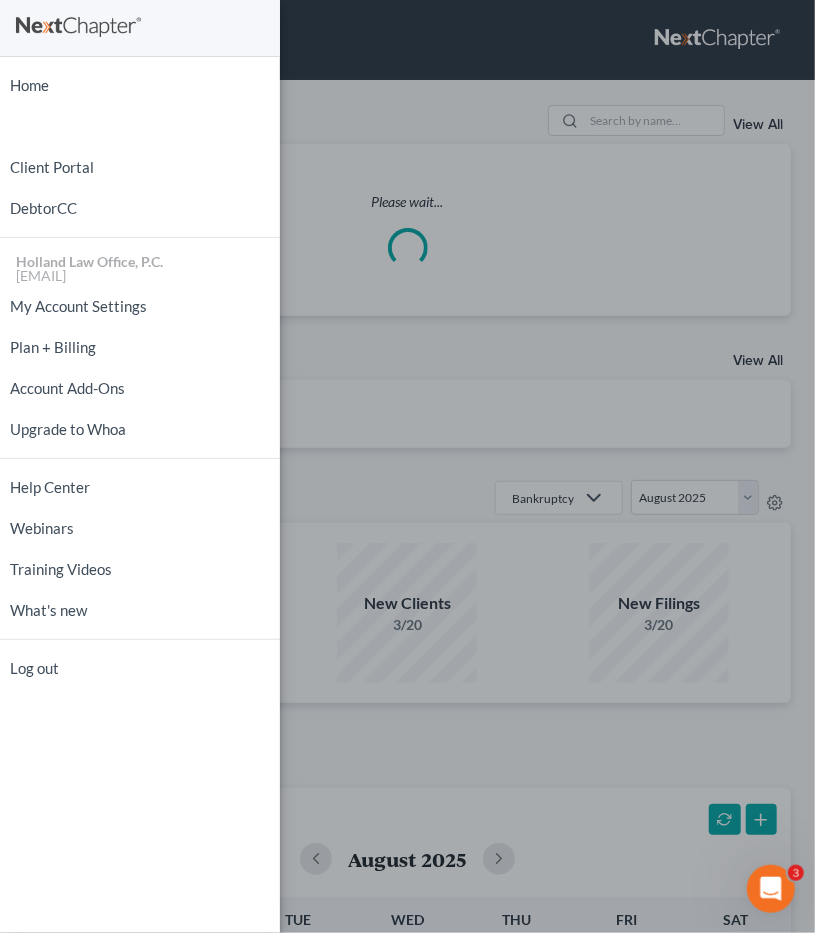 click on "Home New Case Client Portal DebtorCC Holland Law Office, P.C. [EMAIL] My Account Settings Plan + Billing Account Add-Ons Upgrade to Whoa Help Center Webinars Training Videos What's new Log out" at bounding box center (407, 466) 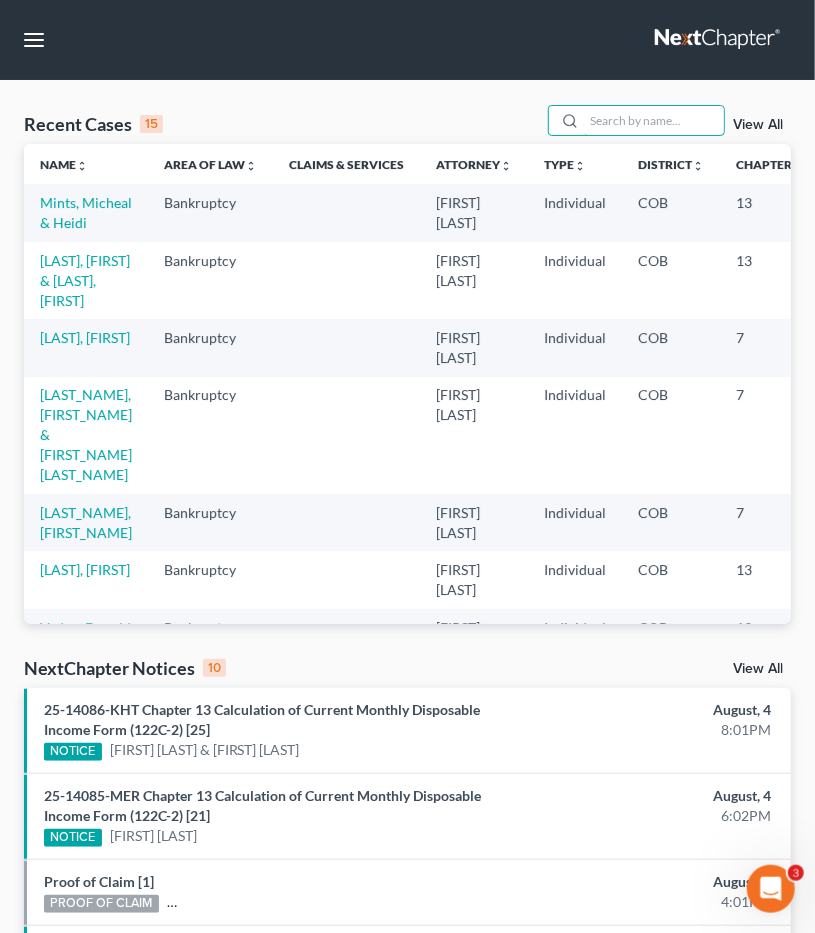 click at bounding box center [654, 120] 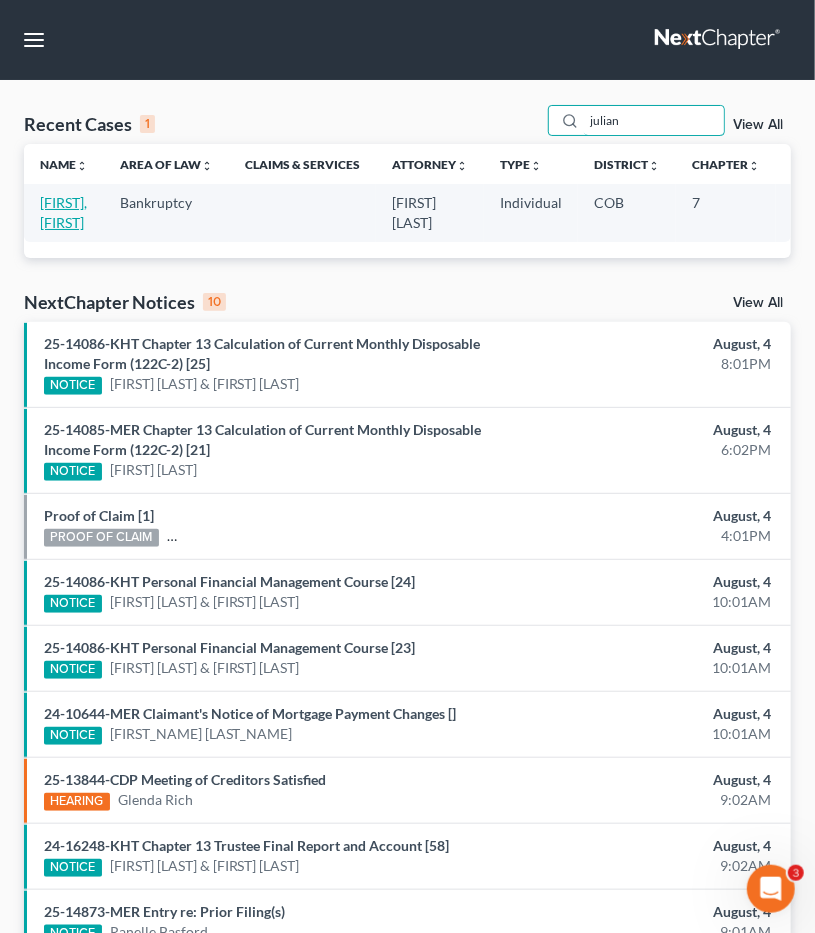 type on "julian" 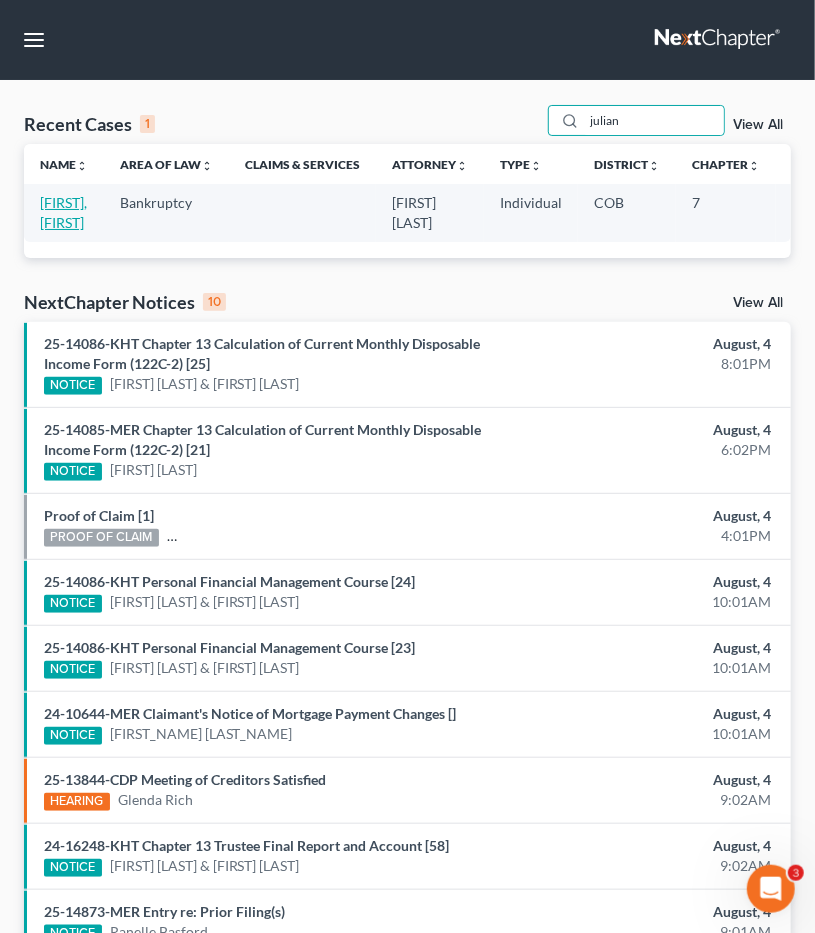 click on "[FIRST], [FIRST]" at bounding box center [63, 212] 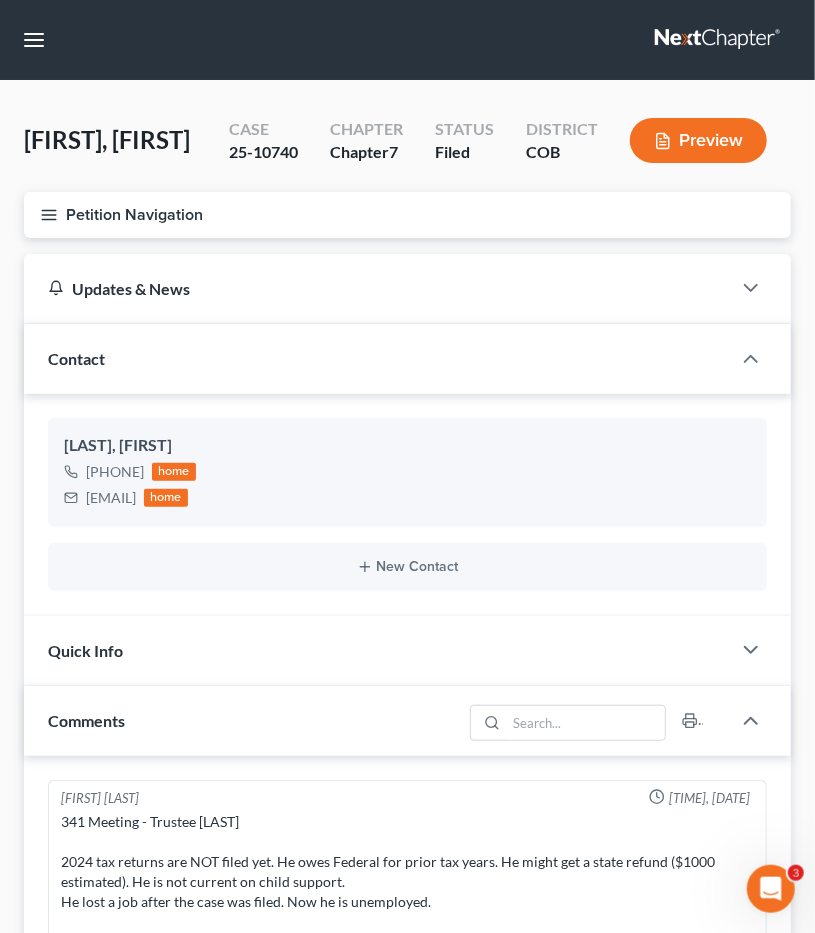 scroll, scrollTop: 24, scrollLeft: 0, axis: vertical 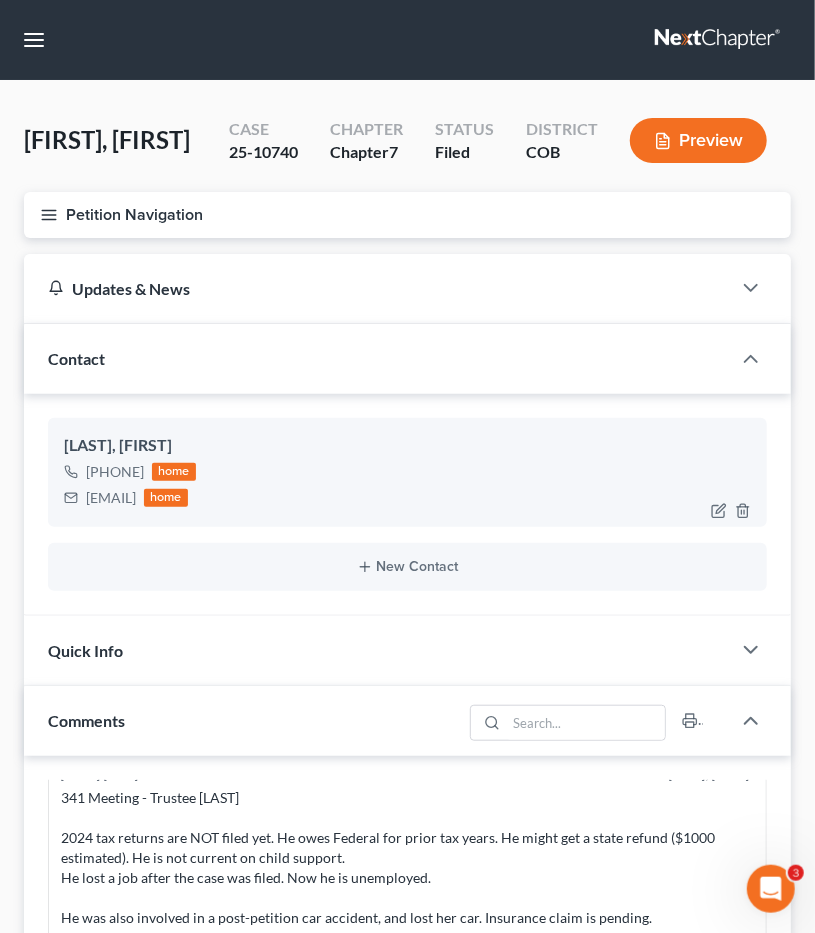 drag, startPoint x: 218, startPoint y: 500, endPoint x: 81, endPoint y: 504, distance: 137.05838 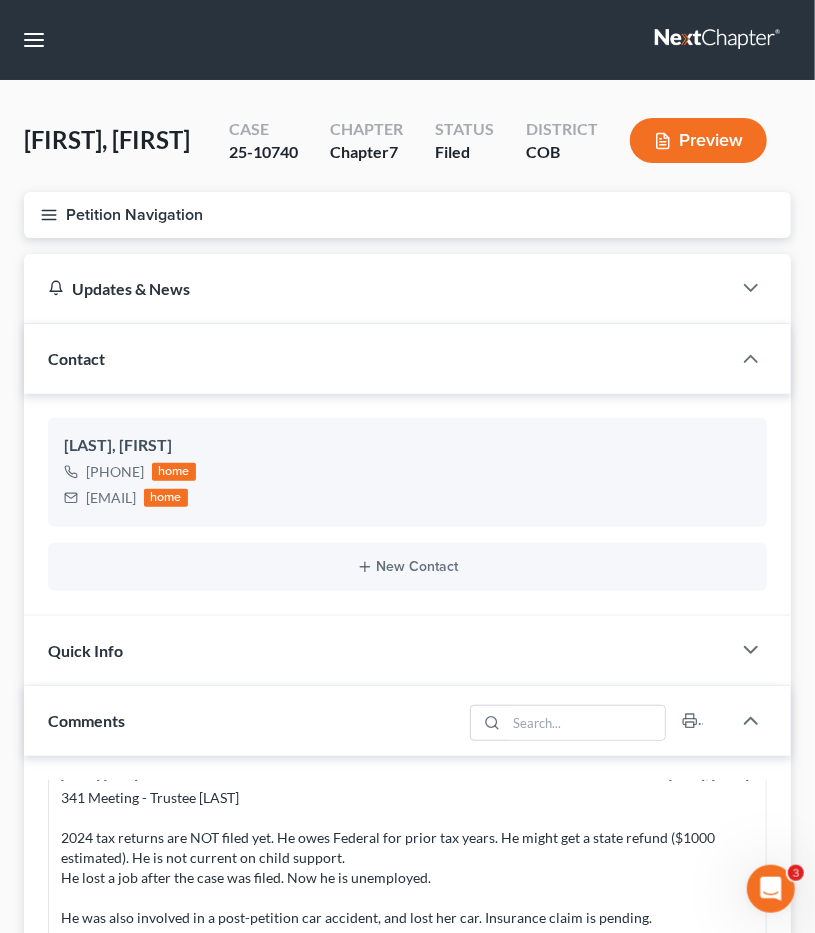 click on "Petition Navigation" at bounding box center [407, 215] 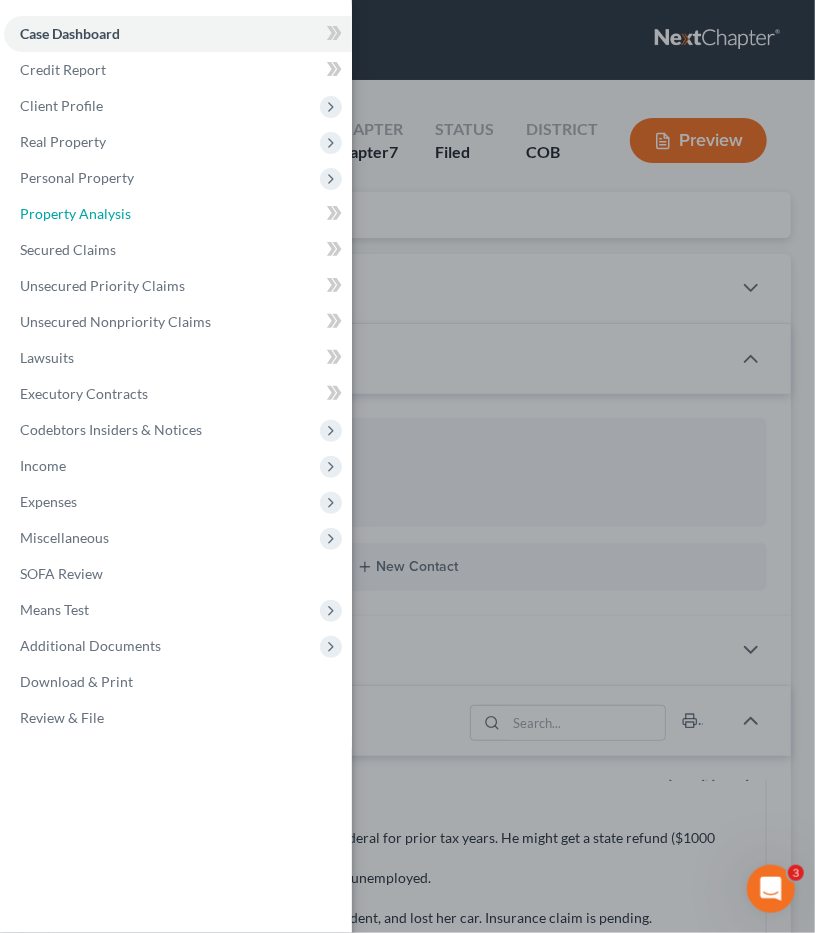 click on "Property Analysis" at bounding box center (178, 214) 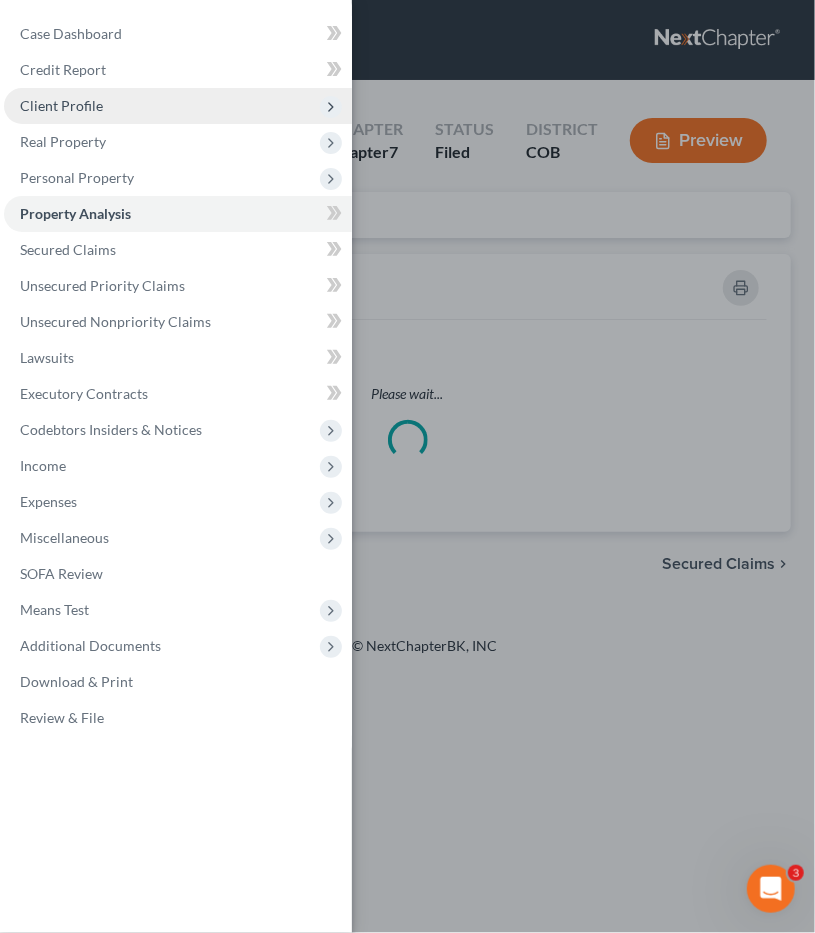 click on "Client Profile" at bounding box center (178, 106) 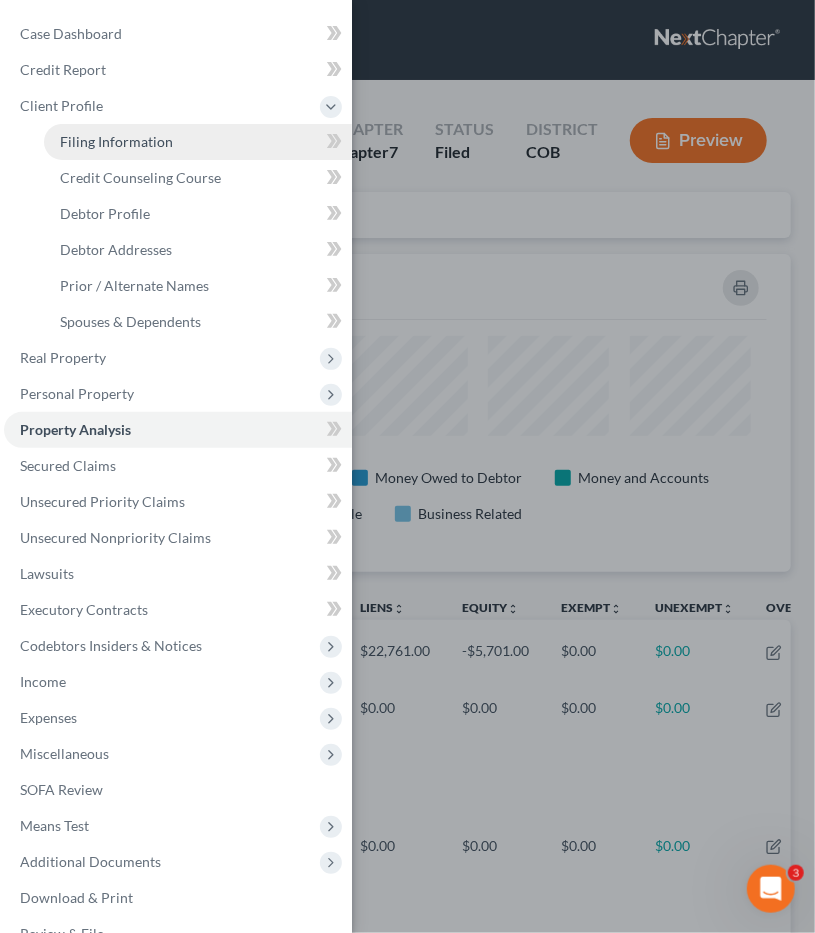 scroll, scrollTop: 999682, scrollLeft: 999232, axis: both 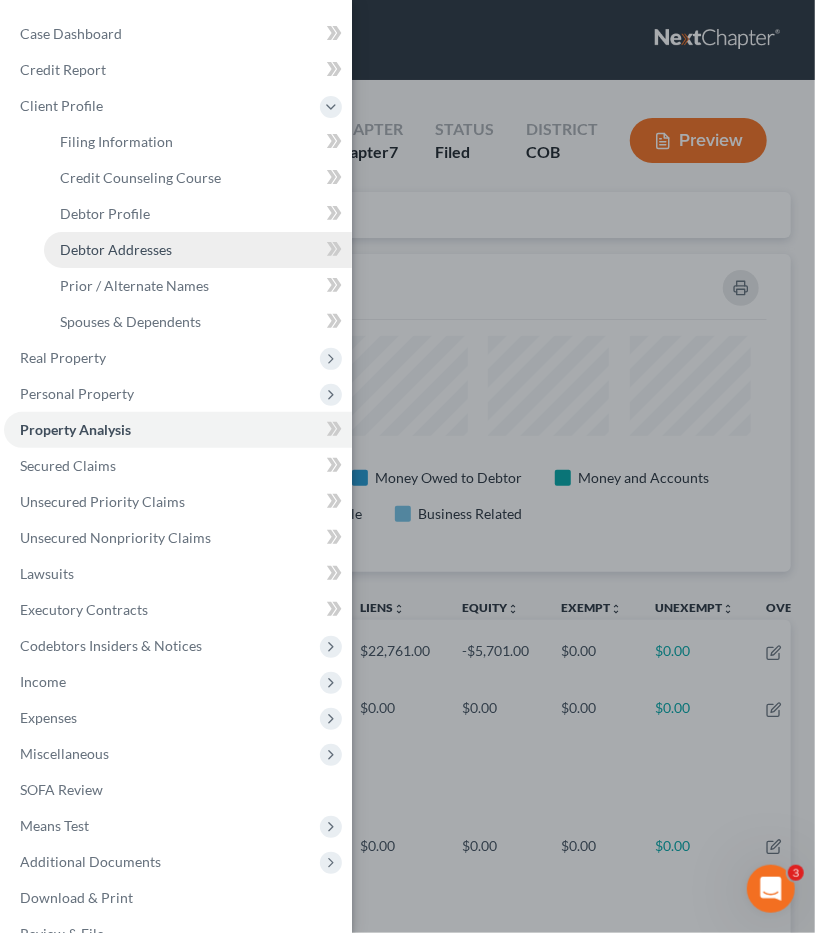 click on "Debtor Addresses" at bounding box center [116, 249] 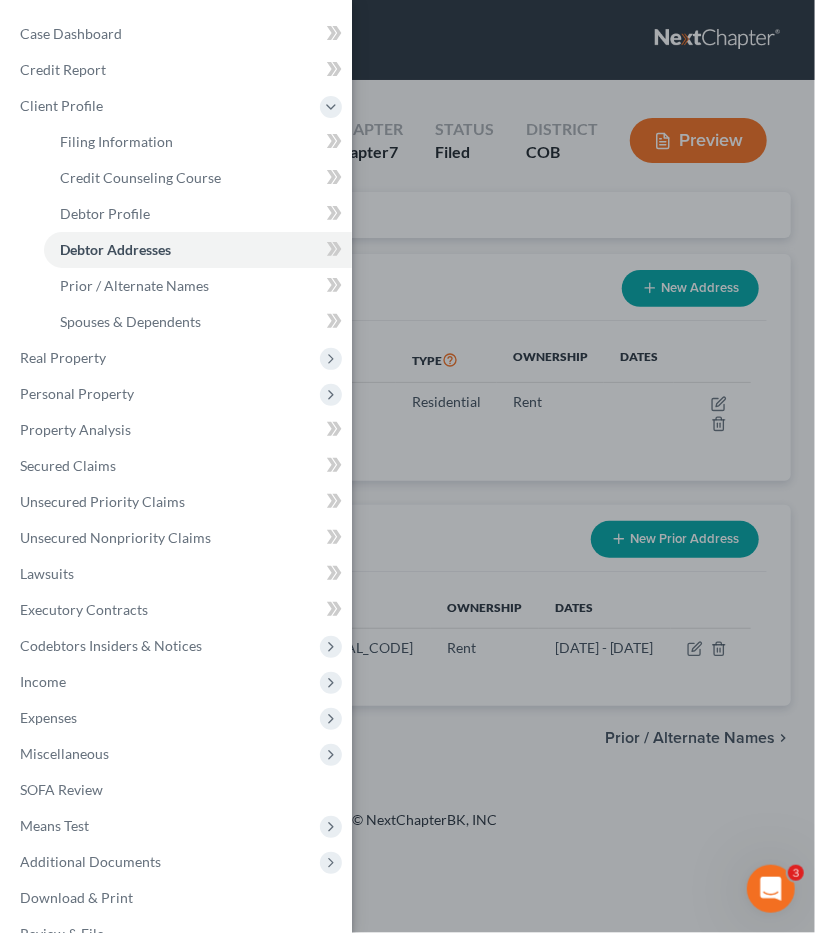 click on "Case Dashboard
Payments
Invoices
Payments
Payments
Credit Report
Client Profile" at bounding box center [407, 466] 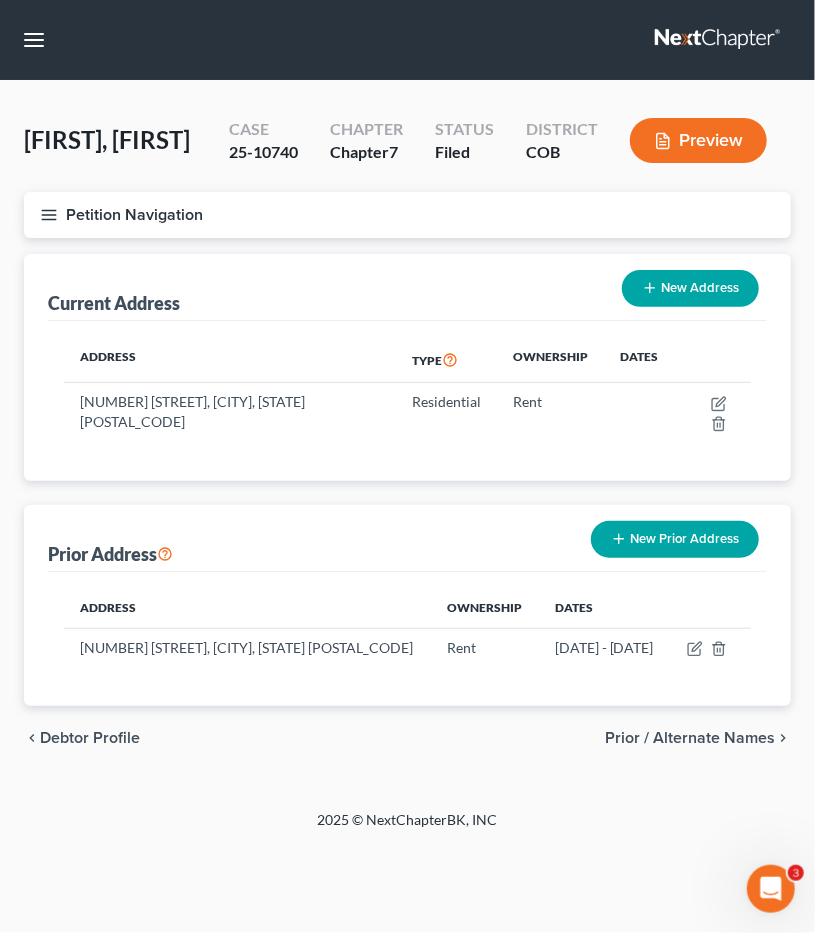 click on "Petition Navigation" at bounding box center [407, 215] 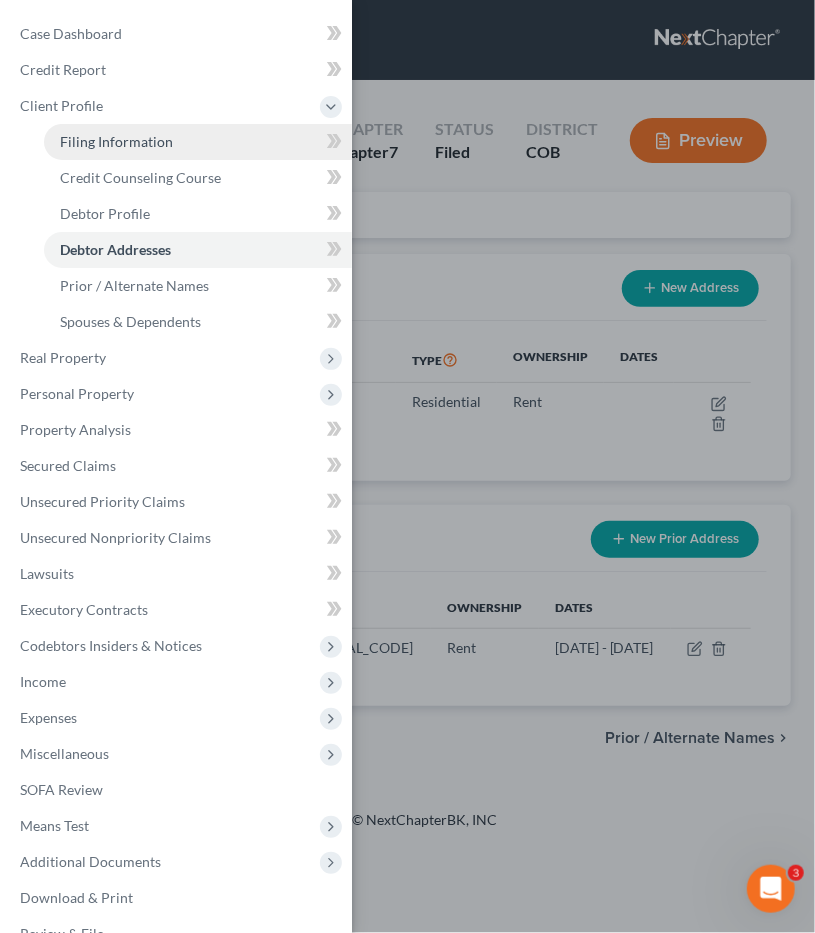 click on "Filing Information" at bounding box center [198, 142] 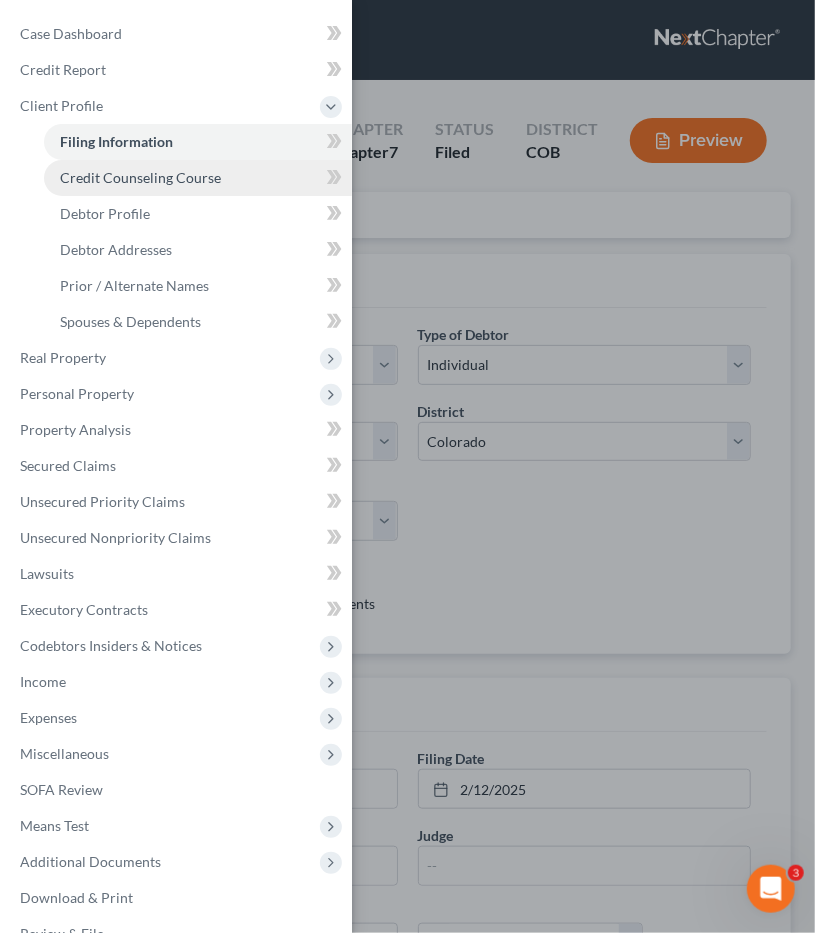 click on "Credit Counseling Course" at bounding box center [140, 177] 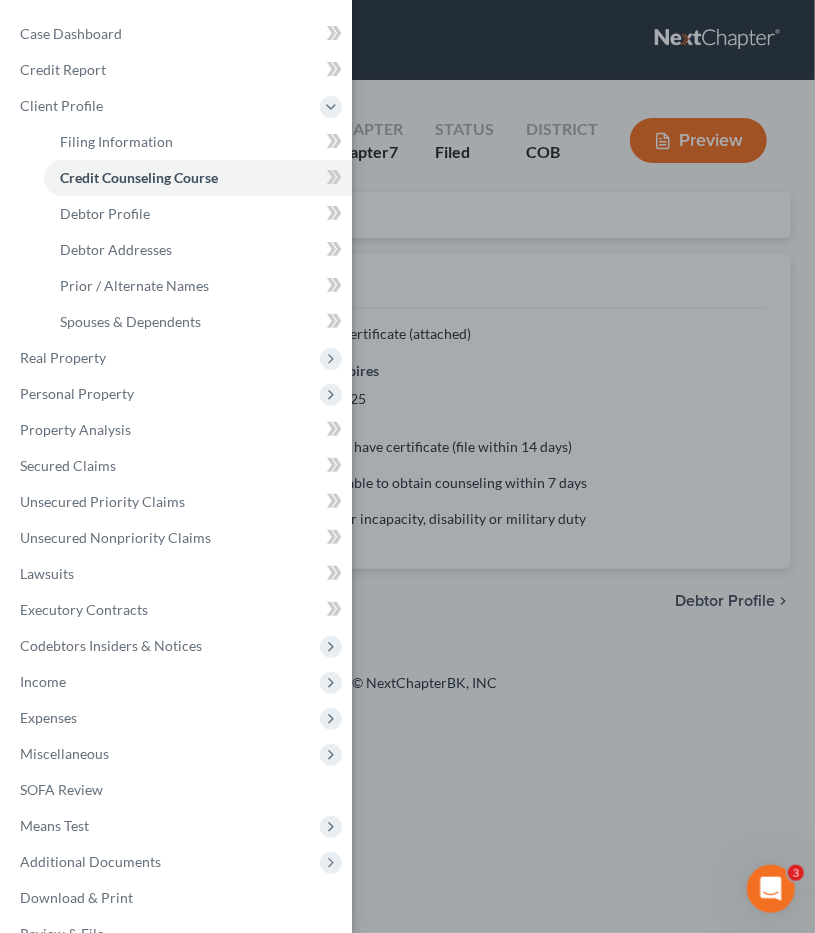 click on "Case Dashboard
Payments
Invoices
Payments
Payments
Credit Report
Client Profile" at bounding box center (407, 466) 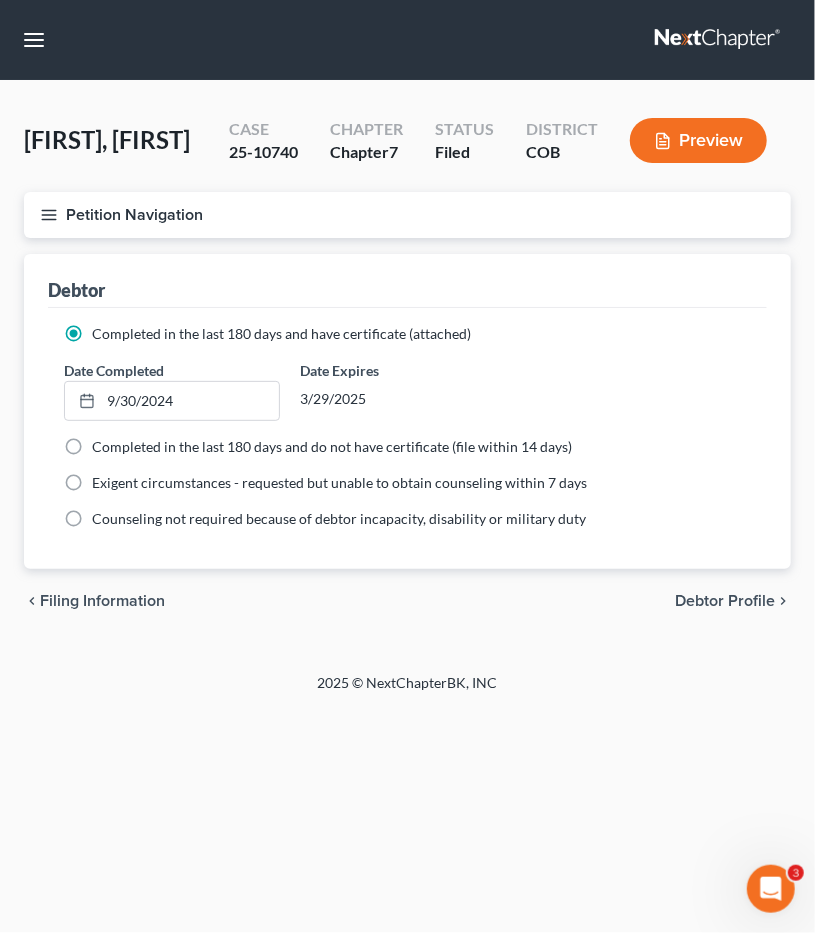 click on "Petition Navigation" at bounding box center (407, 215) 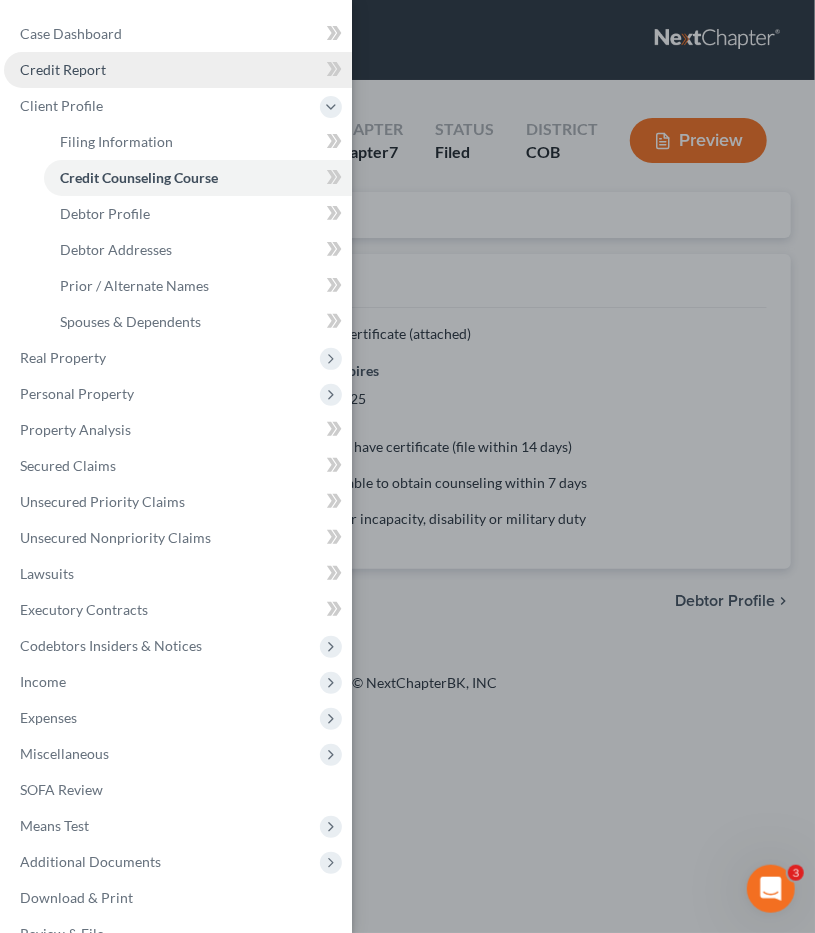 click on "Credit Report" at bounding box center (63, 69) 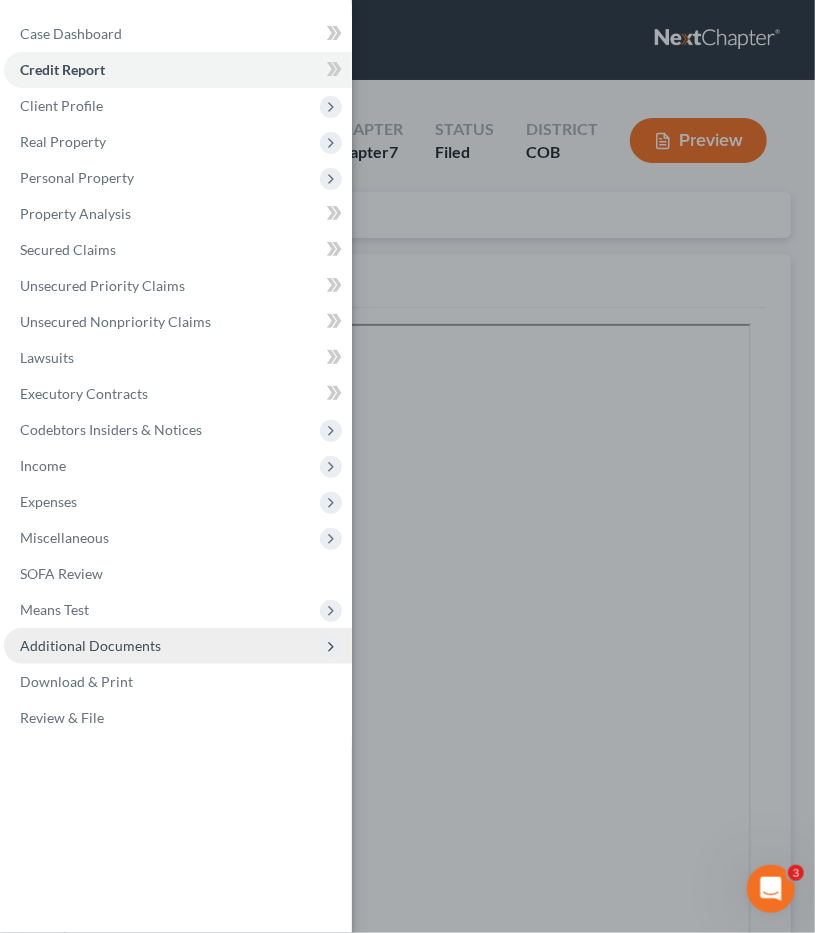 click on "Additional Documents" at bounding box center (90, 645) 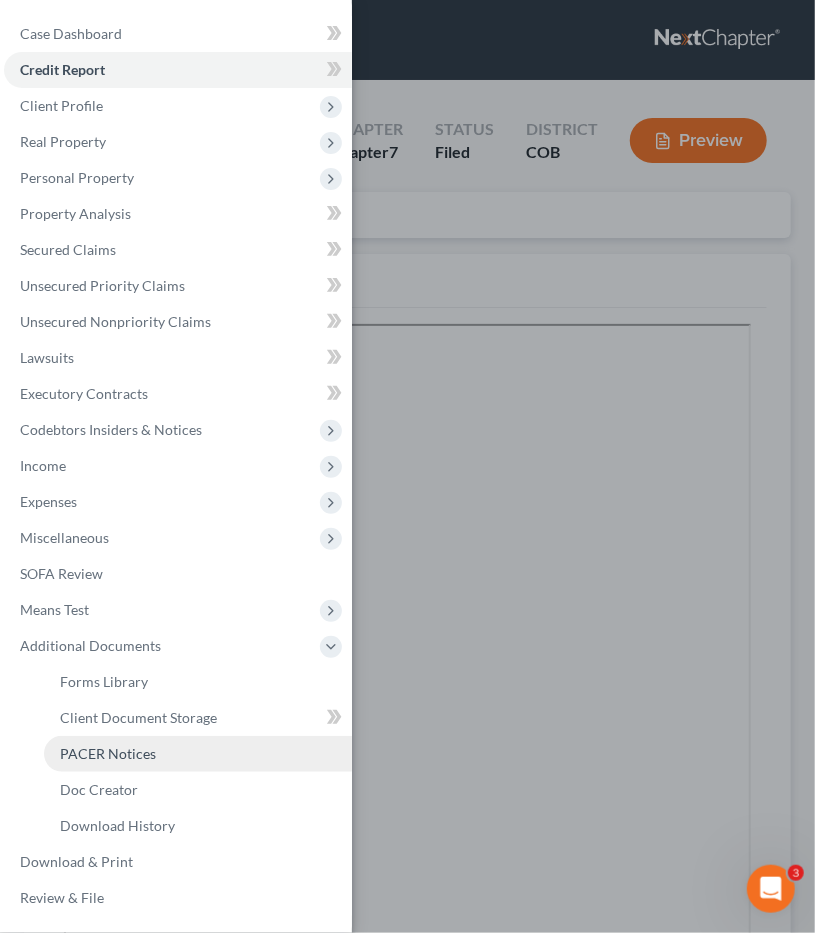click on "PACER Notices" at bounding box center [108, 753] 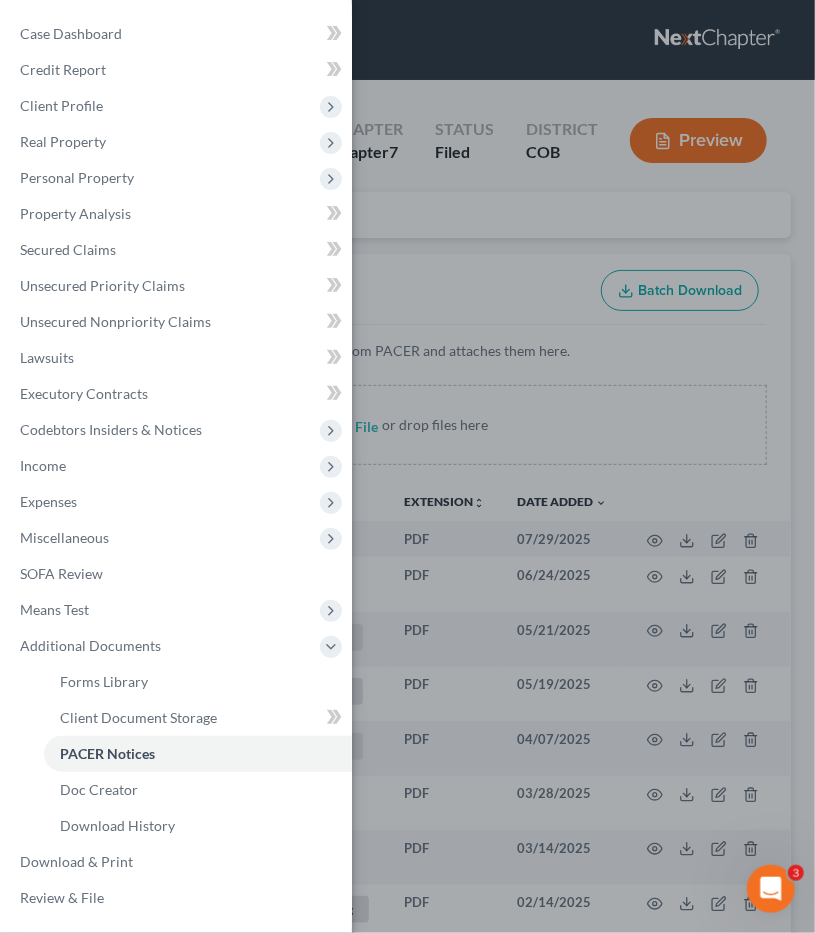 click on "Case Dashboard
Payments
Invoices
Payments
Payments
Credit Report
Client Profile" at bounding box center [407, 466] 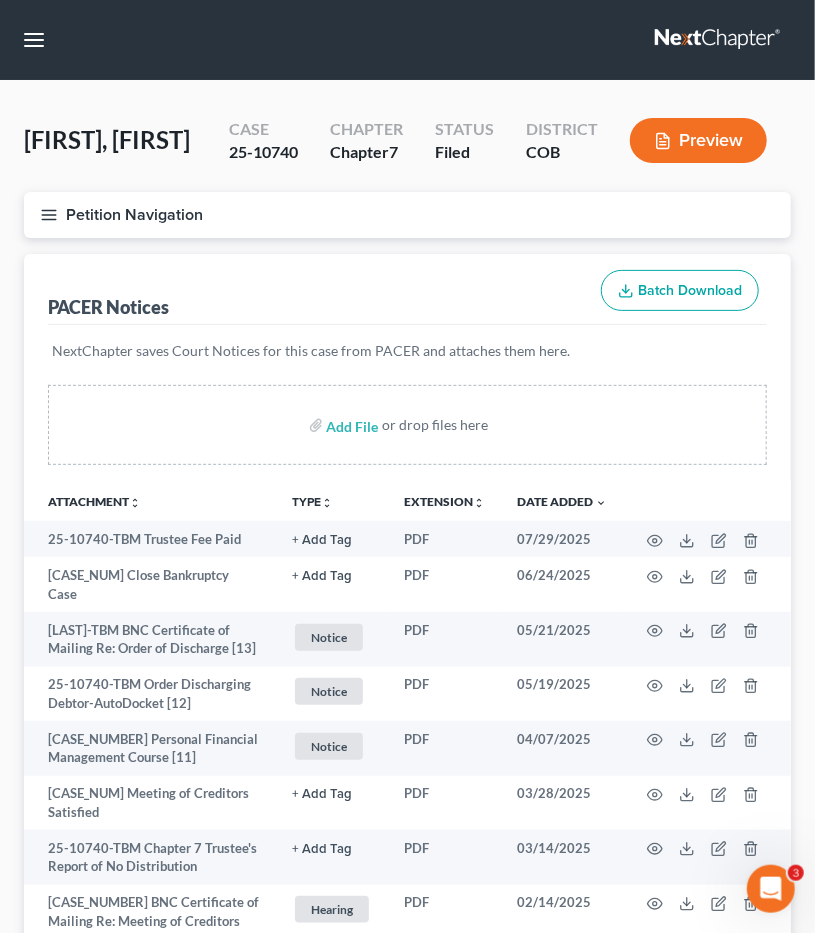 type 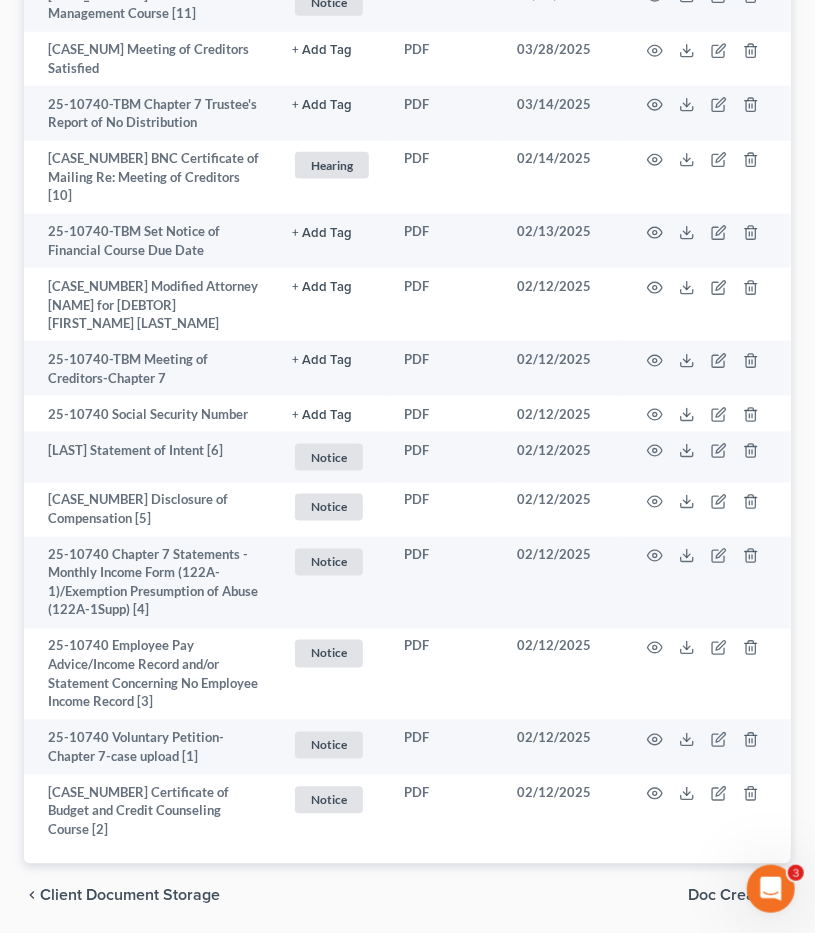 scroll, scrollTop: 692, scrollLeft: 0, axis: vertical 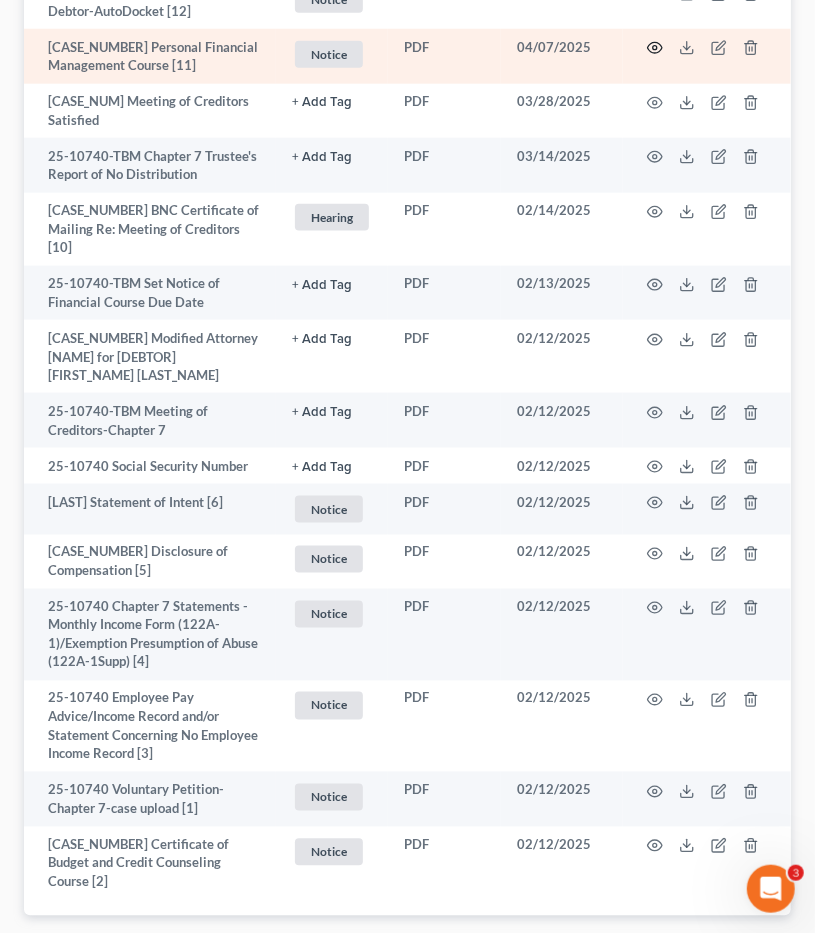 click 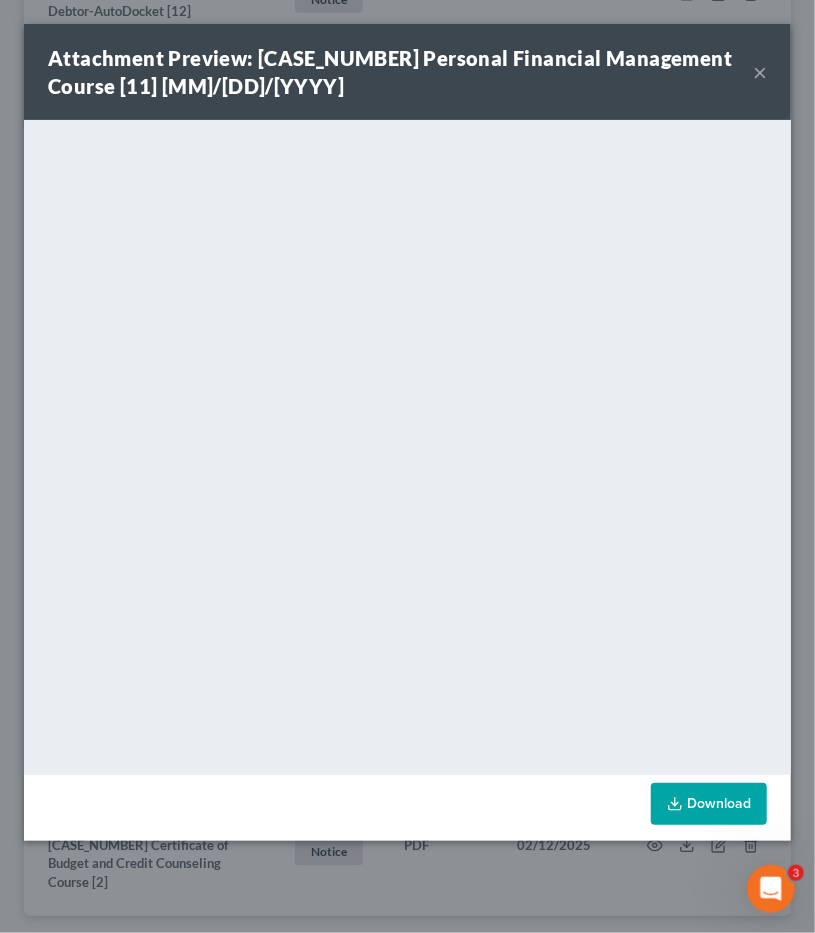 click on "×" at bounding box center (760, 72) 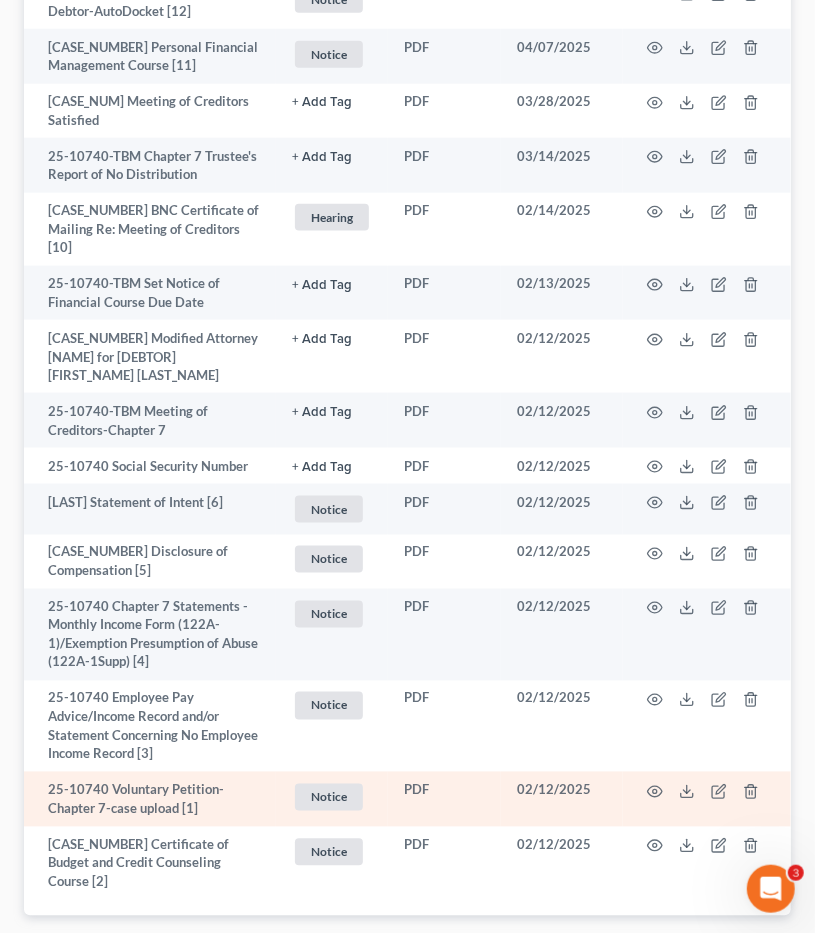 click at bounding box center (707, 799) 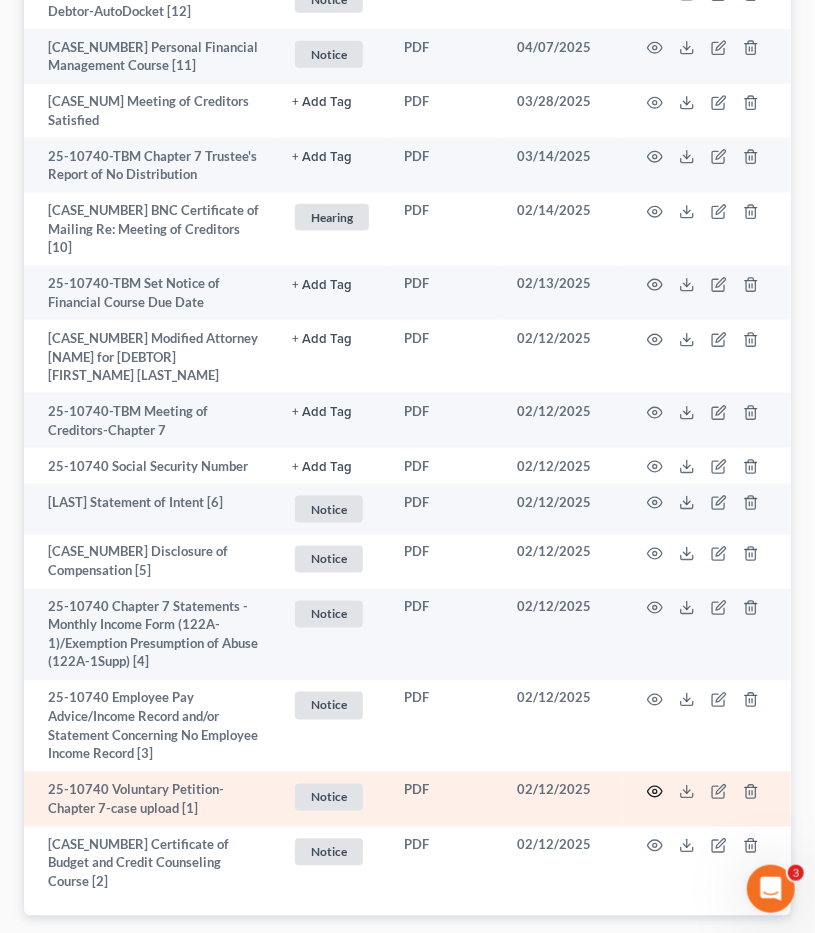 click 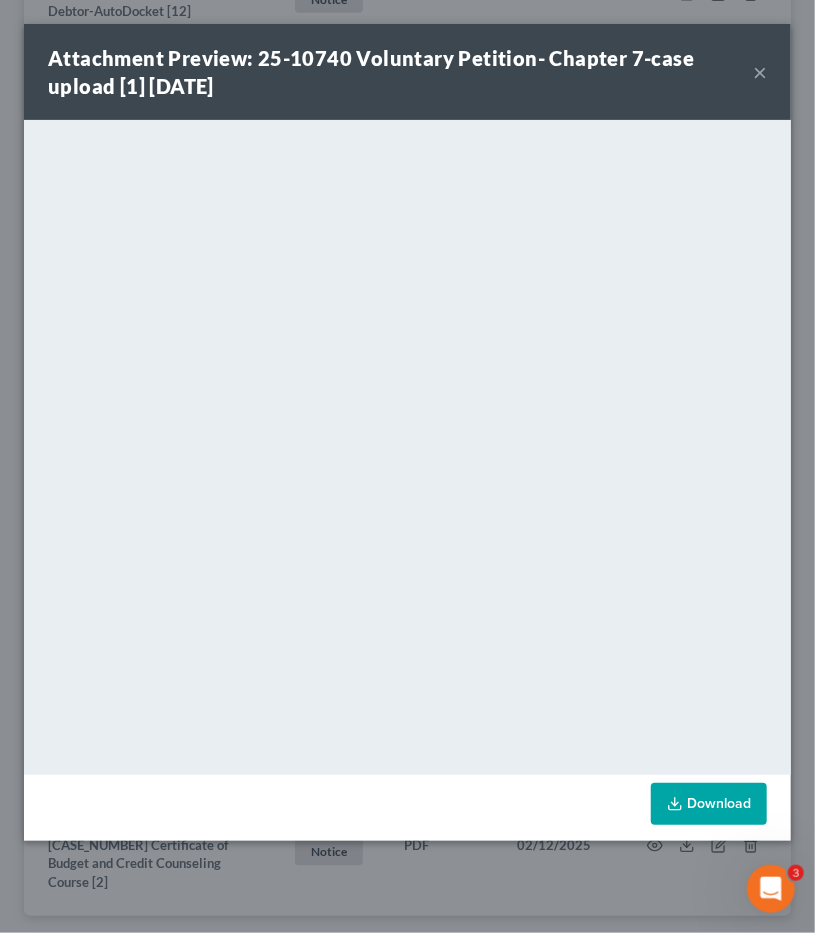 click on "×" at bounding box center [760, 72] 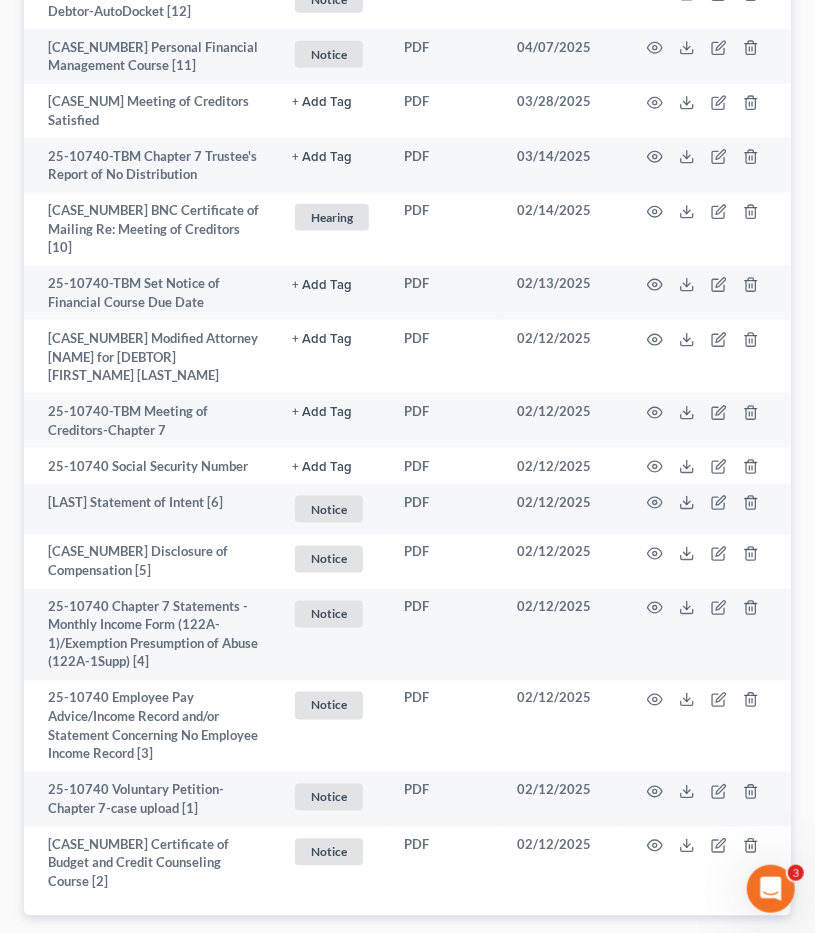 click on "[LAST_NAME], [FIRST_NAME] Upgraded Case [CASE_NUMBER] Chapter Chapter  7 Status Filed District COB Preview Petition Navigation
Case Dashboard
Payments
Invoices
Payments
Payments
Credit Report" at bounding box center (407, 204) 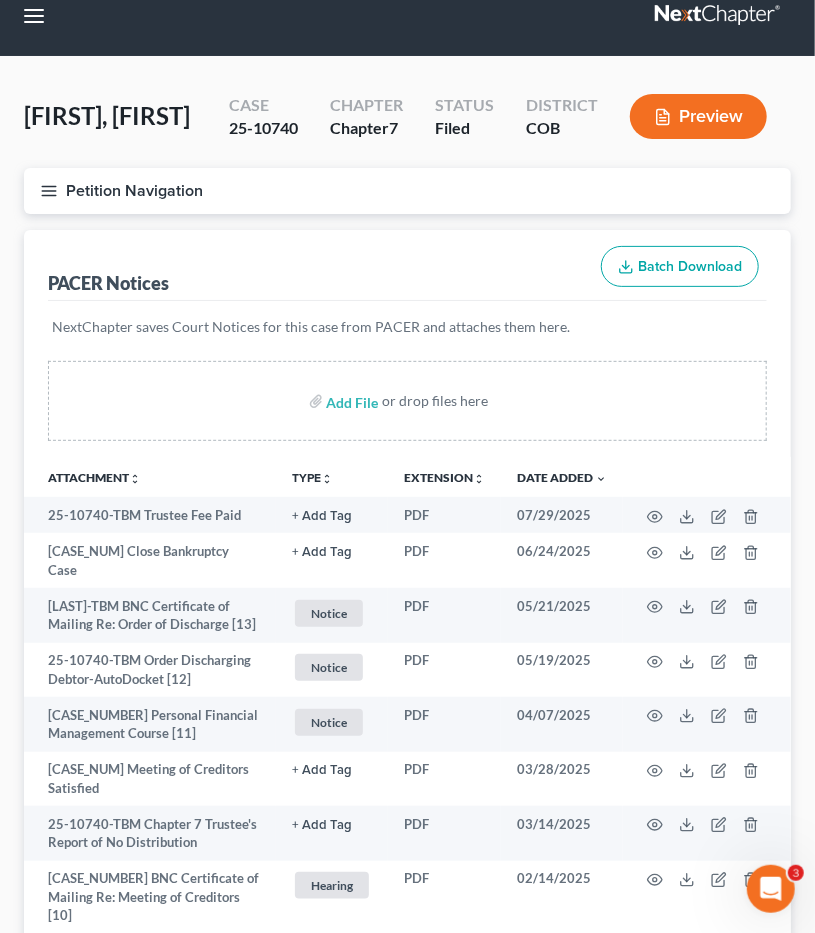 scroll, scrollTop: 0, scrollLeft: 0, axis: both 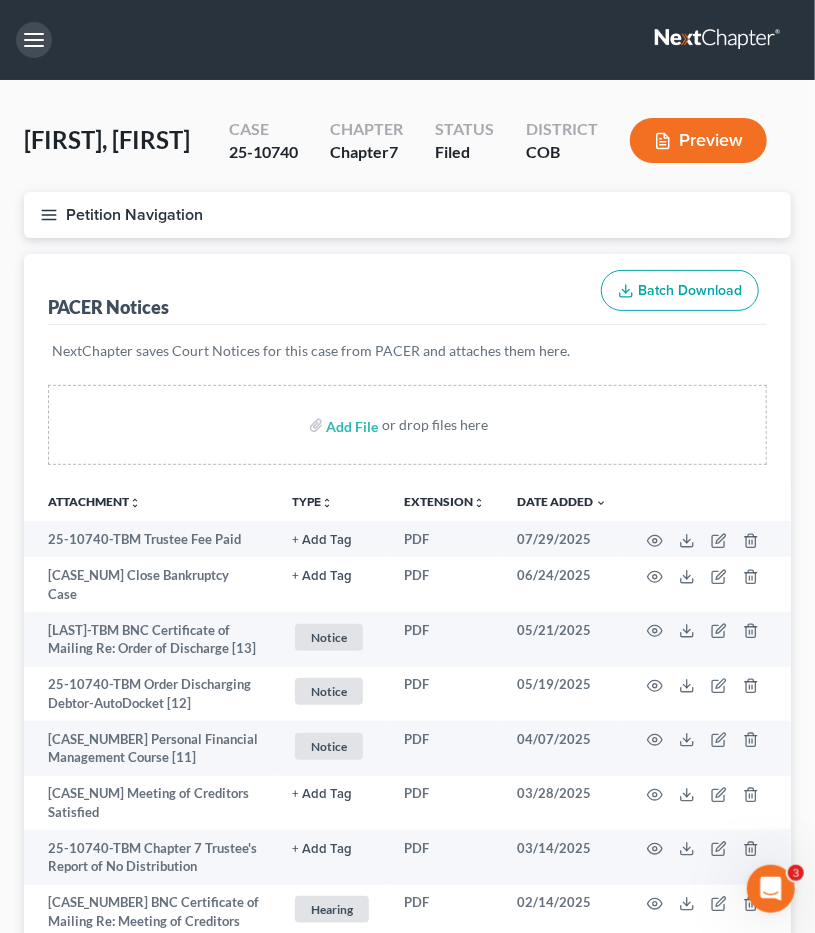 click at bounding box center [34, 40] 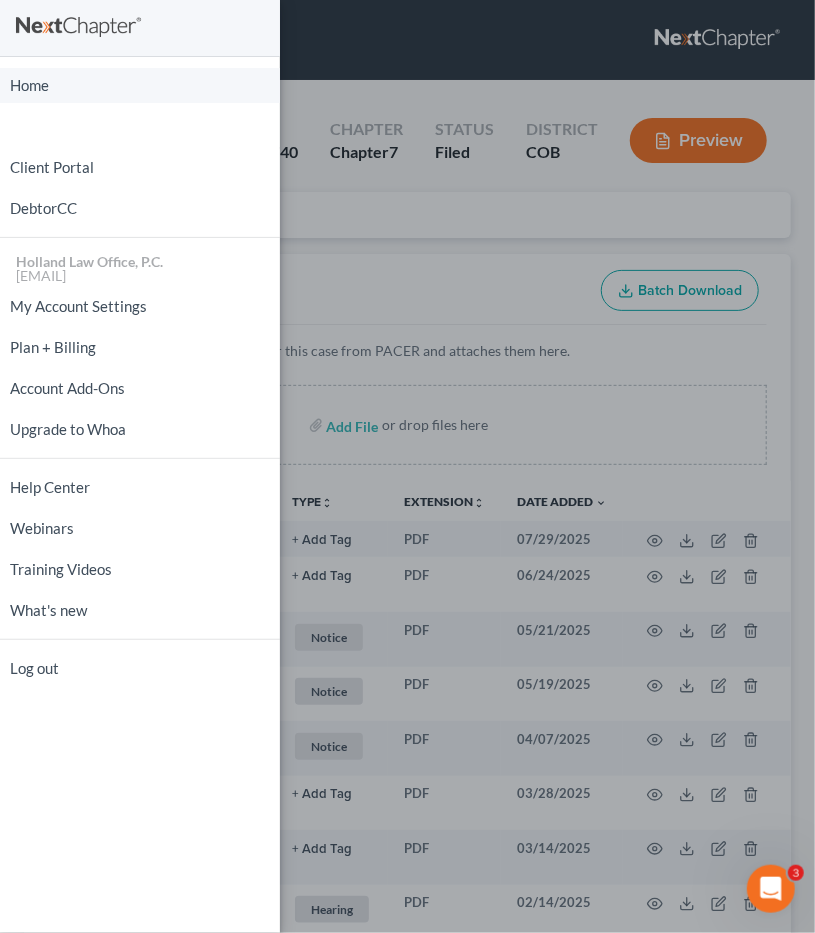 click on "Home" at bounding box center (140, 85) 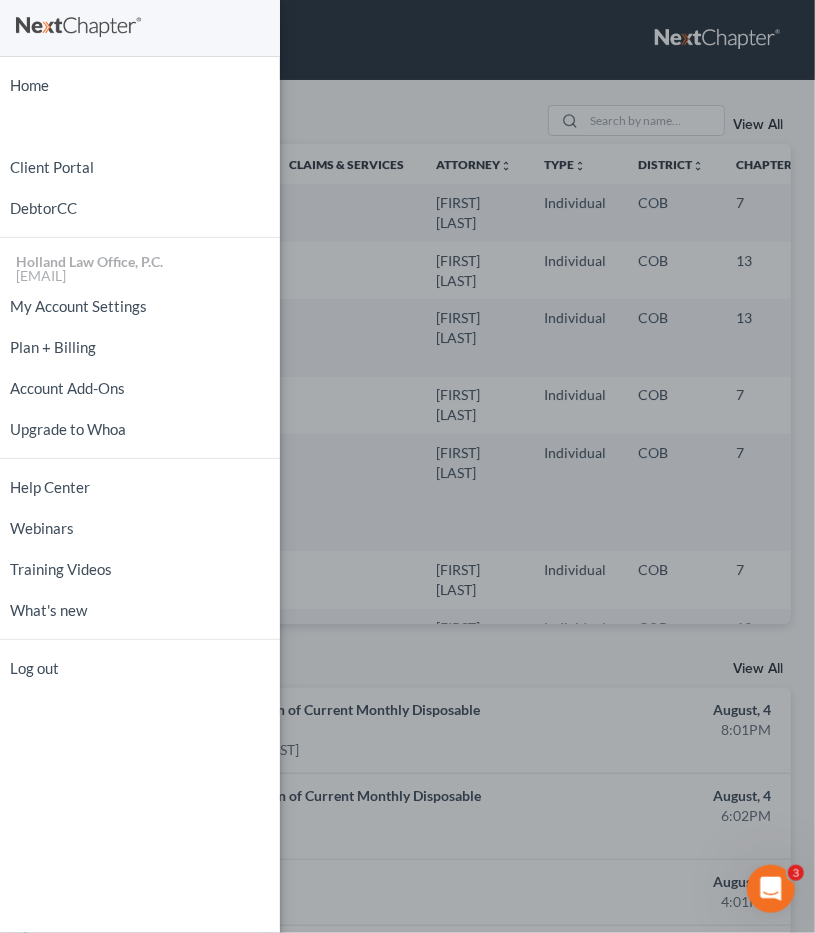 click on "Home New Case Client Portal DebtorCC Holland Law Office, P.C. [EMAIL] My Account Settings Plan + Billing Account Add-Ons Upgrade to Whoa Help Center Webinars Training Videos What's new Log out" at bounding box center [407, 466] 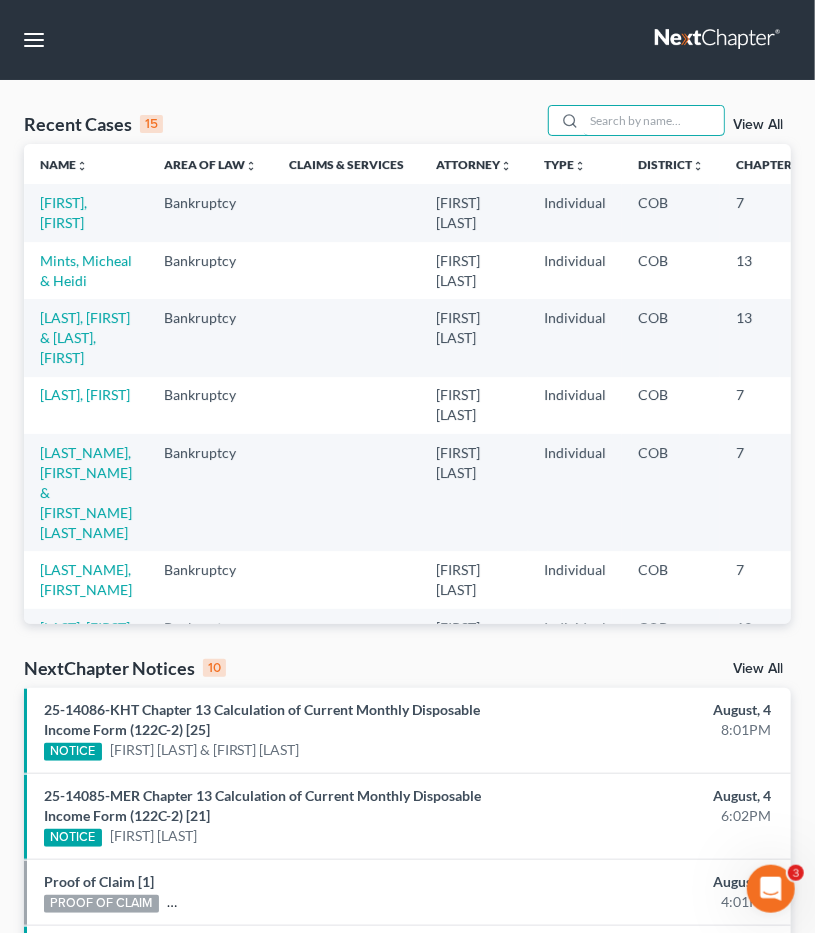 click at bounding box center (654, 120) 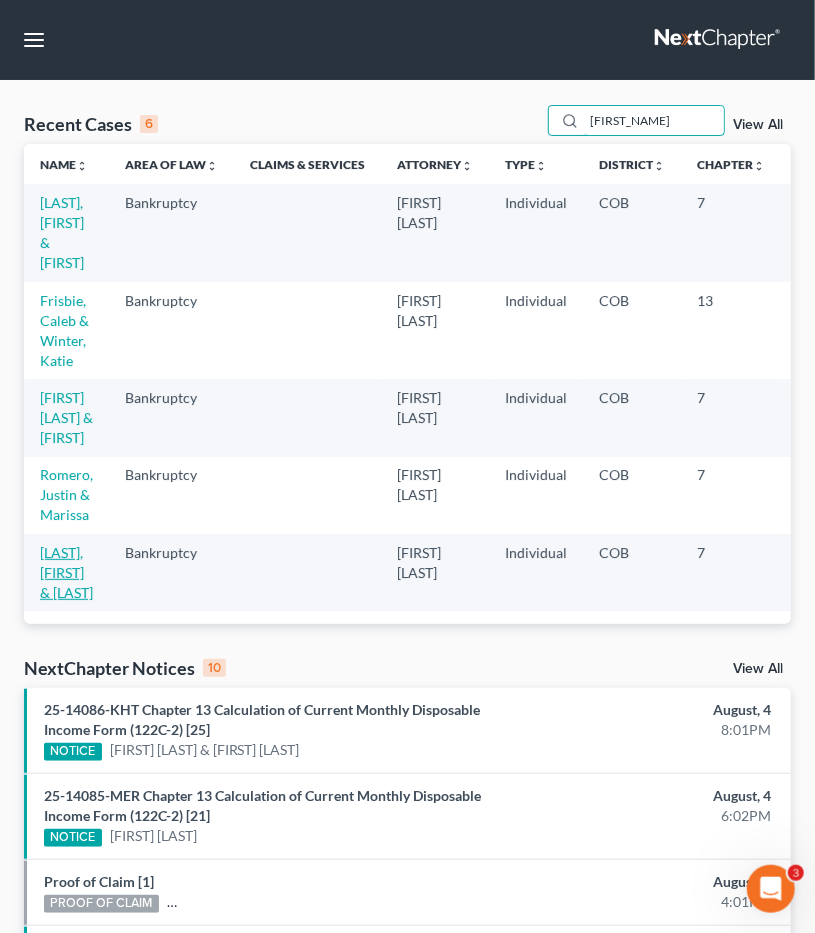 type on "[FIRST_NAME]" 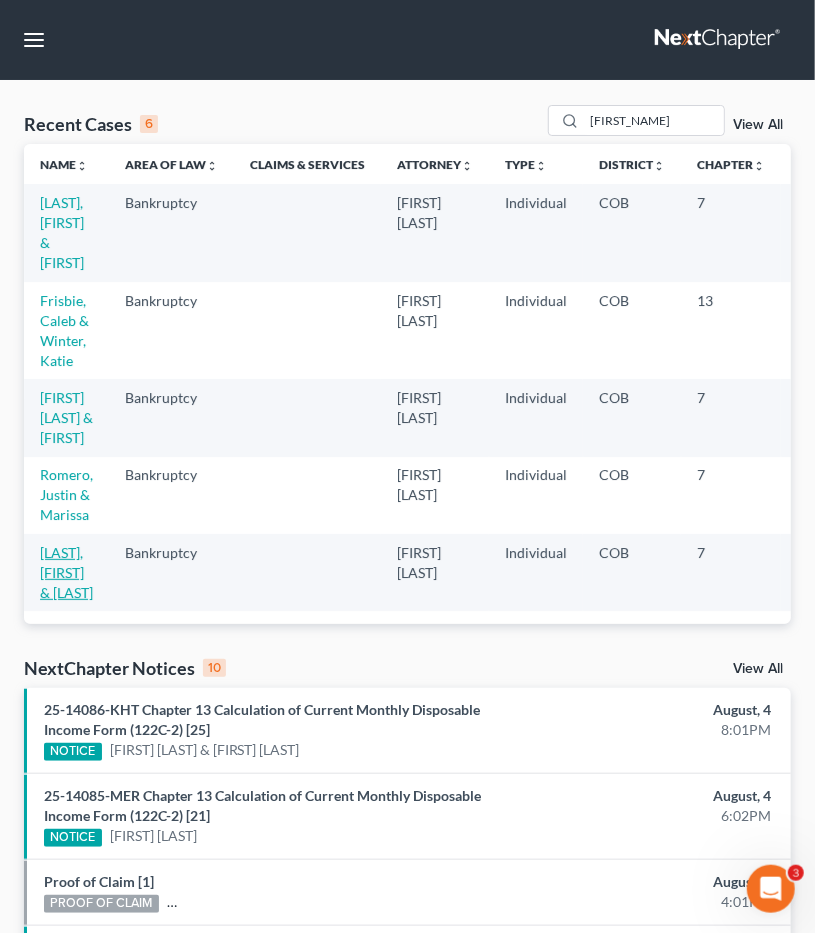 click on "[LAST], [FIRST] & [LAST]" at bounding box center (66, 572) 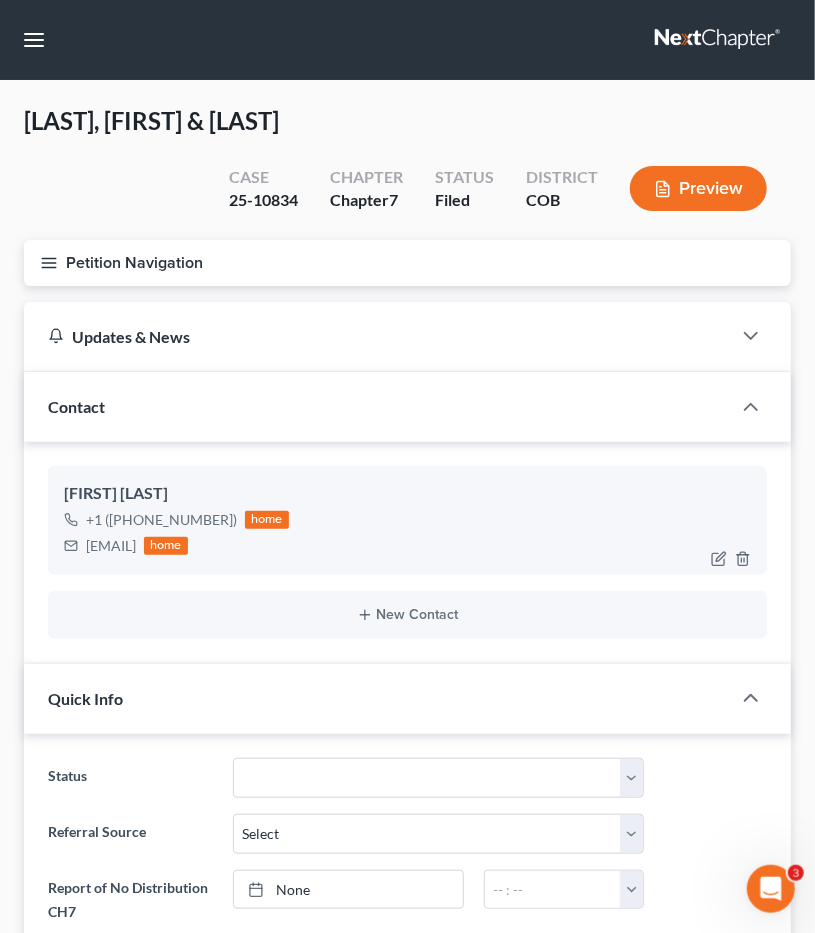 drag, startPoint x: 233, startPoint y: 543, endPoint x: 89, endPoint y: 549, distance: 144.12494 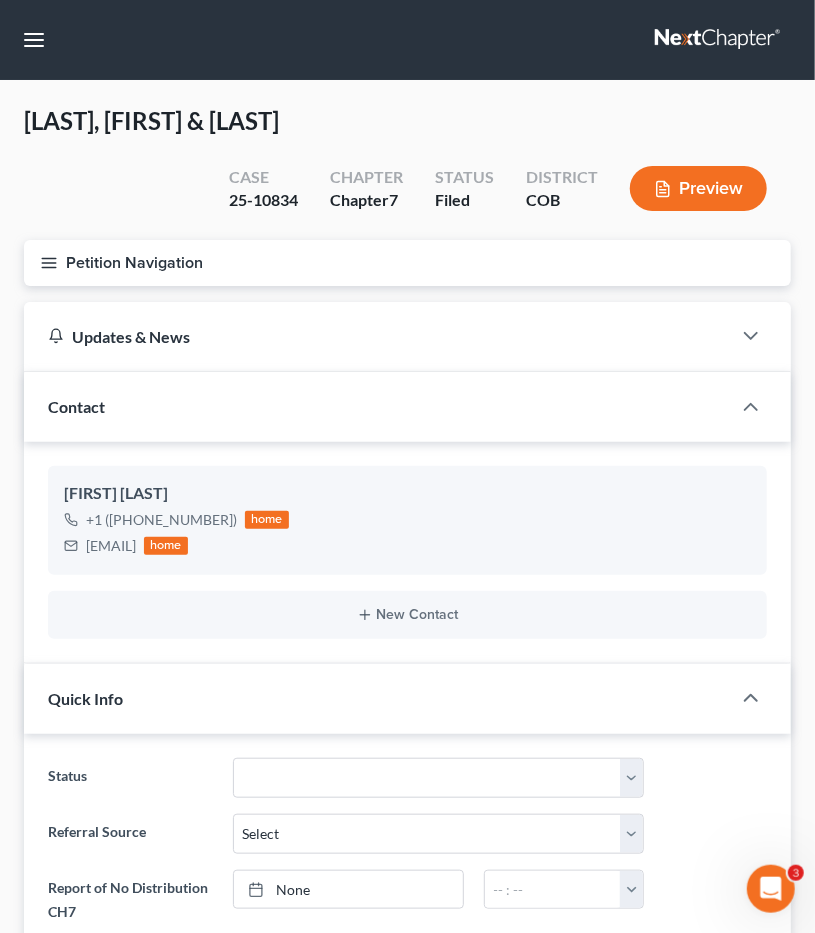 click on "Petition Navigation" at bounding box center [407, 263] 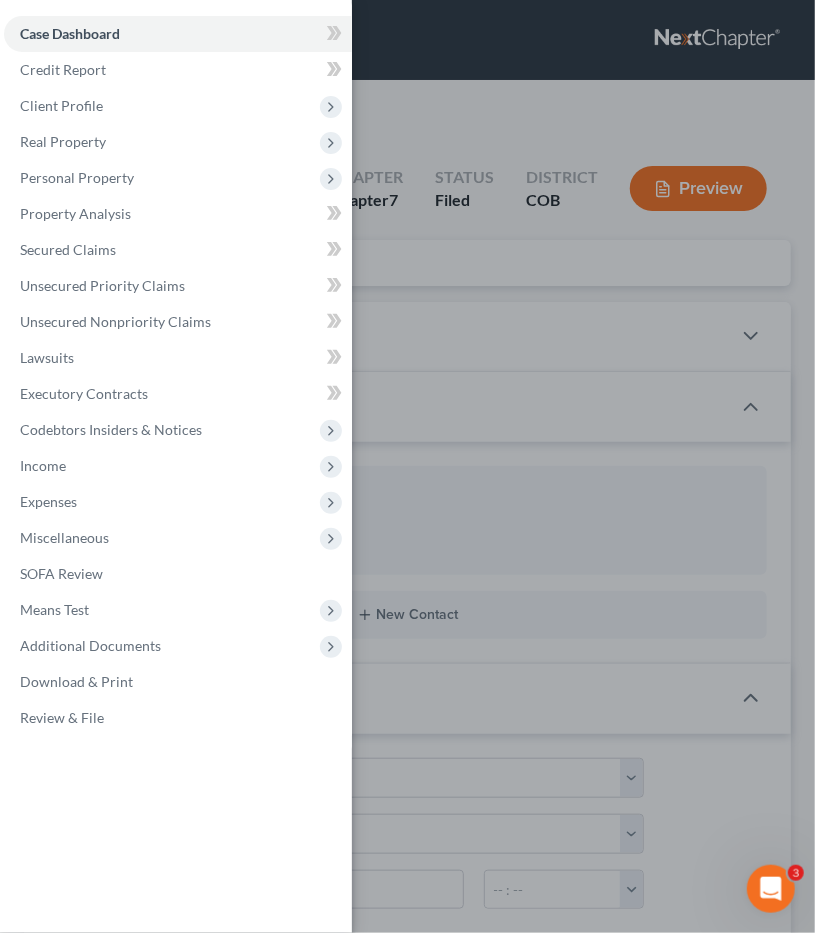 click on "Case Dashboard
Payments
Invoices
Payments
Payments
Credit Report
Client Profile" at bounding box center (407, 466) 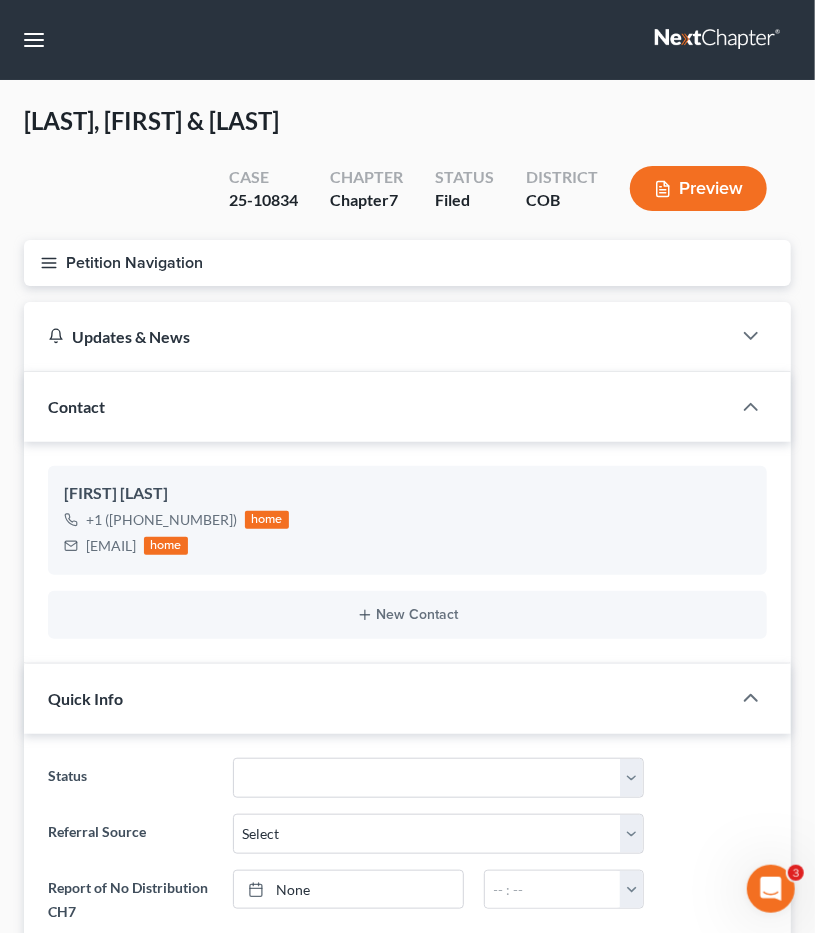 click on "Petition Navigation" at bounding box center [407, 263] 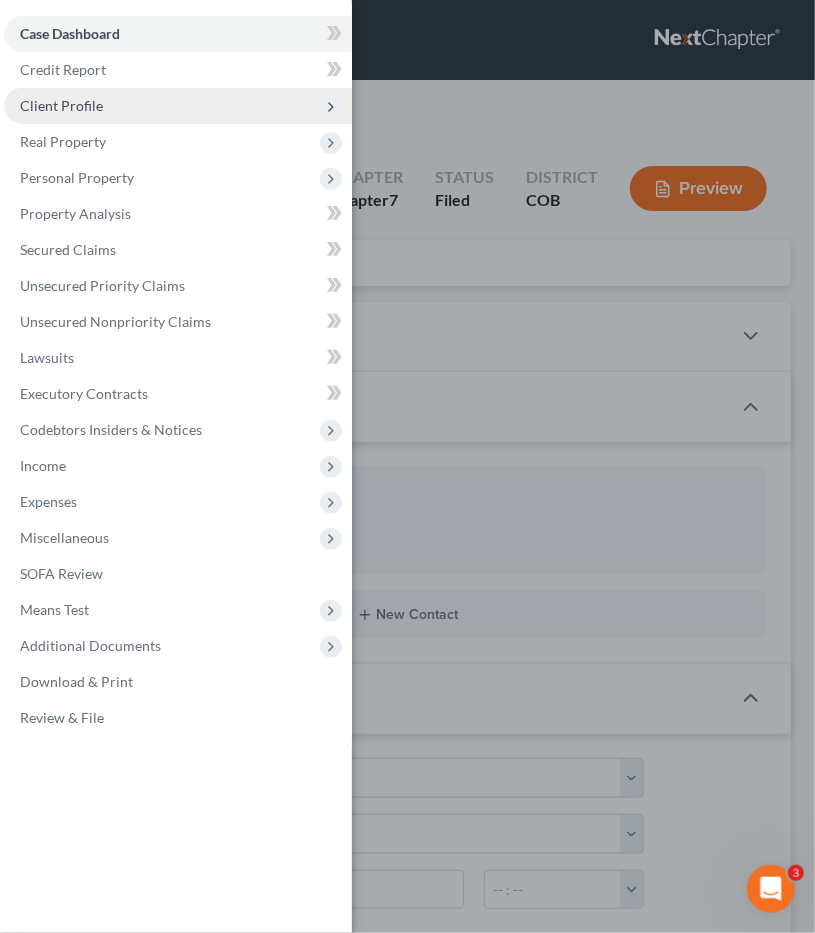 click on "Client Profile" at bounding box center [61, 105] 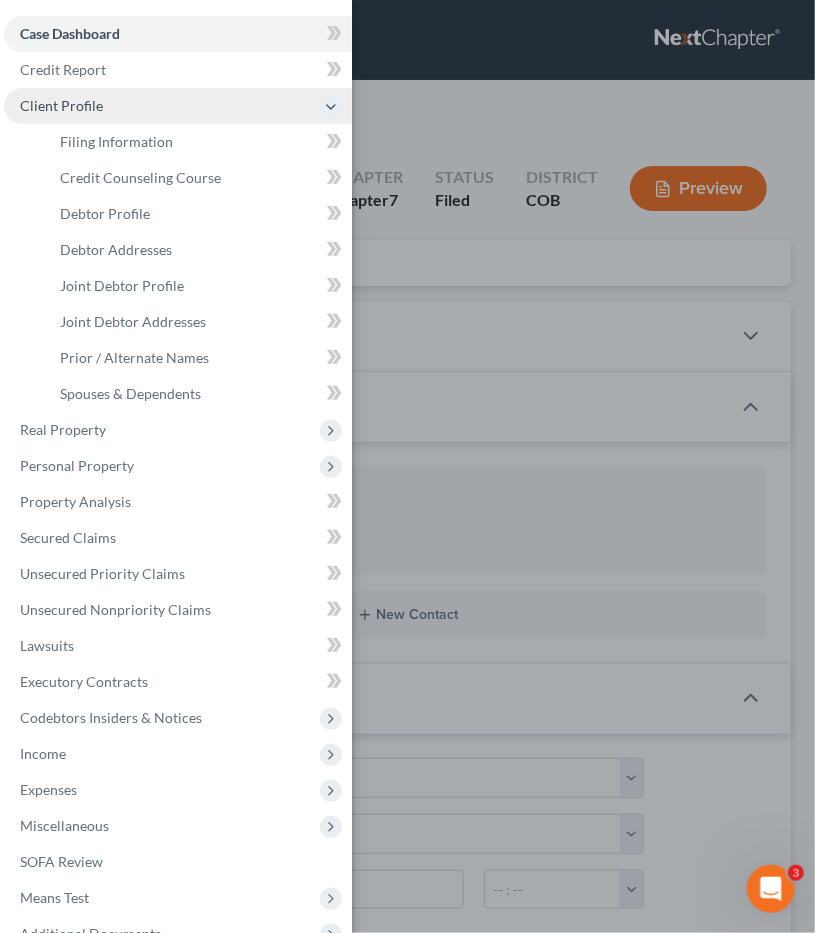 click on "Client Profile" at bounding box center [61, 105] 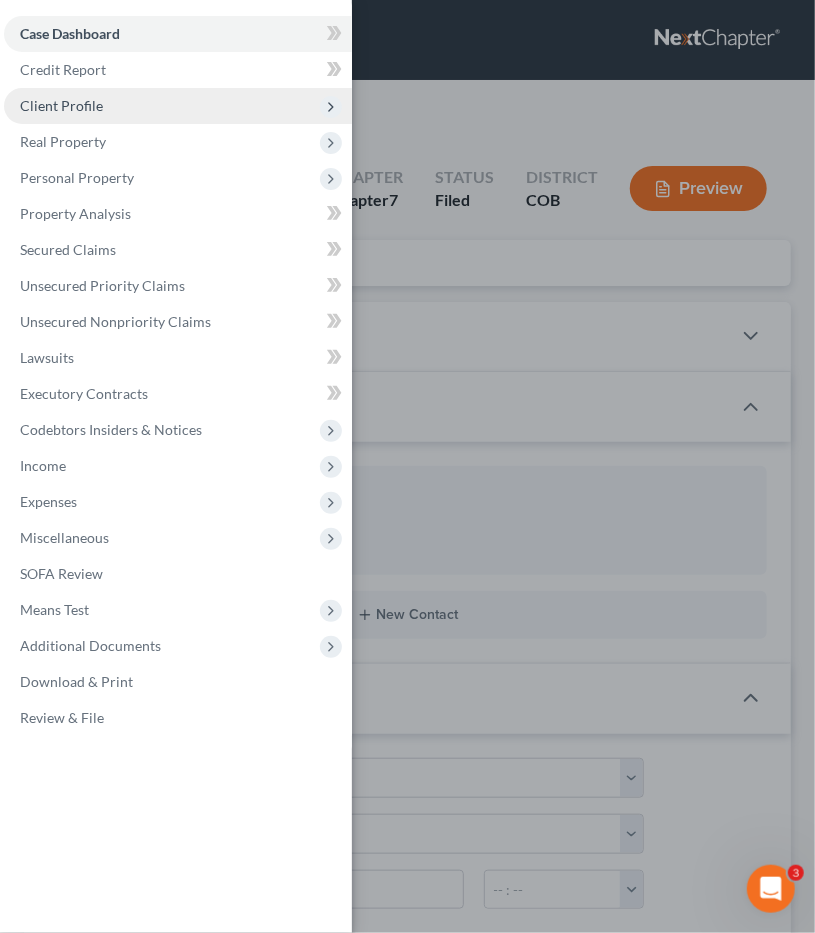 click on "Client Profile" at bounding box center [61, 105] 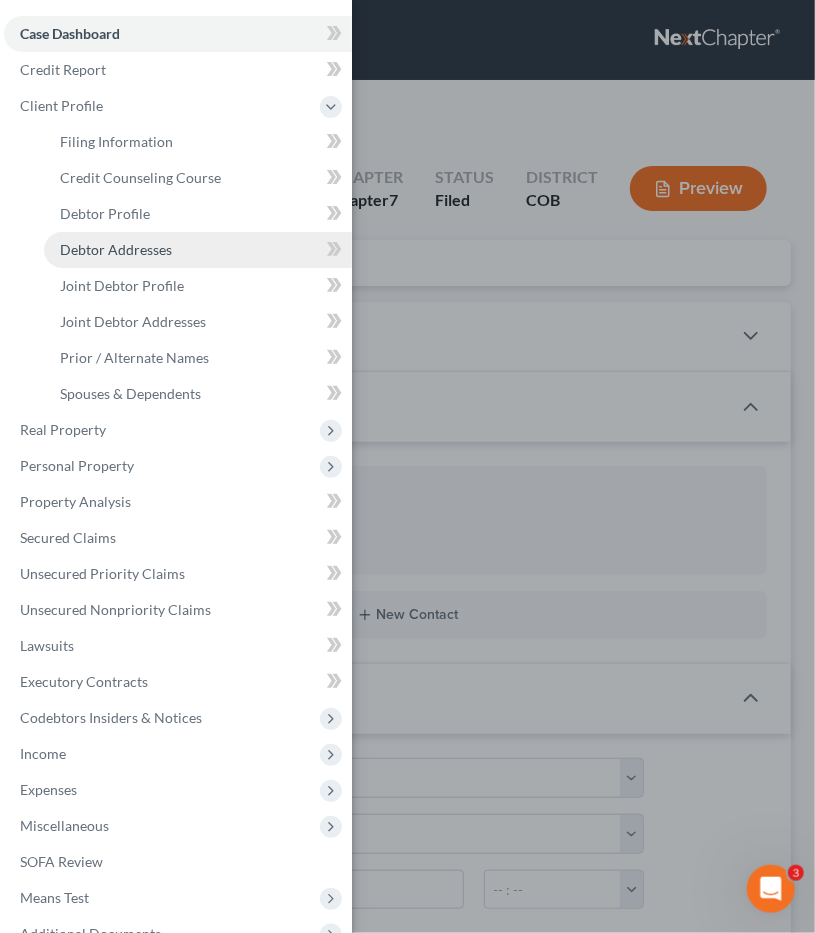 click on "Debtor Addresses" at bounding box center [198, 250] 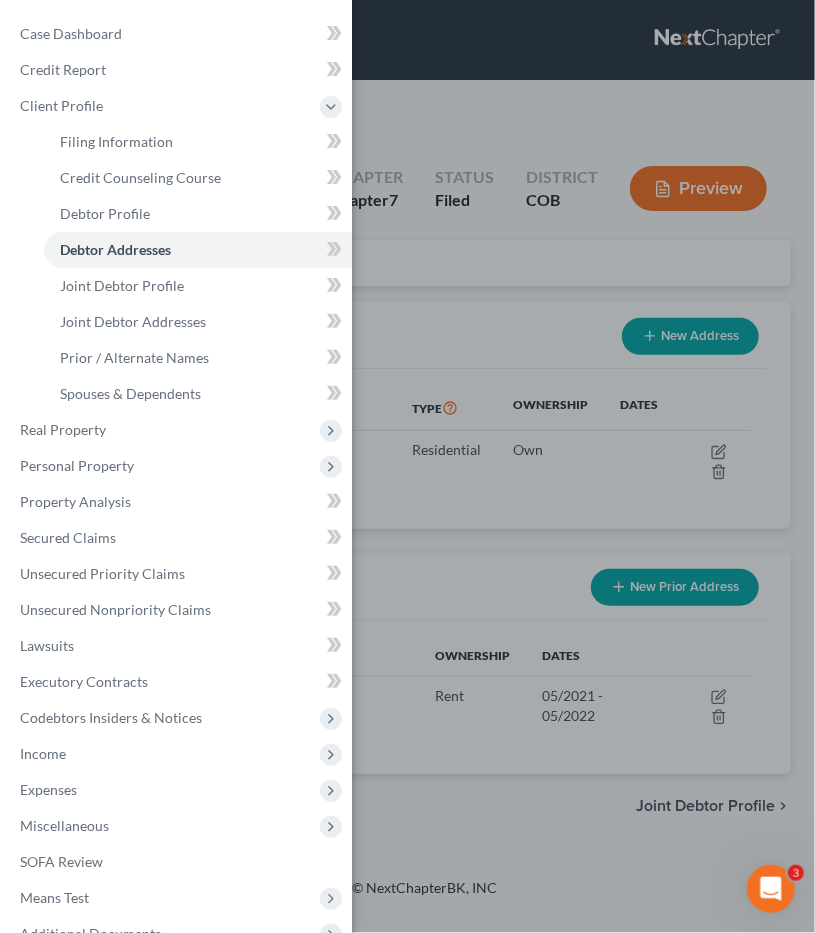 click on "Case Dashboard
Payments
Invoices
Payments
Payments
Credit Report
Client Profile" at bounding box center [407, 466] 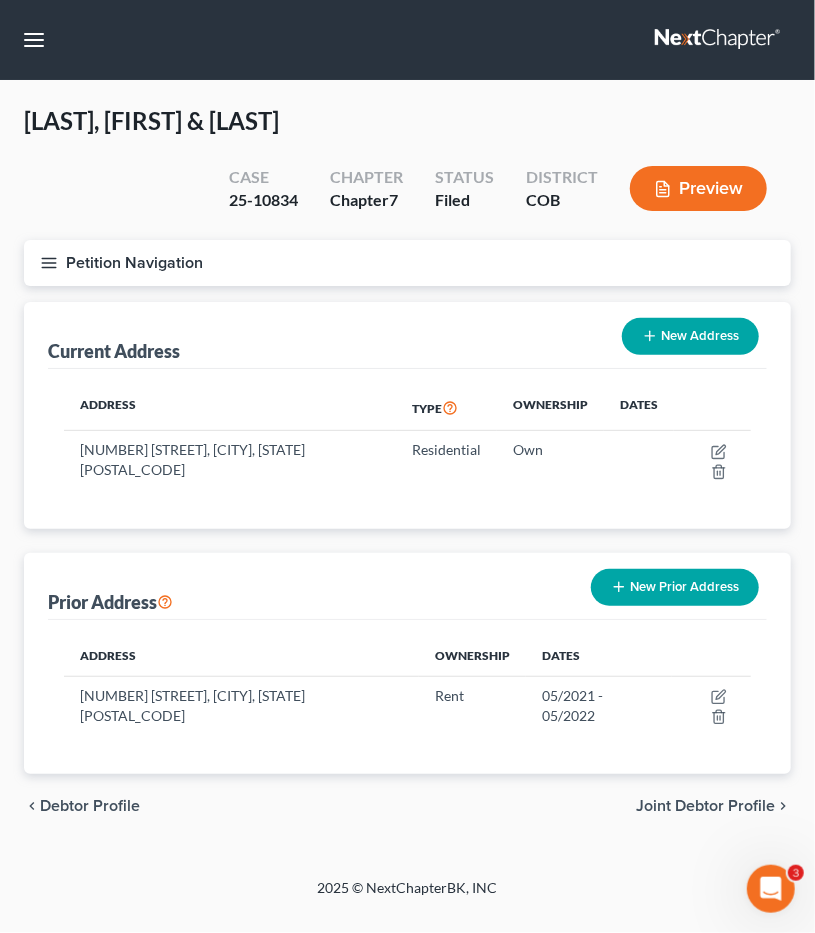 click on "Petition Navigation" at bounding box center [407, 263] 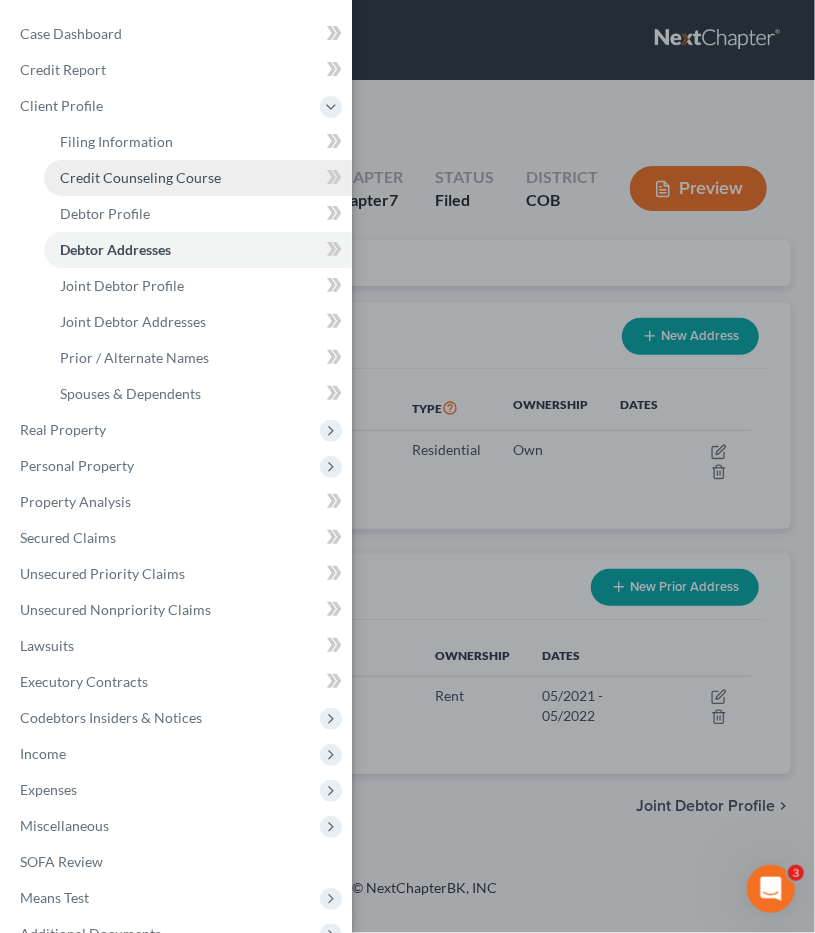 click on "Credit Counseling Course" at bounding box center (140, 177) 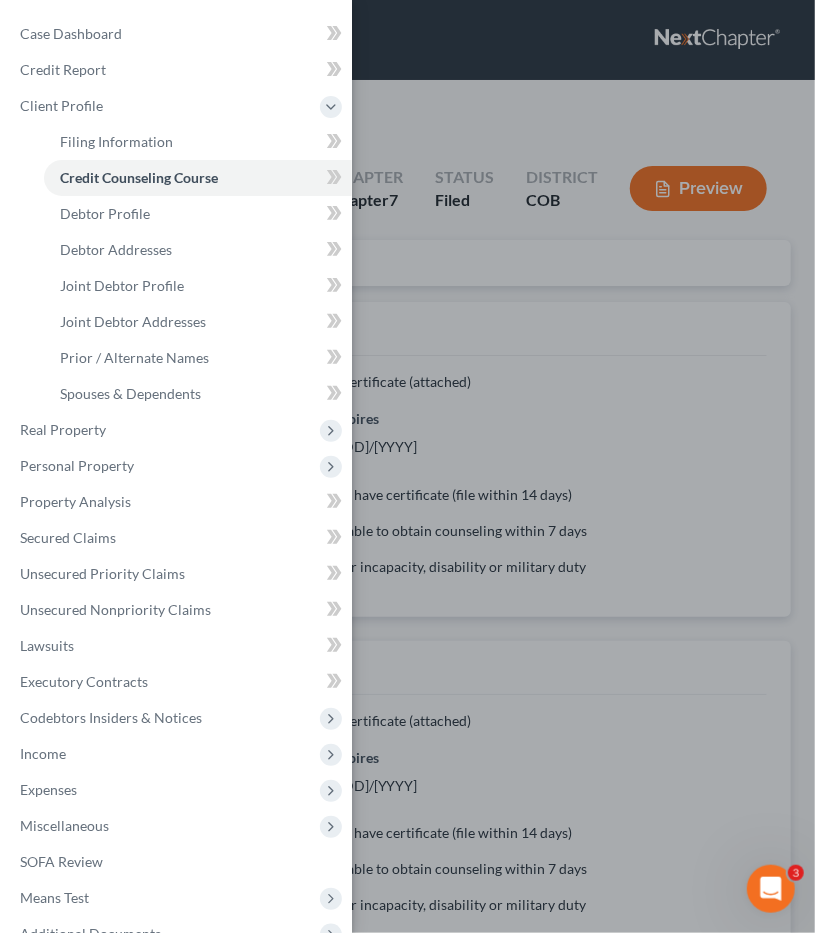 click on "Case Dashboard
Payments
Invoices
Payments
Payments
Credit Report
Client Profile" at bounding box center (407, 466) 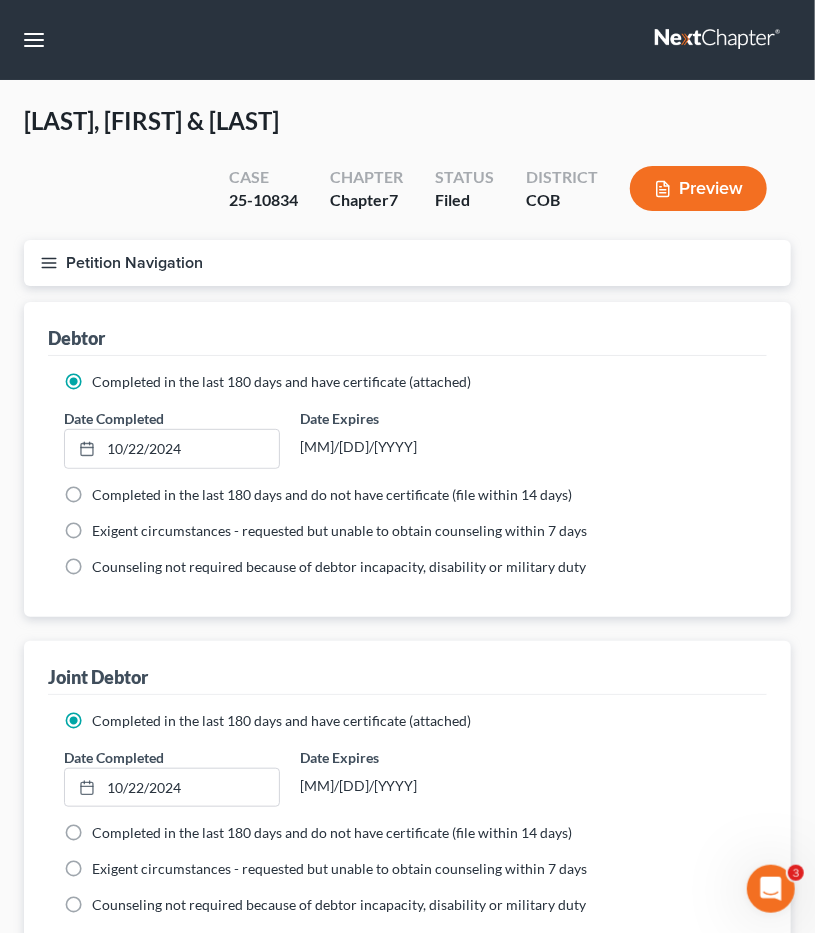 click on "Petition Navigation" at bounding box center [407, 263] 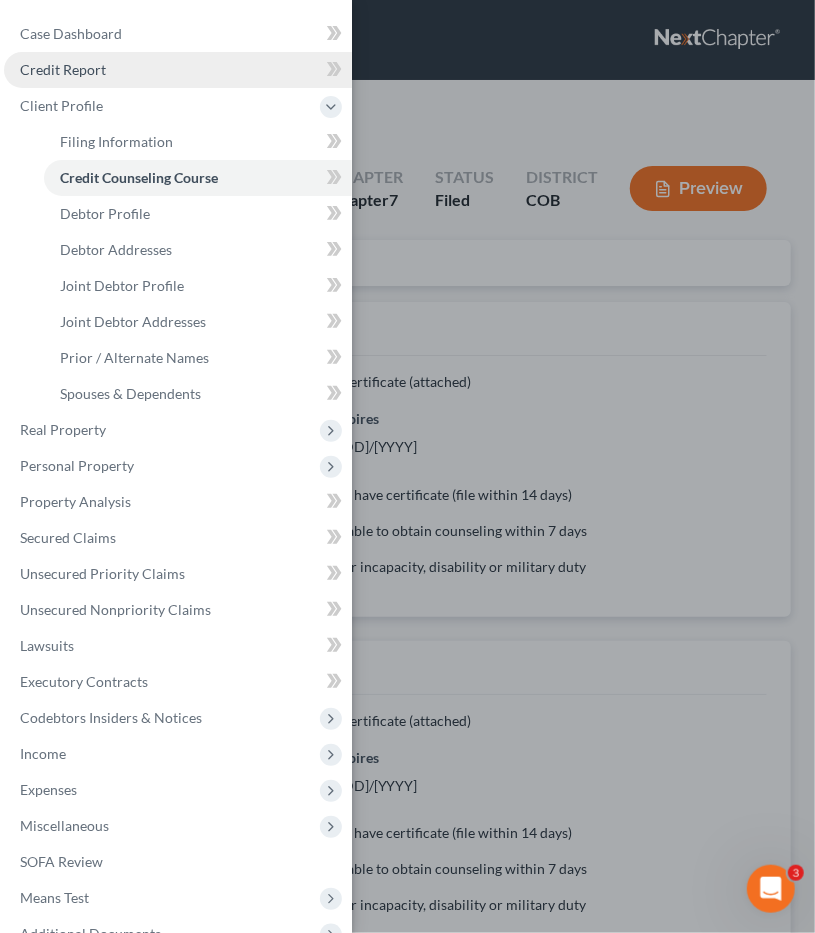 click on "Credit Report" at bounding box center (178, 70) 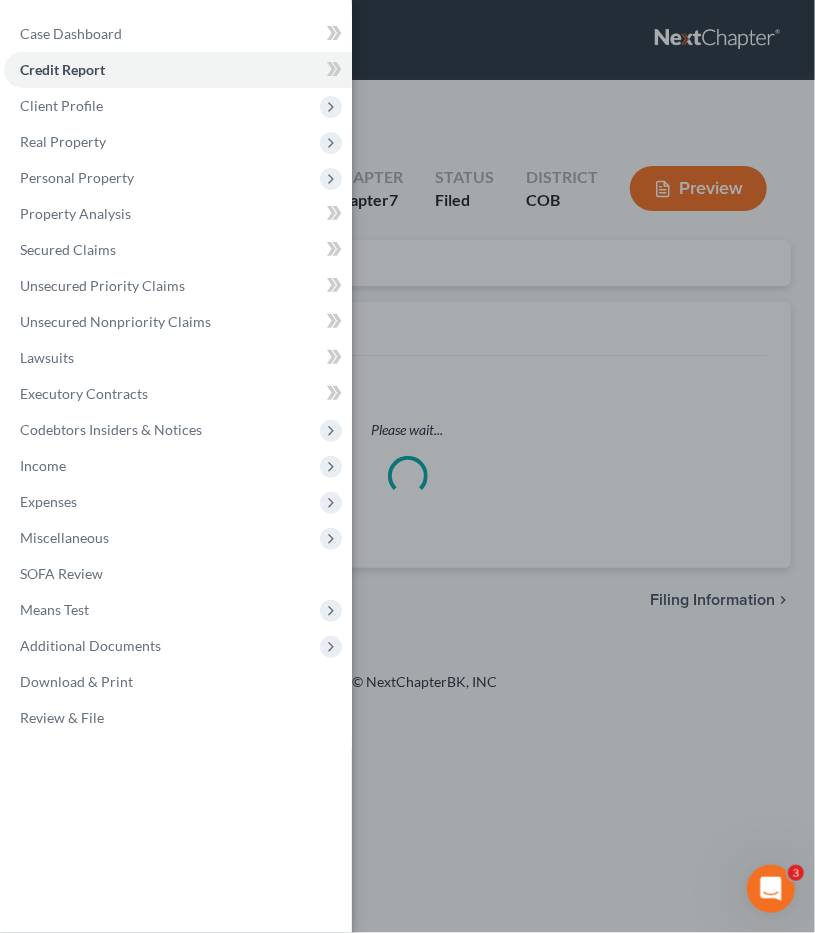 click on "Case Dashboard
Payments
Invoices
Payments
Payments
Credit Report
Client Profile" at bounding box center [407, 466] 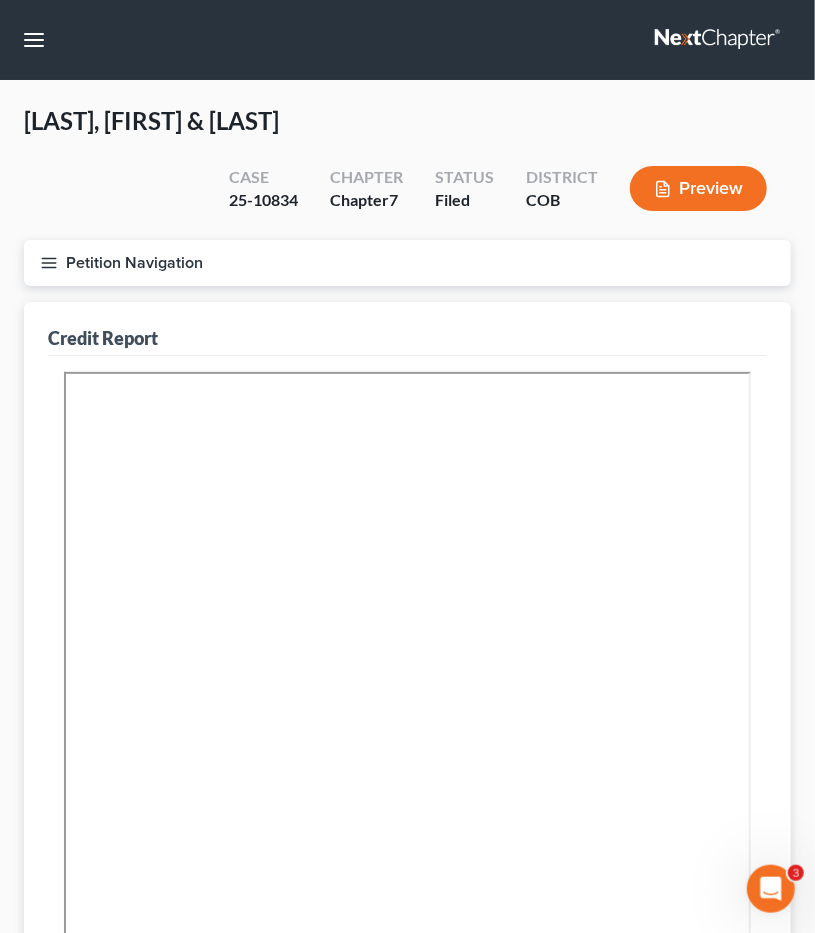 click on "Petition Navigation" at bounding box center [407, 263] 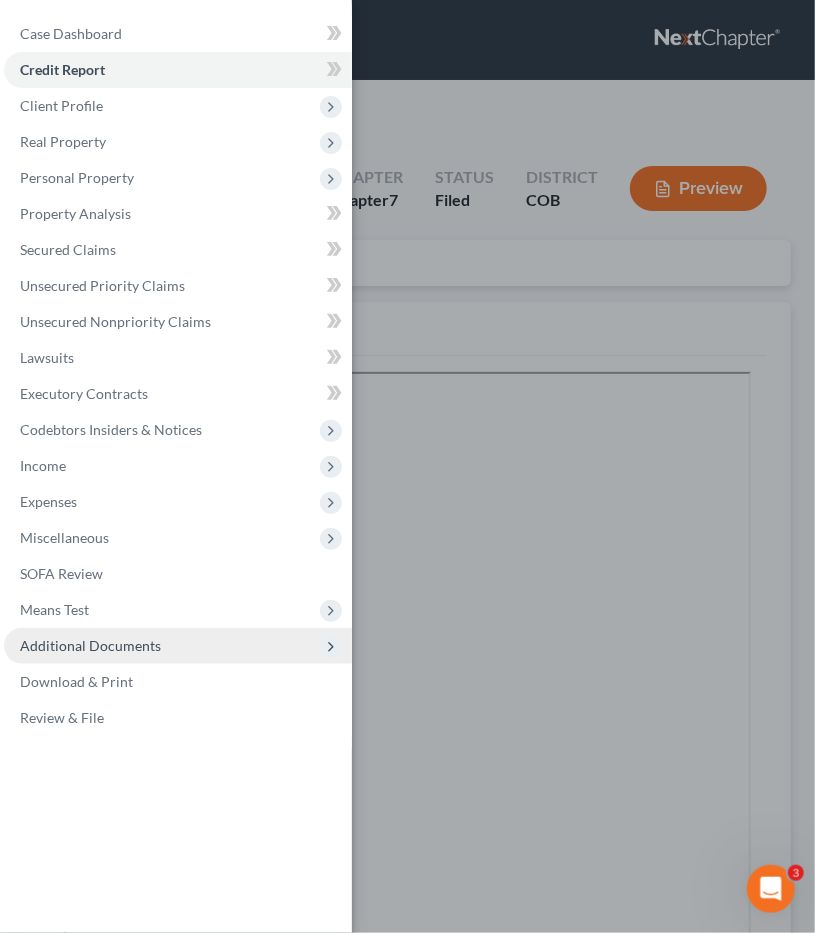 click on "Additional Documents" at bounding box center (178, 646) 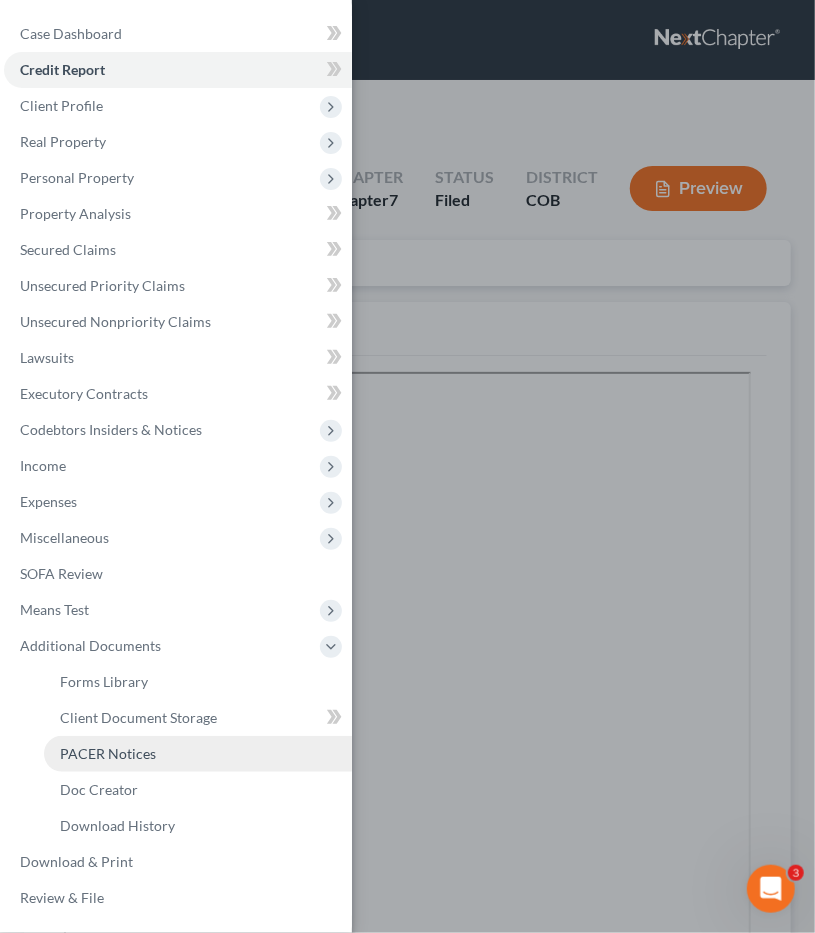 click on "PACER Notices" at bounding box center (108, 753) 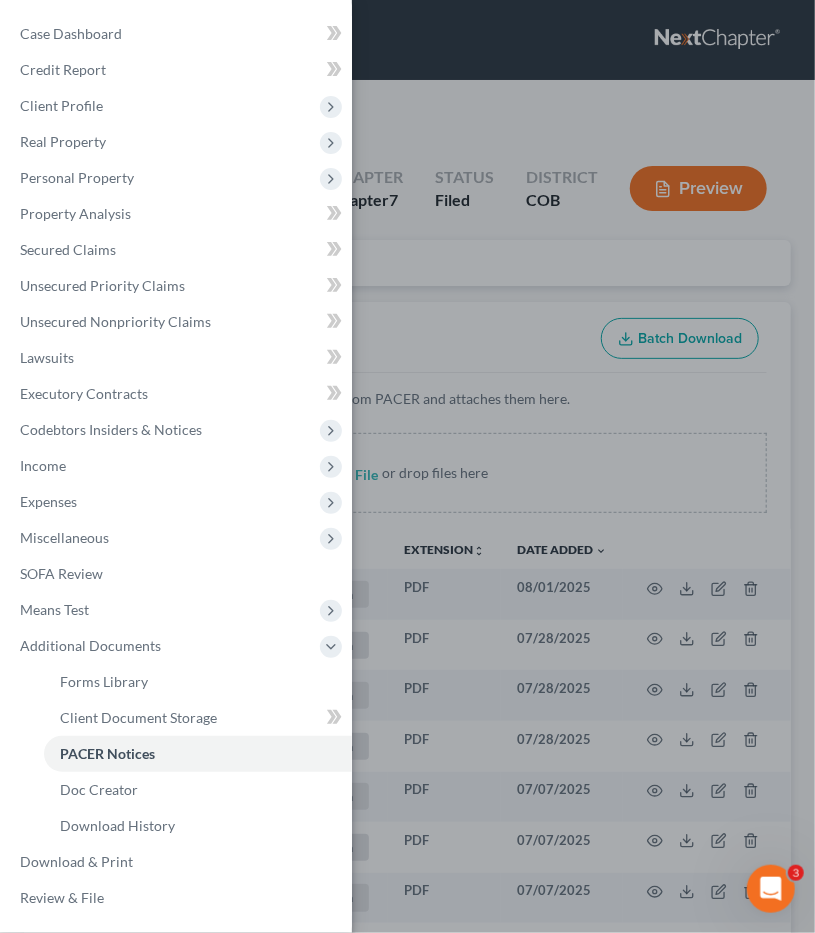 click on "Case Dashboard
Payments
Invoices
Payments
Payments
Credit Report
Client Profile" at bounding box center (407, 466) 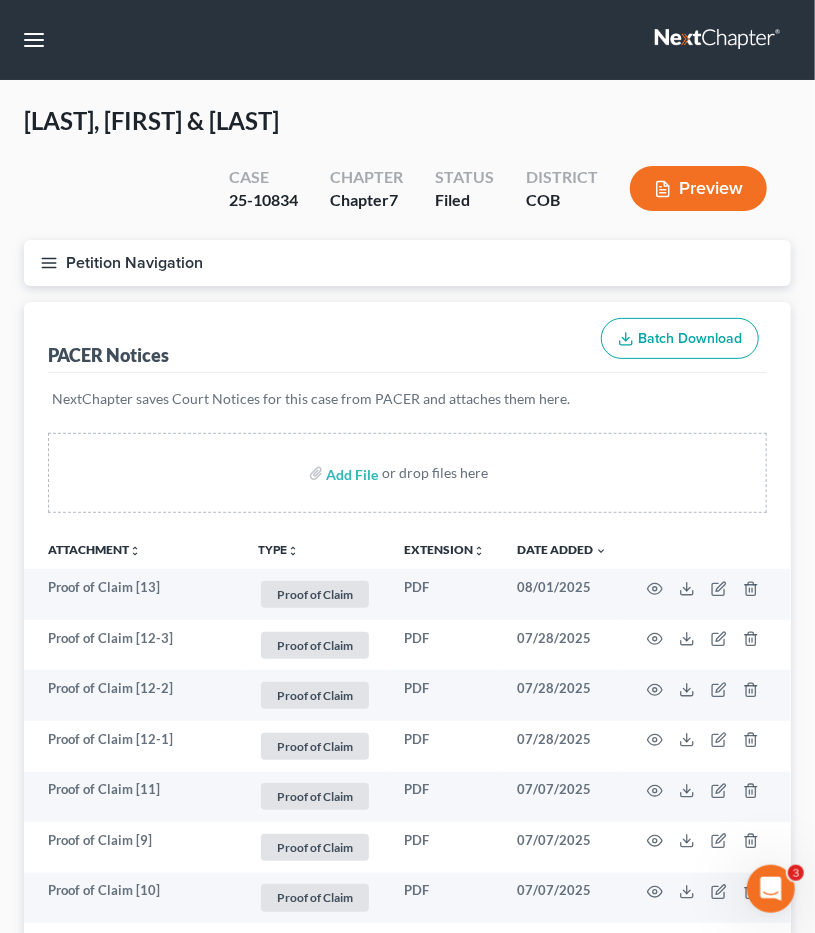 type 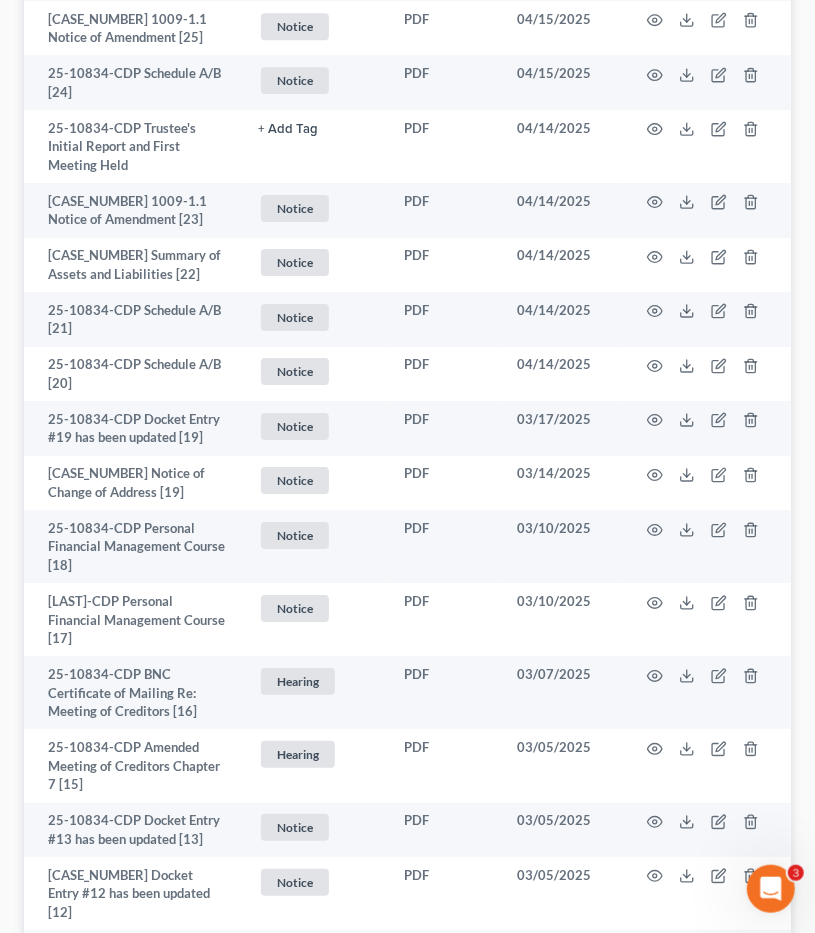 scroll, scrollTop: 2132, scrollLeft: 0, axis: vertical 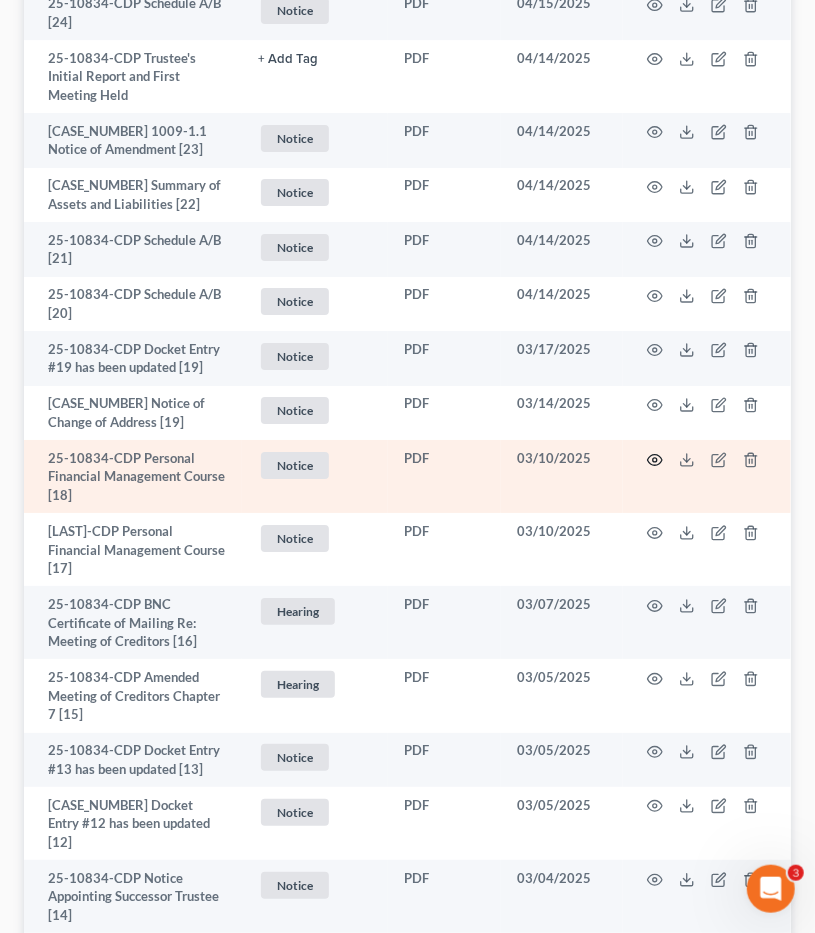 click 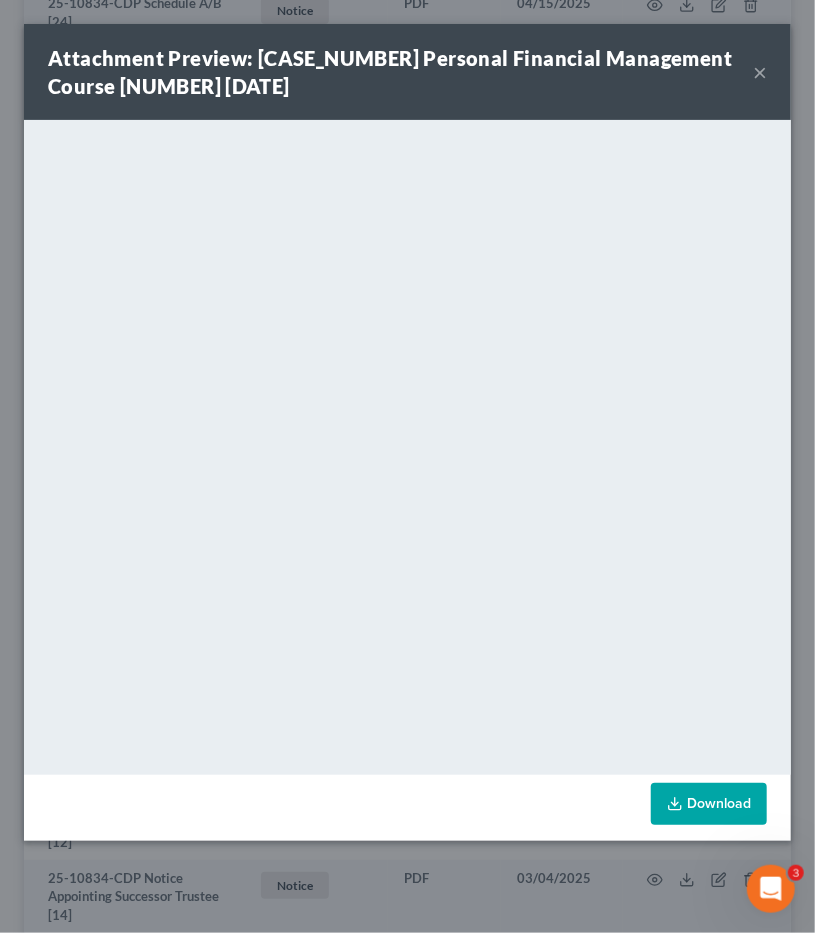 click on "Attachment Preview: [CASE_NUMBER] Personal Financial Management Course [NUMBER] [DATE]" at bounding box center [407, 72] 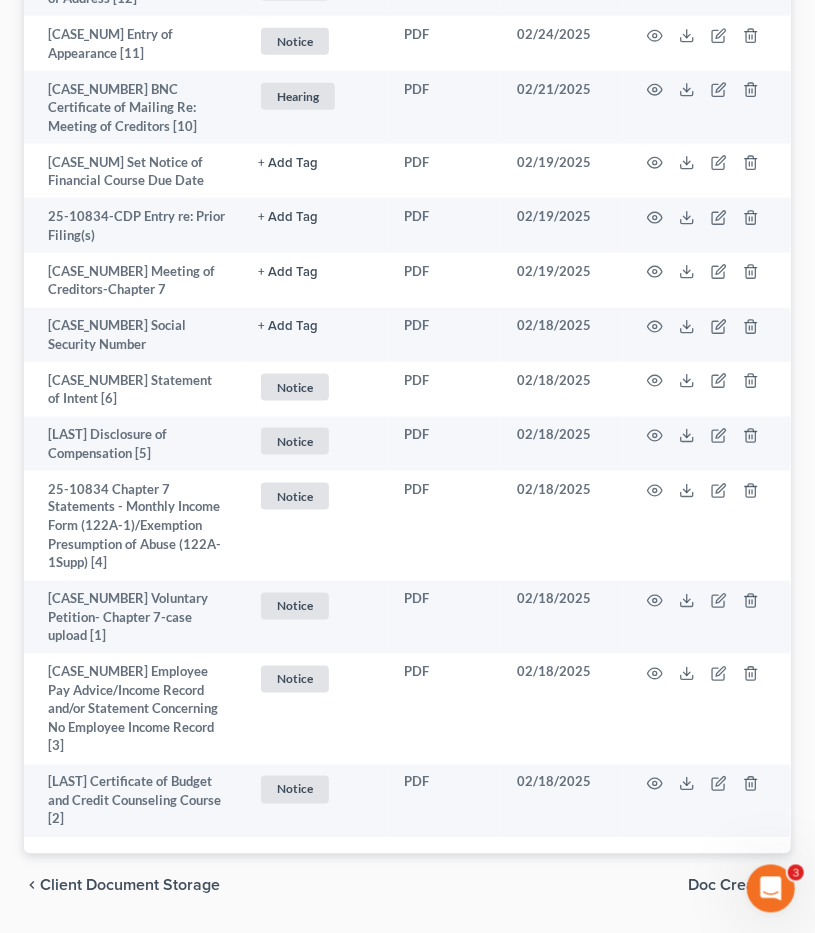scroll, scrollTop: 3163, scrollLeft: 0, axis: vertical 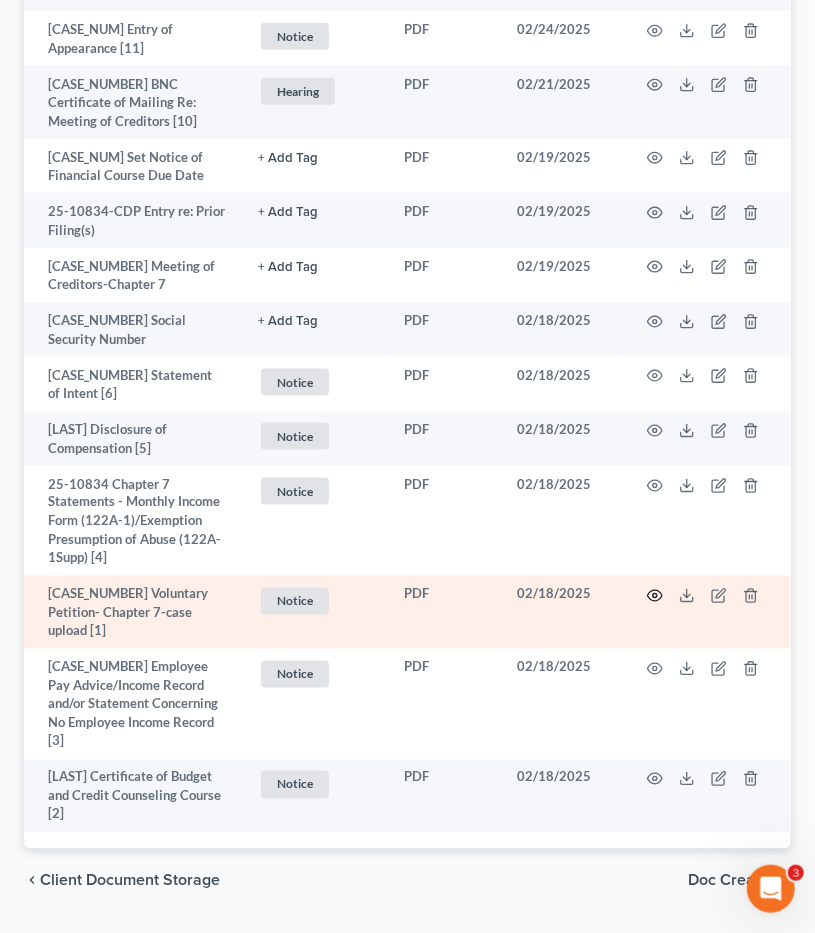 click 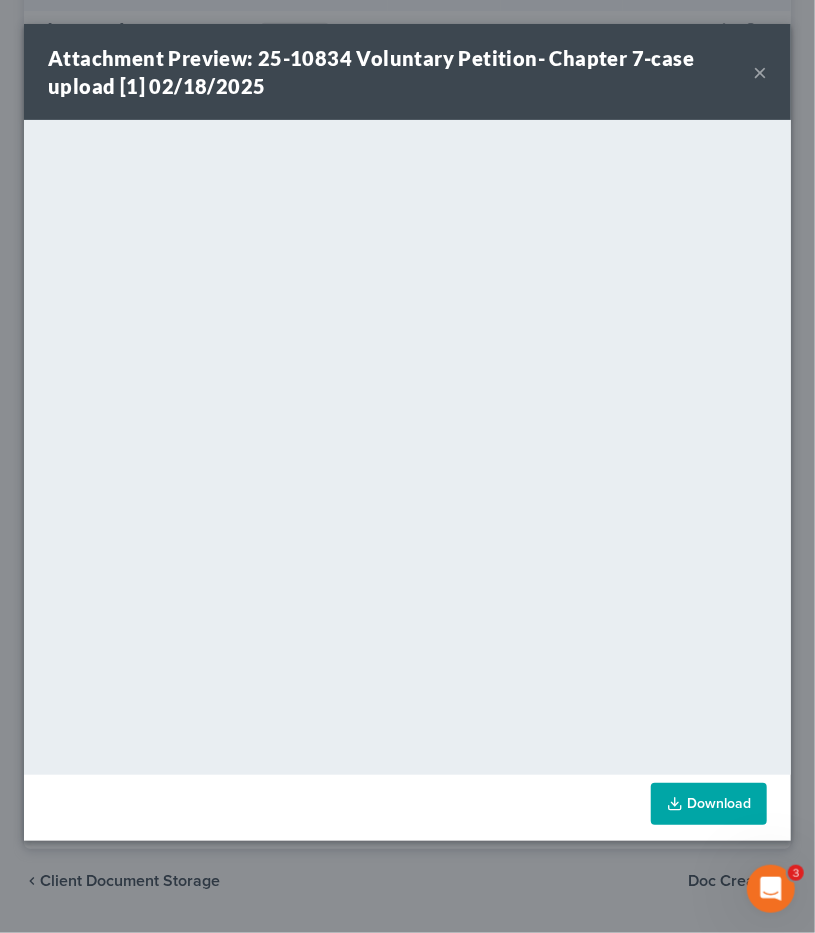click on "×" at bounding box center [760, 72] 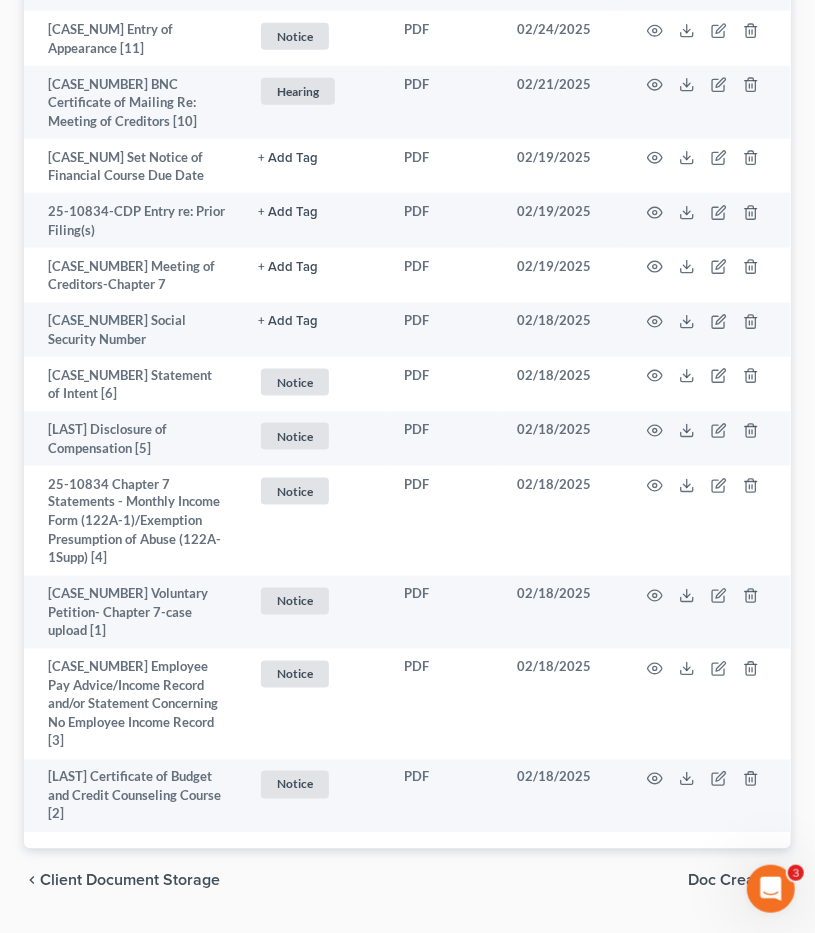 click on "[FIRST], [FIRST] & [FIRST] Upgraded Case [CASE_NUMBER] Chapter Chapter  7 Status Filed District COB Preview Petition Navigation
Case Dashboard
Payments
Invoices
Payments
Payments
Credit Report" at bounding box center [407, -1065] 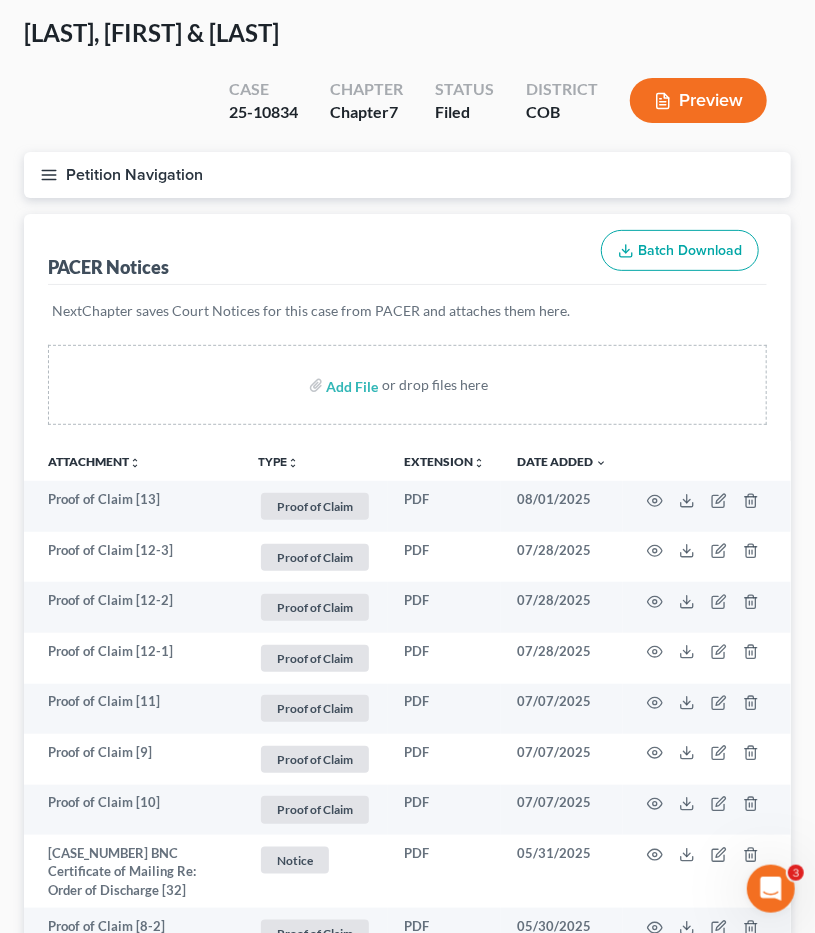 scroll, scrollTop: 0, scrollLeft: 0, axis: both 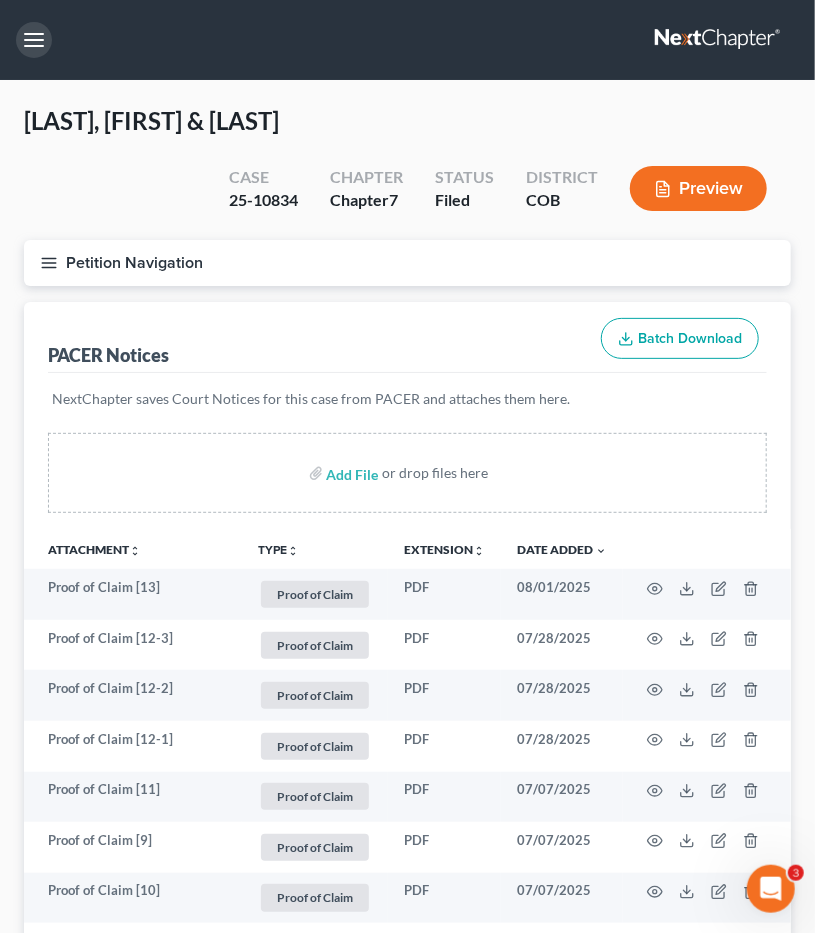 click at bounding box center [34, 40] 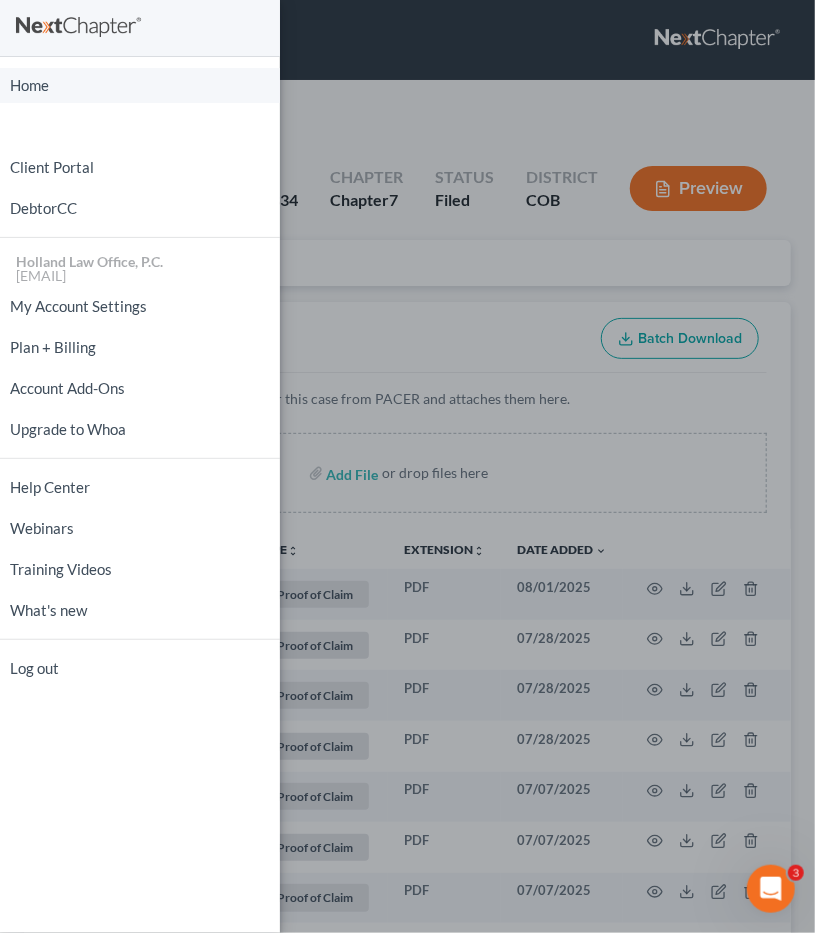 click on "Home" at bounding box center [140, 85] 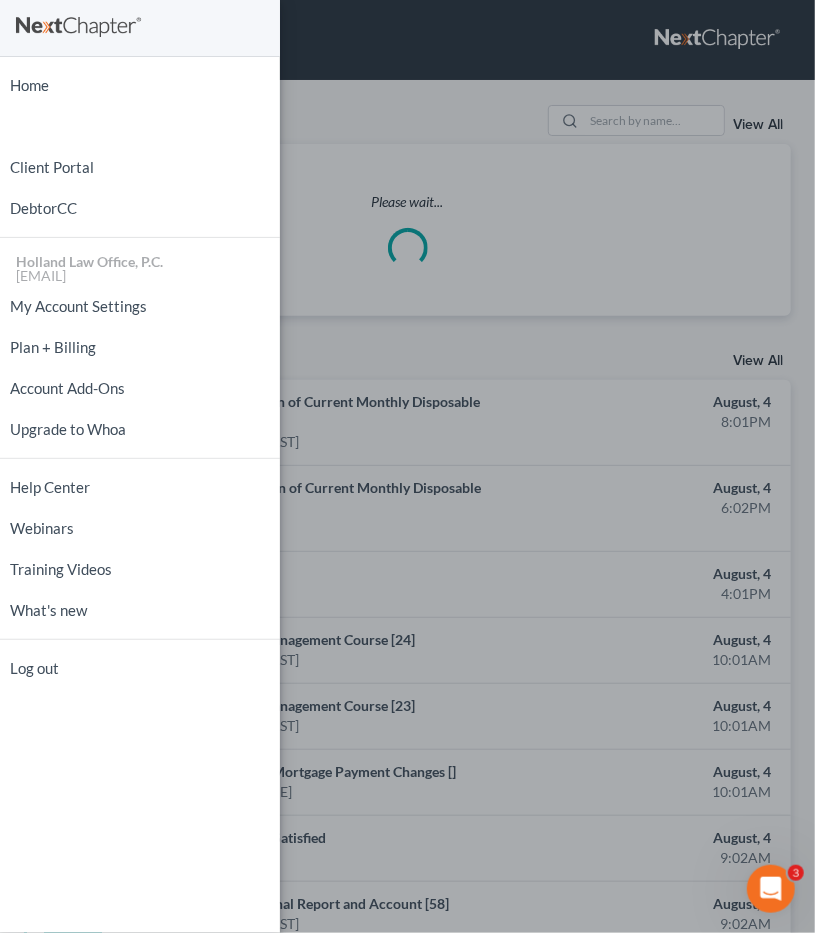 click on "Home New Case Client Portal DebtorCC Holland Law Office, P.C. [EMAIL] My Account Settings Plan + Billing Account Add-Ons Upgrade to Whoa Help Center Webinars Training Videos What's new Log out" at bounding box center [407, 466] 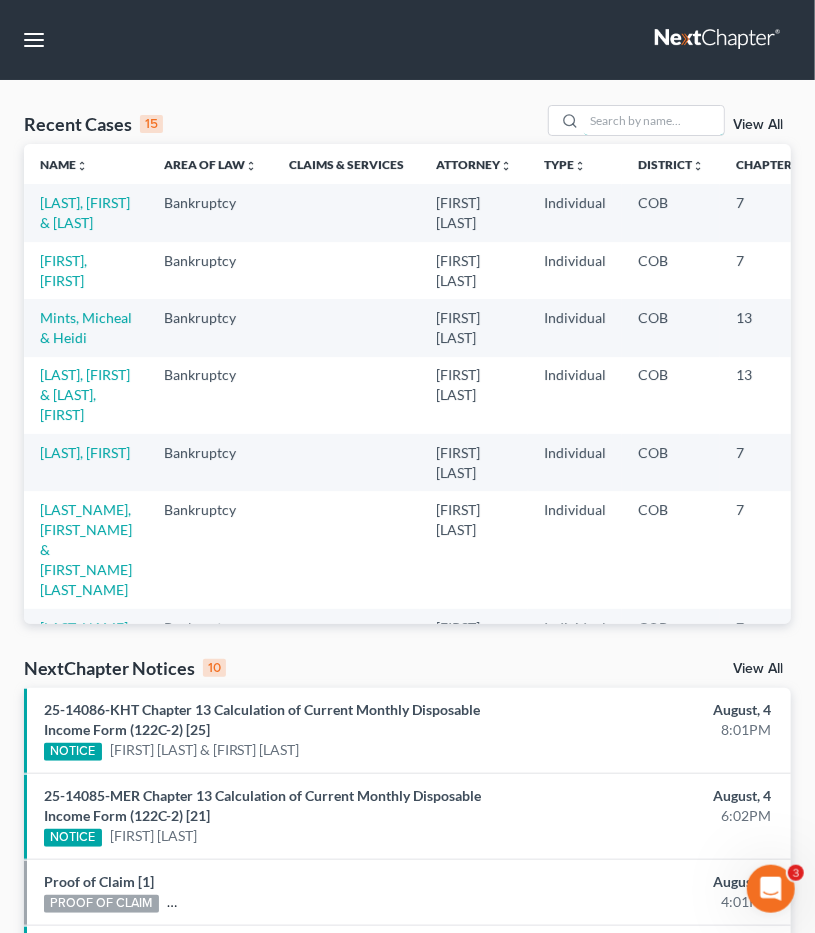 click at bounding box center (654, 120) 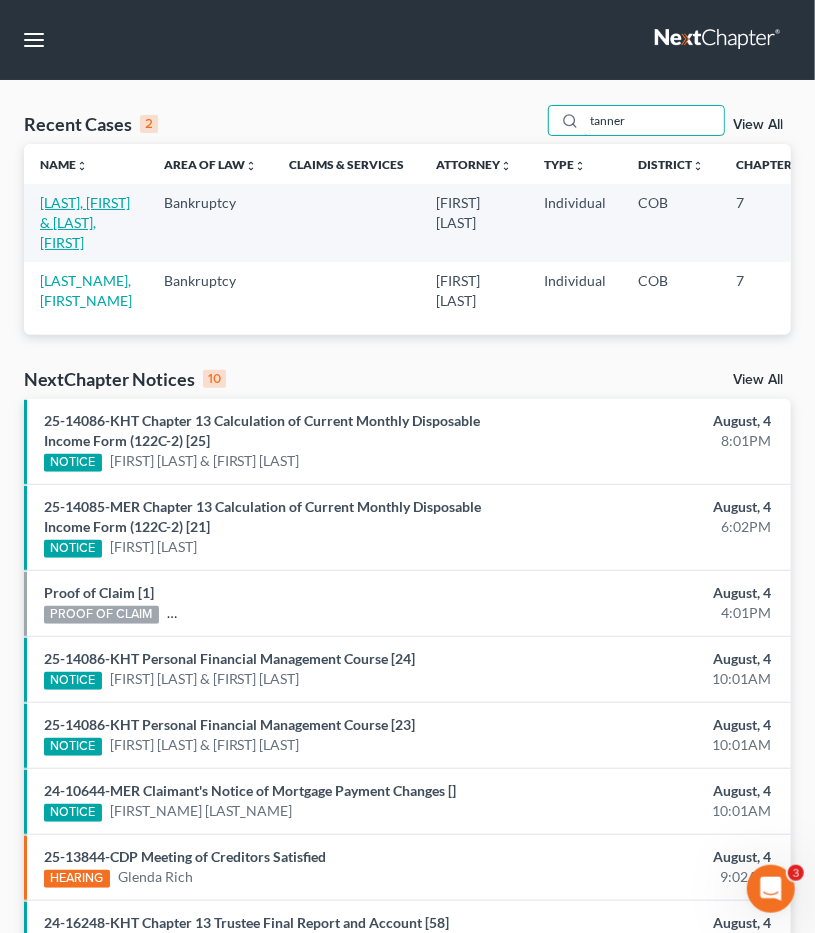 type on "tanner" 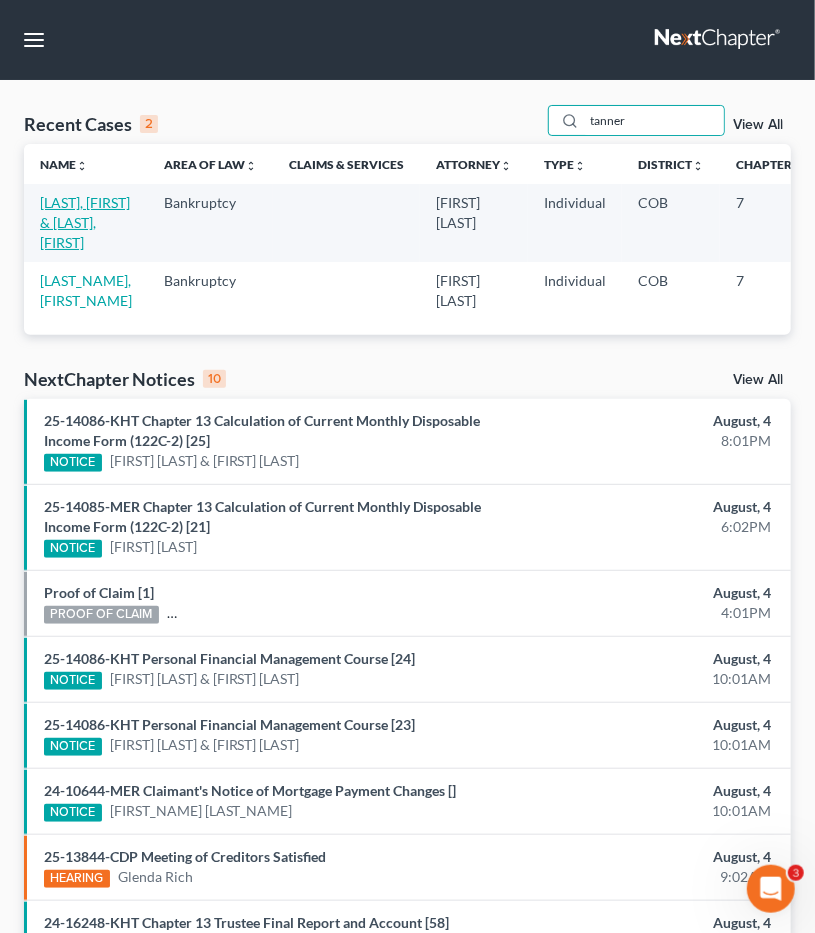 click on "[LAST], [FIRST] & [LAST], [FIRST]" at bounding box center [85, 222] 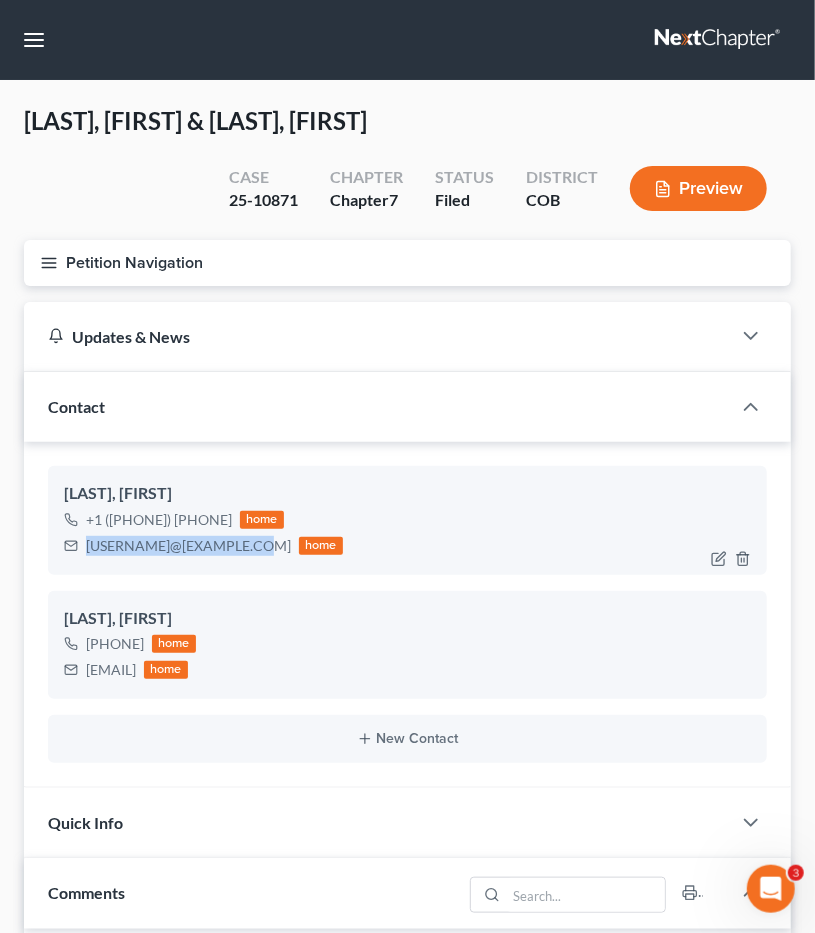 drag, startPoint x: 243, startPoint y: 540, endPoint x: 86, endPoint y: 546, distance: 157.11461 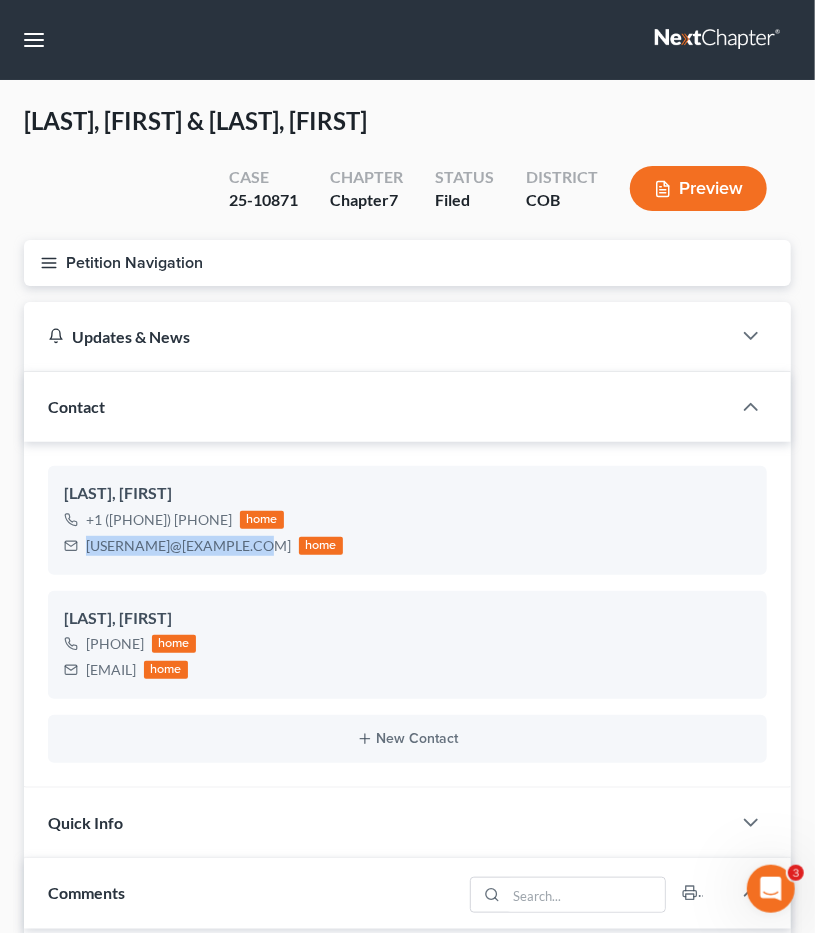 click on "Petition Navigation" at bounding box center [407, 263] 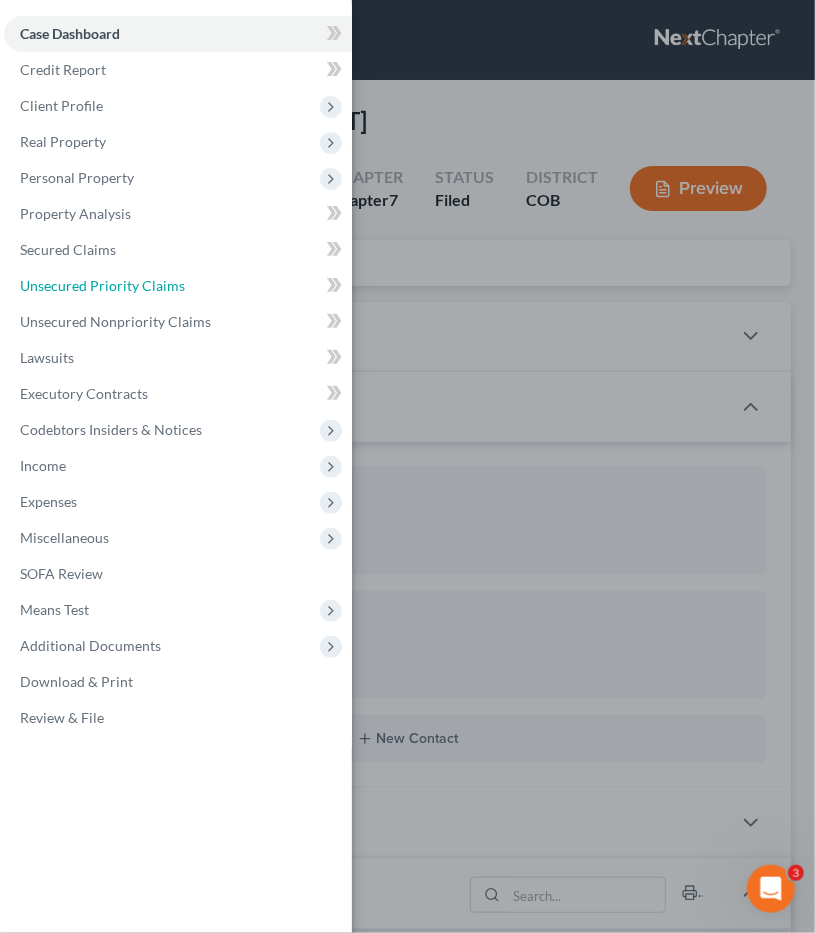 click on "Unsecured Priority Claims" at bounding box center [178, 286] 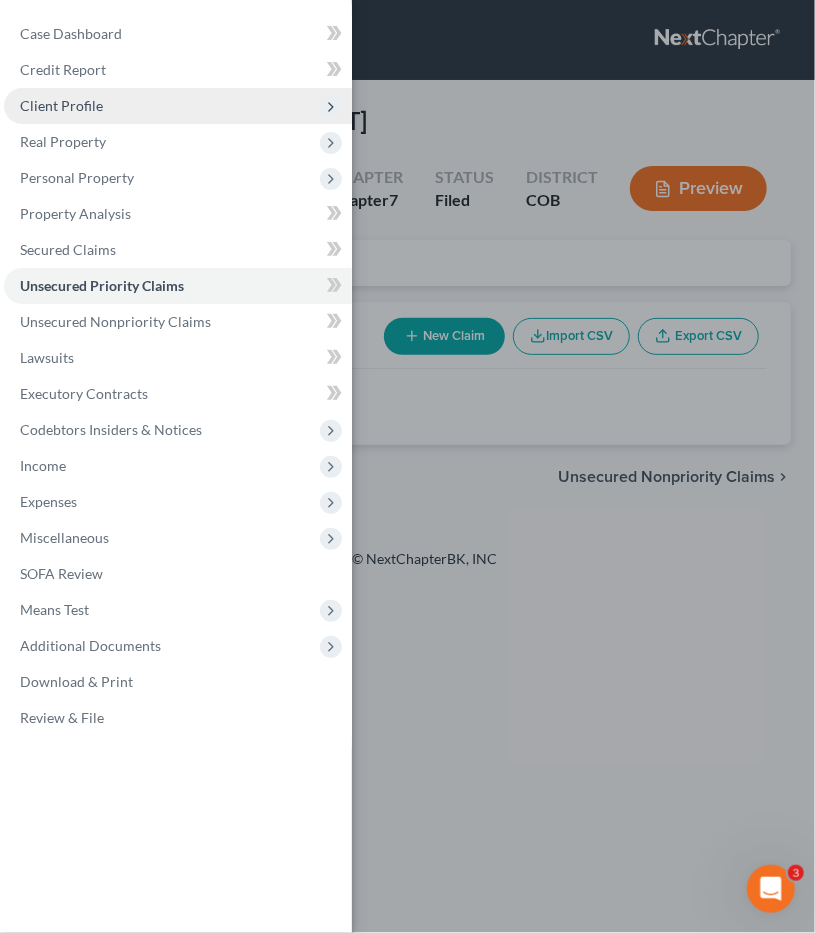 click on "Client Profile" at bounding box center [178, 106] 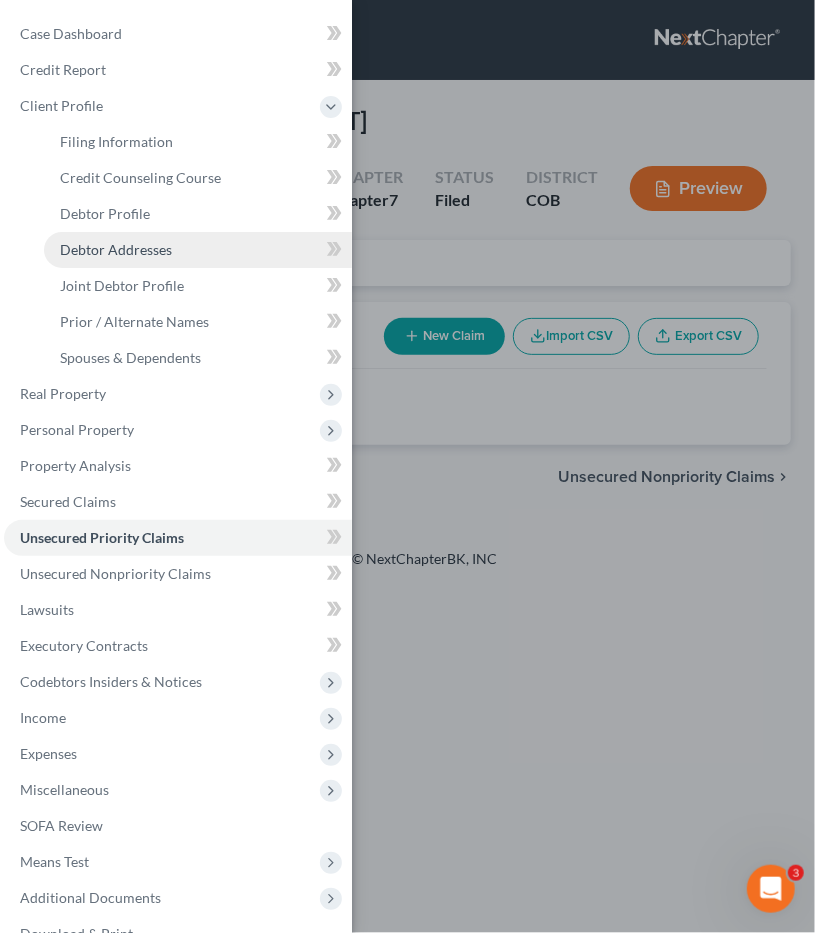 click on "Debtor Addresses" at bounding box center [116, 249] 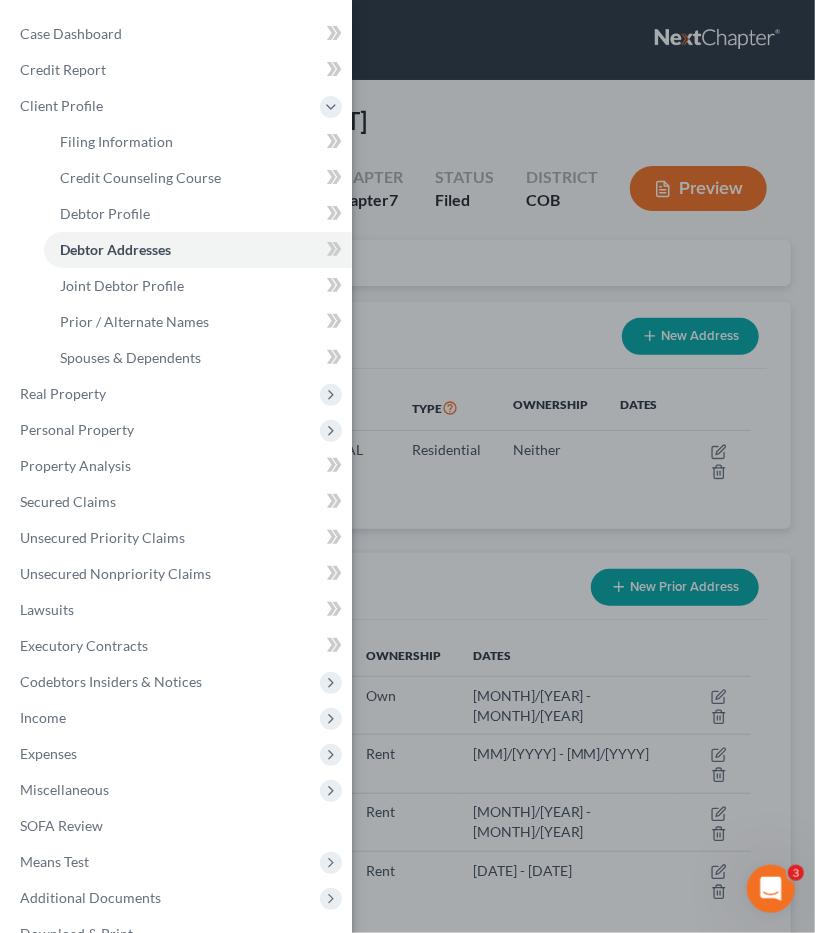 click on "Case Dashboard
Payments
Invoices
Payments
Payments
Credit Report
Client Profile" at bounding box center (407, 466) 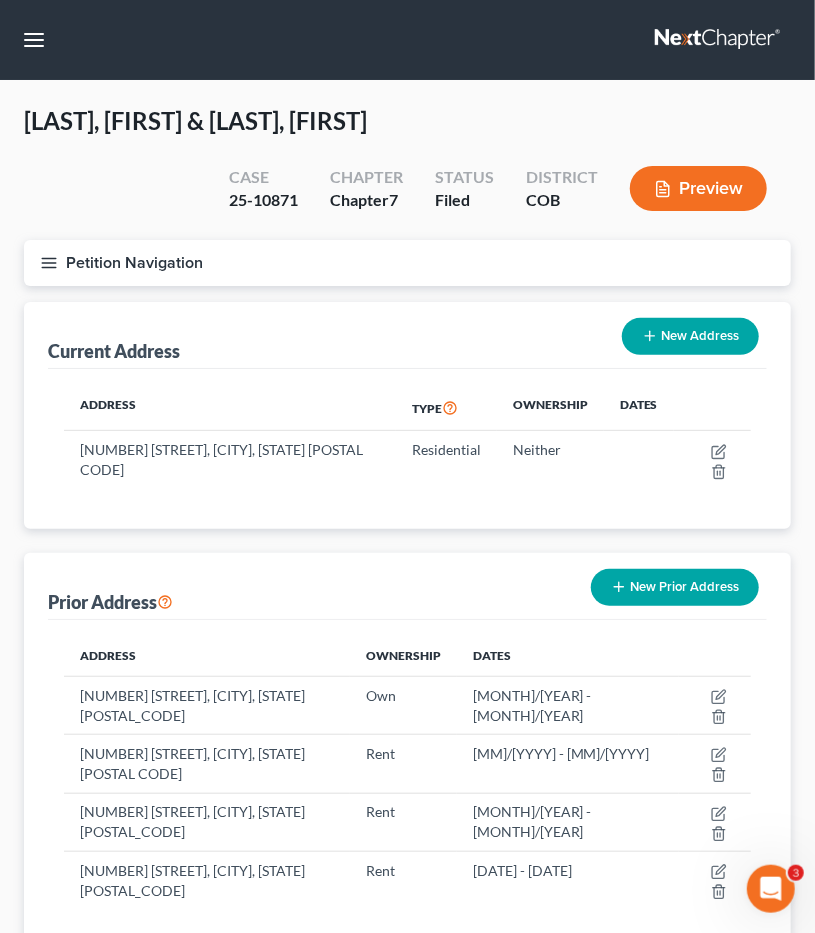 click on "Petition Navigation" at bounding box center [407, 263] 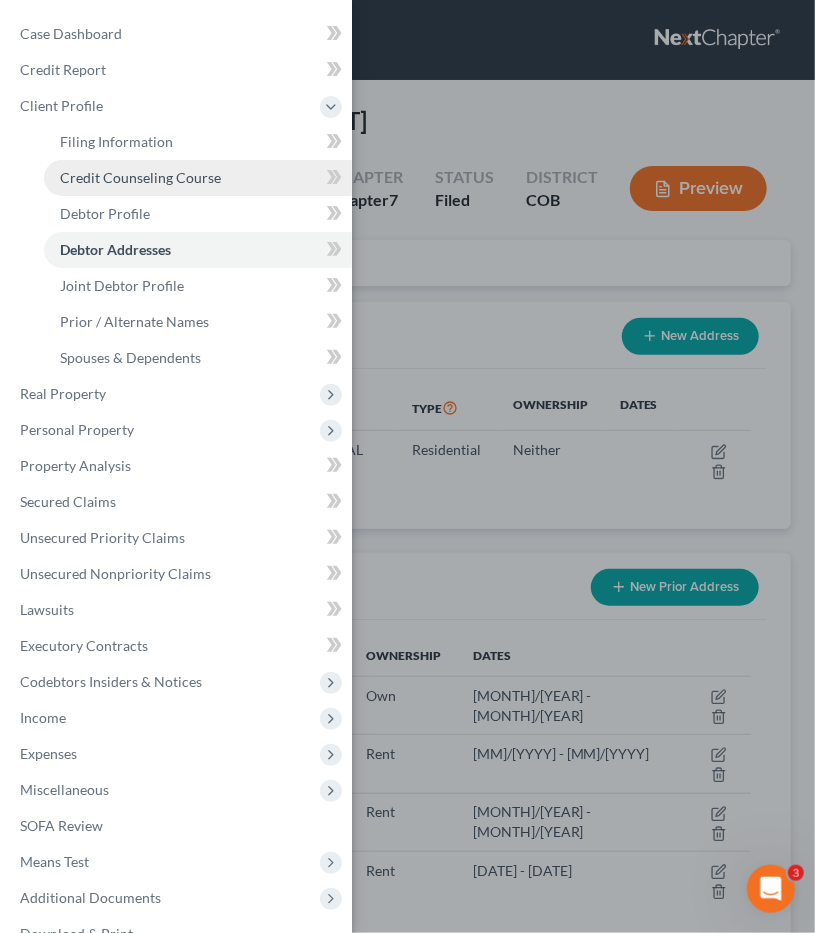 click on "Credit Counseling Course" at bounding box center (140, 177) 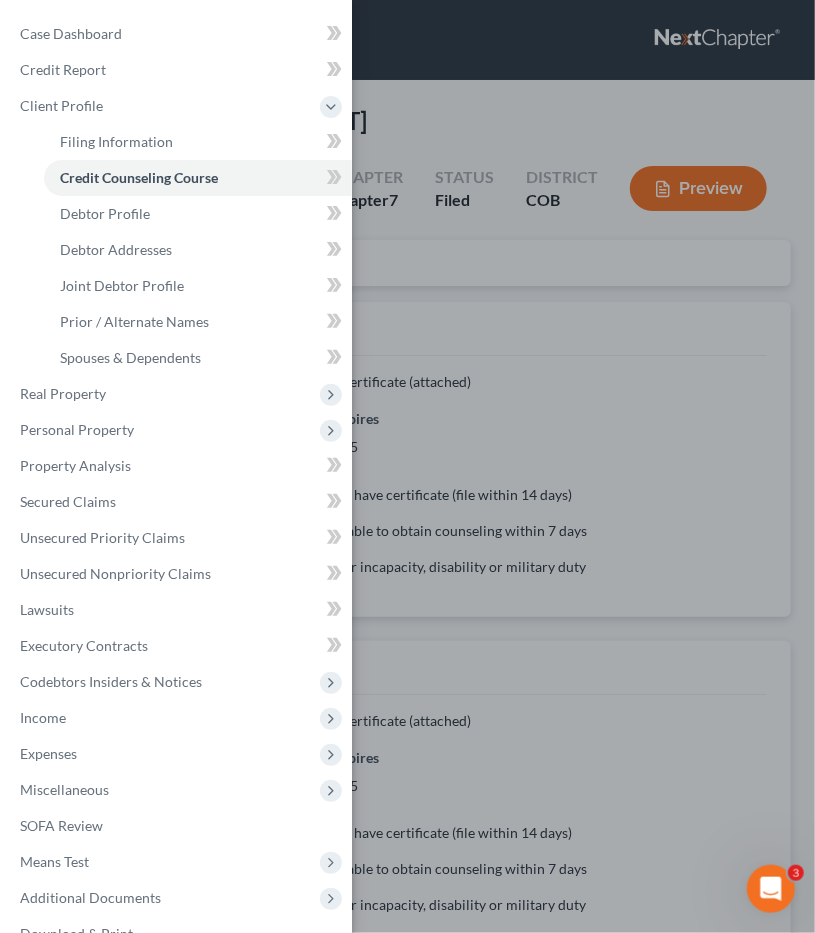 click on "Case Dashboard
Payments
Invoices
Payments
Payments
Credit Report
Client Profile" at bounding box center [407, 466] 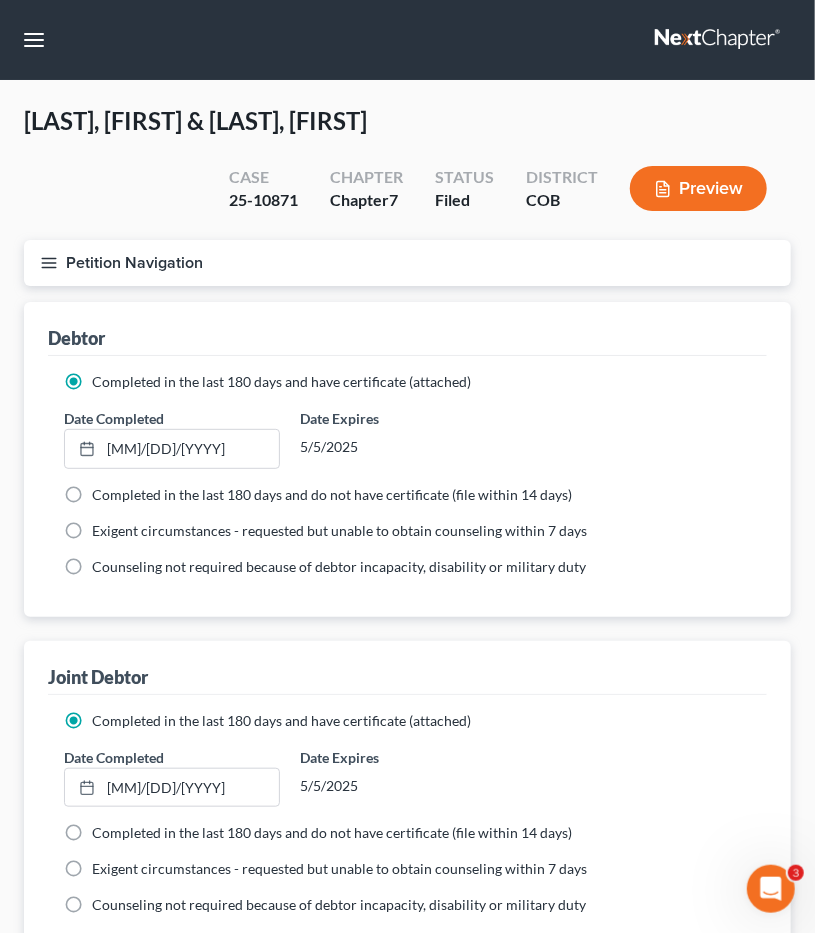 click on "Petition Navigation" at bounding box center (407, 263) 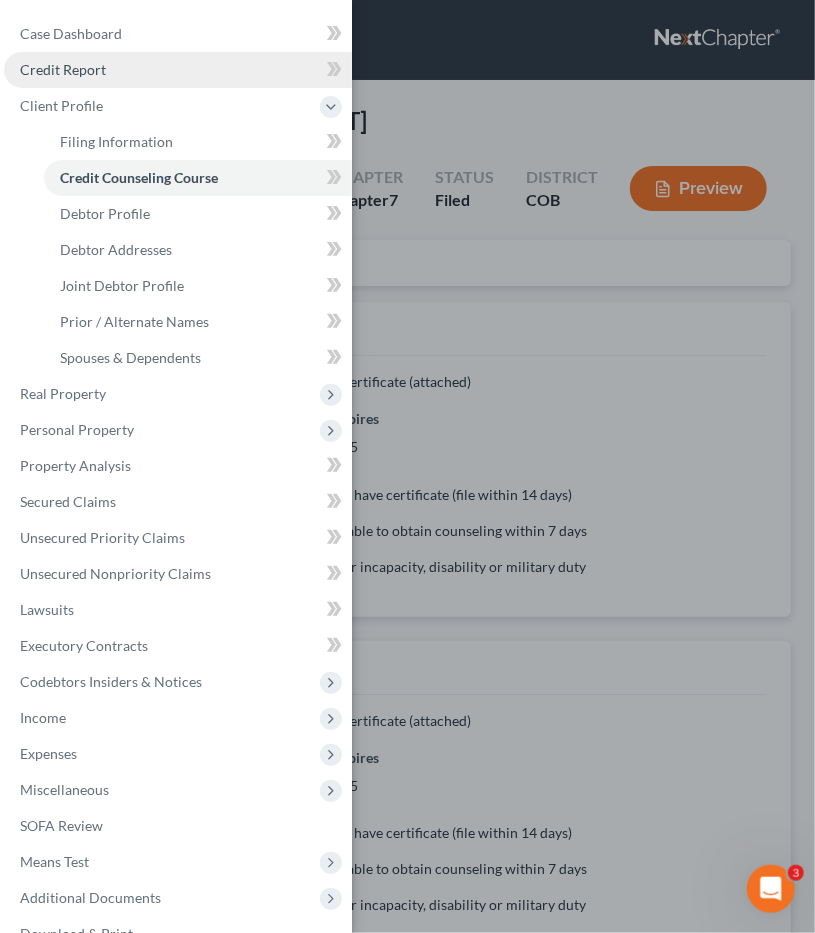click on "Credit Report" at bounding box center [178, 70] 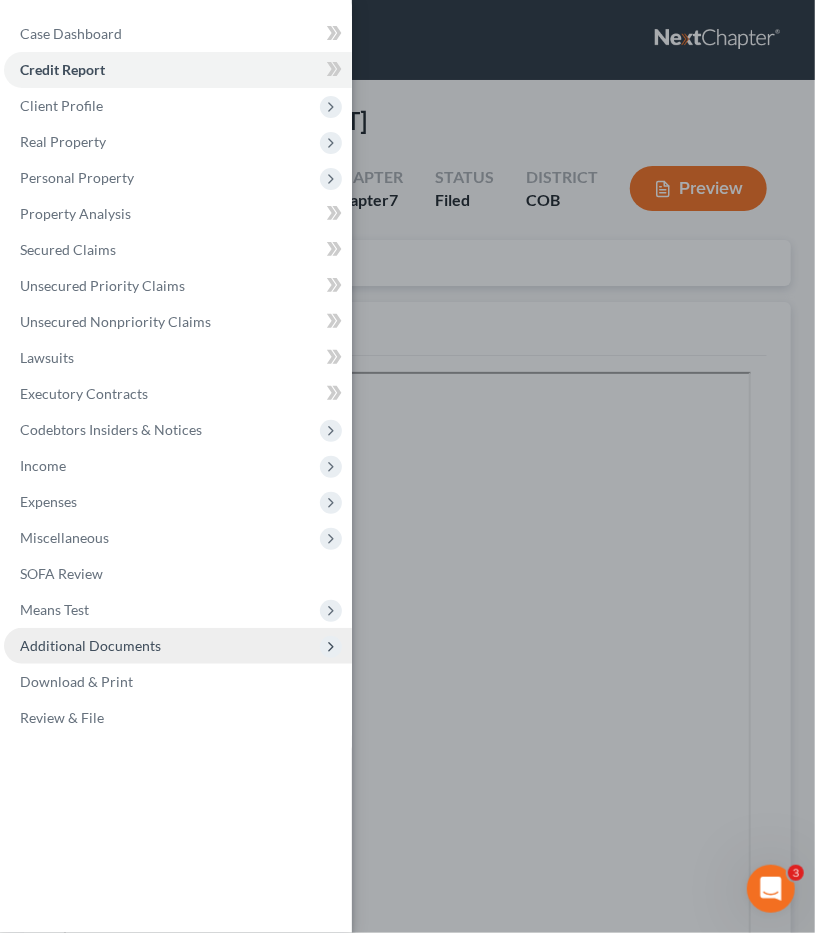 click on "Additional Documents" at bounding box center (90, 645) 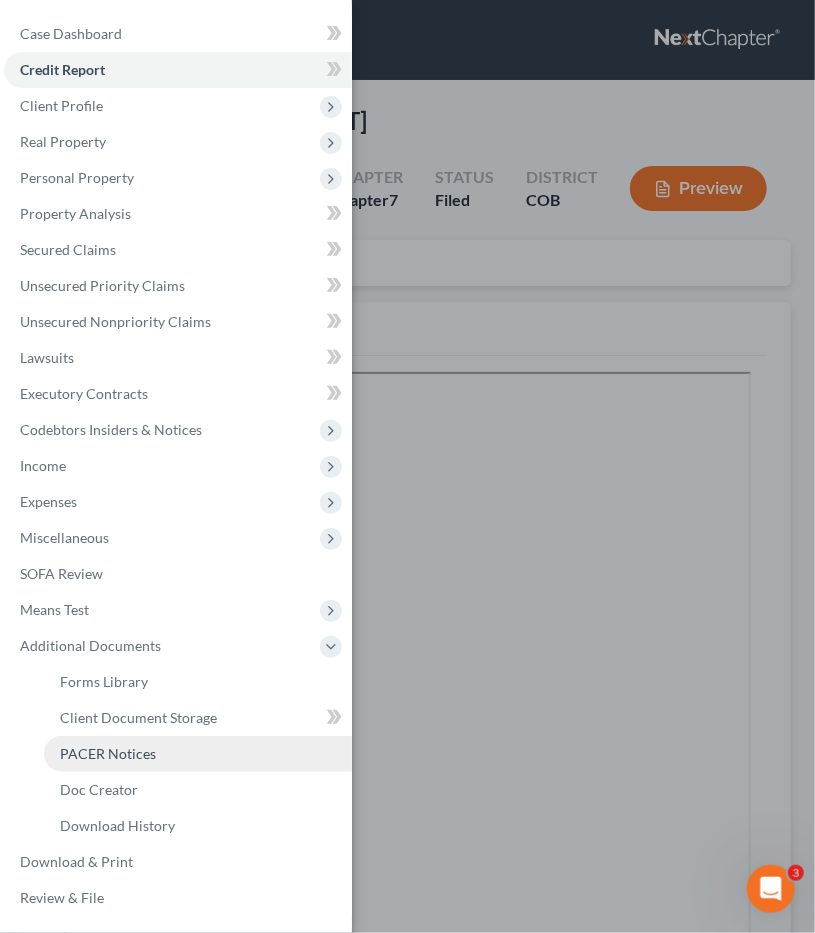 click on "PACER Notices" at bounding box center (198, 754) 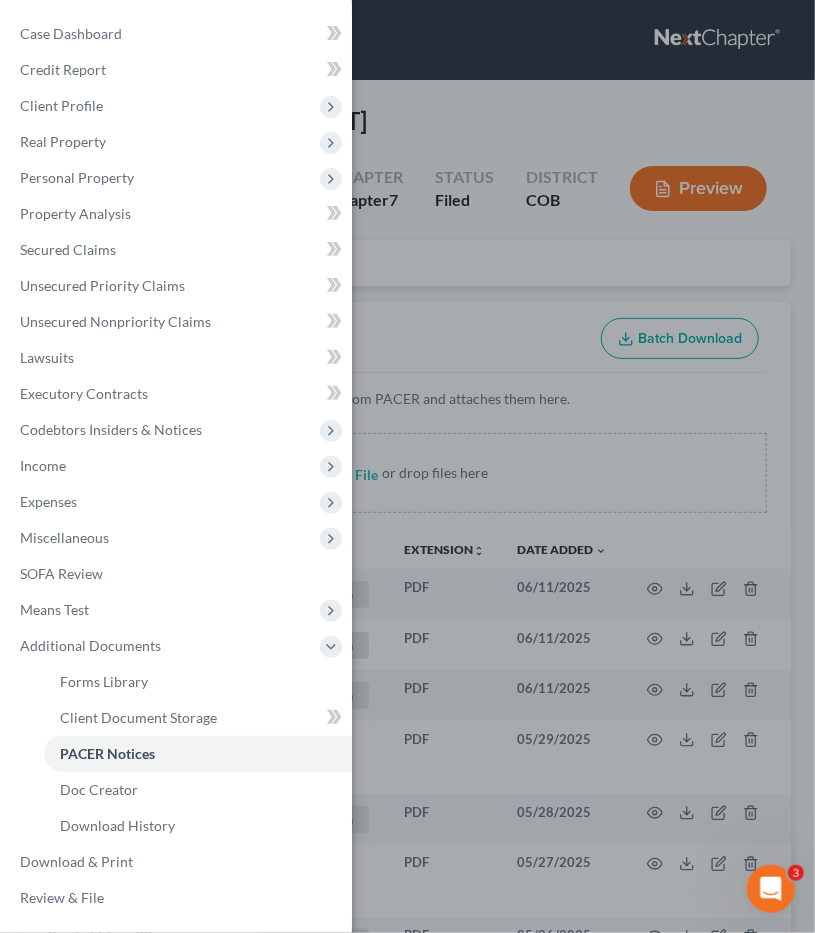 click on "Case Dashboard
Payments
Invoices
Payments
Payments
Credit Report
Client Profile" at bounding box center [407, 466] 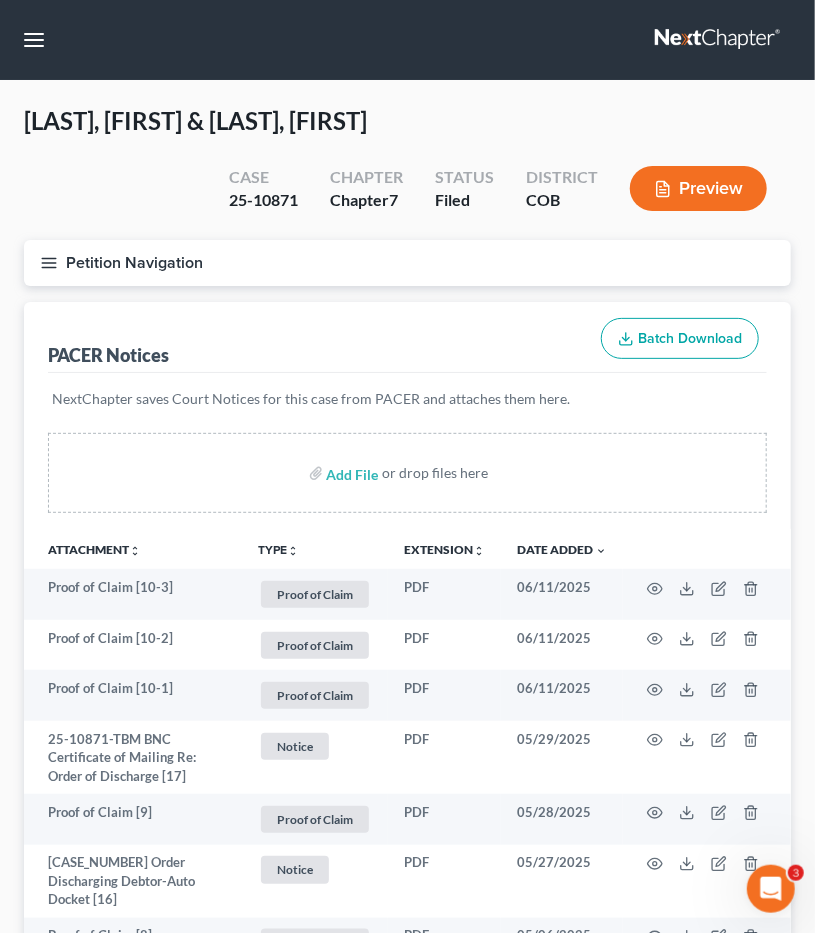type 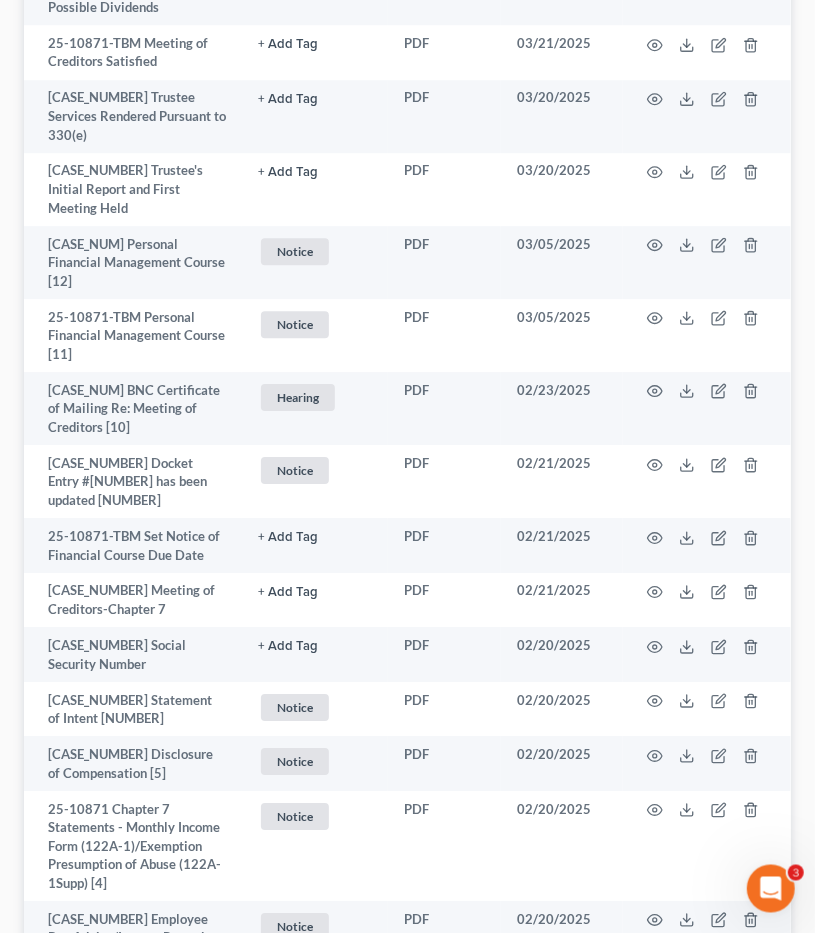 scroll, scrollTop: 1872, scrollLeft: 0, axis: vertical 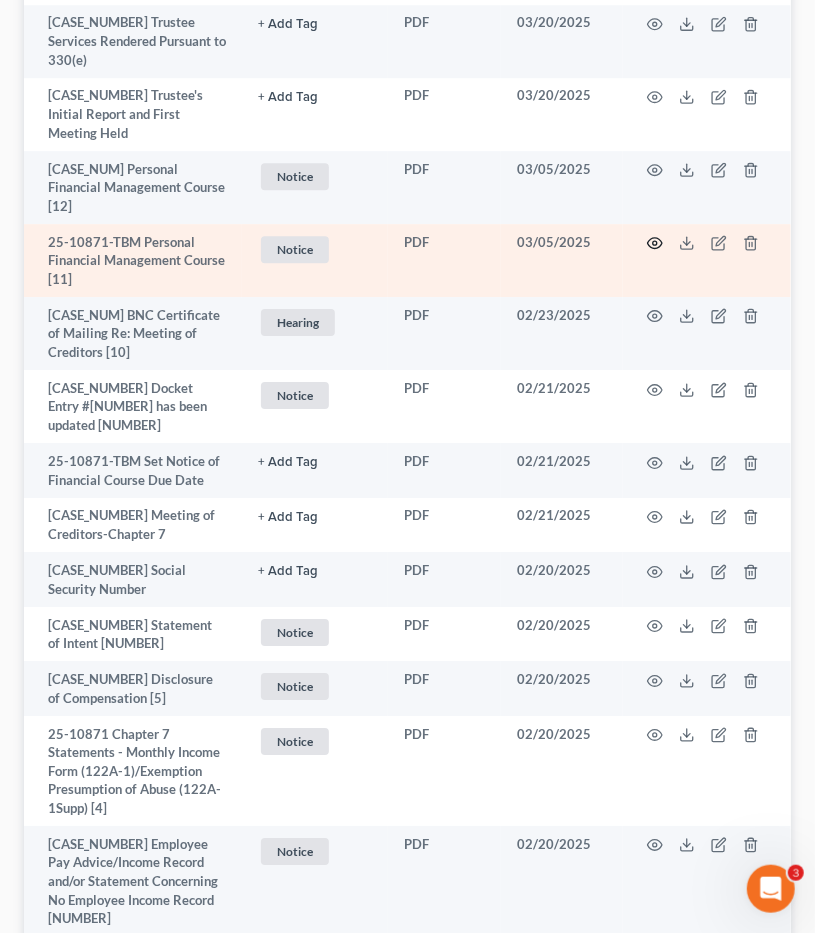 click 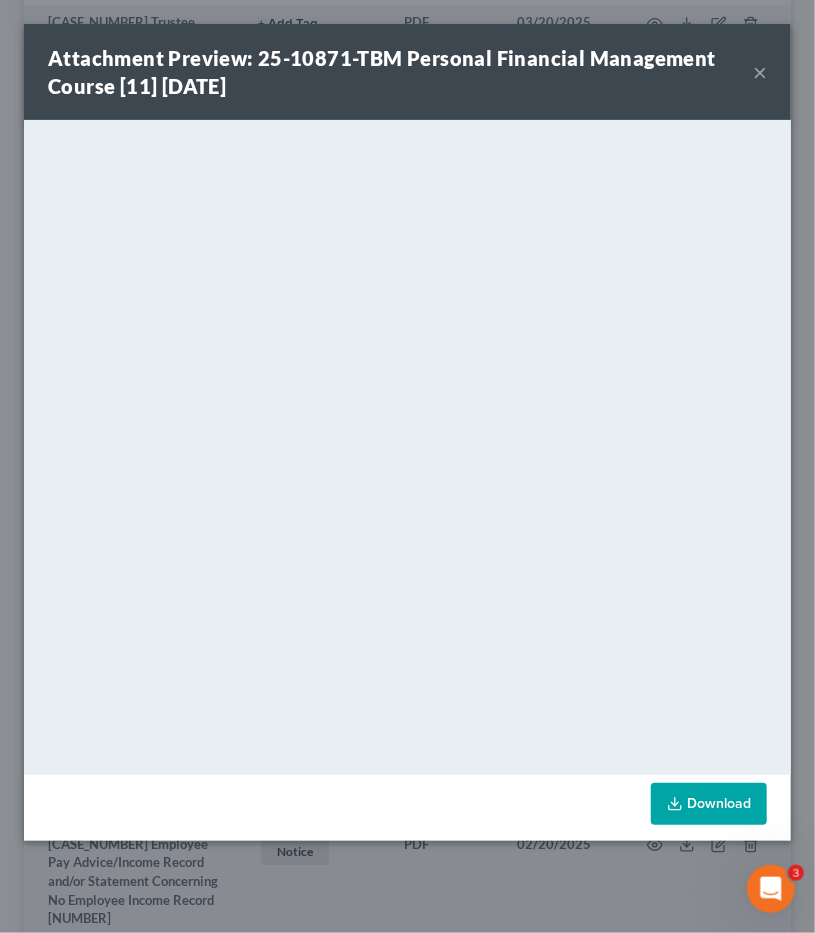 click on "Attachment Preview: [CASE_NUM] Personal Financial Management Course [11] [DATE] ×" at bounding box center [407, 72] 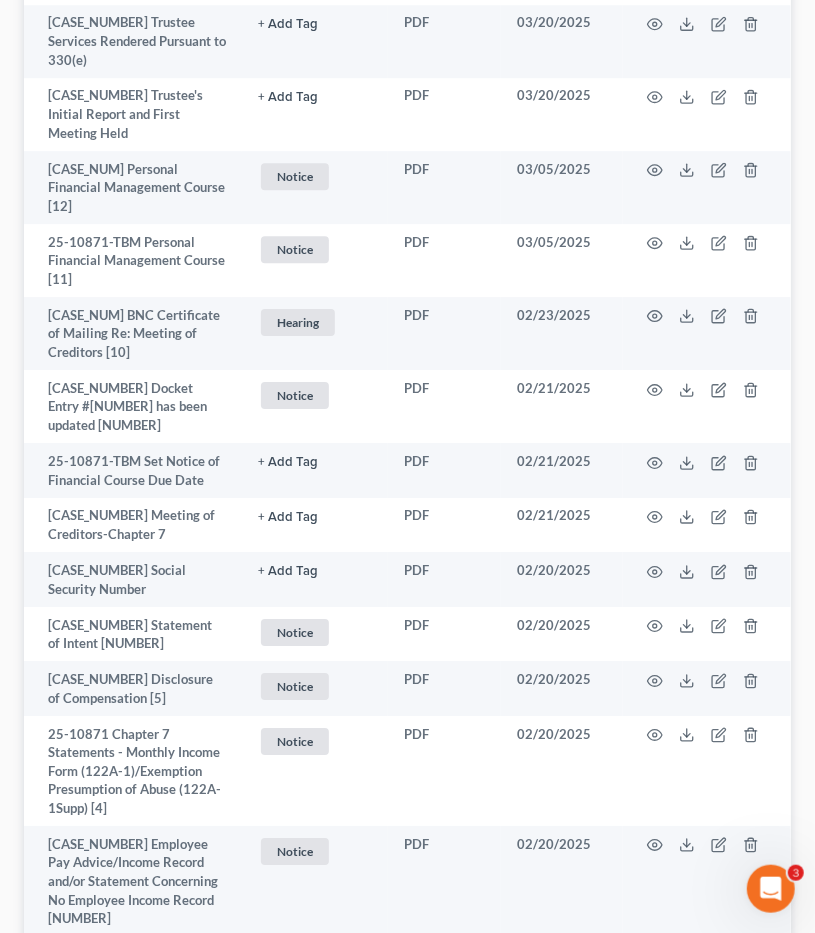 click on "Forms Library
Client Document Storage
PACER Notices
Doc Creator
Download History
PACER Notices
Batch Download
NextChapter saves Court Notices for this case from PACER and attaches them here.
Add File
or drop files here
Attachment
unfold_more
expand_more
expand_less
TYPE unfold_more NONE Hearing License and Socail Notice Proof of Claim
Extension
unfold_more
expand_more
expand_less
Date Added
unfold_more
expand_more
expand_less
Proof of Claim [10-3] Proof of Claim + Add Tag Proof of Claim × Select an option or create one Hearing License and Socail Notice Proof of Claim PDF [DATE] Proof of Claim [10-2] Proof of Claim + Add Tag Proof of Claim × Select an option or create one Hearing License and Socail Notice Proof of Claim PDF [DATE] Proof of Claim [10-1] Proof of Claim + Add Tag Proof of Claim × Hearing License and Socail ×" at bounding box center (407, -204) 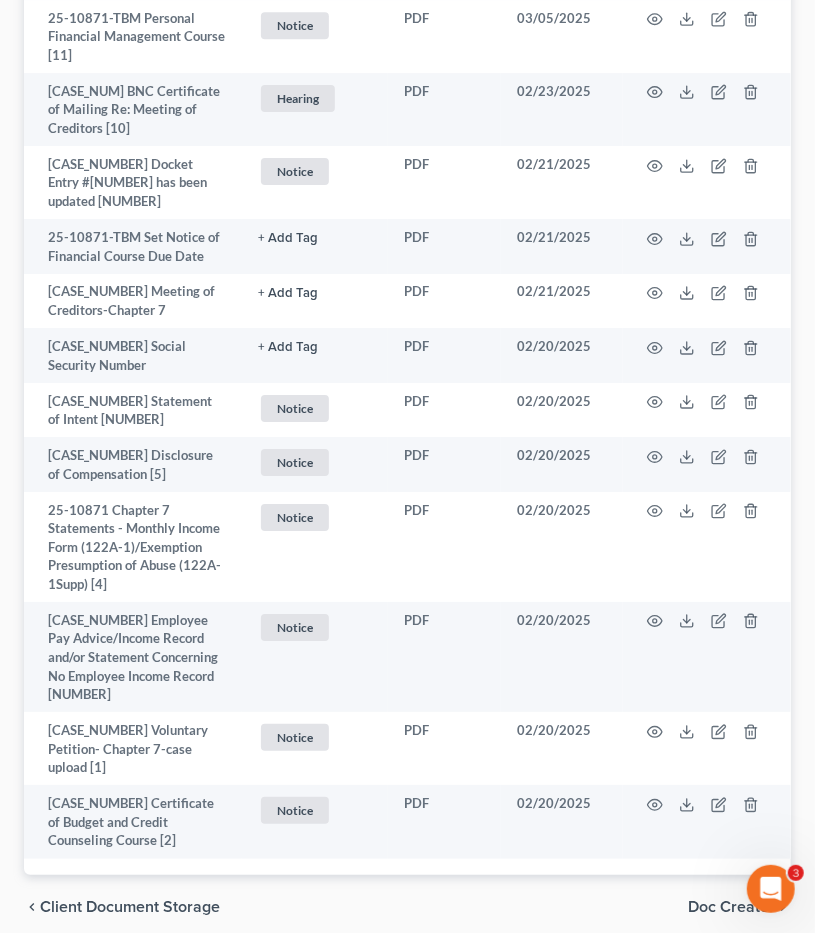 scroll, scrollTop: 2121, scrollLeft: 0, axis: vertical 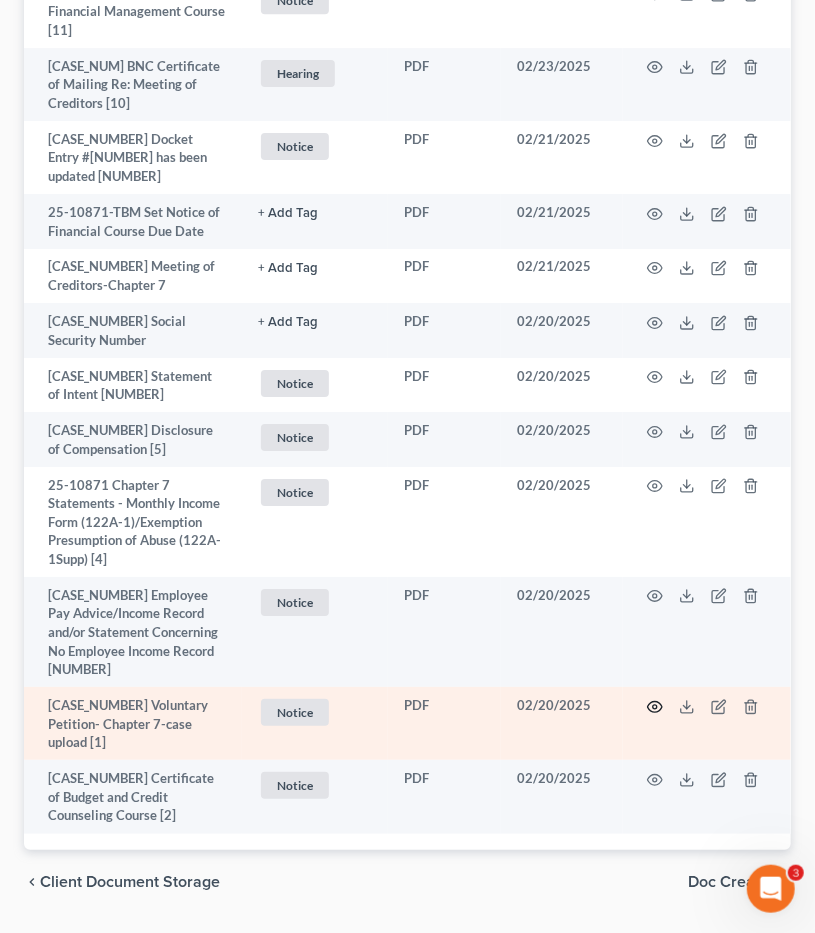 click 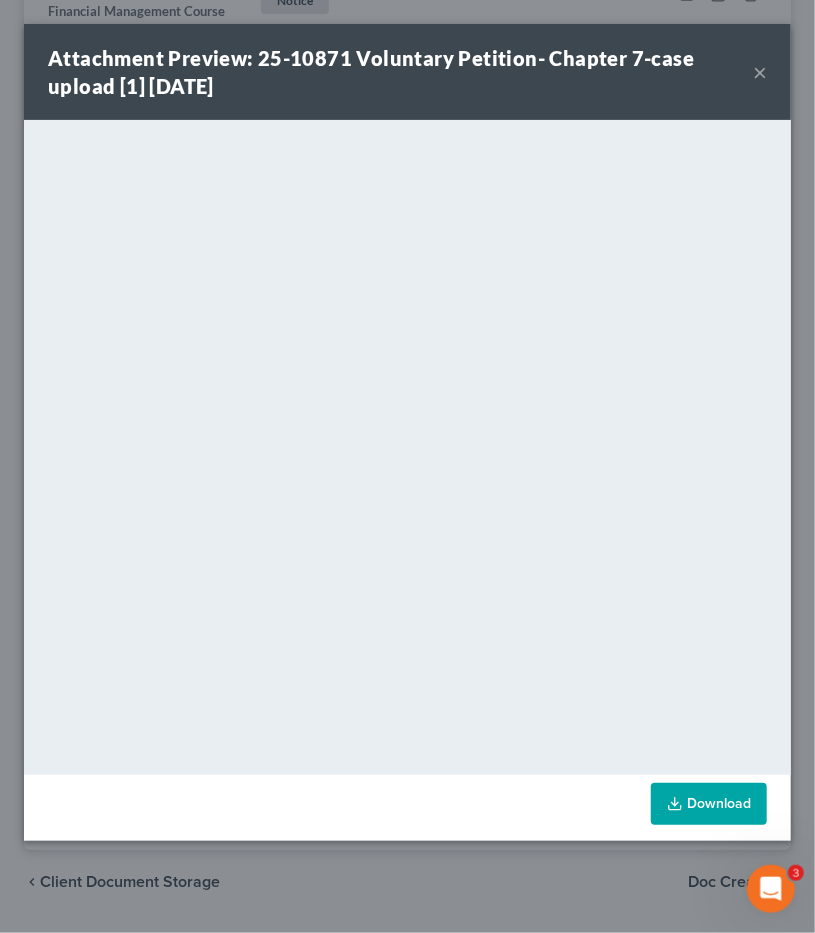 click on "×" at bounding box center [760, 72] 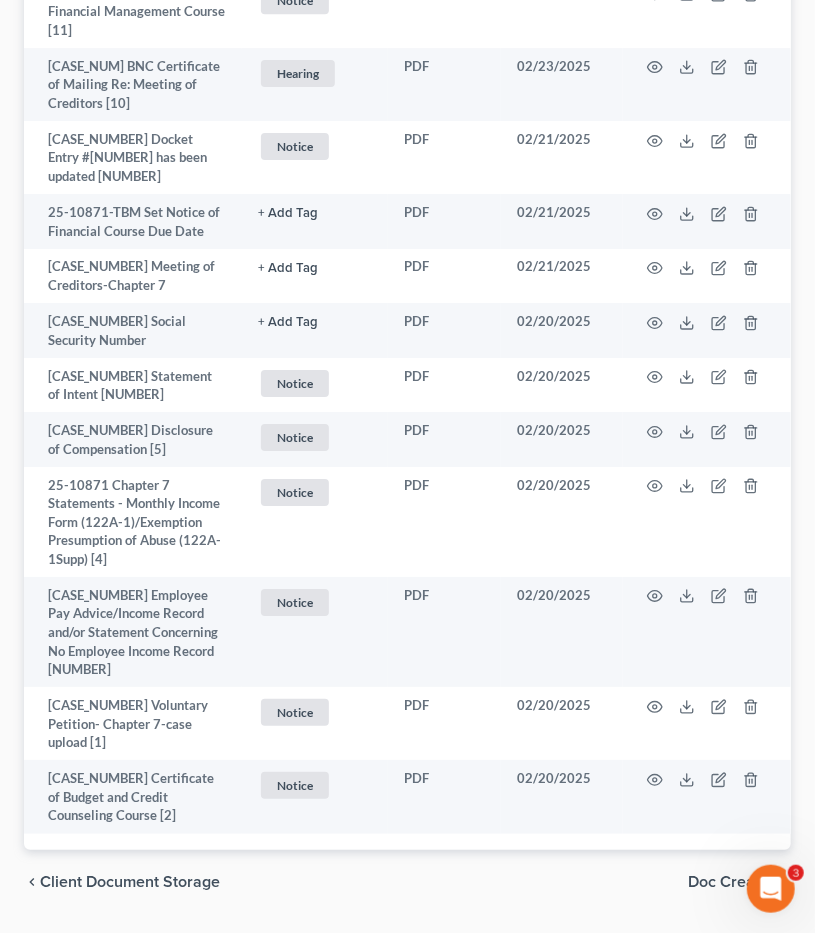 click on "Forms Library
Client Document Storage
PACER Notices
Doc Creator
Download History
PACER Notices
Batch Download
NextChapter saves Court Notices for this case from PACER and attaches them here.
Add File
or drop files here
Attachment
unfold_more
expand_more
expand_less
TYPE unfold_more NONE Hearing License and Socail Notice Proof of Claim
Extension
unfold_more
expand_more
expand_less
Date Added
unfold_more
expand_more
expand_less
Proof of Claim [10-3] Proof of Claim + Add Tag Proof of Claim × Select an option or create one Hearing License and Socail Notice Proof of Claim PDF [DATE] Proof of Claim [10-2] Proof of Claim + Add Tag Proof of Claim × Select an option or create one Hearing License and Socail Notice Proof of Claim PDF [DATE] Proof of Claim [10-1] Proof of Claim + Add Tag Proof of Claim × Hearing License and Socail ×" at bounding box center (407, -453) 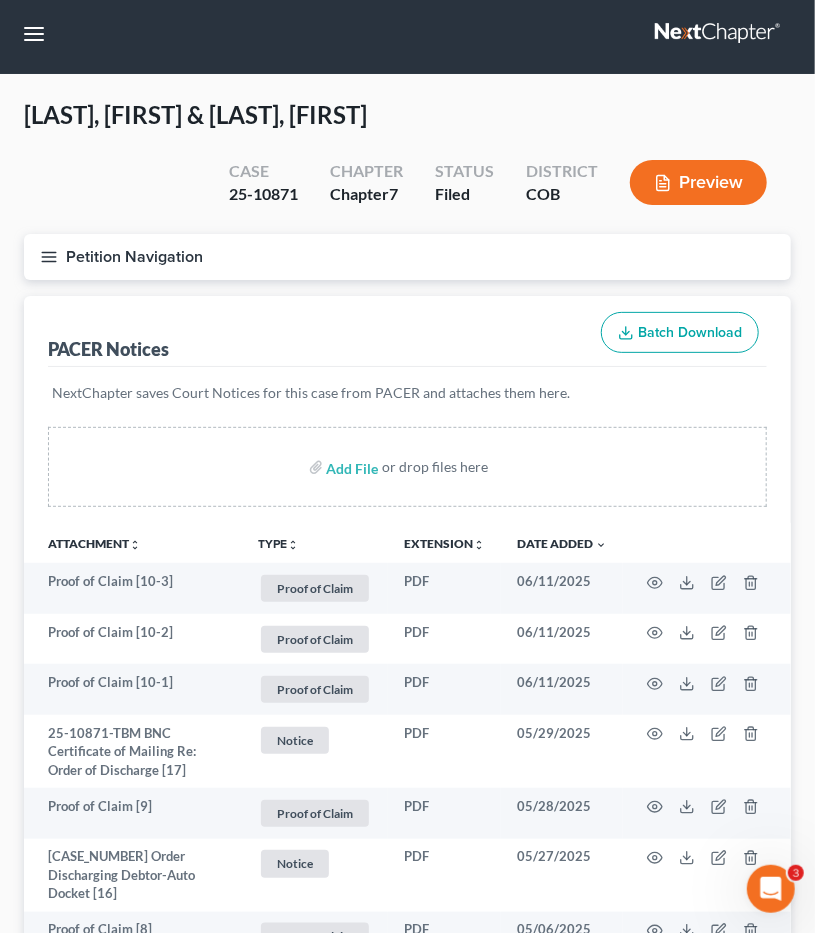 scroll, scrollTop: 0, scrollLeft: 0, axis: both 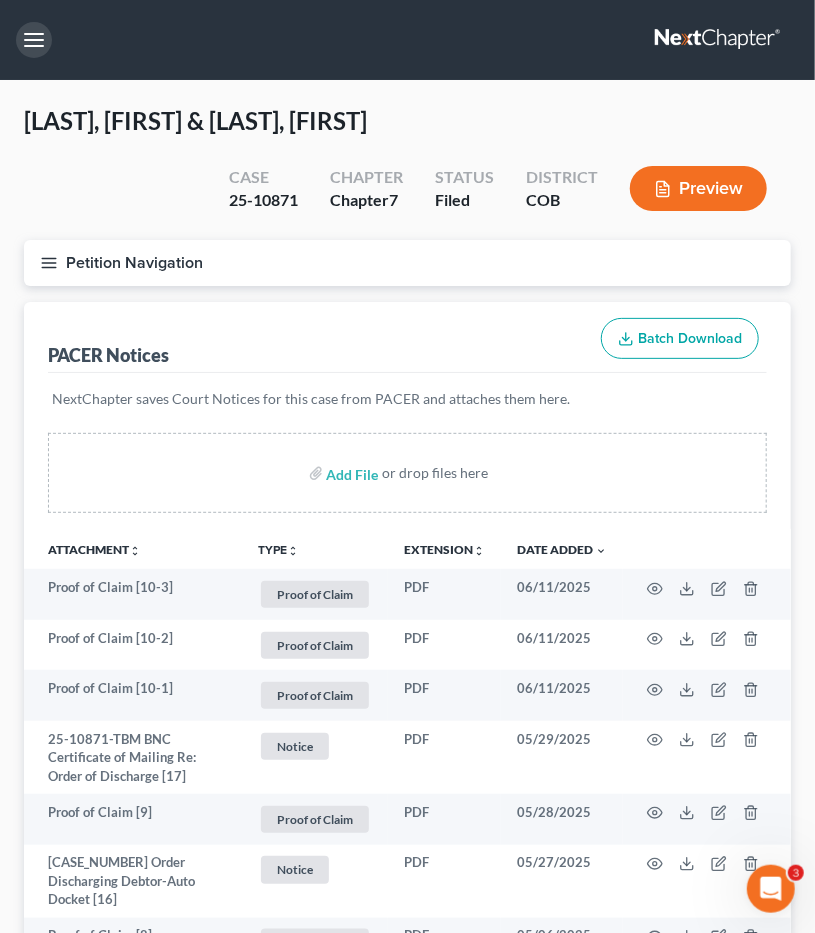 click at bounding box center (34, 40) 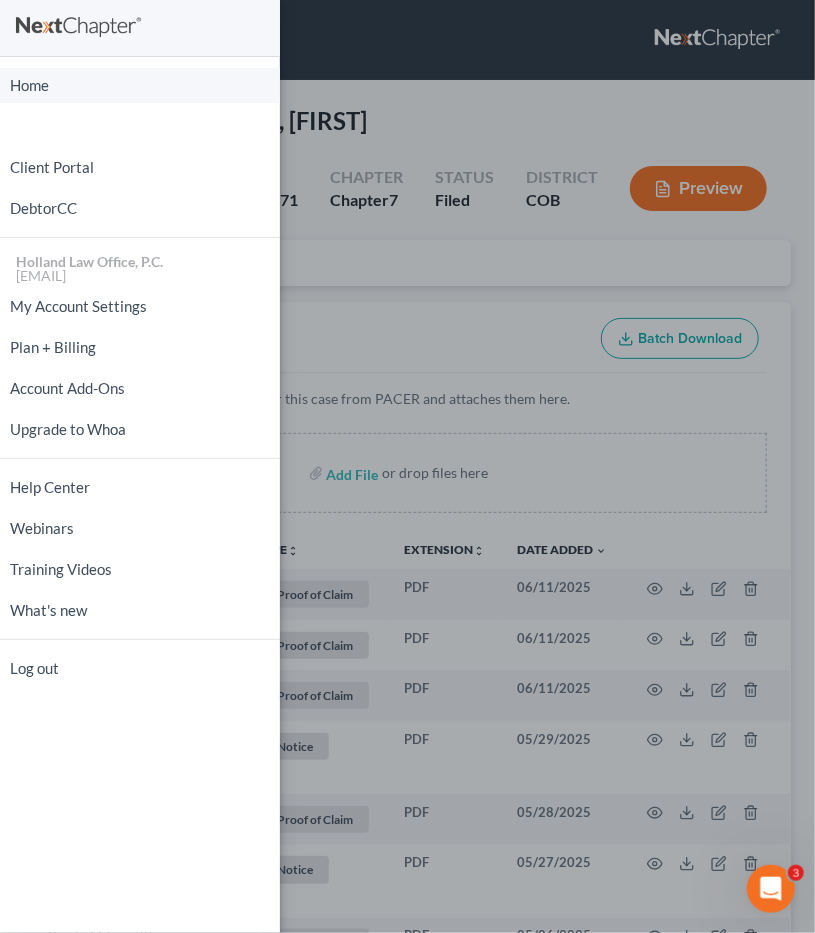 click on "Home" at bounding box center (140, 85) 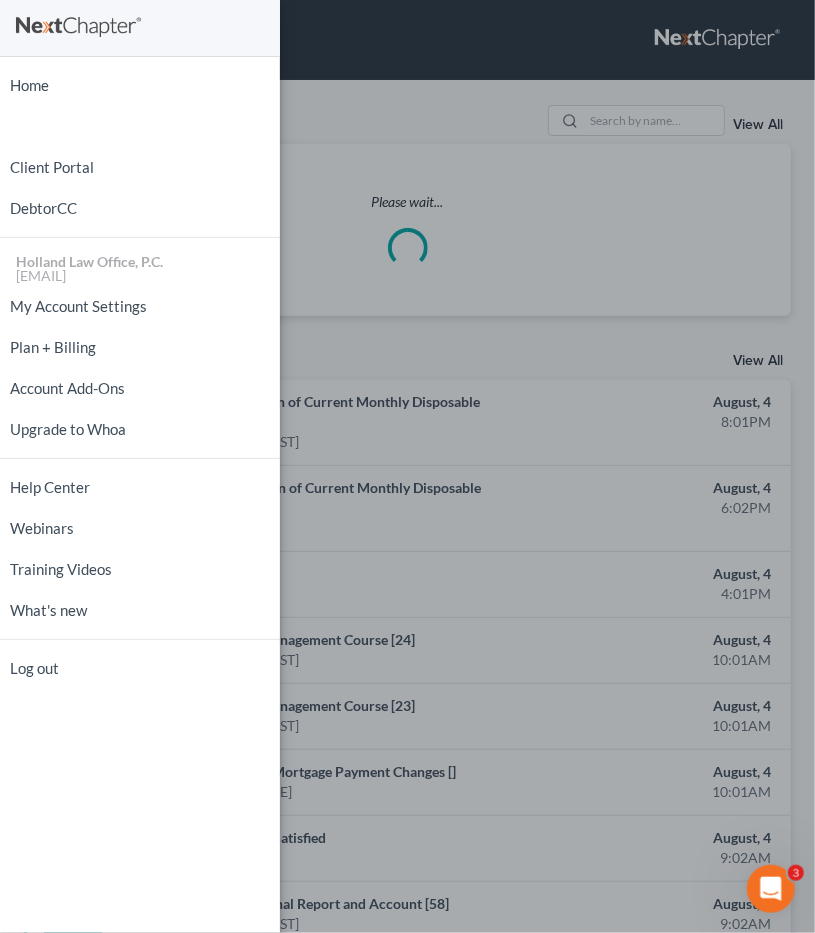 click on "Home New Case Client Portal DebtorCC Holland Law Office, P.C. [EMAIL] My Account Settings Plan + Billing Account Add-Ons Upgrade to Whoa Help Center Webinars Training Videos What's new Log out" at bounding box center (407, 466) 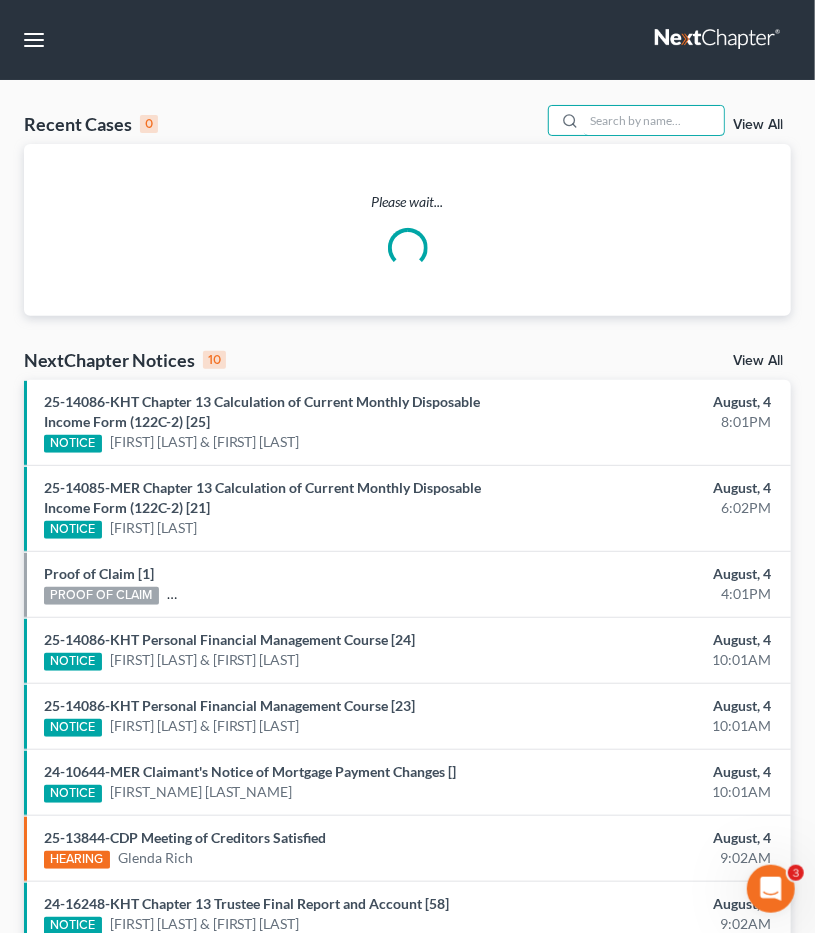 click at bounding box center [654, 120] 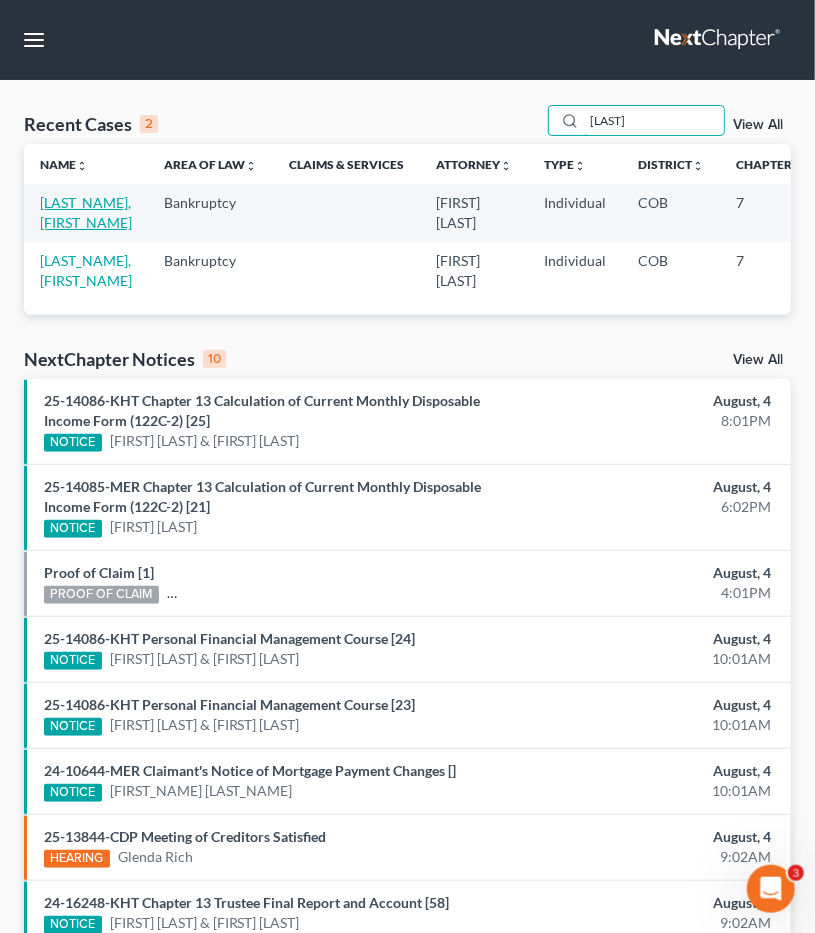 type on "[LAST]" 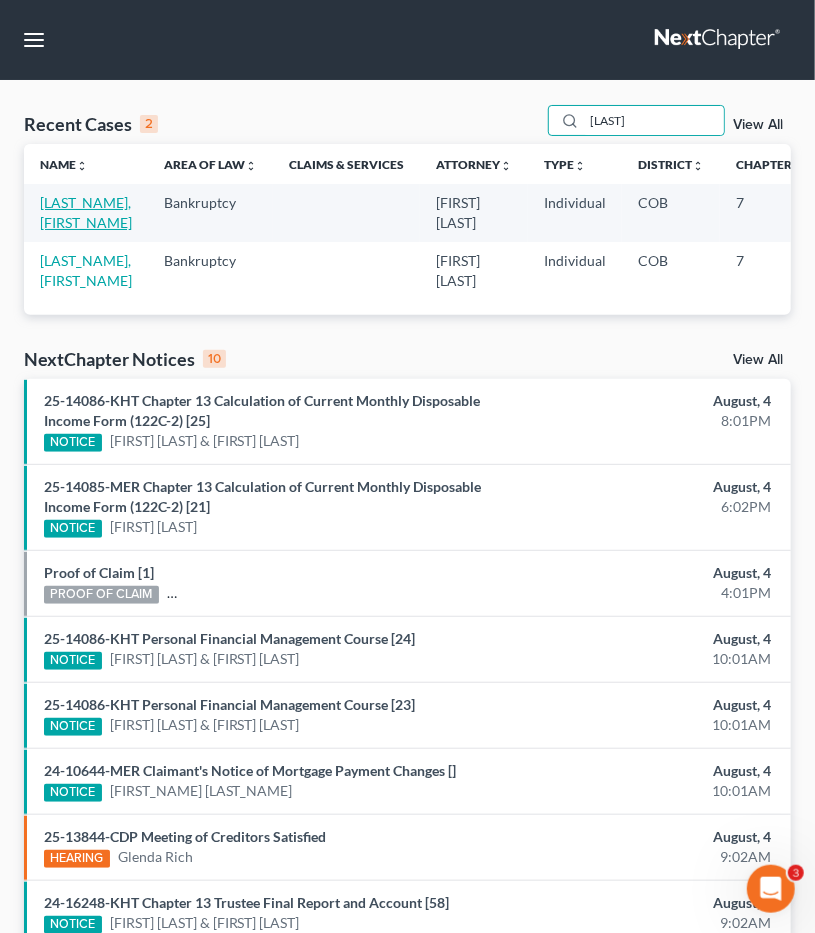click on "[LAST_NAME], [FIRST_NAME]" at bounding box center (86, 212) 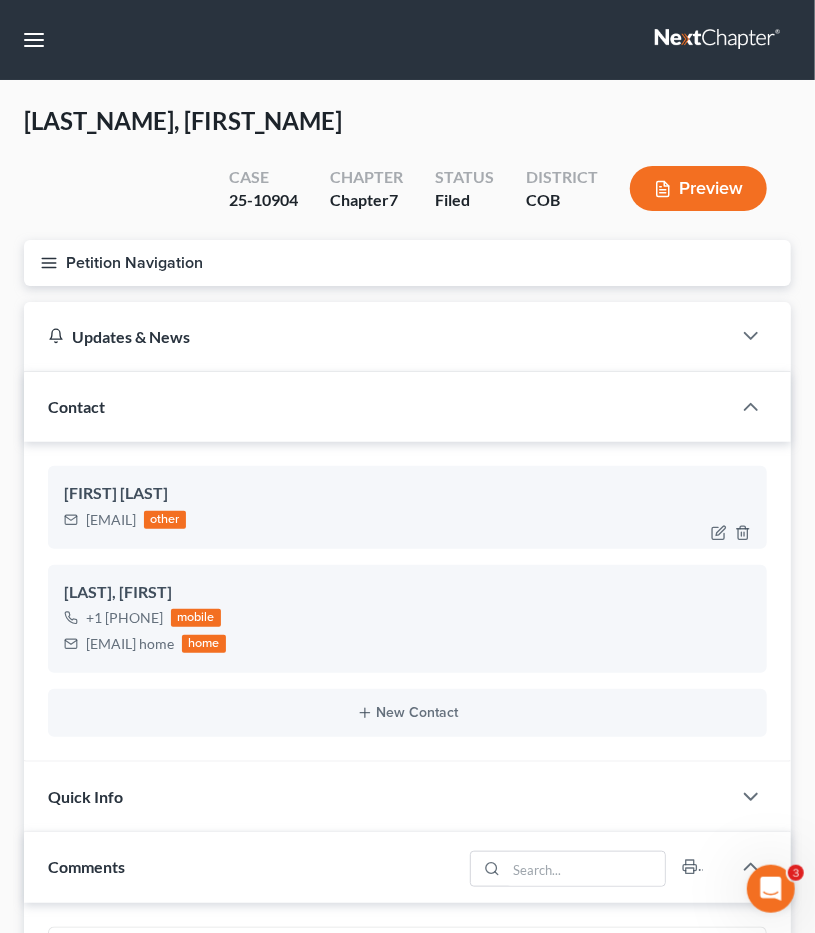 drag, startPoint x: 281, startPoint y: 522, endPoint x: 84, endPoint y: 539, distance: 197.73215 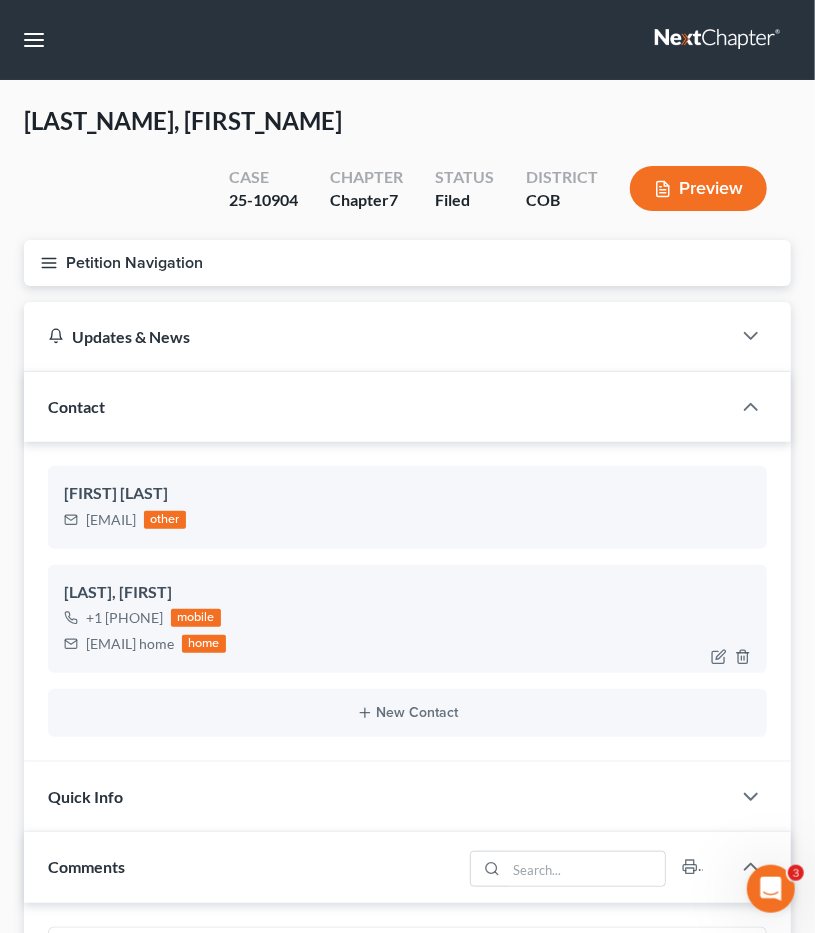 click on "+1 [PHONE]" at bounding box center [124, 618] 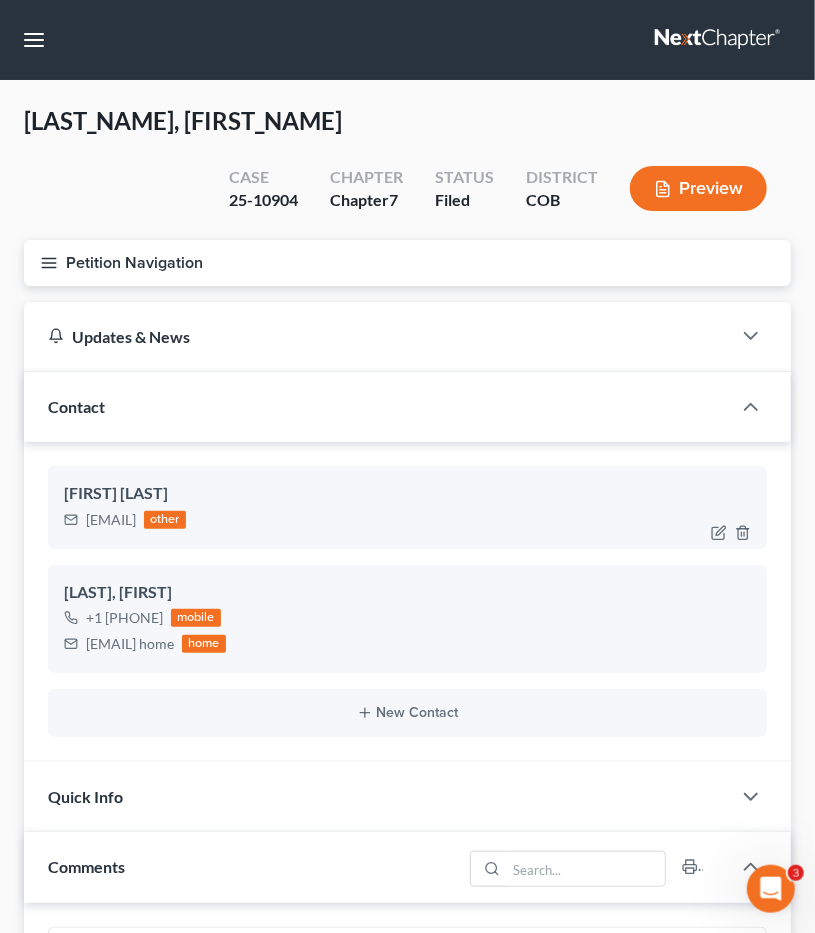 drag, startPoint x: 275, startPoint y: 523, endPoint x: 84, endPoint y: 538, distance: 191.5881 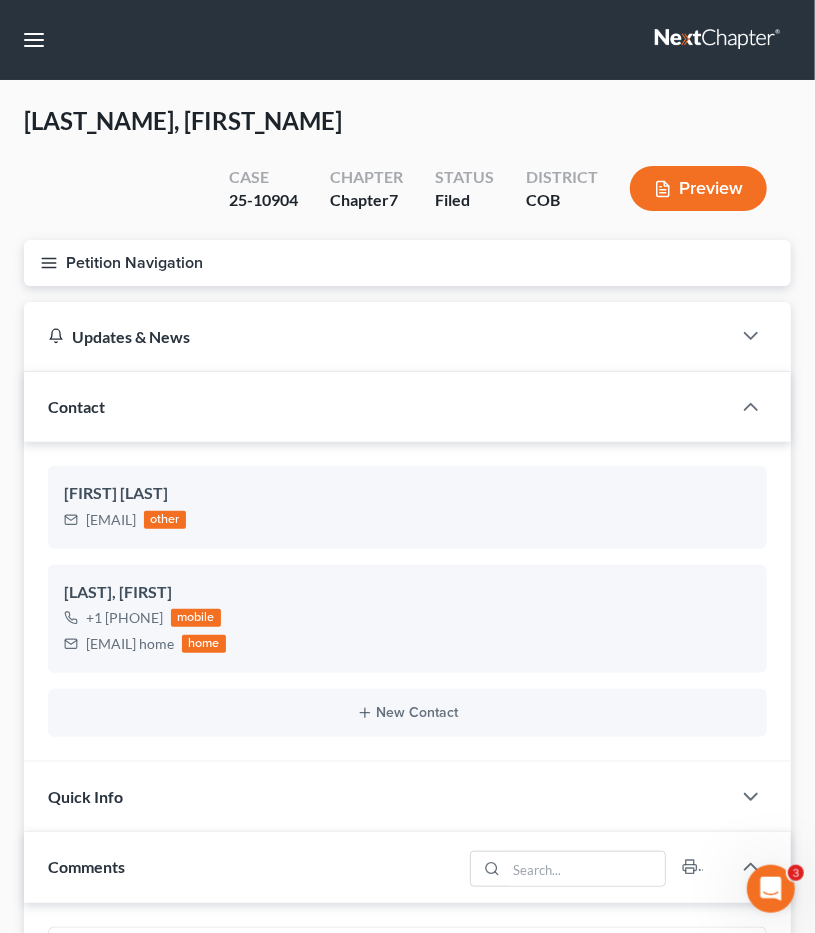 click on "[FIRST] [LAST] [EMAIL] other [FIRST] [LAST] [PHONE] mobile [EMAIL] home New Contact" at bounding box center (407, 601) 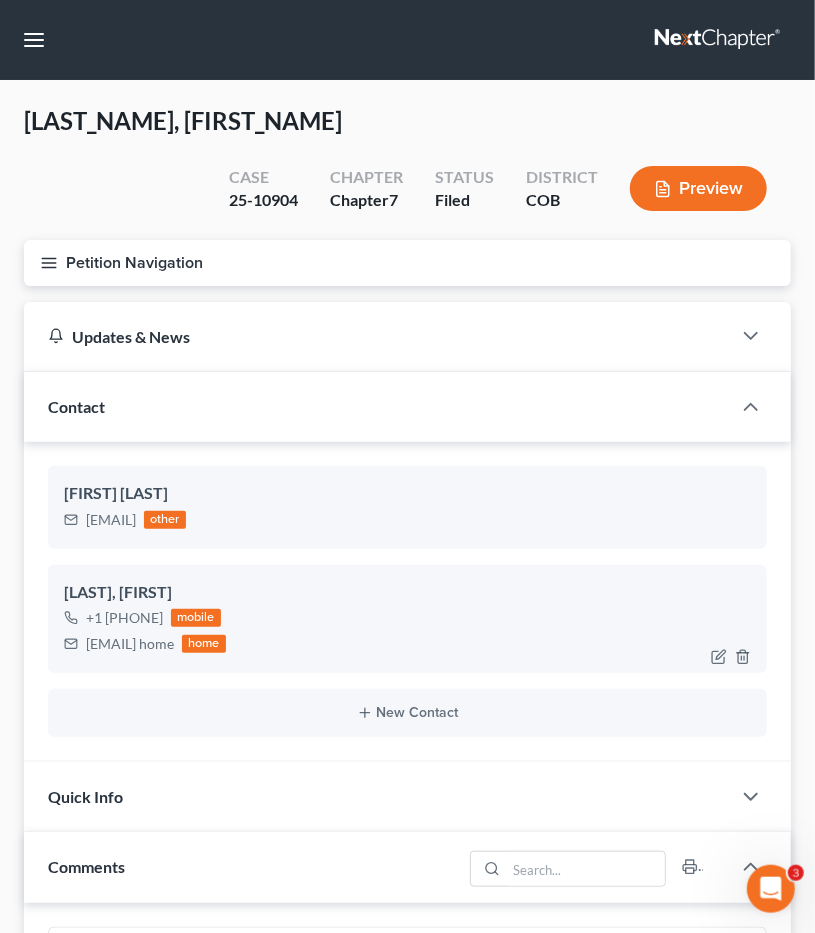 drag, startPoint x: 272, startPoint y: 649, endPoint x: 88, endPoint y: 661, distance: 184.39088 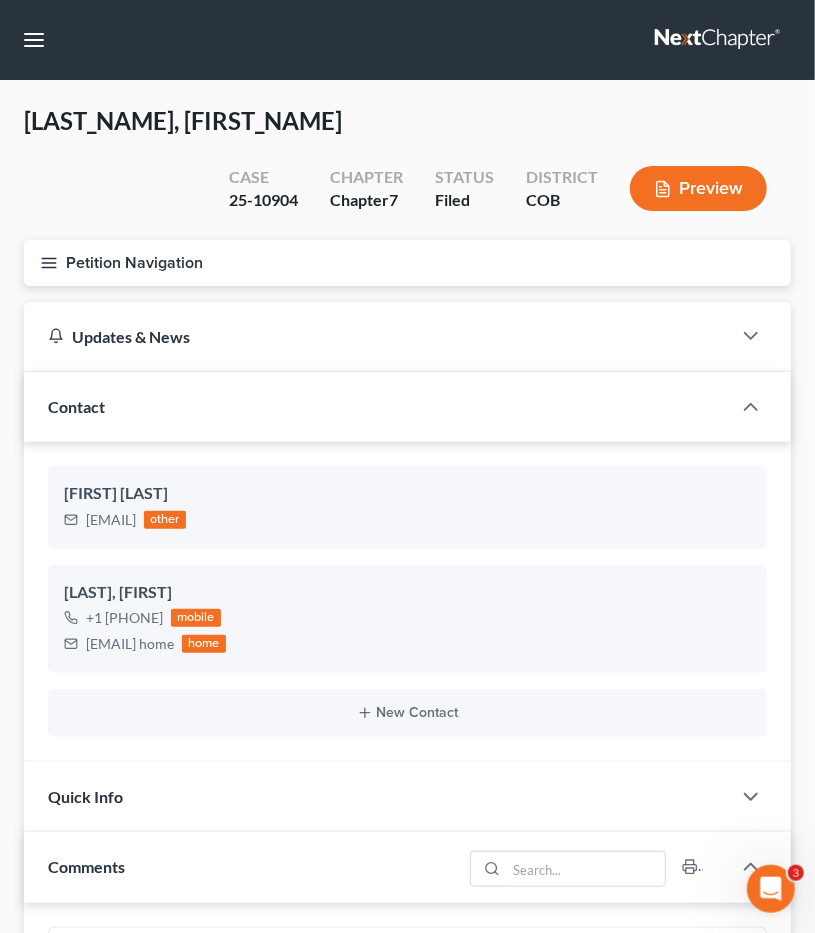 click on "Petition Navigation" at bounding box center [407, 263] 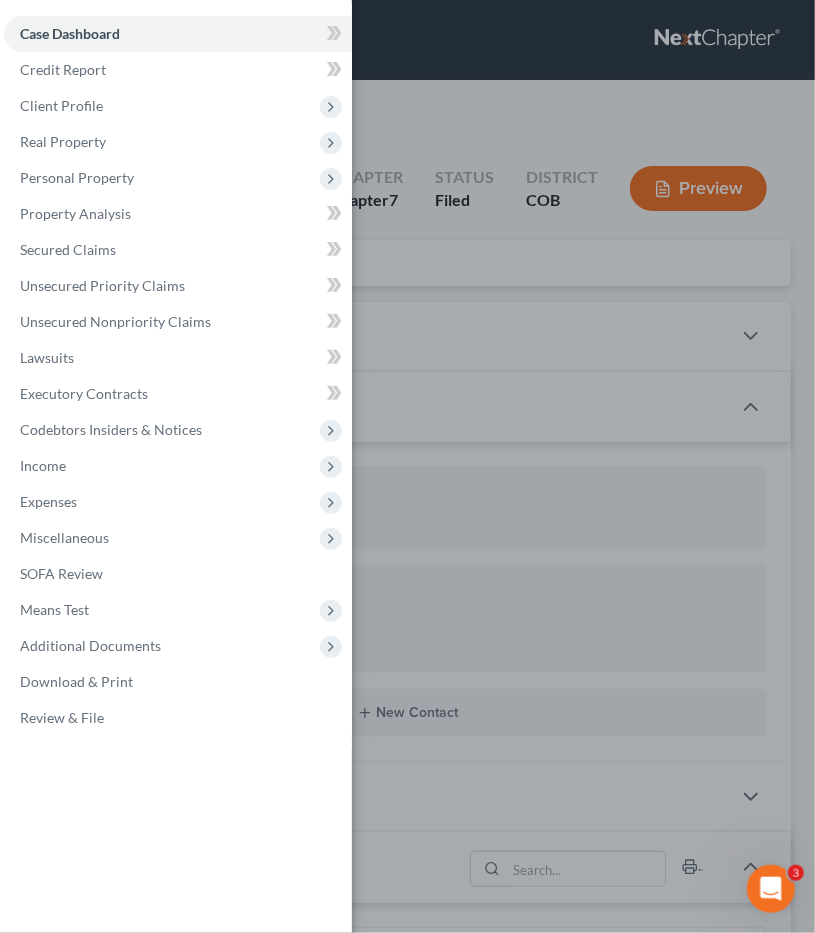 click on "Case Dashboard
Payments
Invoices
Payments
Payments
Credit Report
Client Profile" at bounding box center (407, 466) 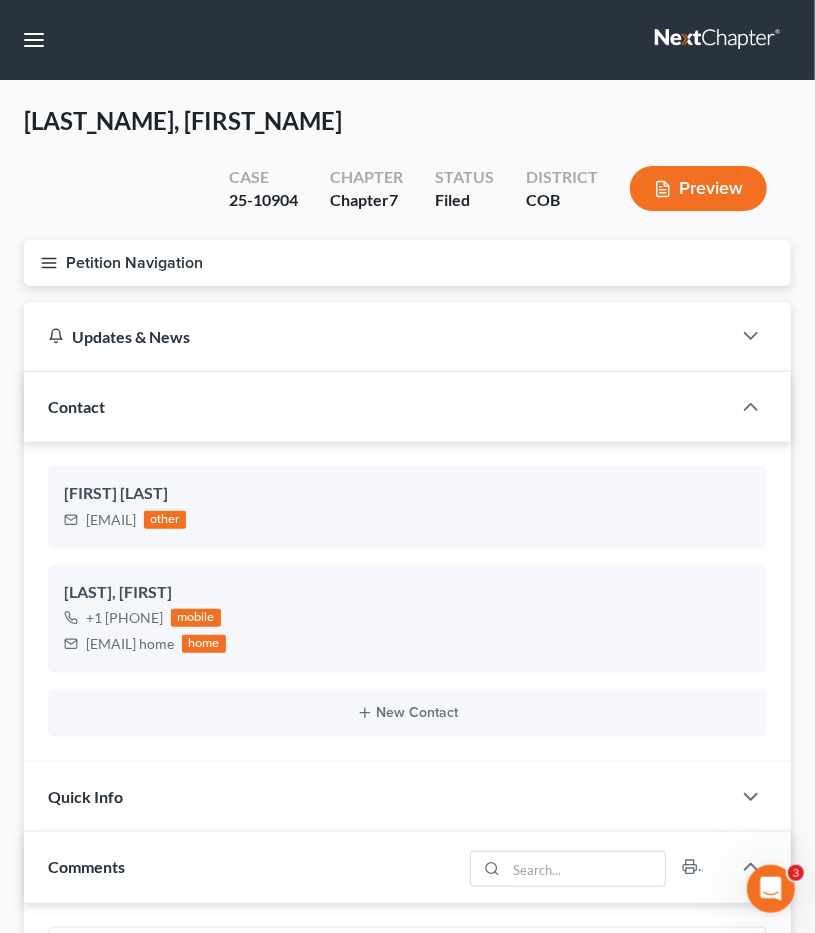 click on "Petition Navigation" at bounding box center [407, 263] 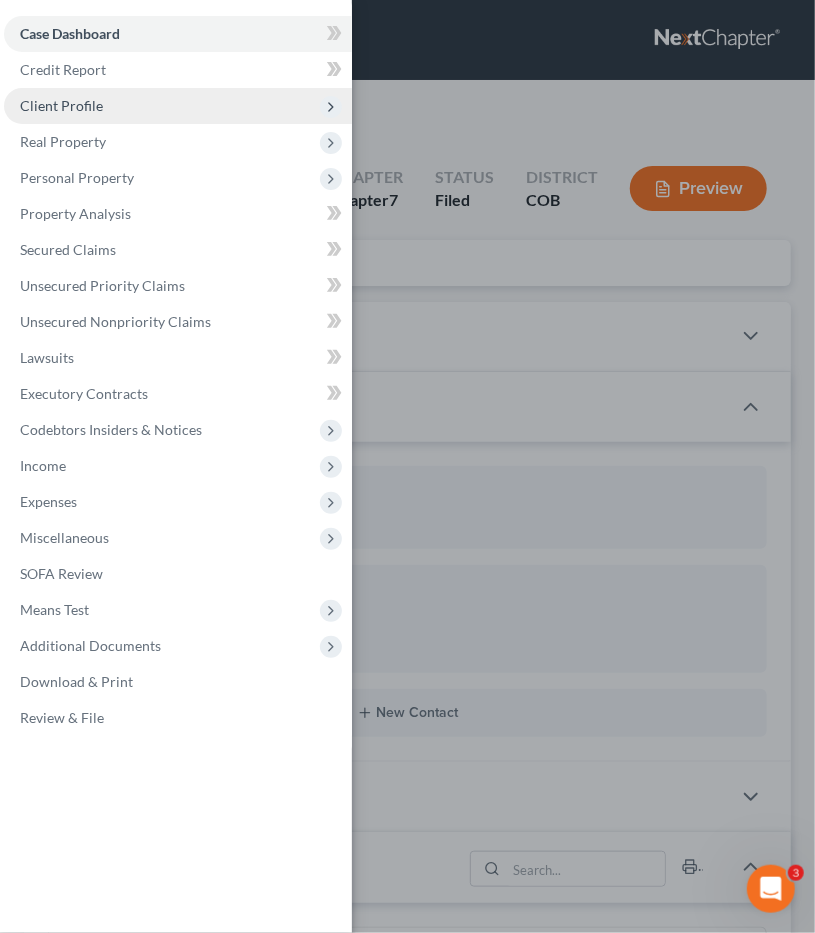 click on "Client Profile" at bounding box center [61, 105] 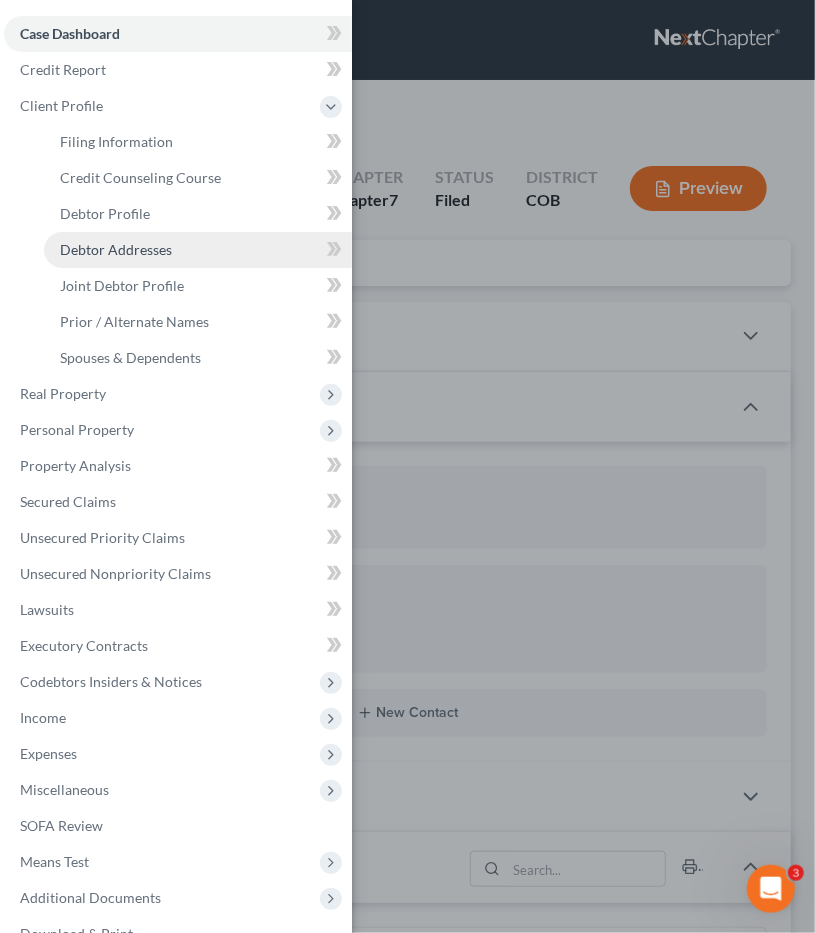 click on "Debtor Addresses" at bounding box center (198, 250) 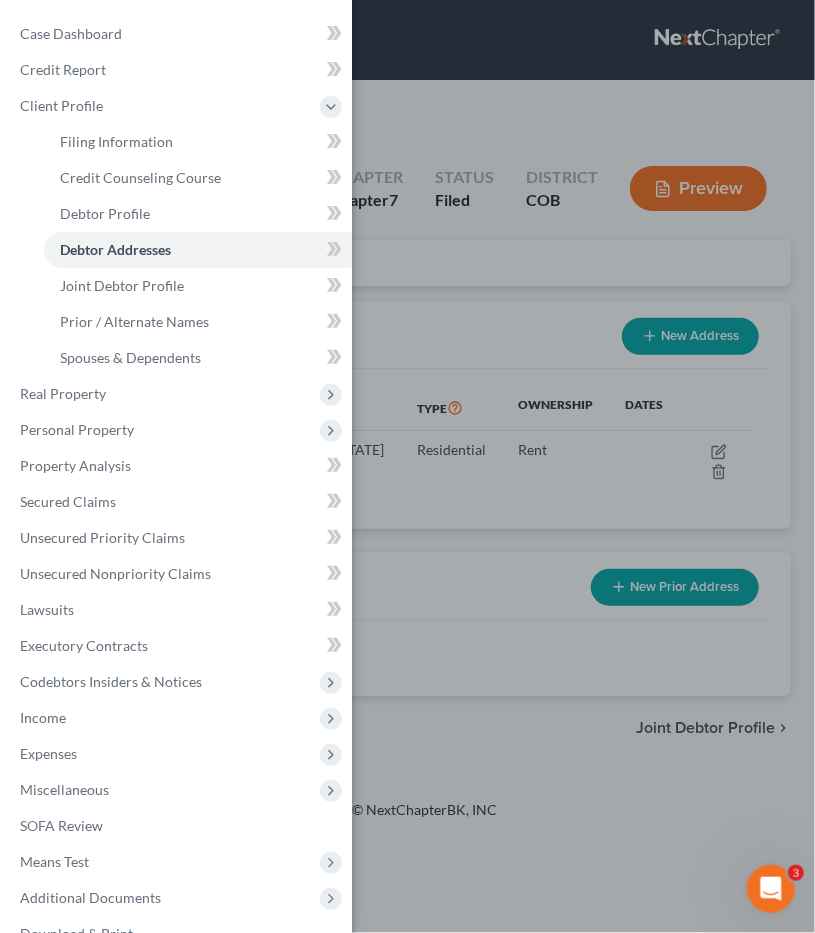 click on "Case Dashboard
Payments
Invoices
Payments
Payments
Credit Report
Client Profile" at bounding box center (407, 466) 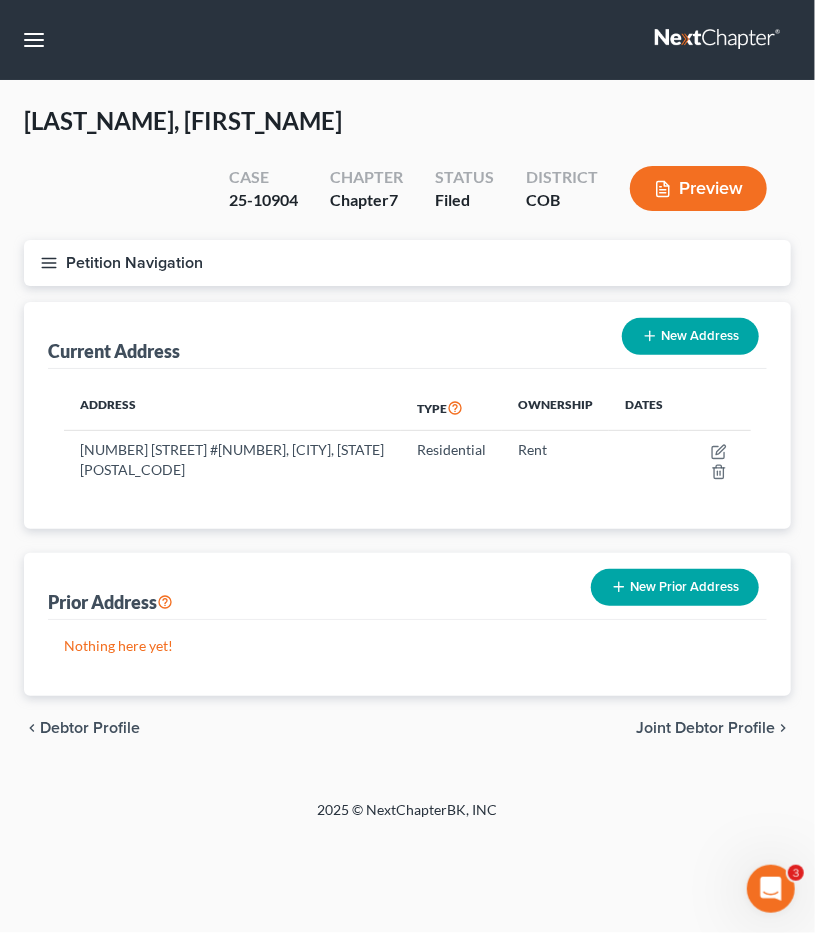 click on "Petition Navigation" at bounding box center (407, 263) 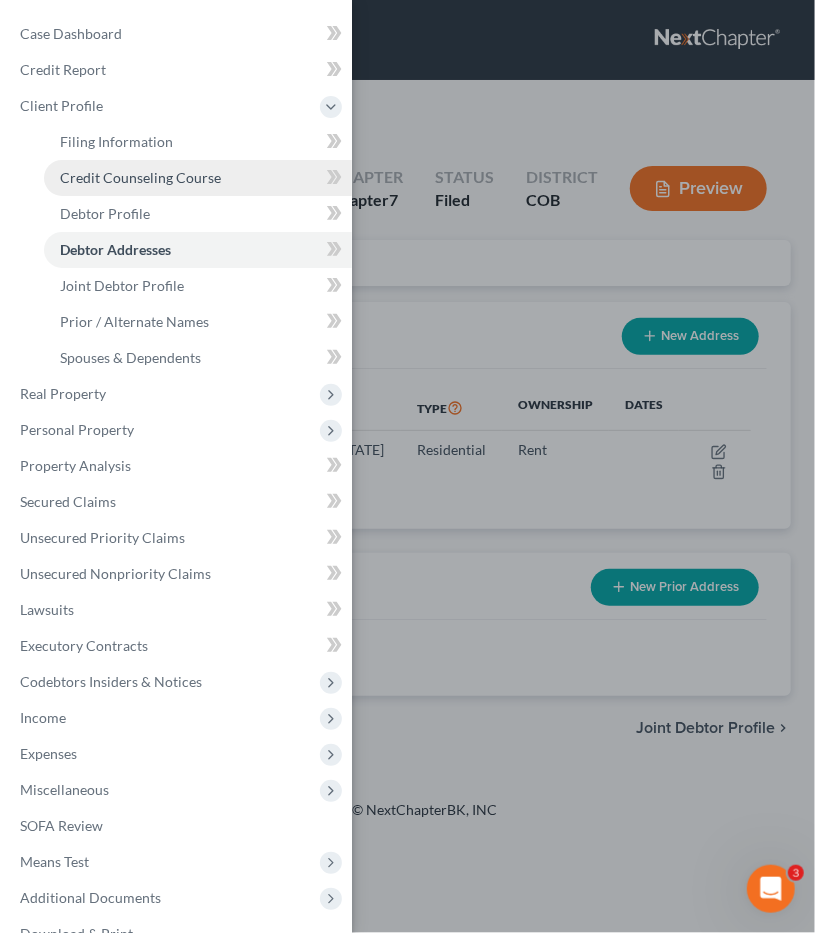 click on "Credit Counseling Course" at bounding box center [140, 177] 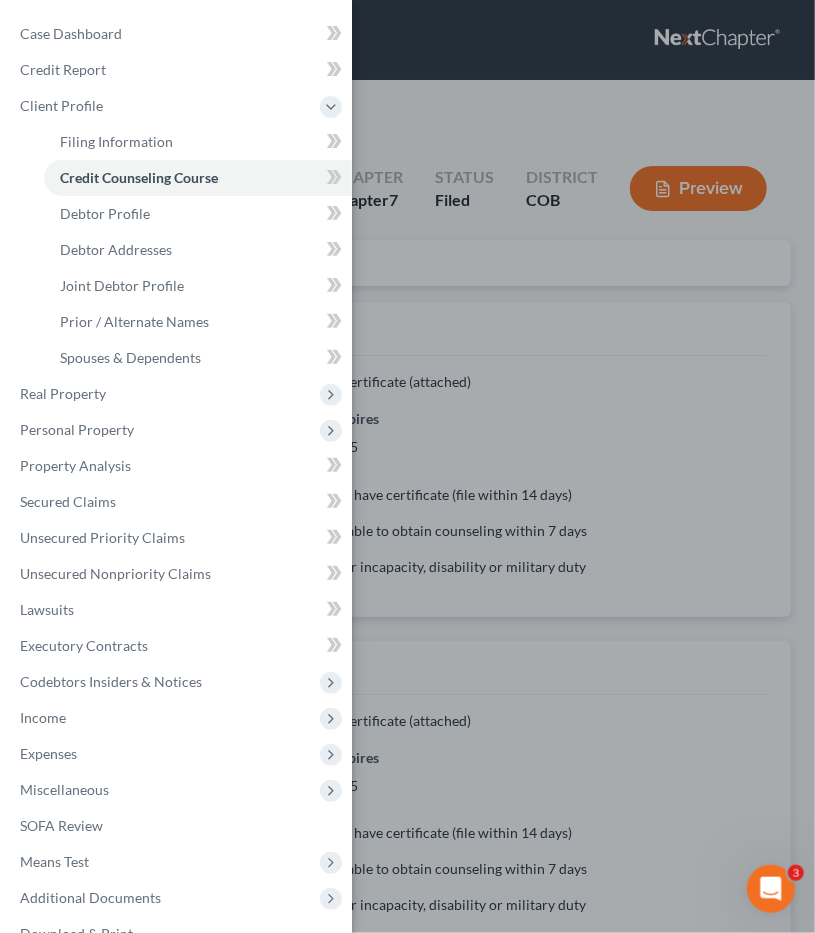 click on "Case Dashboard
Payments
Invoices
Payments
Payments
Credit Report
Client Profile" at bounding box center [407, 466] 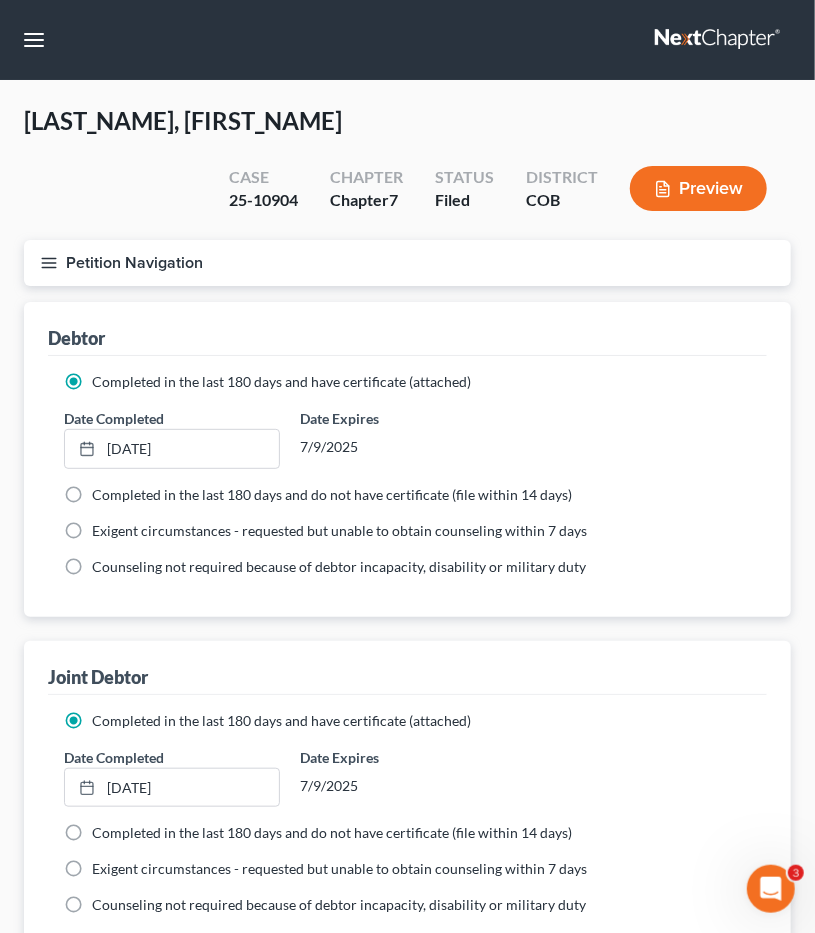 click on "Petition Navigation" at bounding box center (407, 263) 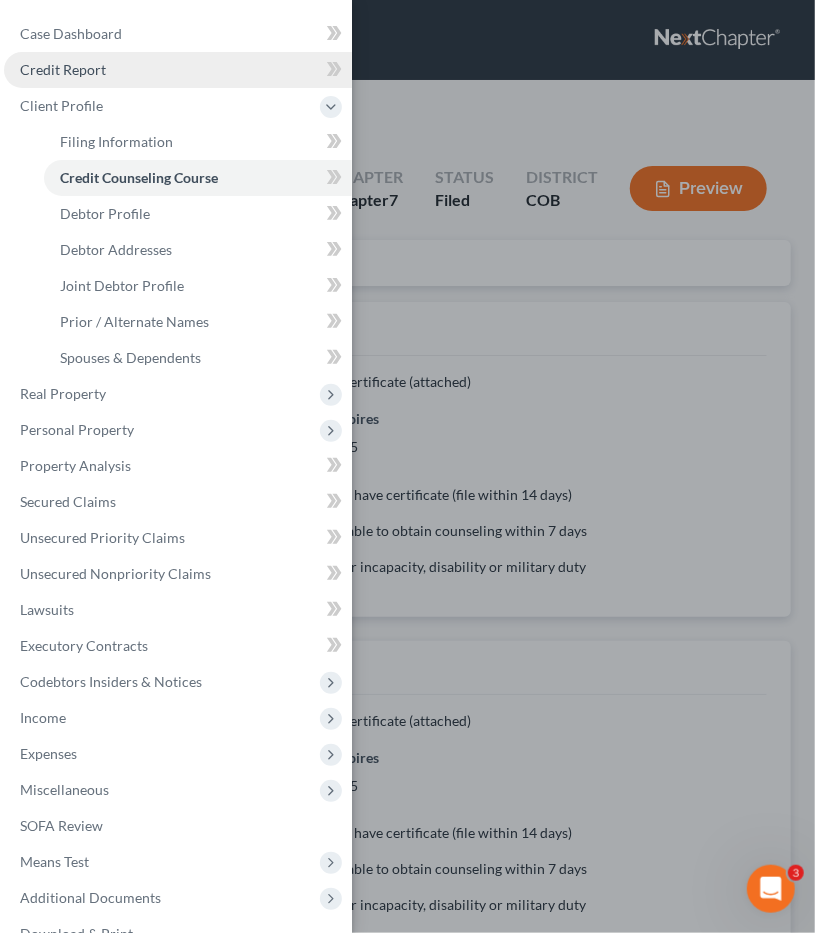 click on "Credit Report" at bounding box center (178, 70) 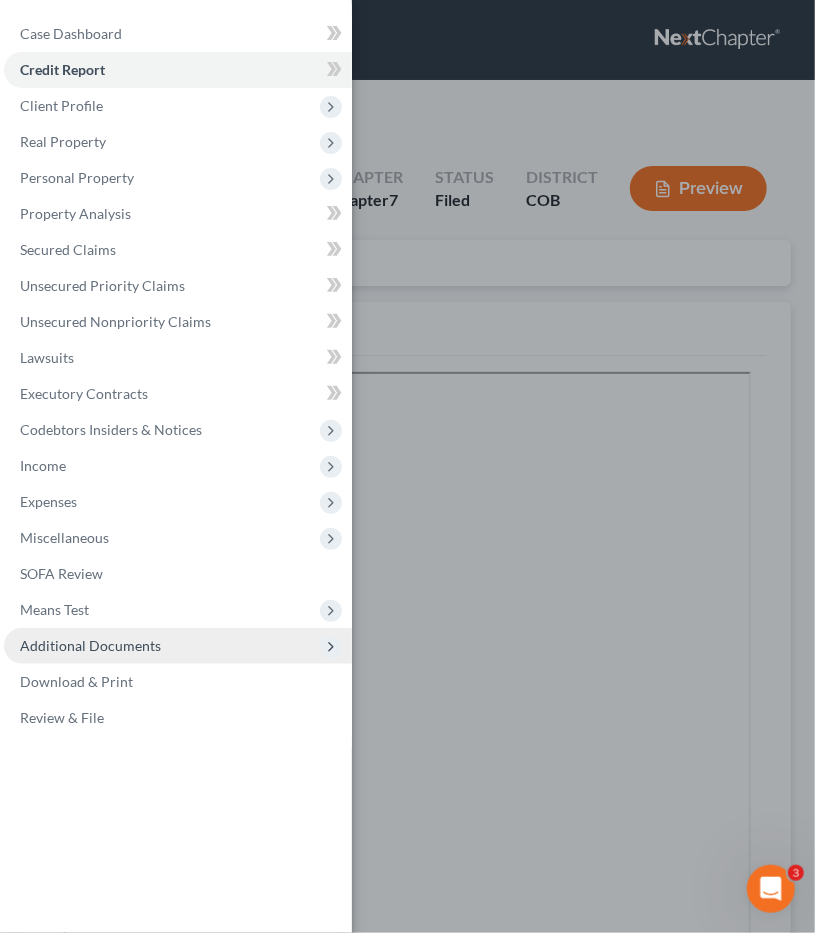 click on "Additional Documents" at bounding box center [90, 645] 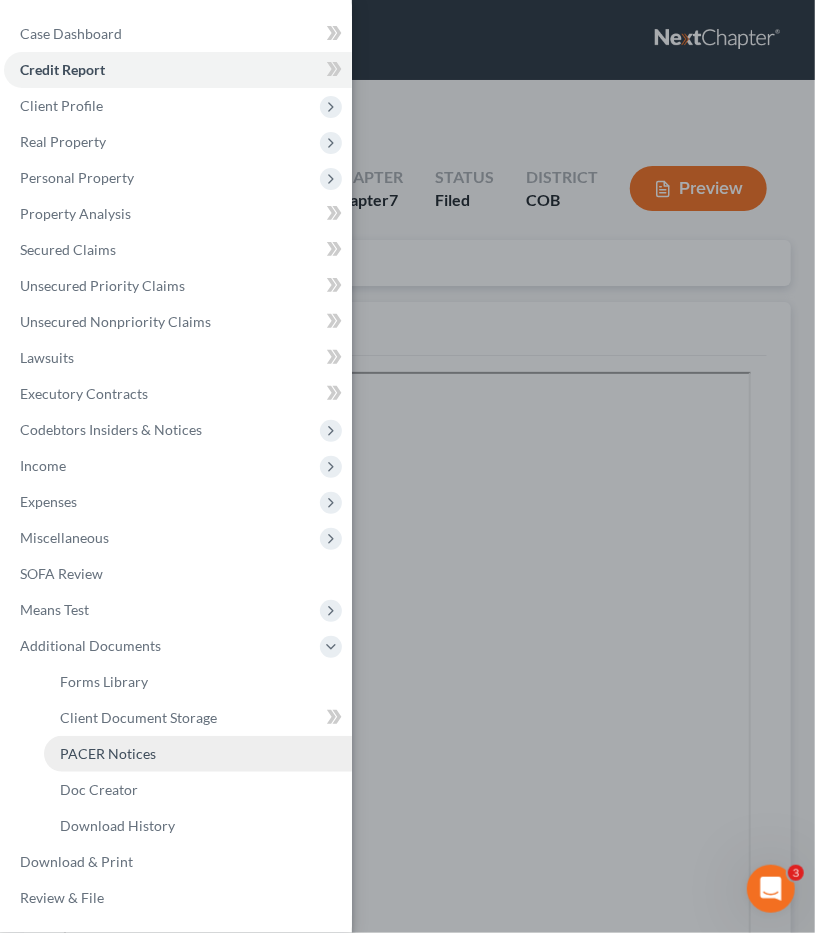click on "PACER Notices" at bounding box center (198, 754) 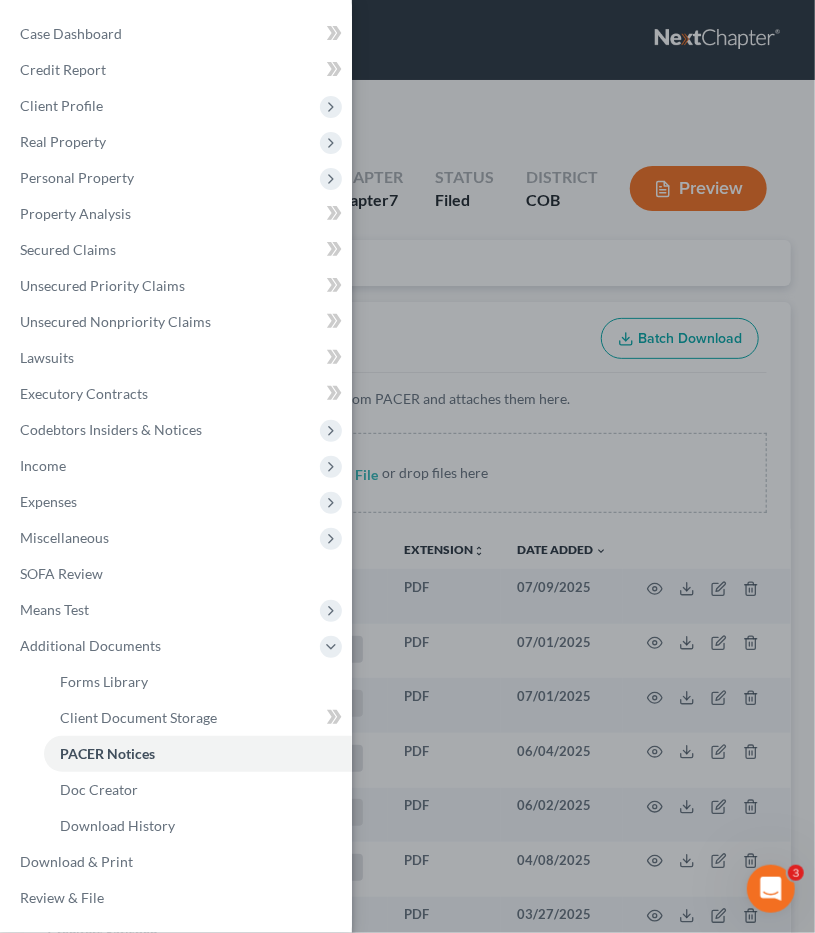 click on "Case Dashboard
Payments
Invoices
Payments
Payments
Credit Report
Client Profile" at bounding box center [407, 466] 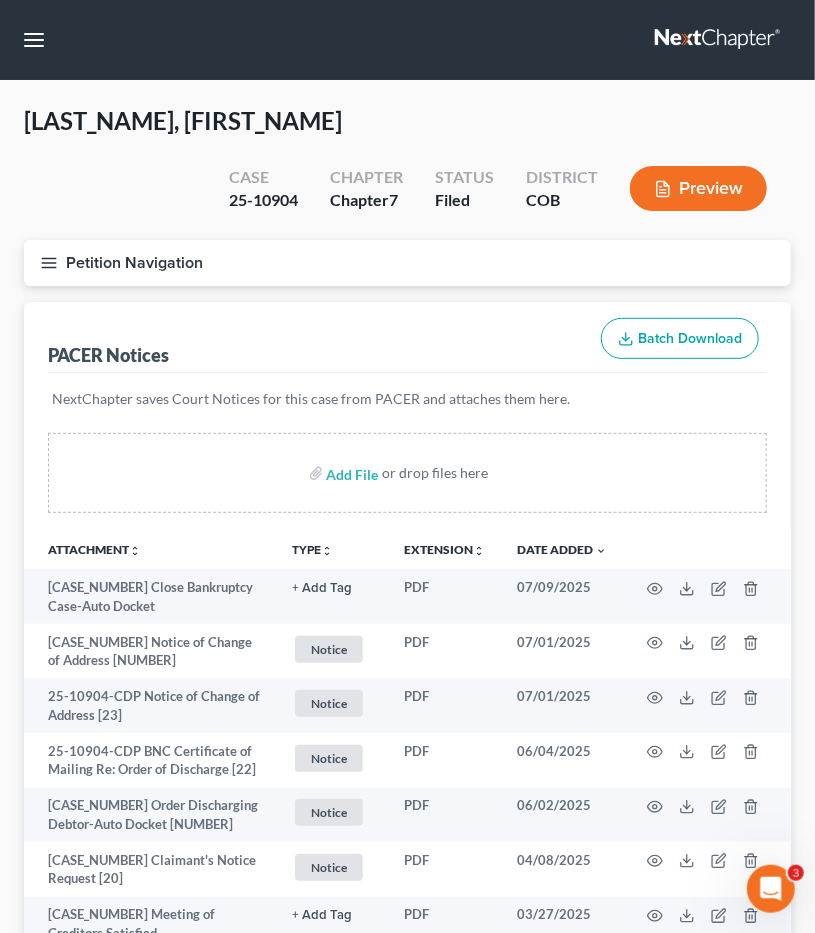 type 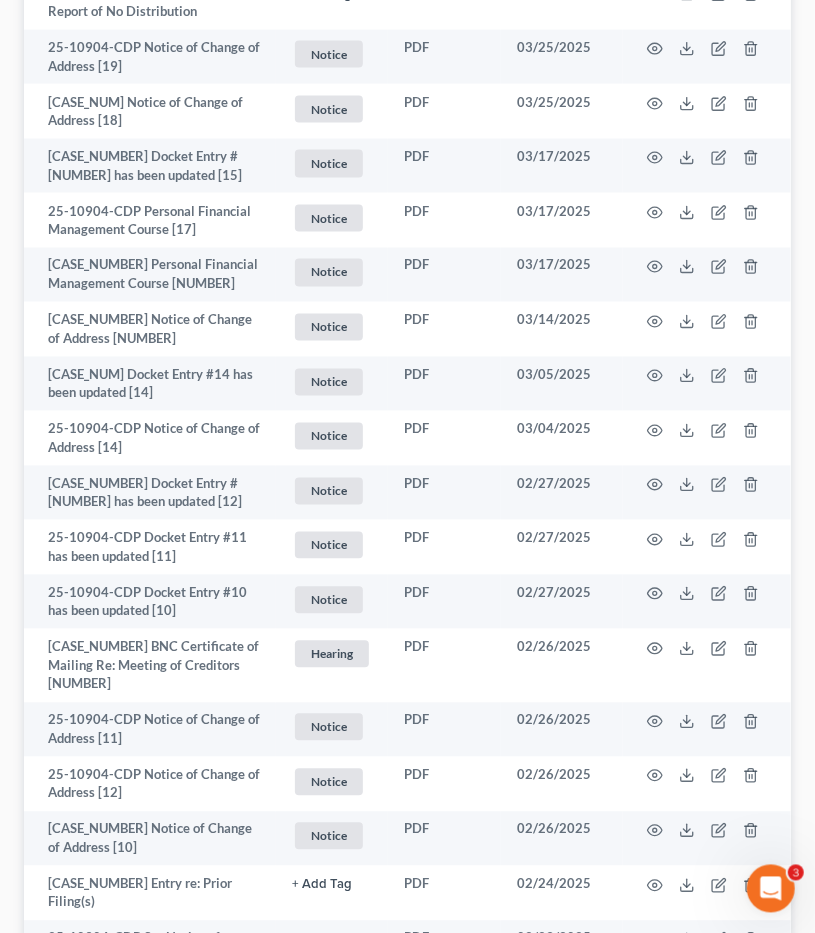 scroll, scrollTop: 936, scrollLeft: 0, axis: vertical 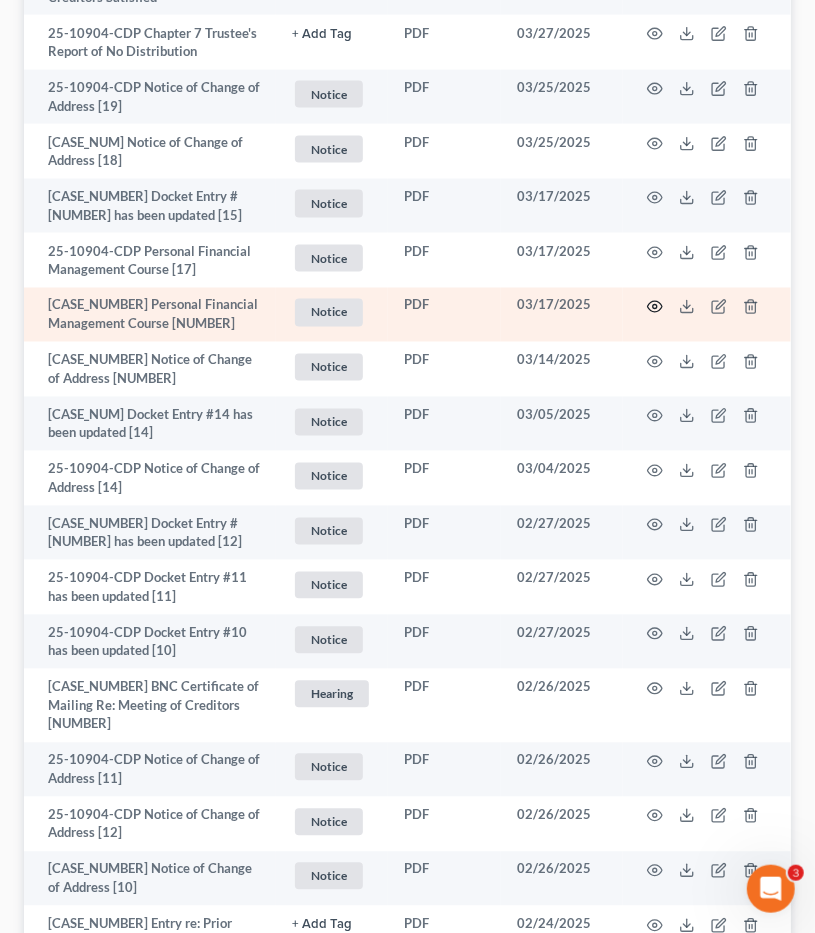 click 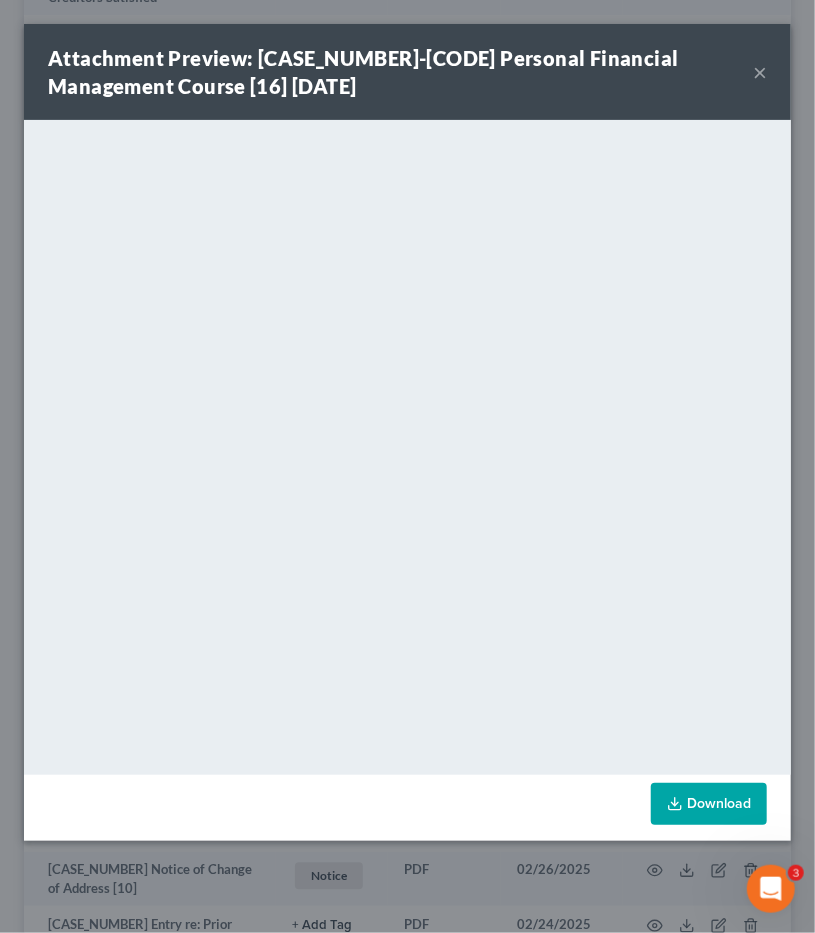 click on "×" at bounding box center [760, 72] 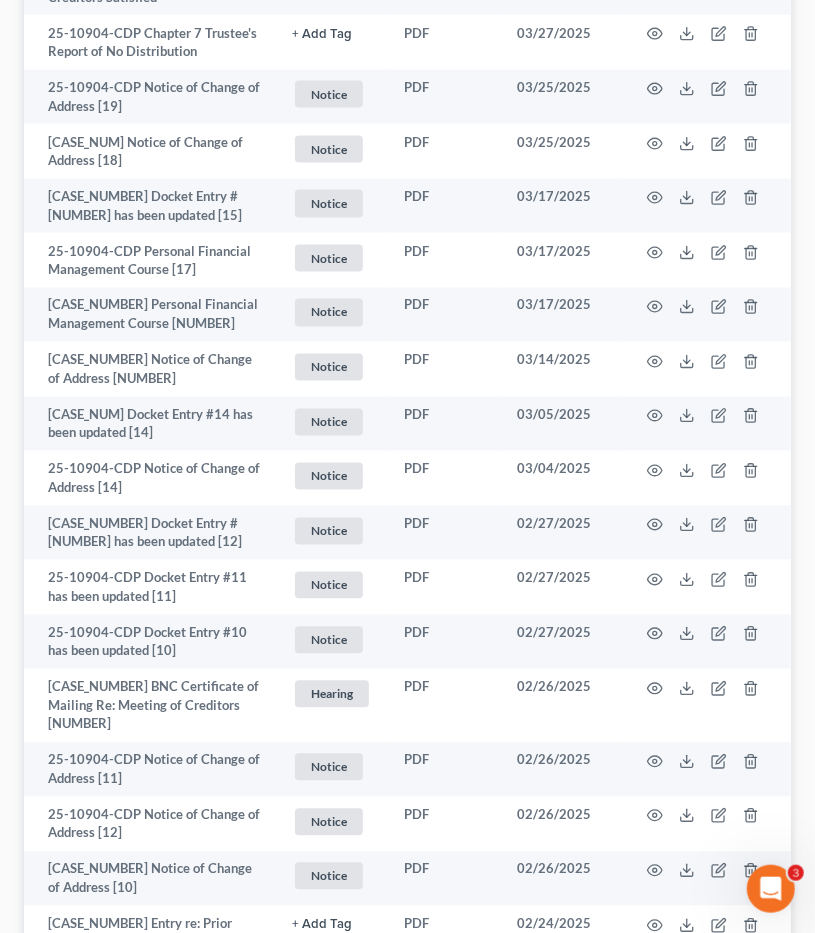 click on "25-10904-CDP Close Bankruptcy Case-Auto Docket + AddTagSelect an option or create one Hearing License and Socail Notice Proof of Claim PDF [MM]/[DD]/[YYYY] 25-10904-CDP Notice of Change of Address [NUMBER] Notice + AddTagNotice × Select an option or create one Hearing License and Socail Notice Proof of Claim PDF [MM]/[DD]/[YYYY] 25-10904-CDP Notice of Change of Address [NUMBER] Notice × Hearing Notice PDF ×" at bounding box center (407, 513) 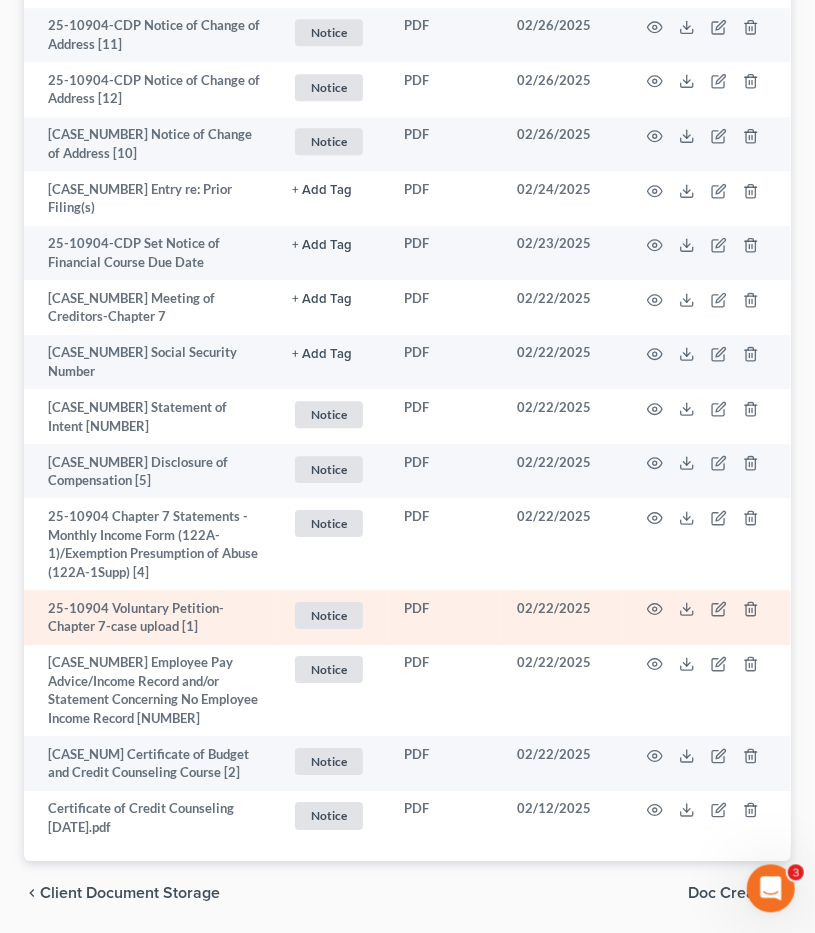 scroll, scrollTop: 1664, scrollLeft: 0, axis: vertical 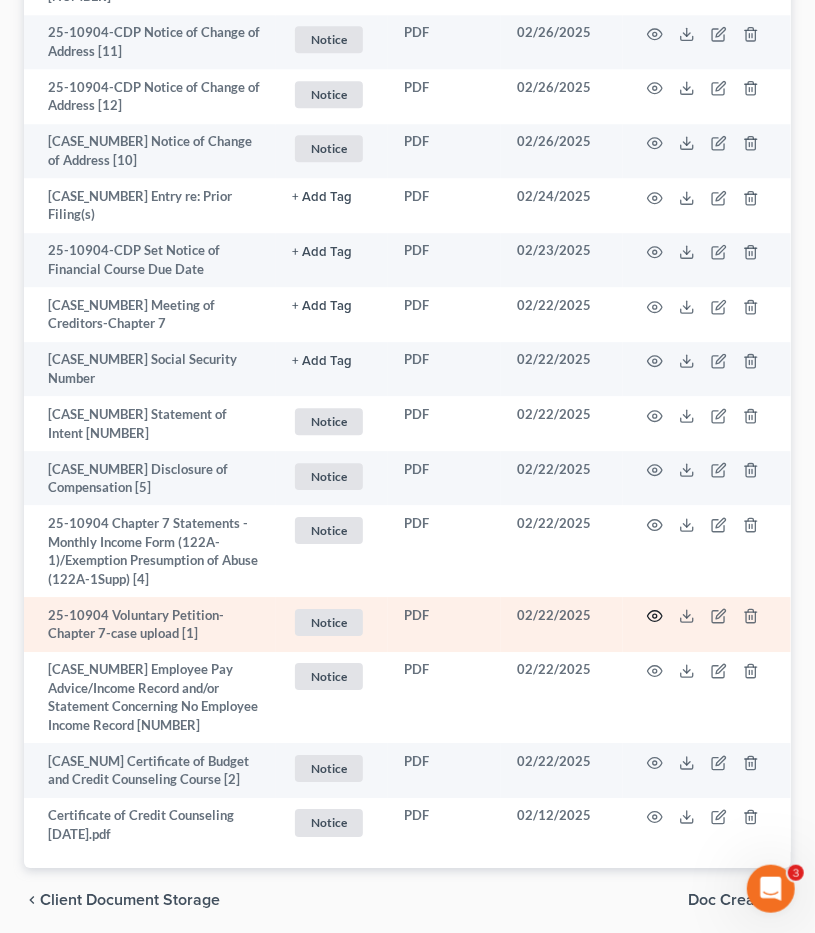 click 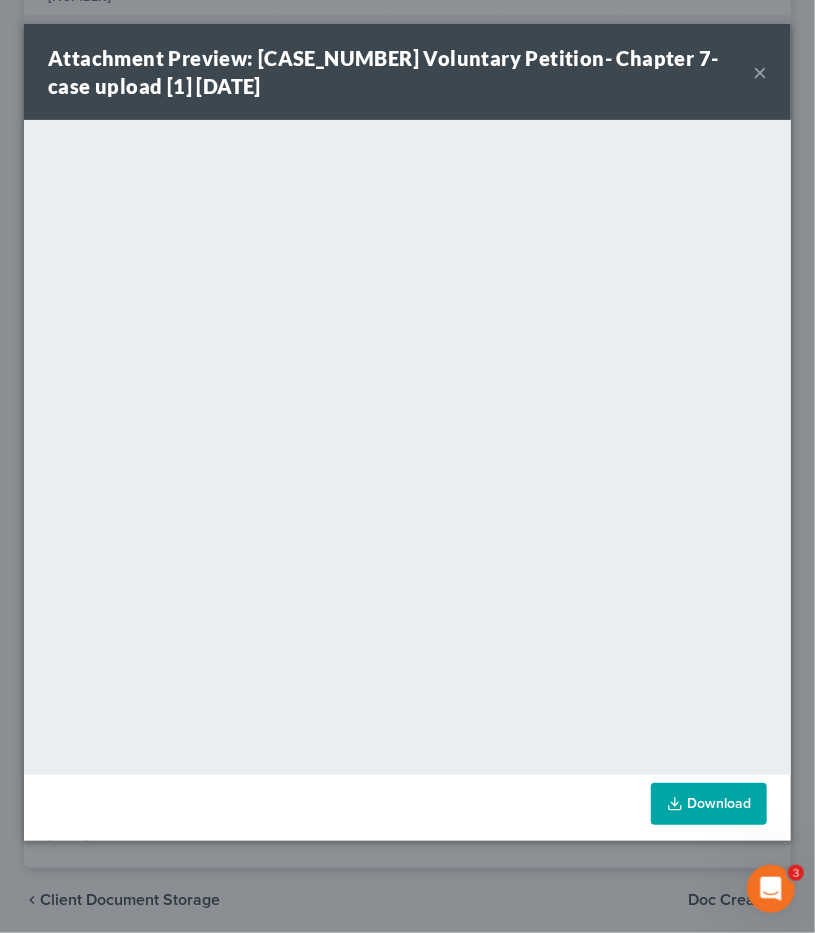 click on "×" at bounding box center [760, 72] 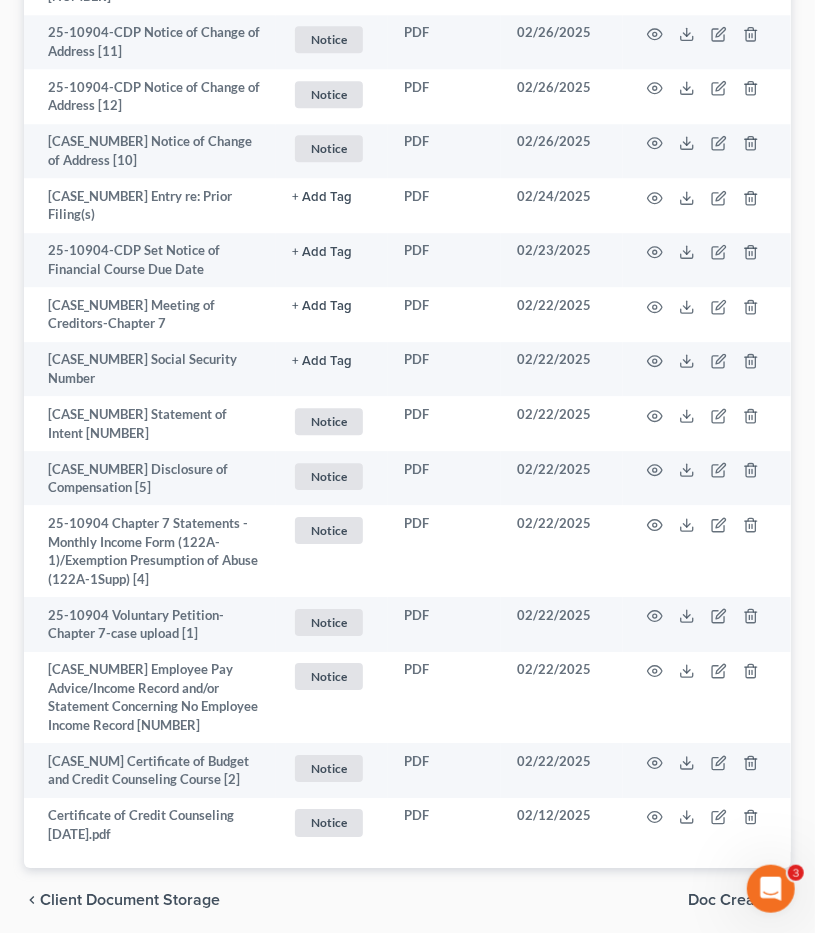 click on "25-10904-CDP Close Bankruptcy Case-Auto Docket + AddTagSelect an option or create one Hearing License and Socail Notice Proof of Claim PDF [MM]/[DD]/[YYYY] 25-10904-CDP Notice of Change of Address [NUMBER] Notice + AddTagNotice × Select an option or create one Hearing License and Socail Notice Proof of Claim PDF [MM]/[DD]/[YYYY] 25-10904-CDP Notice of Change of Address [NUMBER] Notice × Hearing Notice PDF ×" at bounding box center [407, -215] 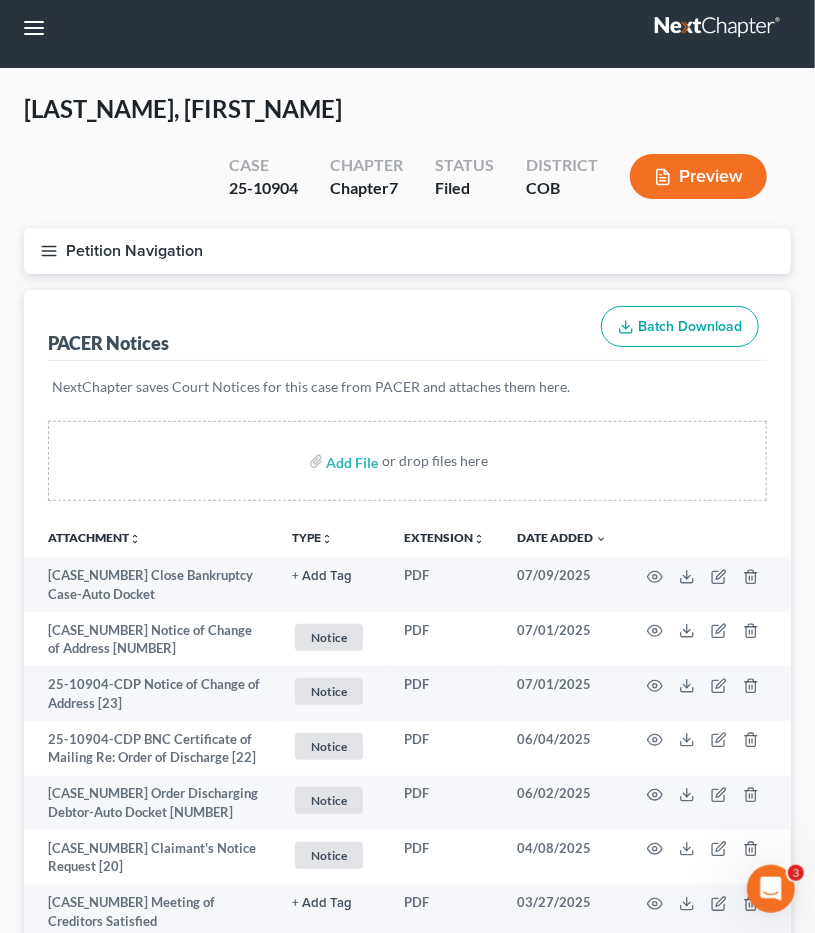 scroll, scrollTop: 0, scrollLeft: 0, axis: both 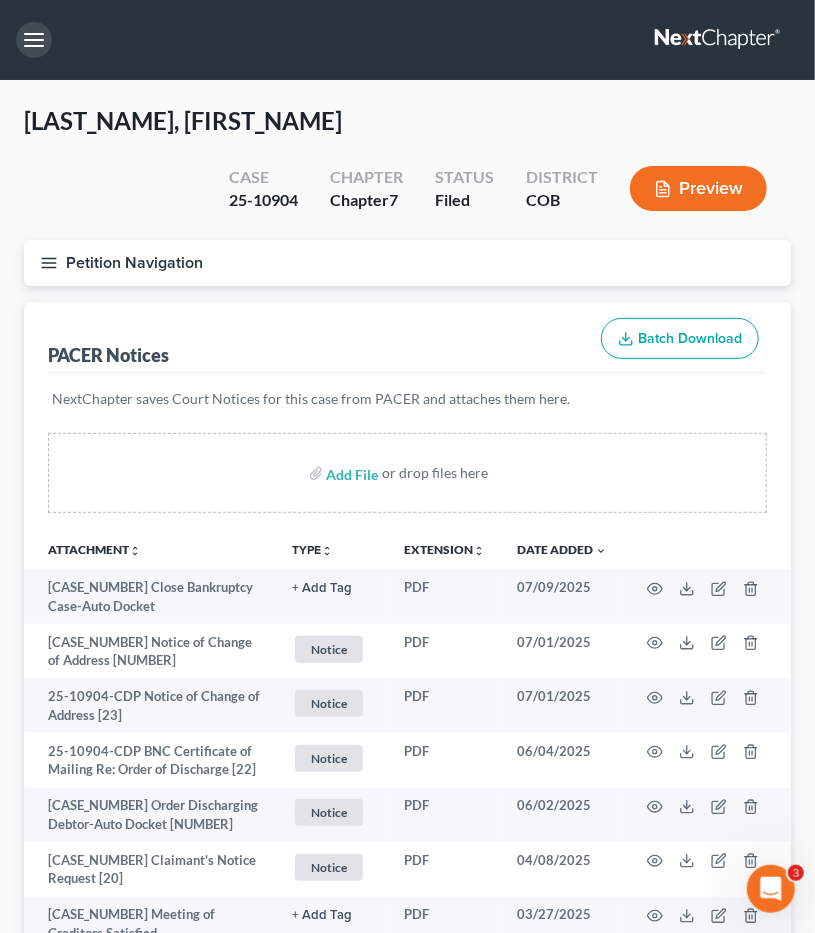 click at bounding box center [34, 40] 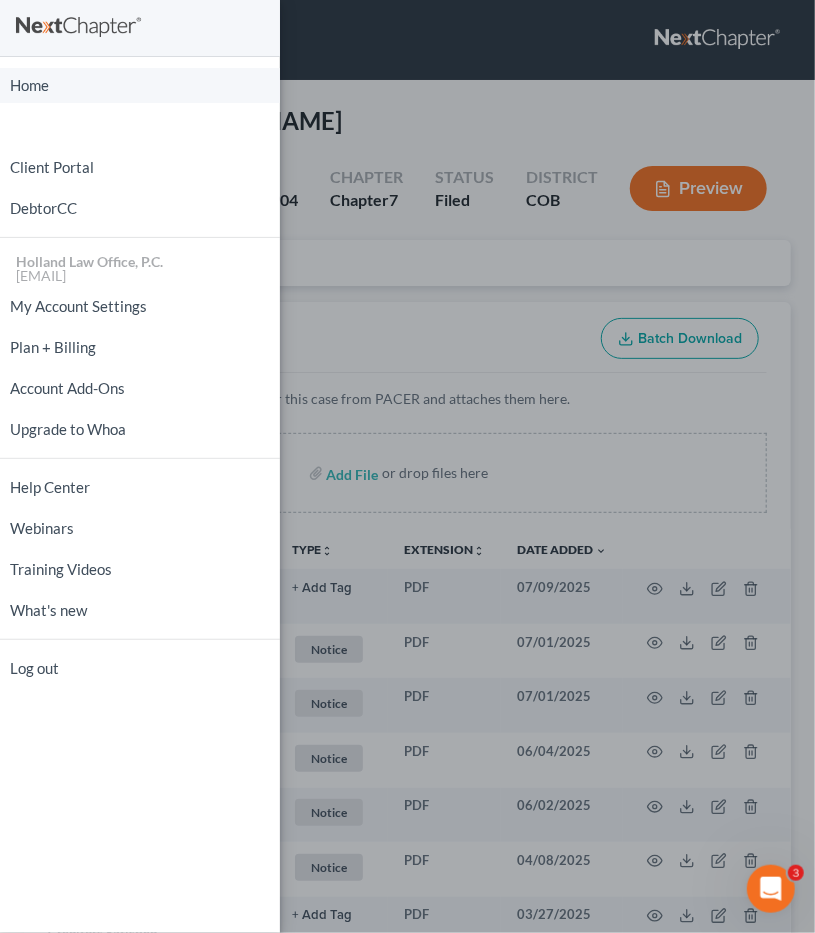 click on "Home" at bounding box center [140, 85] 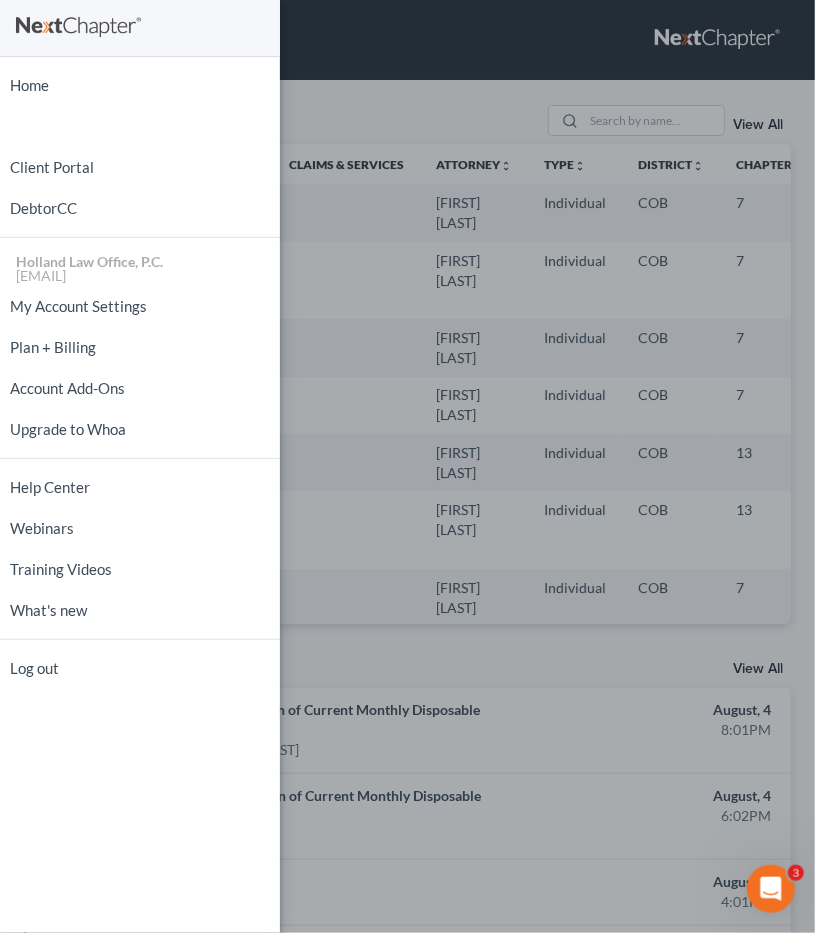 click on "Home New Case Client Portal DebtorCC Holland Law Office, P.C. [EMAIL] My Account Settings Plan + Billing Account Add-Ons Upgrade to Whoa Help Center Webinars Training Videos What's new Log out" at bounding box center [407, 466] 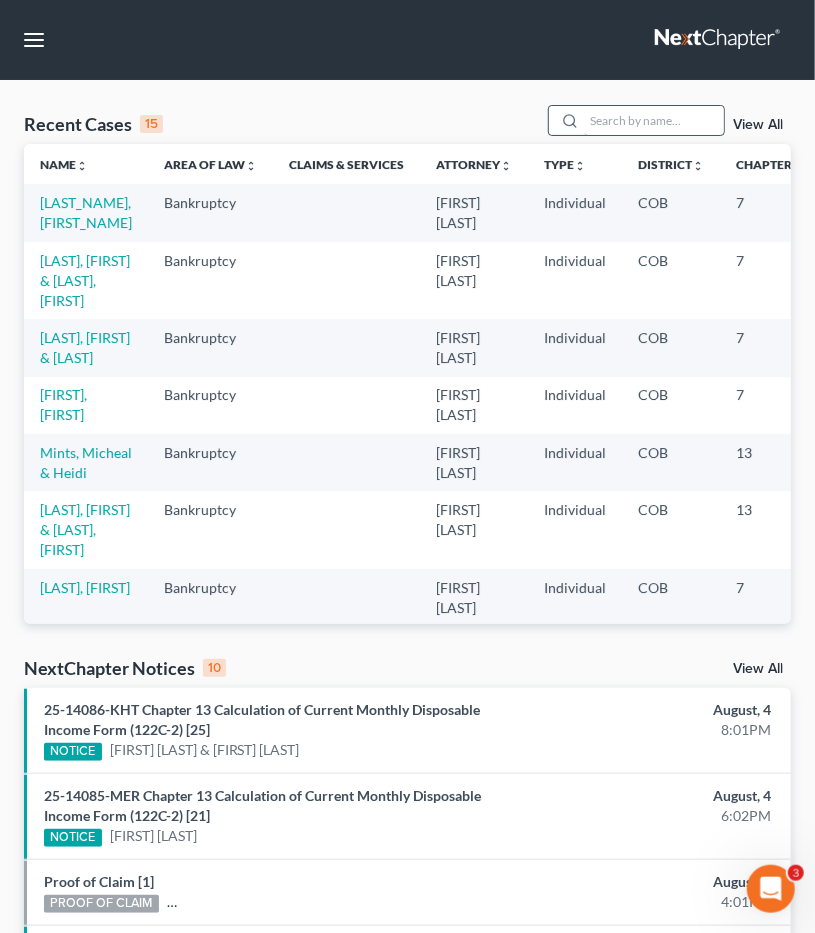 click at bounding box center (654, 120) 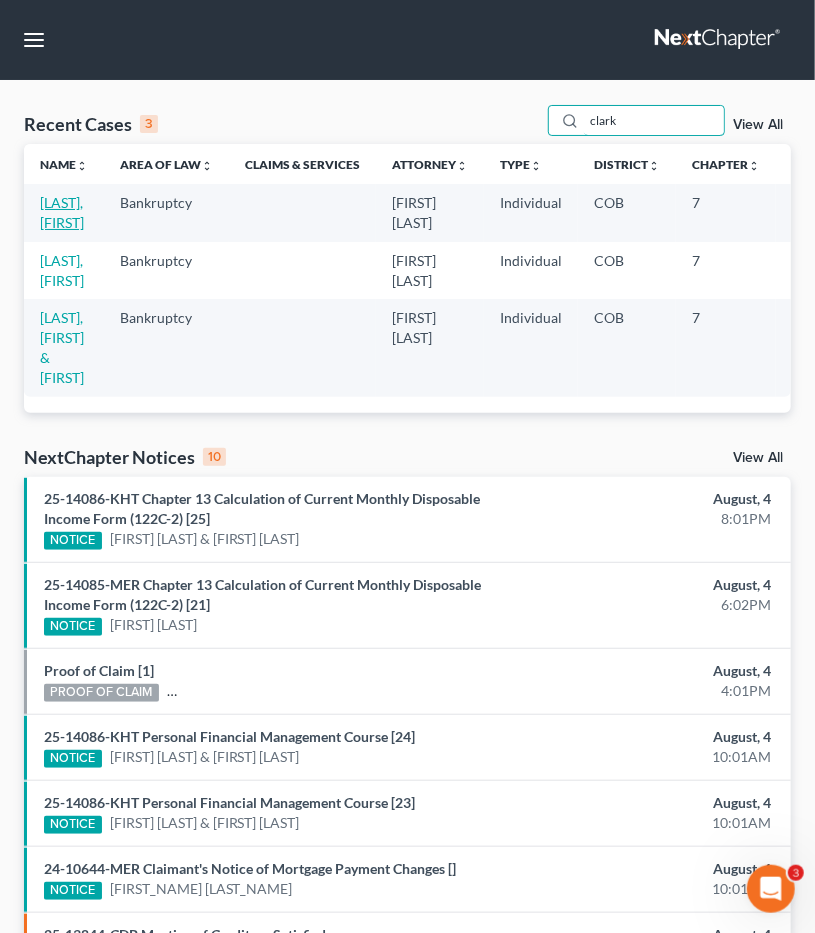 type on "clark" 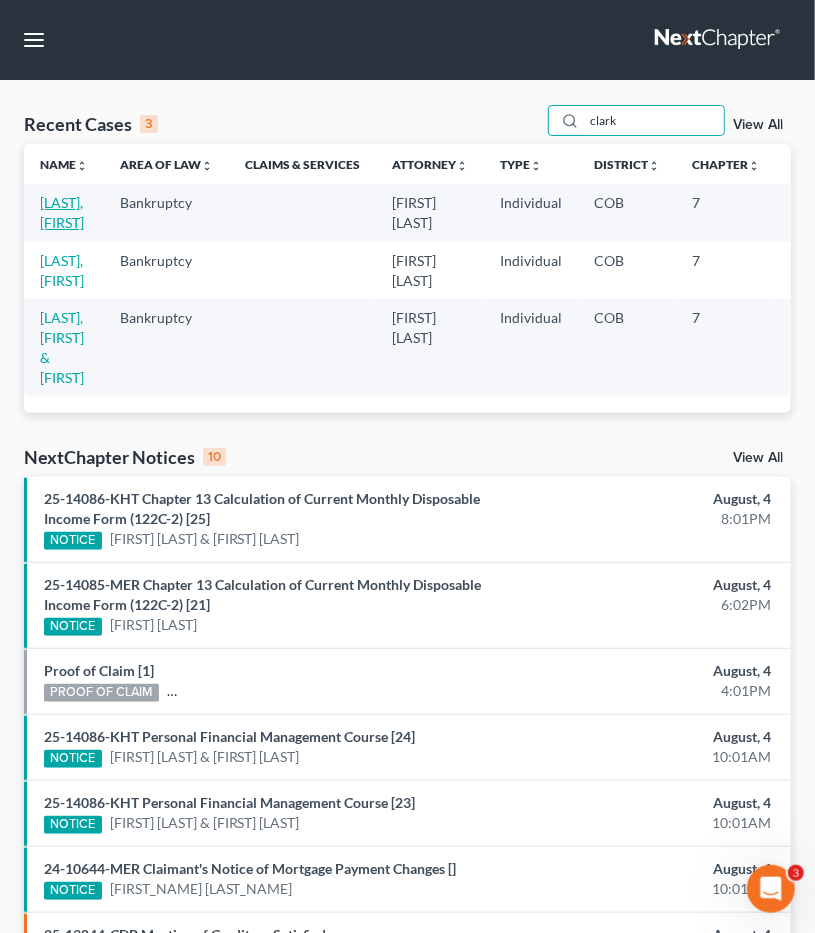 click on "[LAST], [FIRST]" at bounding box center (62, 212) 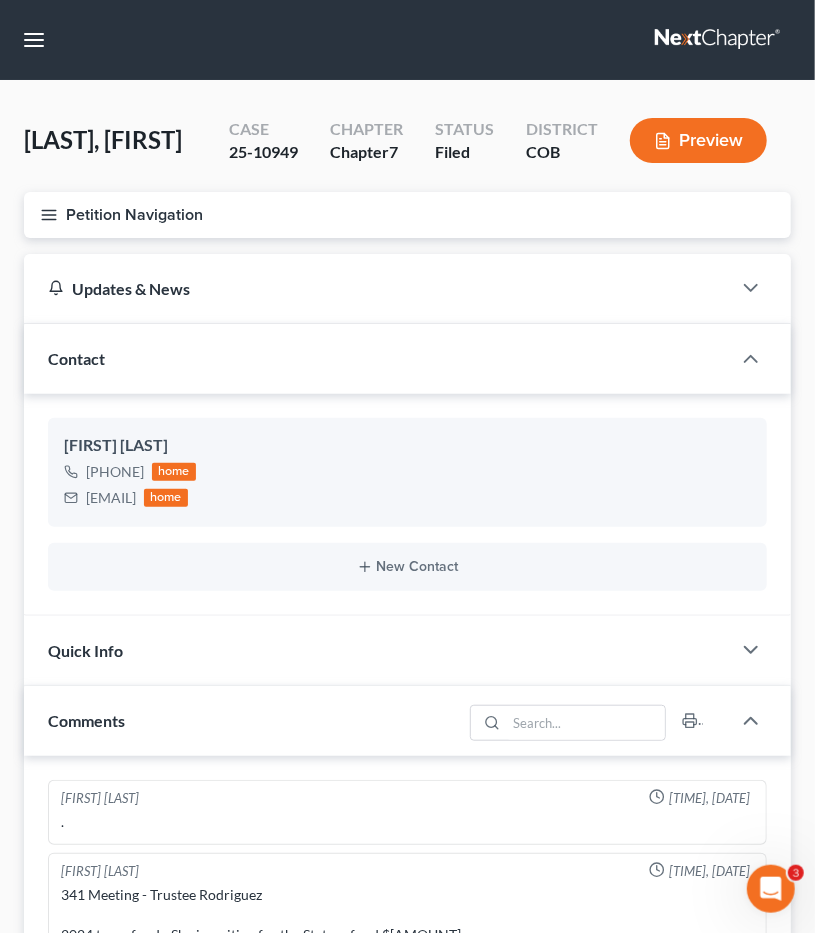 scroll, scrollTop: 28, scrollLeft: 0, axis: vertical 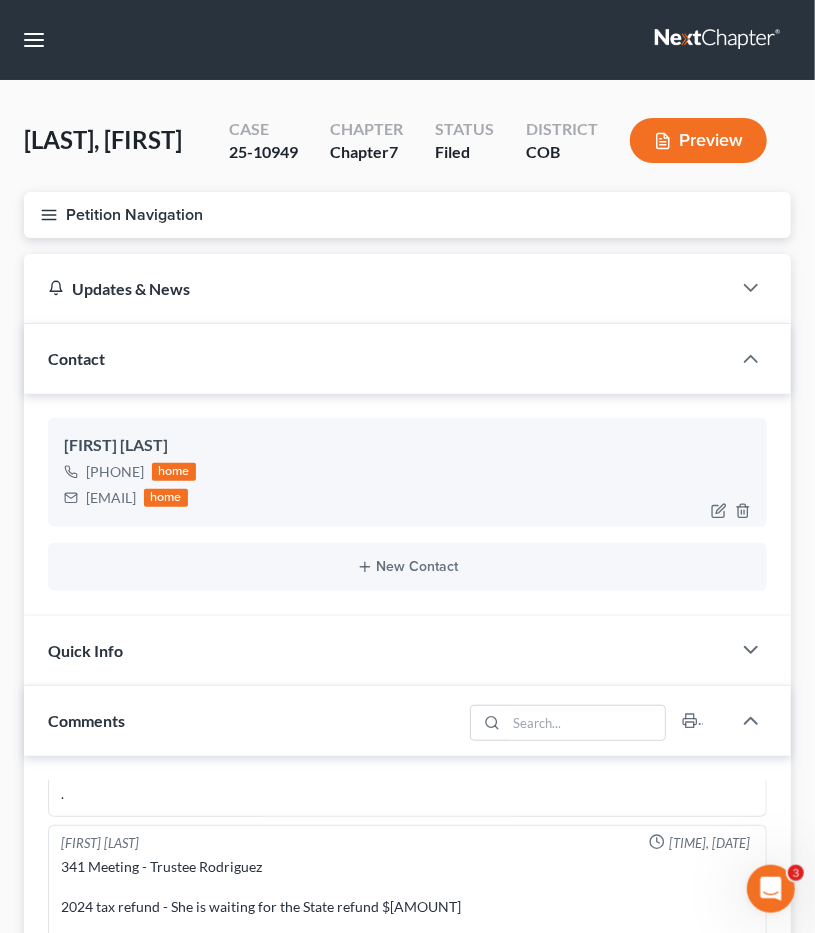 drag, startPoint x: 243, startPoint y: 498, endPoint x: 89, endPoint y: 498, distance: 154 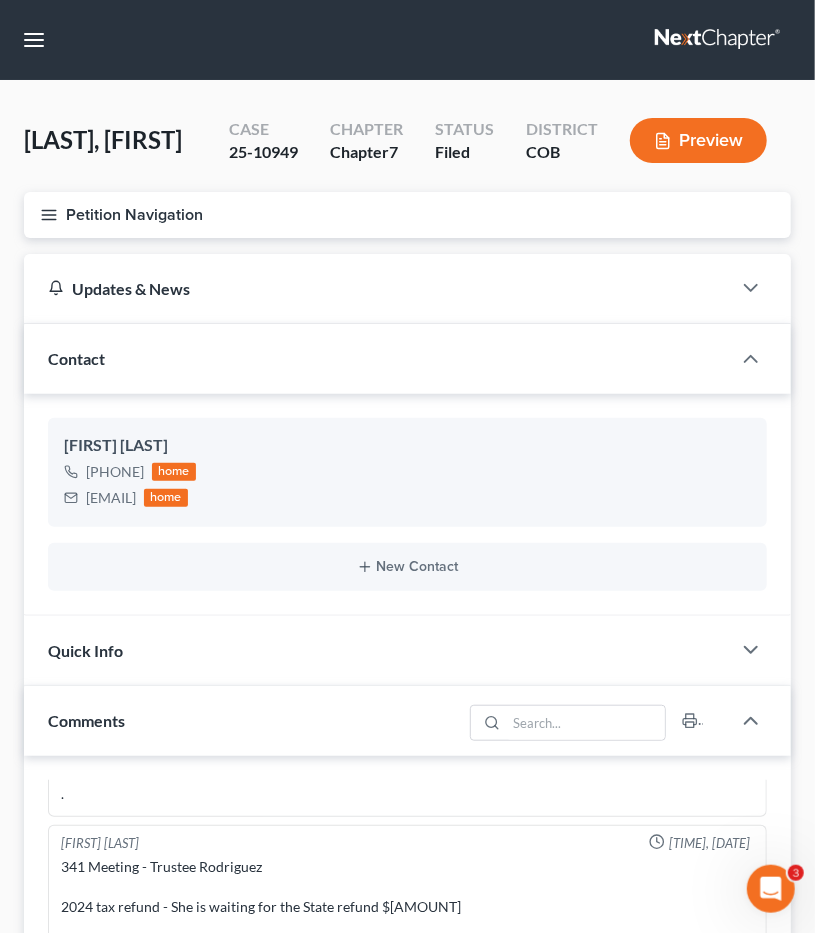 click on "Petition Navigation" at bounding box center [407, 215] 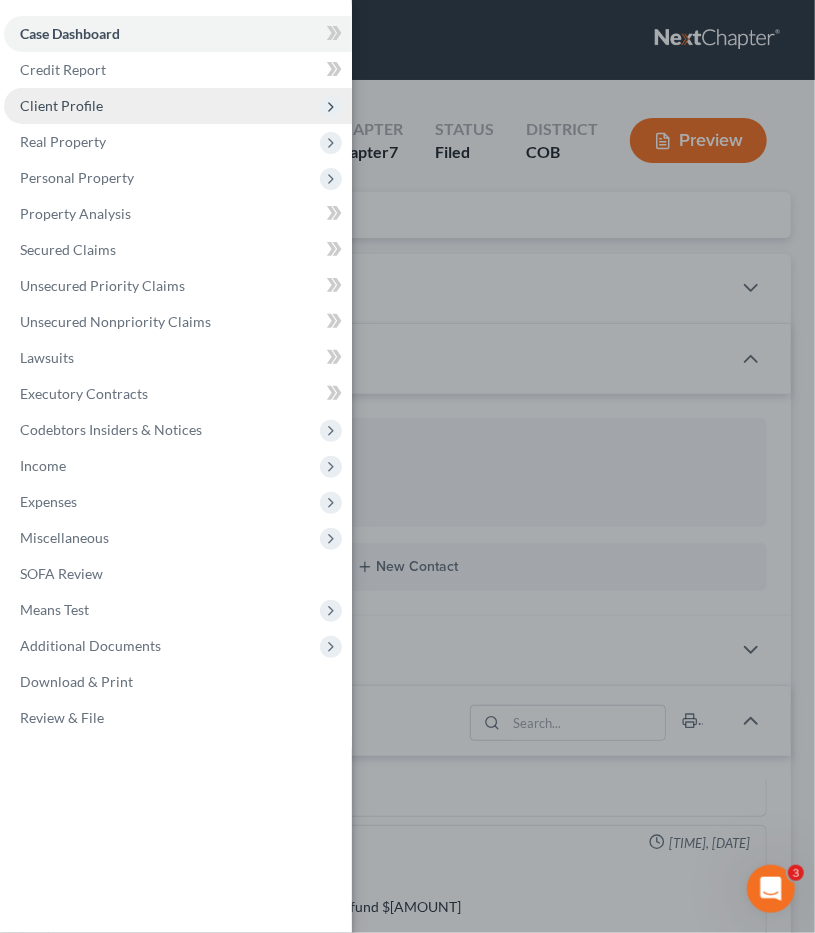 click on "Client Profile" at bounding box center [178, 106] 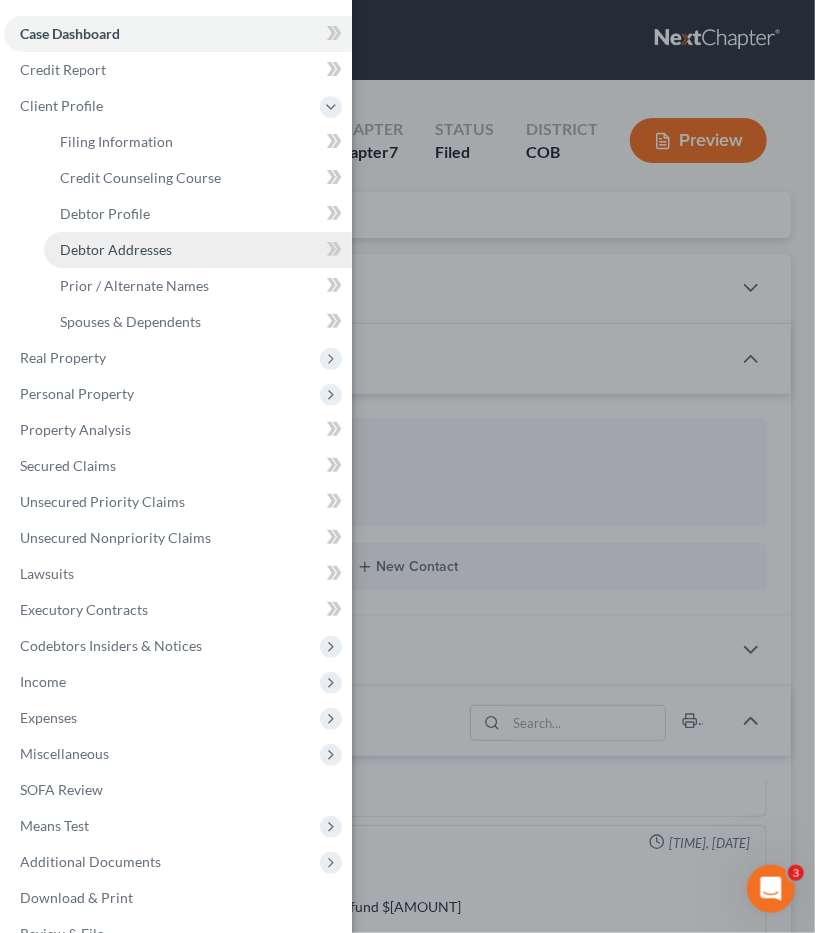 click on "Debtor Addresses" at bounding box center [116, 249] 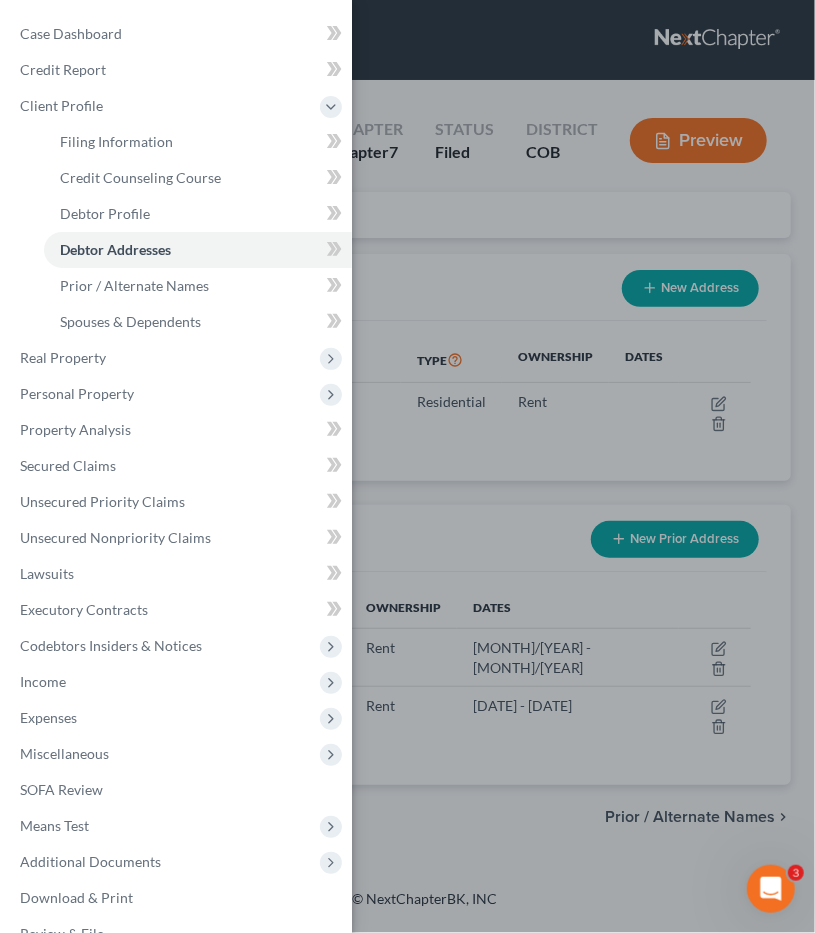 click on "Case Dashboard
Payments
Invoices
Payments
Payments
Credit Report
Client Profile" at bounding box center [407, 466] 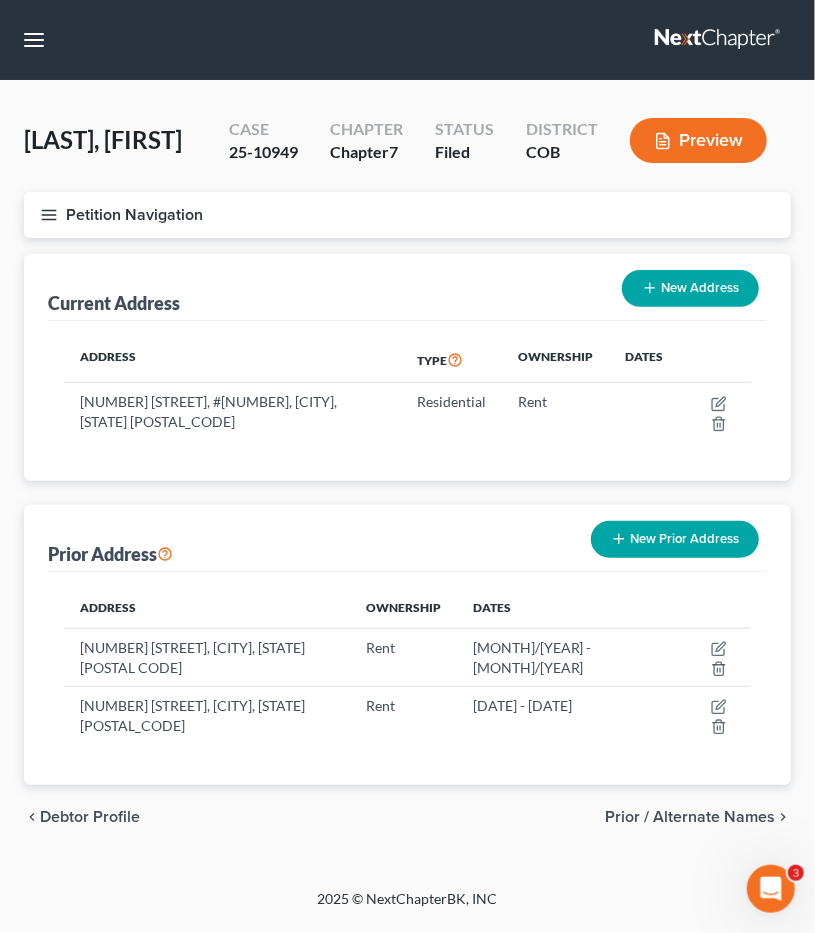 click on "Petition Navigation" at bounding box center [407, 215] 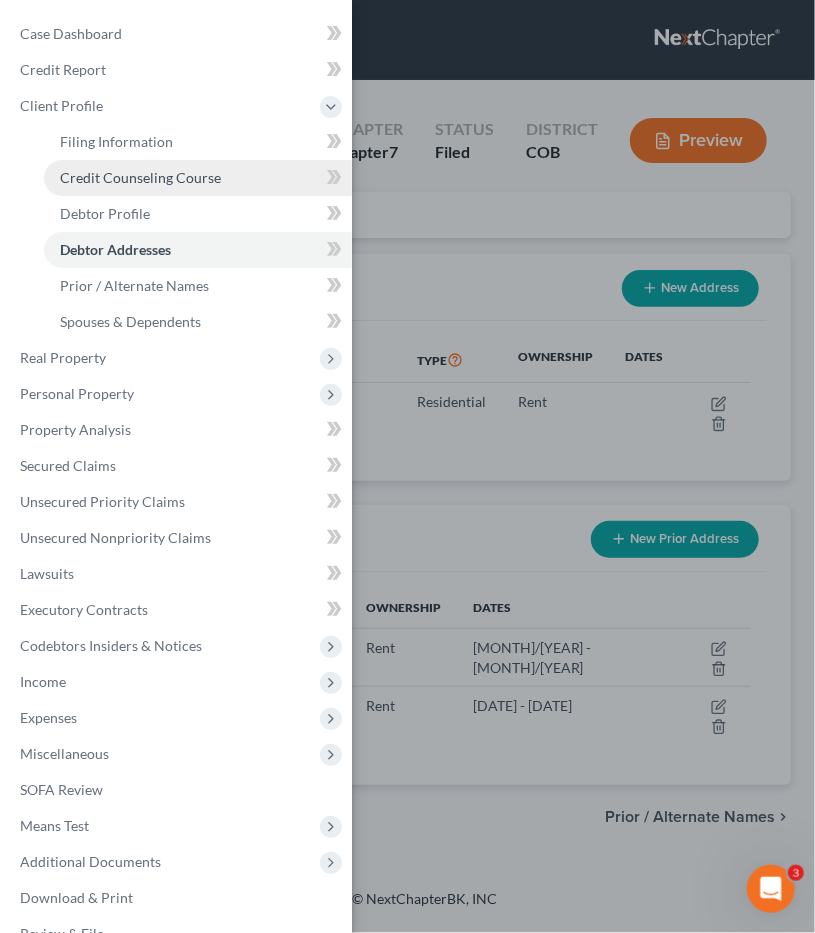 click on "Credit Counseling Course" at bounding box center (140, 177) 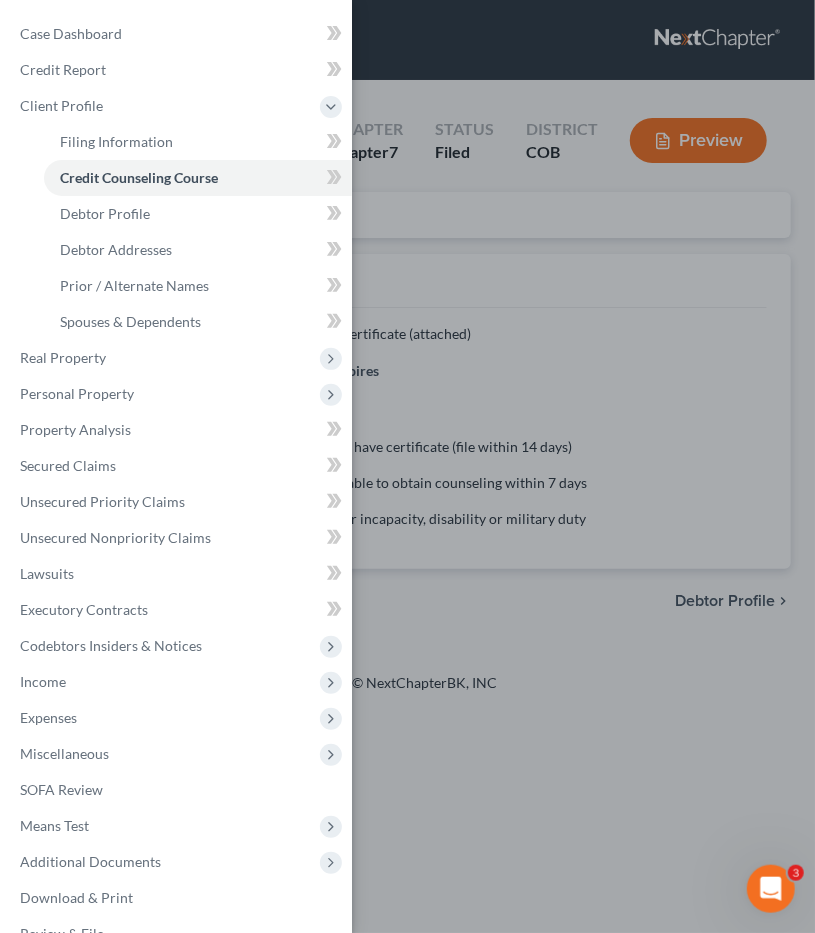 click on "Case Dashboard
Payments
Invoices
Payments
Payments
Credit Report
Client Profile" at bounding box center [407, 466] 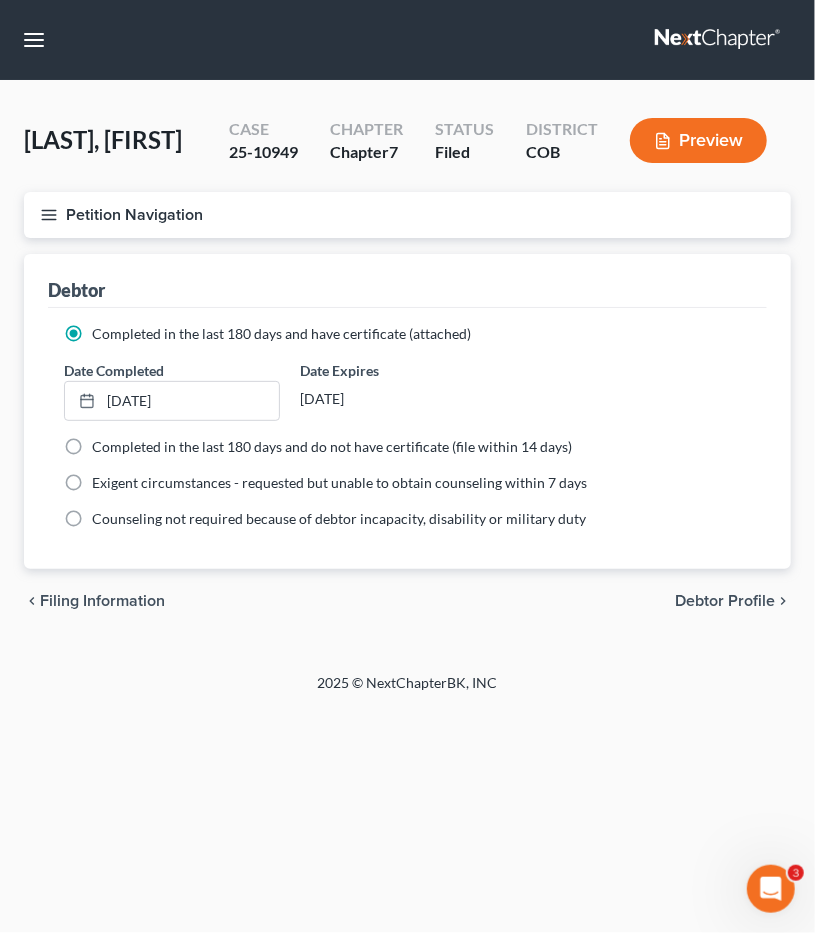 click on "Petition Navigation" at bounding box center [407, 215] 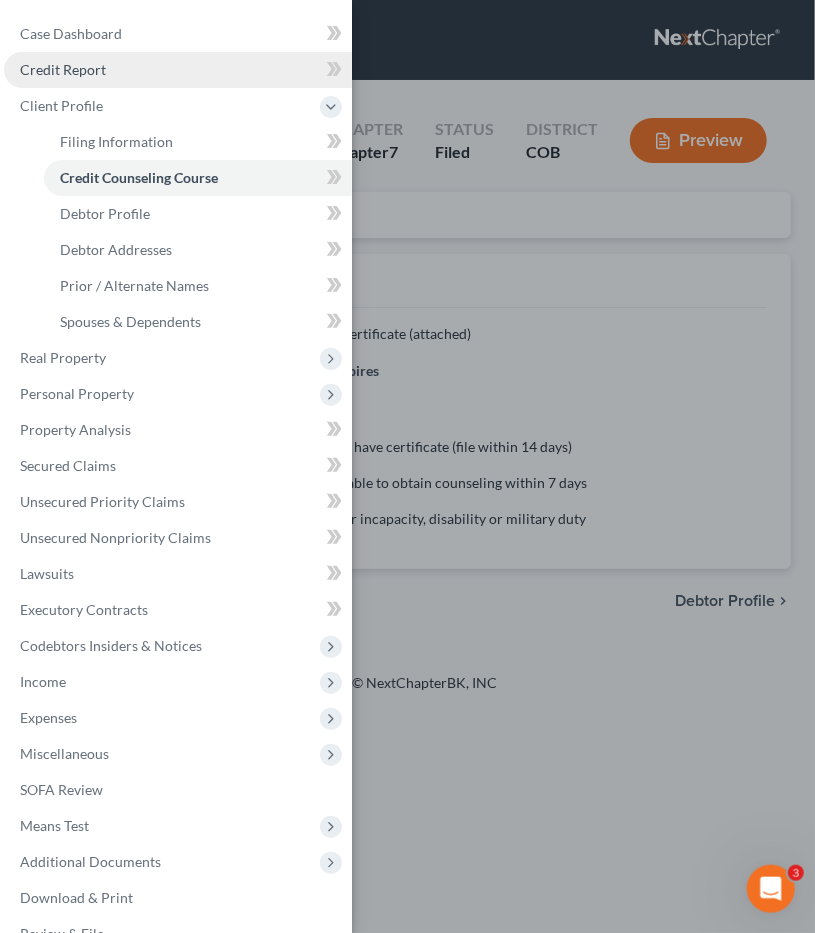 click on "Credit Report" at bounding box center (63, 69) 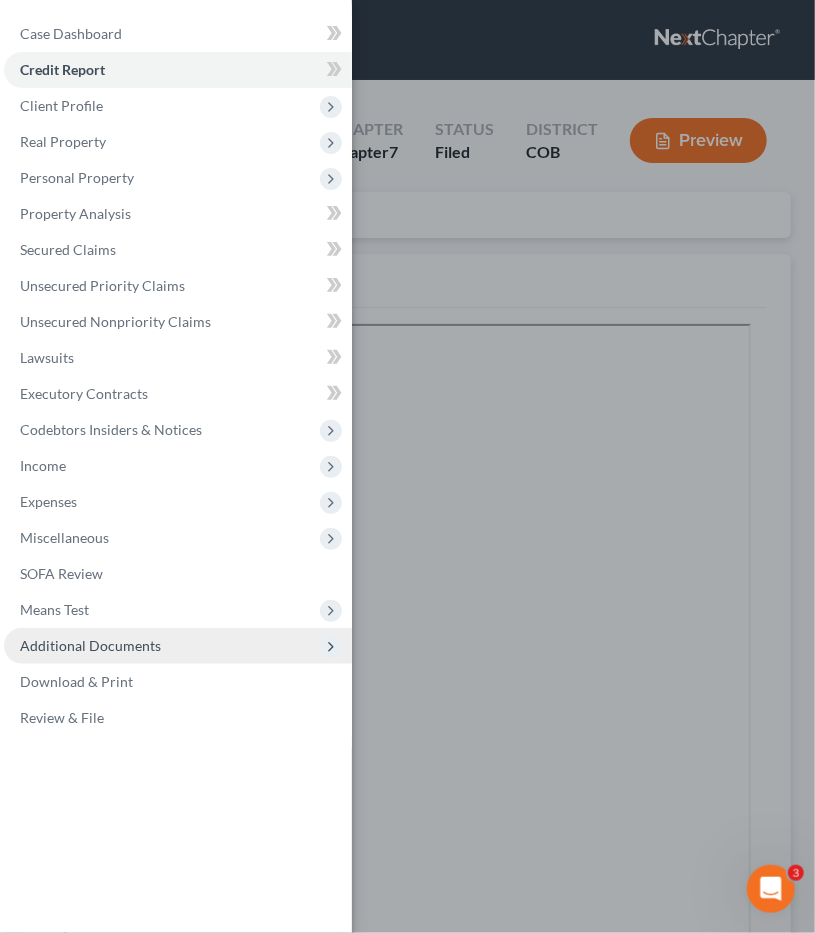 click on "Additional Documents" at bounding box center (178, 646) 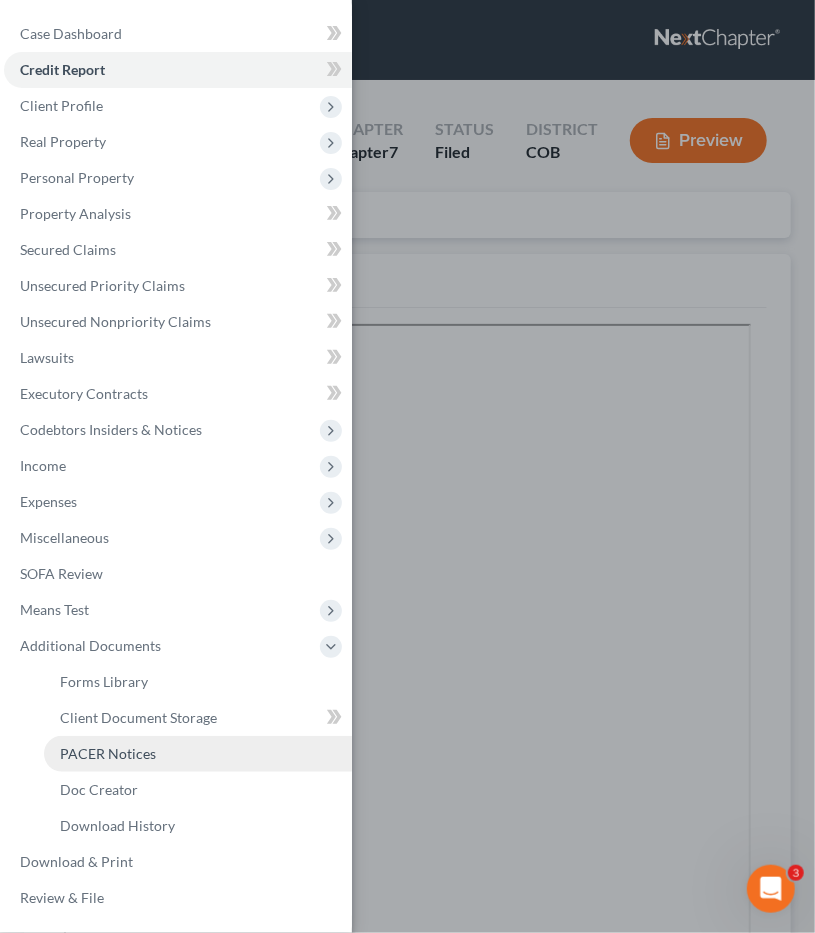 click on "PACER Notices" at bounding box center (198, 754) 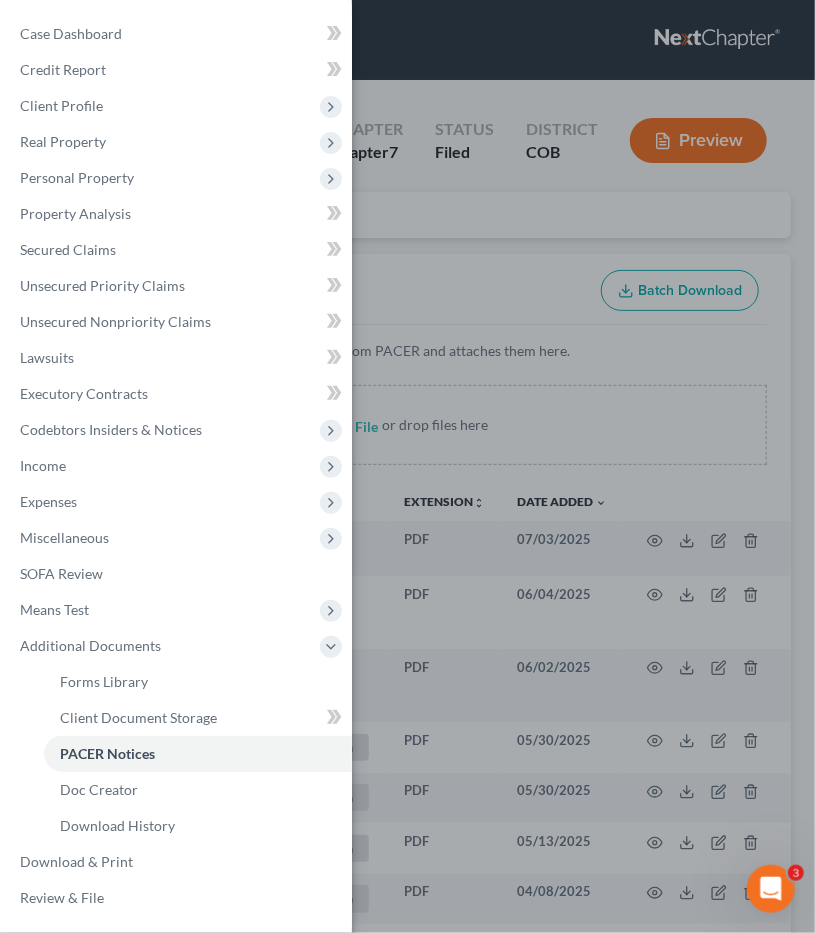 click on "Case Dashboard
Payments
Invoices
Payments
Payments
Credit Report
Client Profile" at bounding box center (407, 466) 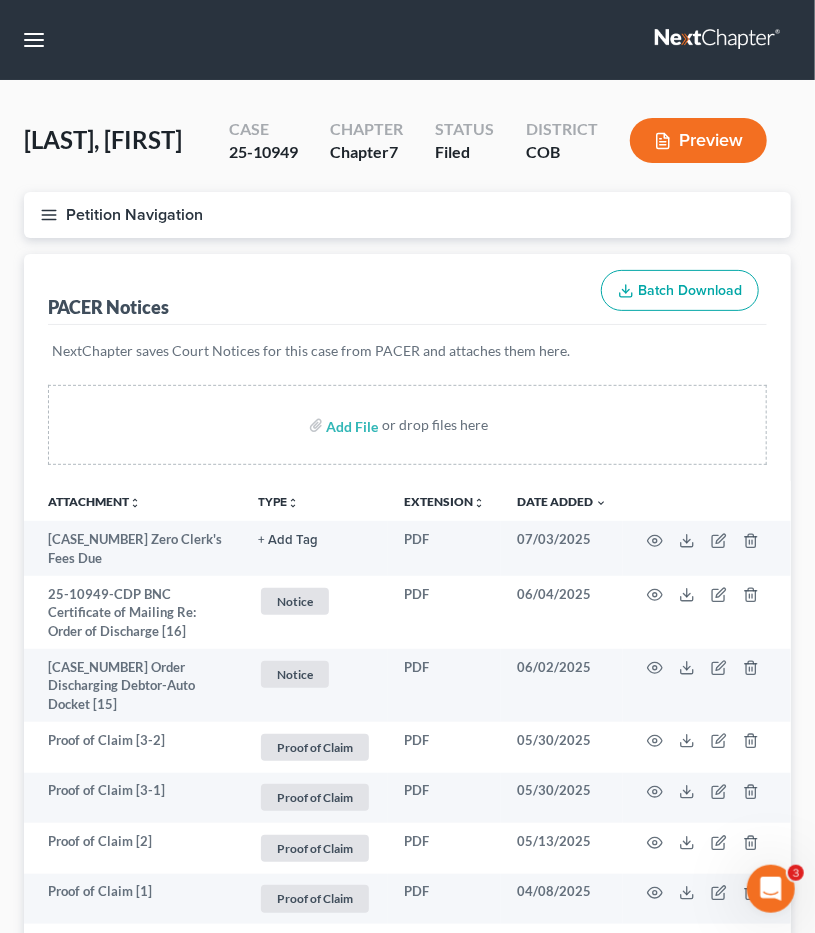 type 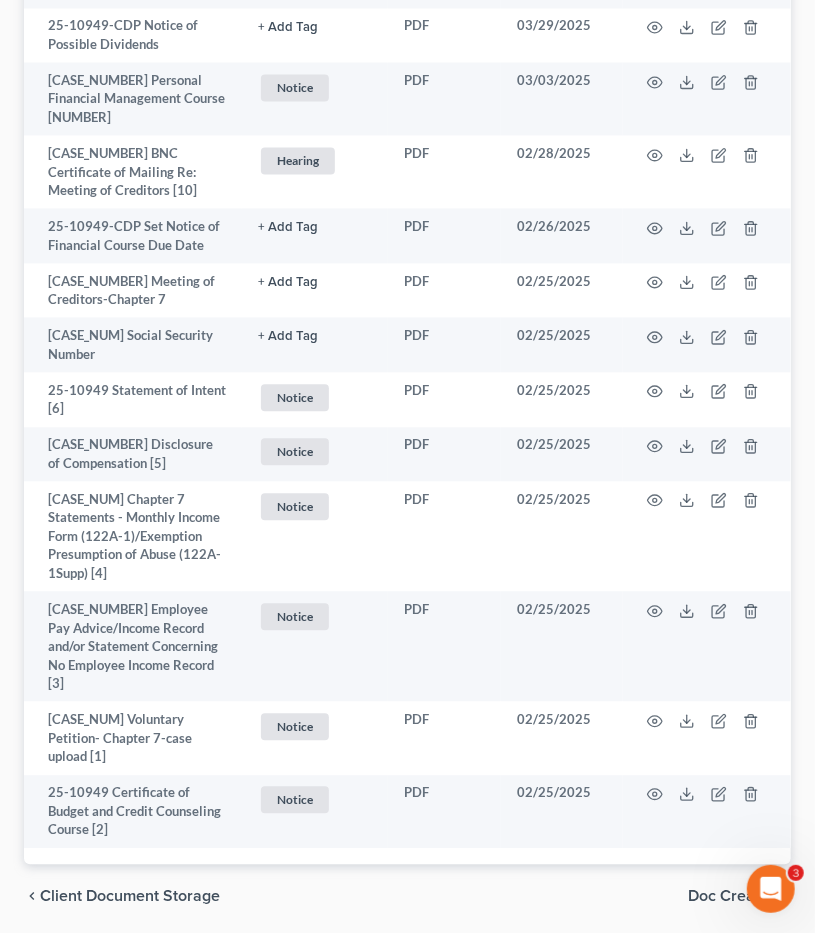 click on "02/25/2025" at bounding box center (562, 344) 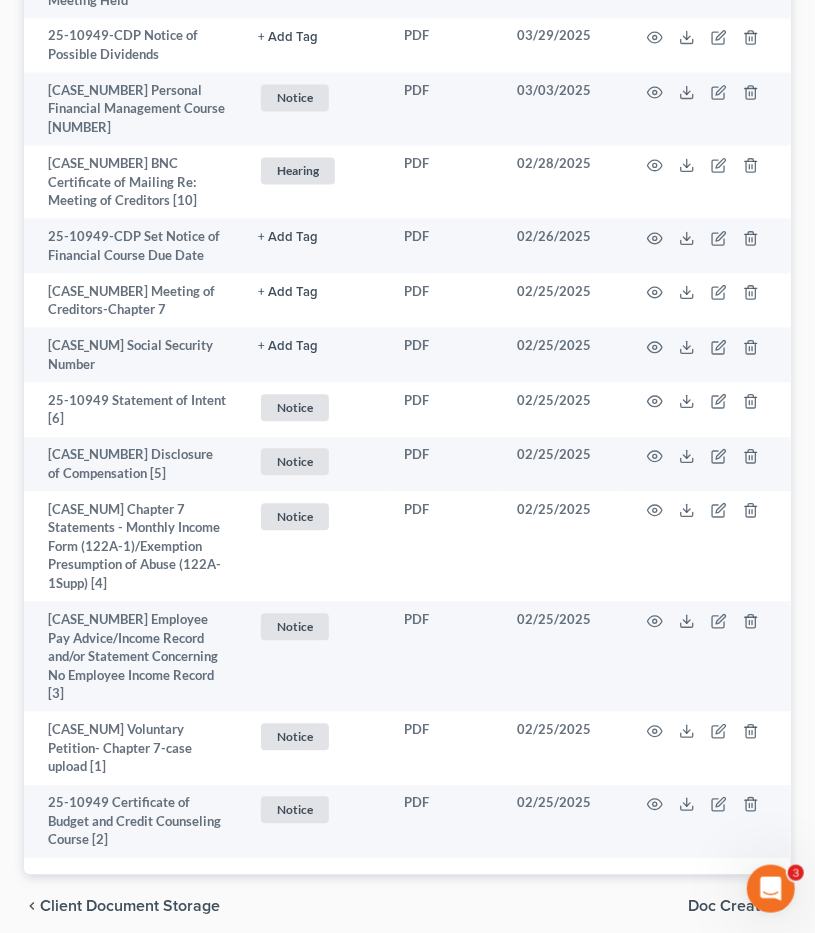 click on "[CASE_NUMBER] BNC Certificate of Mailing Re: Order of Discharge [16] Notice + Add Tag Notice × Select an option or create one Hearing License and Socail Notice Proof of Claim PDF [DATE] Proof of Claim [3-2] Proof of Claim + Add Tag Proof of Claim × Select an option or create one Hearing License and Socail Notice Proof of Claim PDF [DATE] Proof of Claim [3-1] Proof of Claim + Add Tag Proof of Claim × Select an option or create one Hearing License and Socail Notice Proof of Claim PDF [DATE] Proof of Claim [2] Proof of Claim + Add Tag Proof of Claim × Select an option or create one Hearing License and Socail Notice Proof of Claim PDF [DATE] Proof of Claim [1] Proof of Claim × PDF" at bounding box center [407, 90] 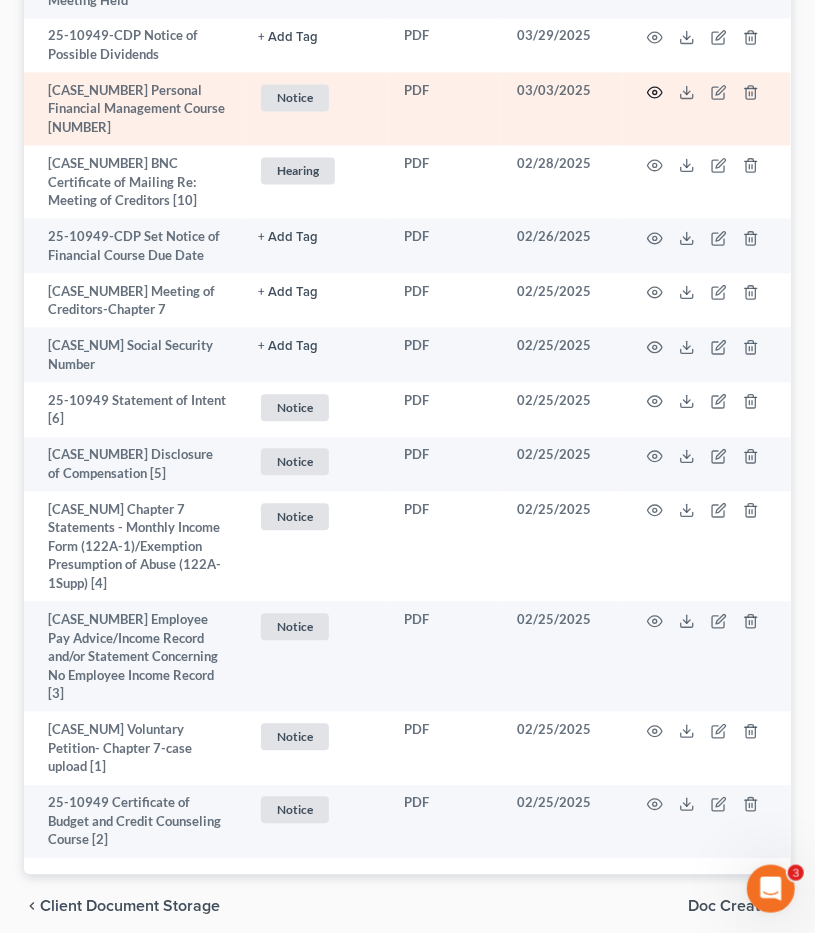 click 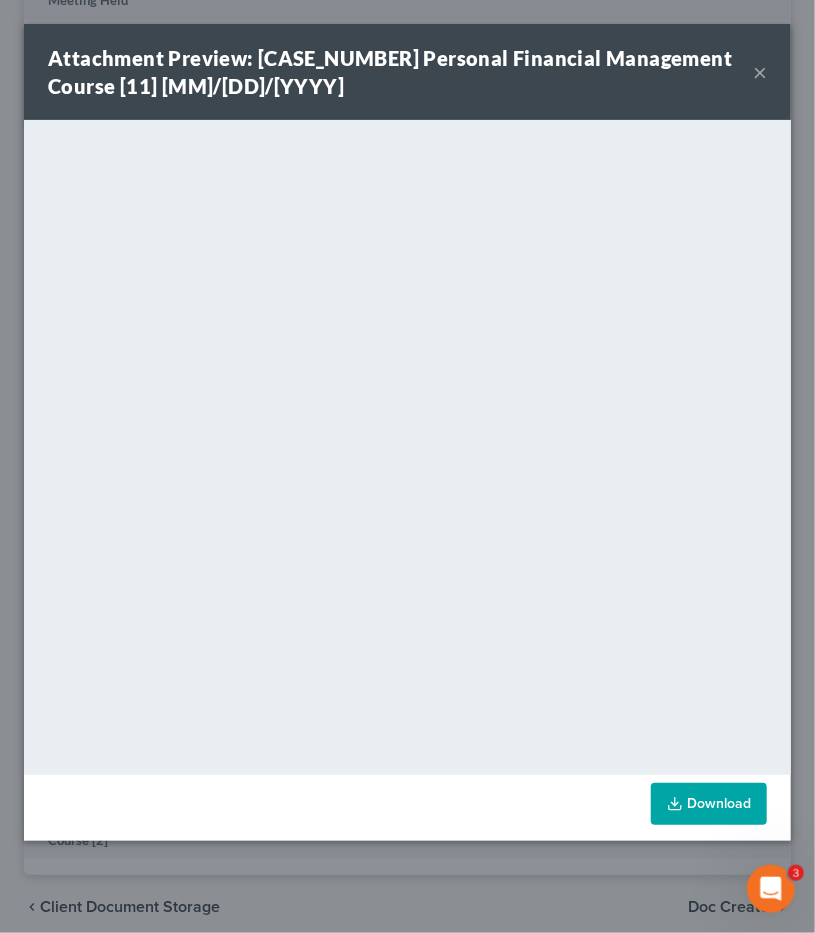 click on "×" at bounding box center (760, 72) 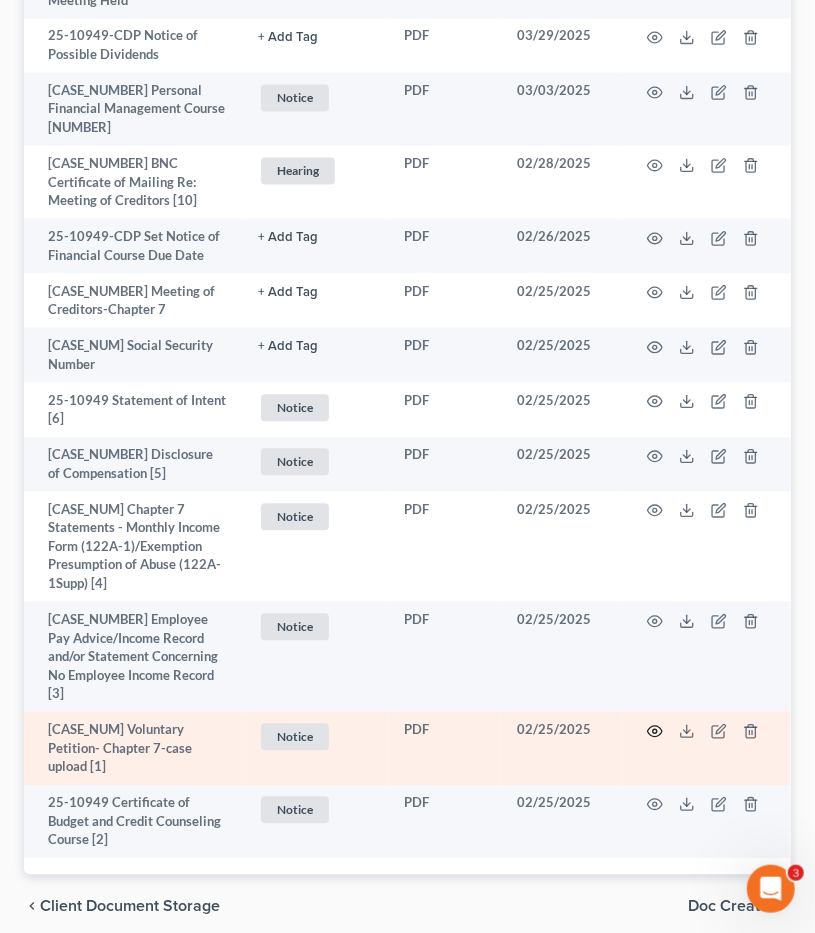 click 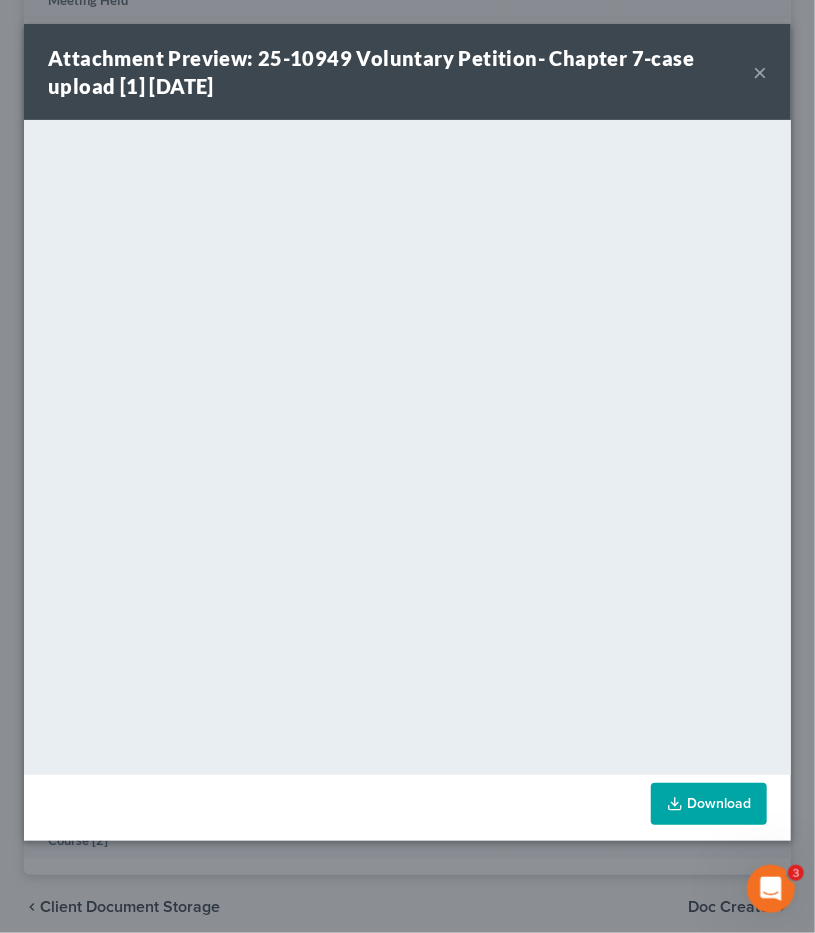 click on "×" at bounding box center (760, 72) 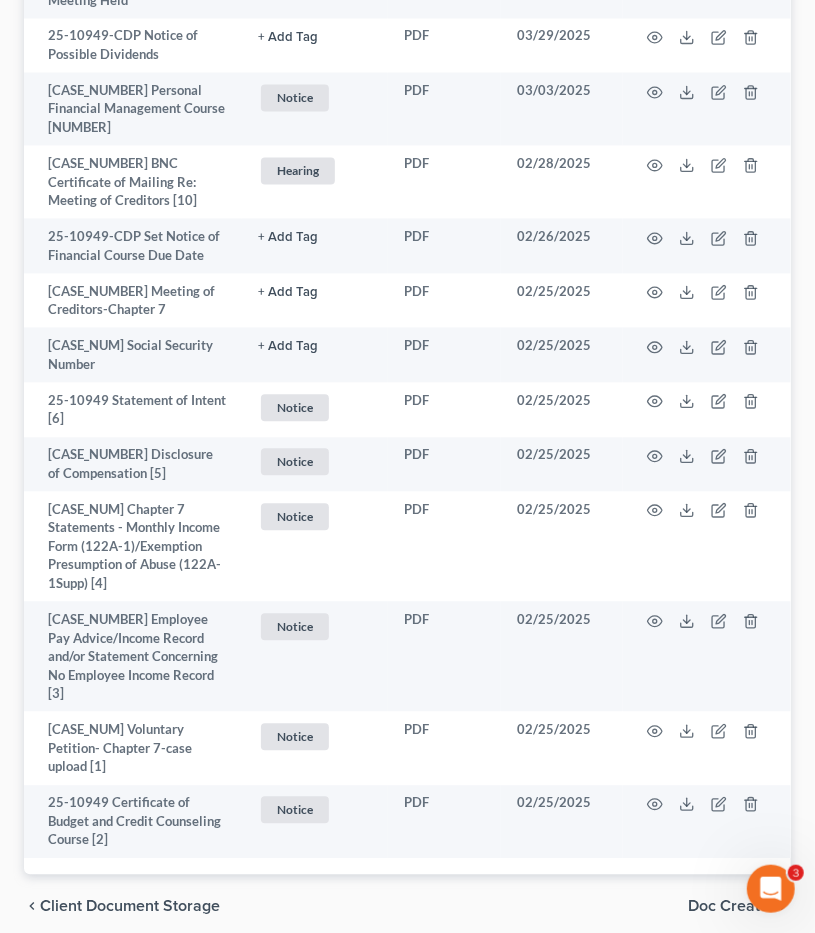 click on "Forms Library
Client Document Storage
PACER Notices
Doc Creator
Download History
PACER Notices
Batch Download
NextChapter saves Court Notices for this case from PACER and attaches them here.
Add File
or drop files here
Attachment
unfold_more
expand_more
expand_less
TYPE unfold_more NONE Hearing License and Socail Notice Proof of Claim
Extension
unfold_more
expand_more
expand_less
Date Added
unfold_more
expand_more
expand_less
[CASE_NUMBER] Zero Clerk's Fees Due + Add Tag Select an option or create one Hearing License and Socail Notice Proof of Claim PDF [DATE] [CASE_NUMBER] BNC Certificate of Mailing Re: Order of Discharge [16] Notice + Add Tag Notice × Select an option or create one Hearing License and Socail Notice Proof of Claim PDF [DATE] [CASE_NUMBER] Order Discharging Debtor-Auto Docket [15] Notice + Add Tag Notice × ×" at bounding box center (407, -3) 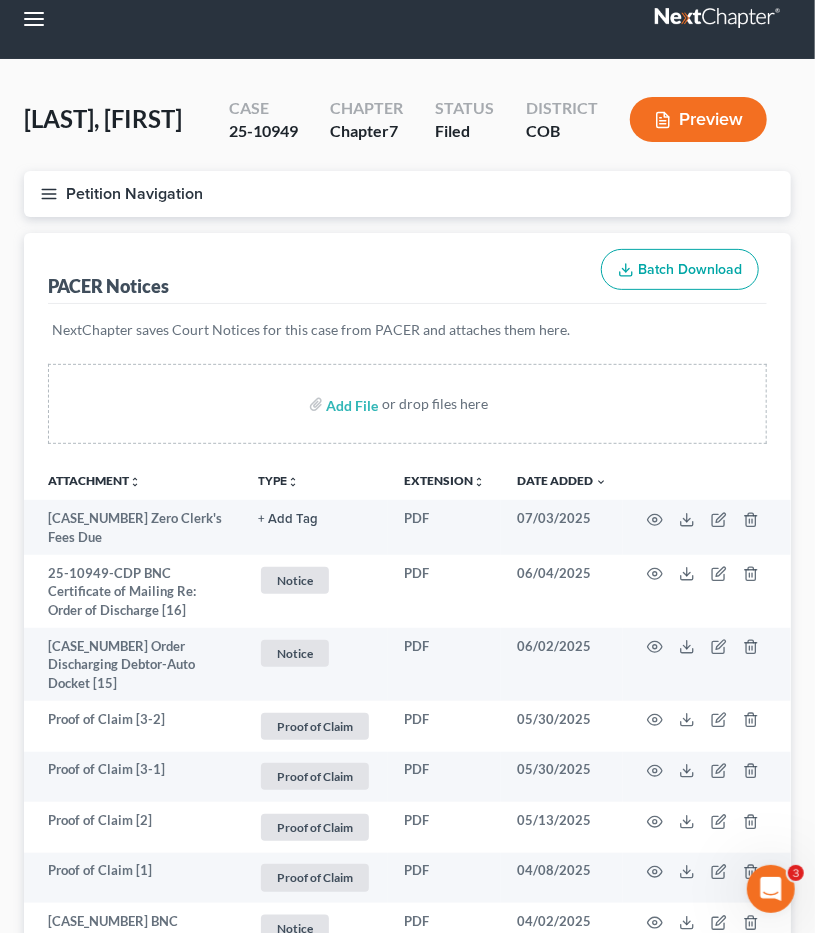 scroll, scrollTop: 0, scrollLeft: 0, axis: both 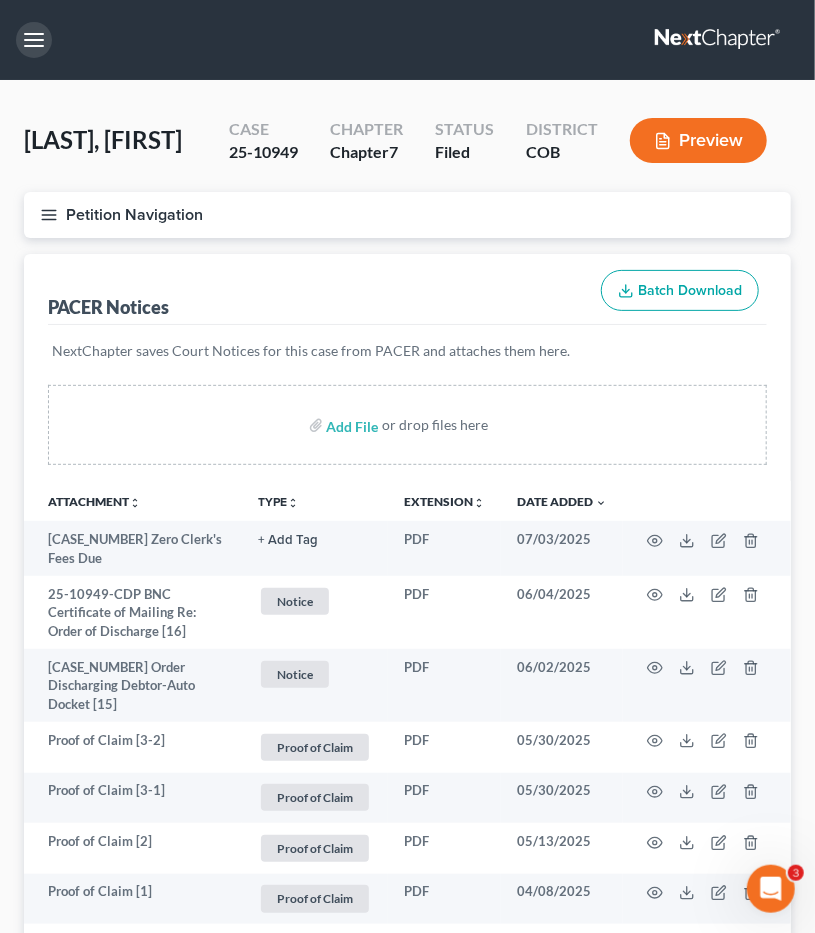 click at bounding box center [34, 40] 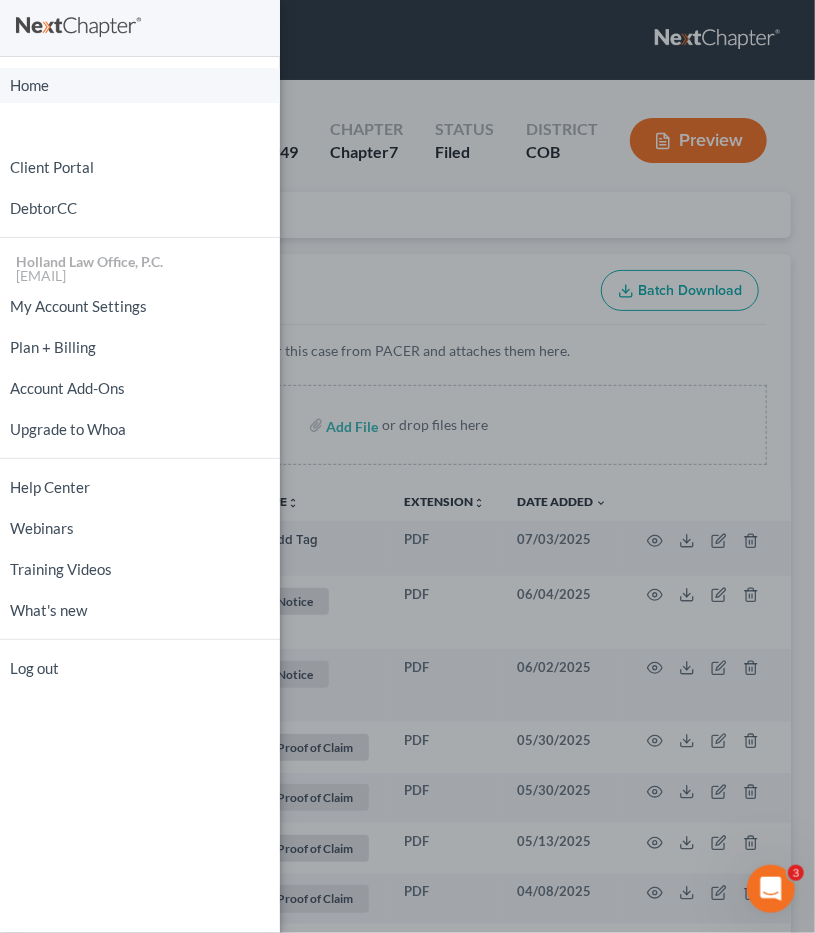 click on "Home" at bounding box center (140, 85) 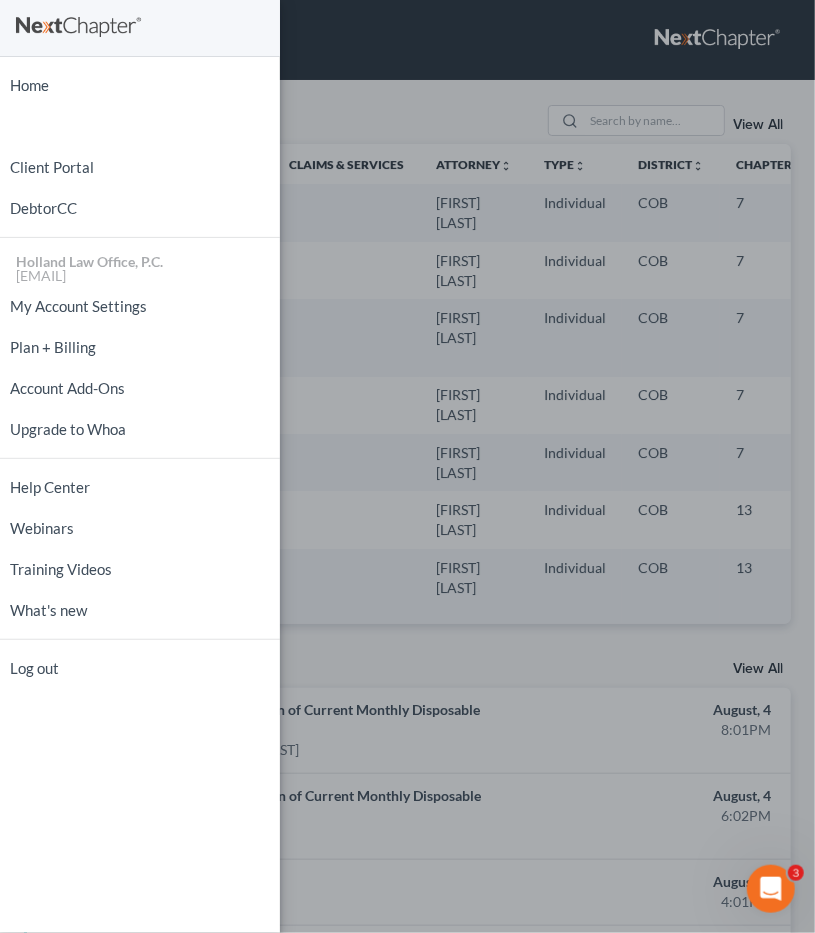 click on "Home New Case Client Portal DebtorCC Holland Law Office, P.C. [EMAIL] My Account Settings Plan + Billing Account Add-Ons Upgrade to Whoa Help Center Webinars Training Videos What's new Log out" at bounding box center [407, 466] 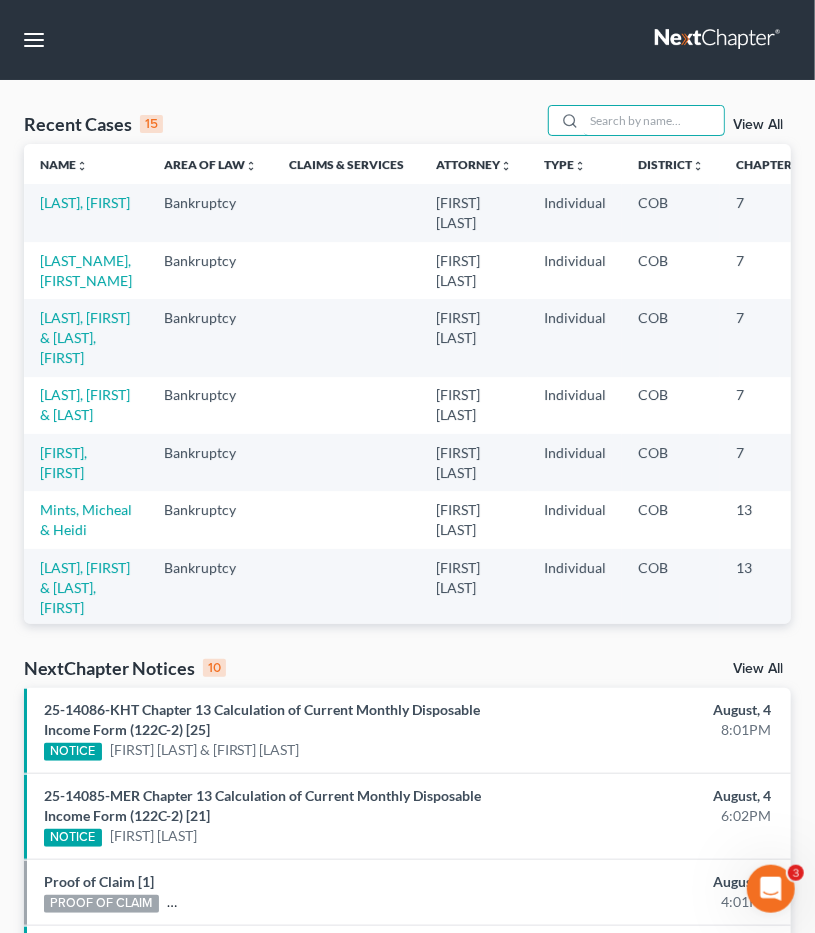 click at bounding box center (654, 120) 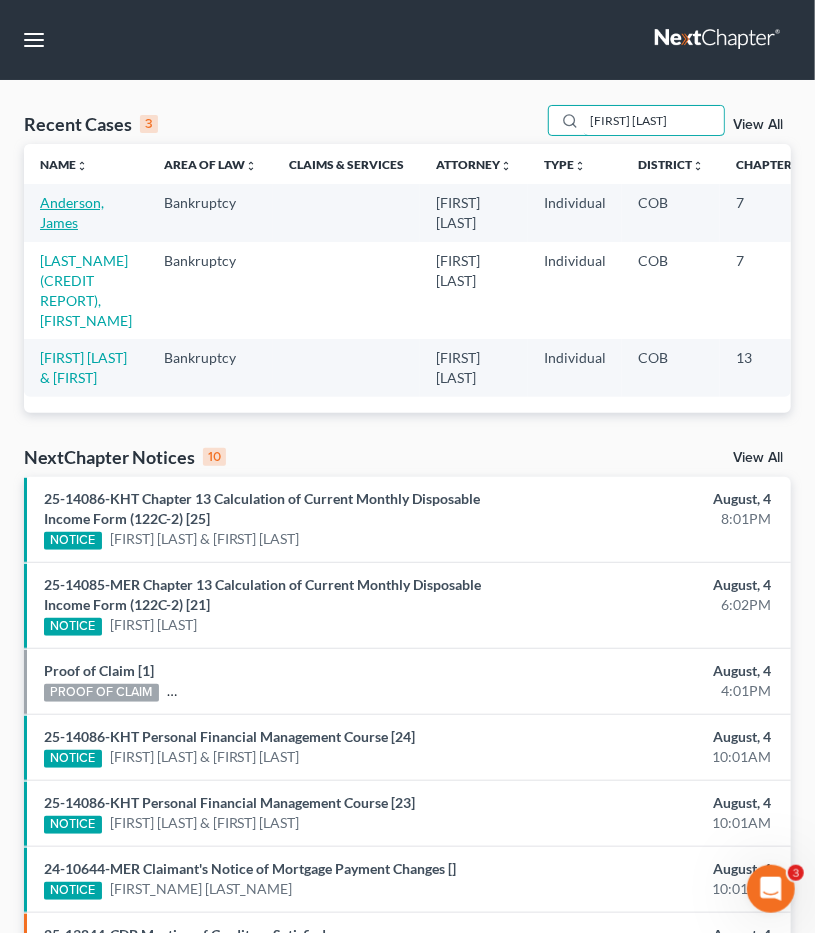 type on "[FIRST] [LAST]" 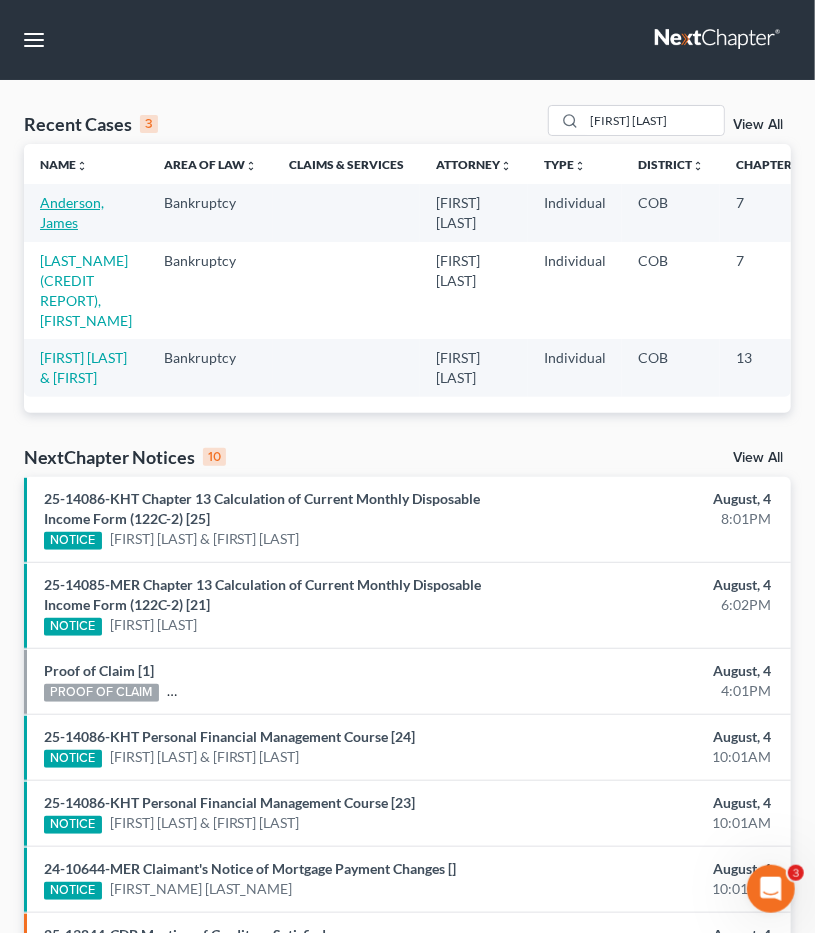 click on "Anderson, James" at bounding box center (72, 212) 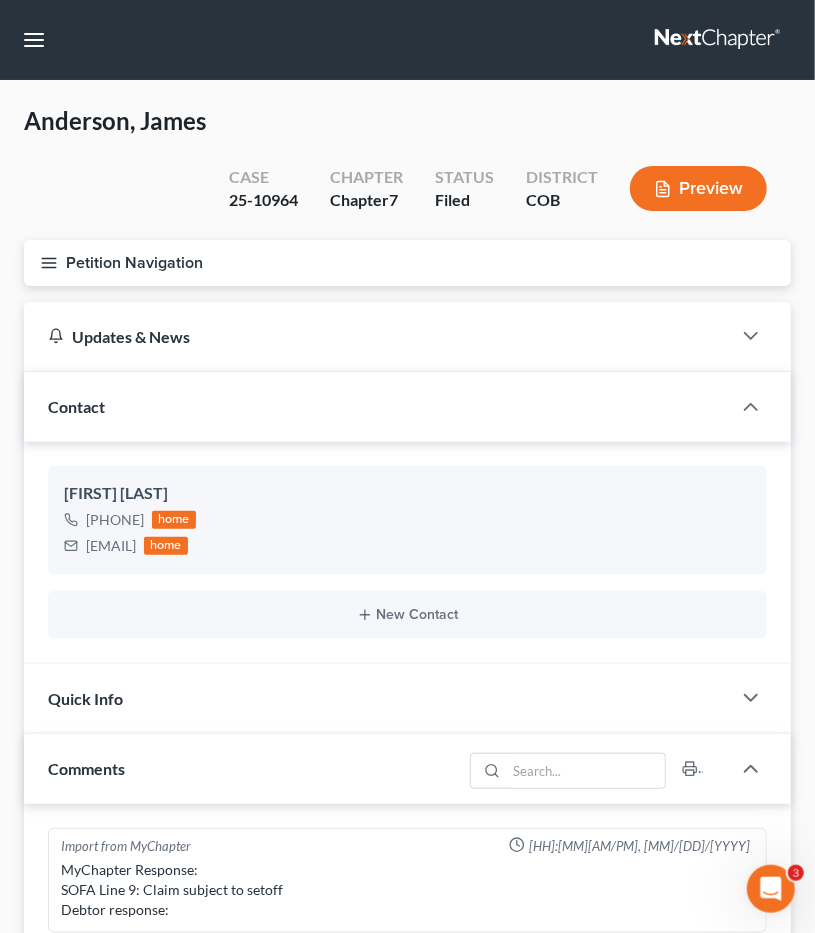 scroll, scrollTop: 607, scrollLeft: 0, axis: vertical 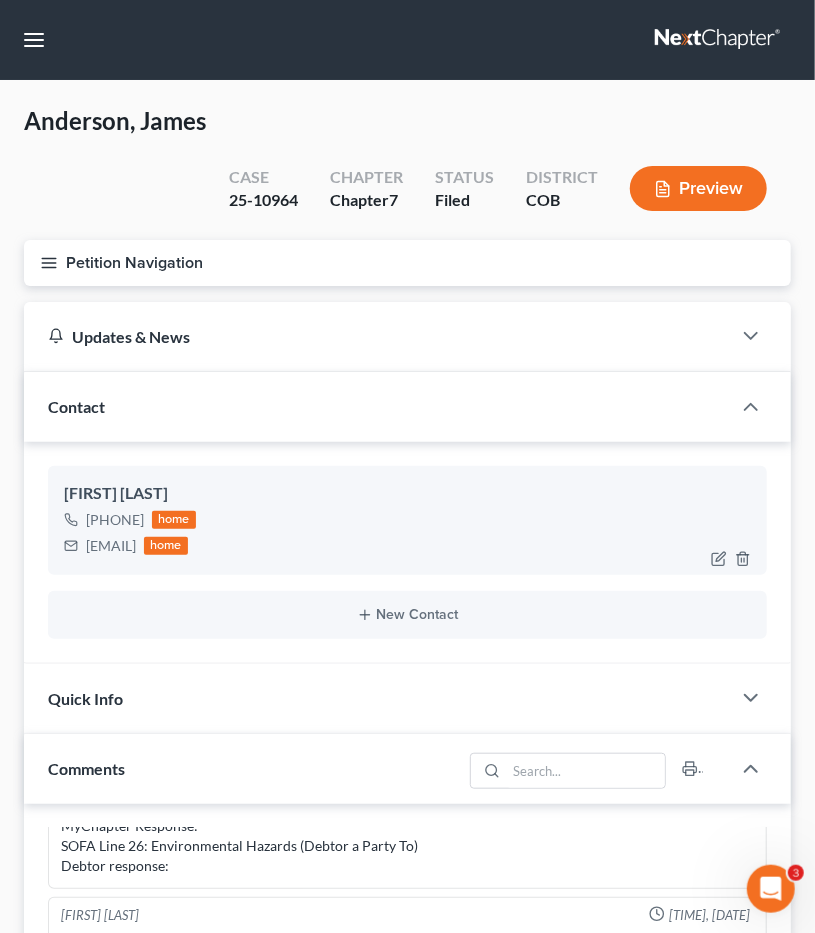 drag, startPoint x: 274, startPoint y: 505, endPoint x: 85, endPoint y: 497, distance: 189.16924 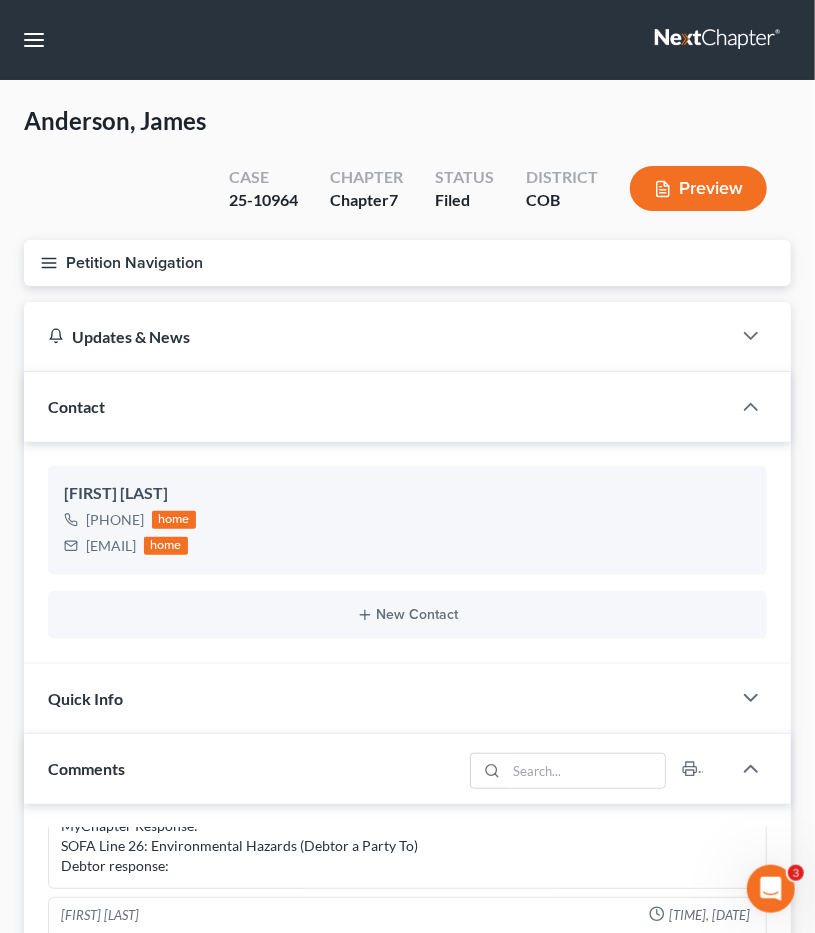 click on "Petition Navigation" at bounding box center (407, 263) 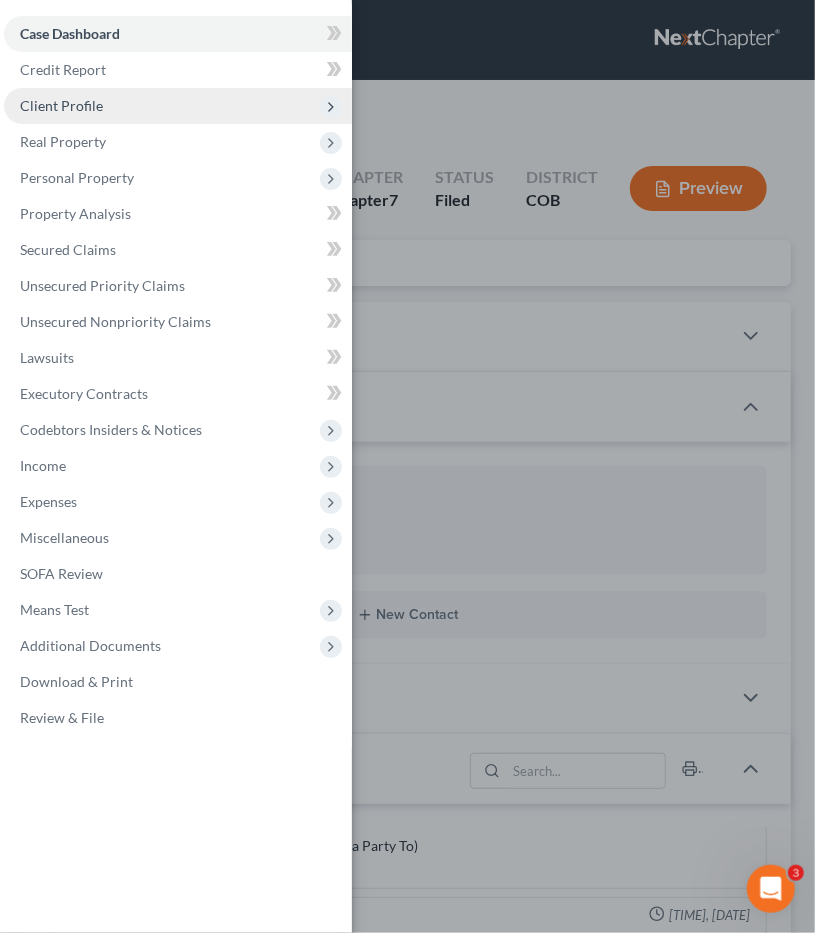 click on "Client Profile" at bounding box center [178, 106] 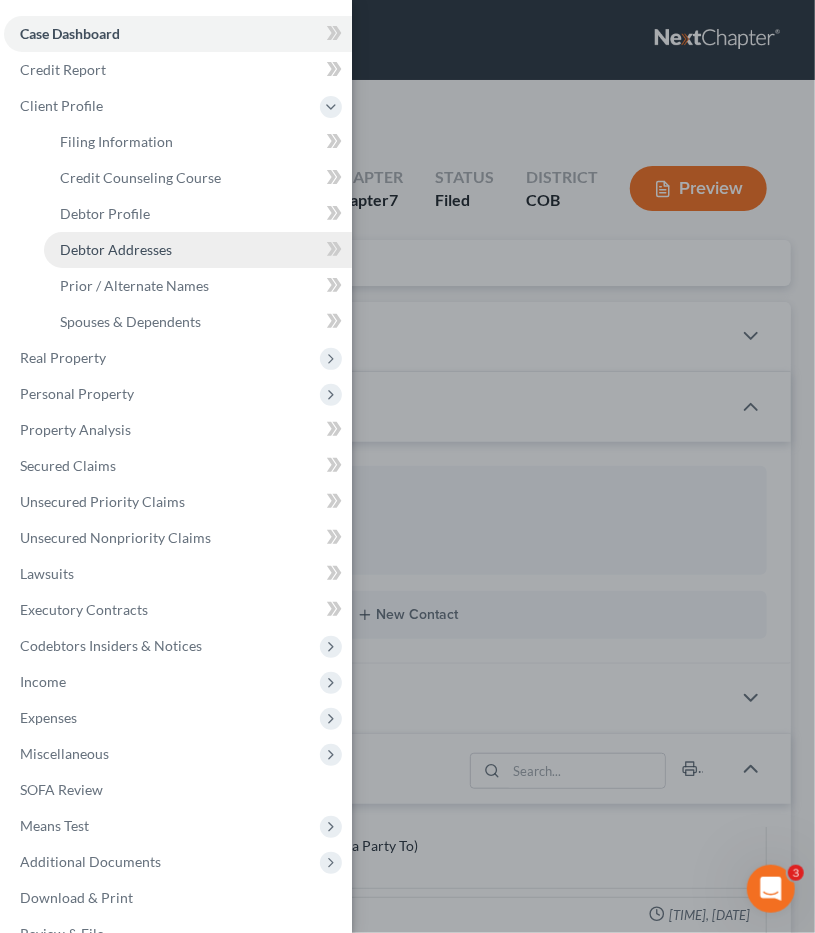 click on "Debtor Addresses" at bounding box center [116, 249] 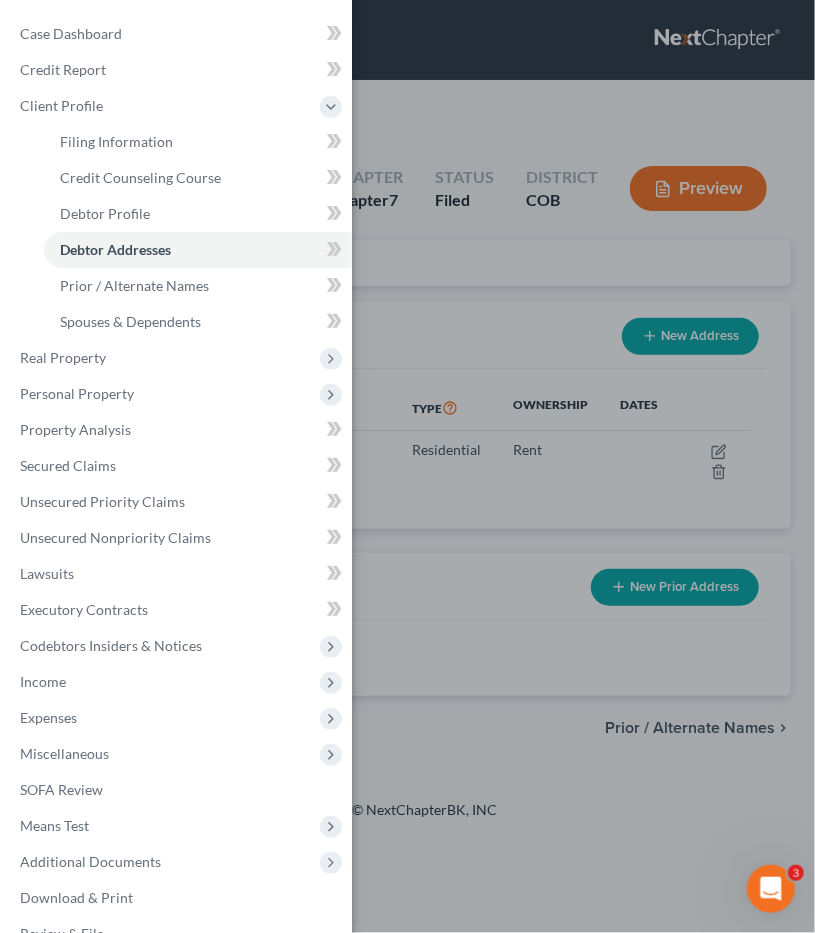 click on "Case Dashboard
Payments
Invoices
Payments
Payments
Credit Report
Client Profile" at bounding box center (407, 466) 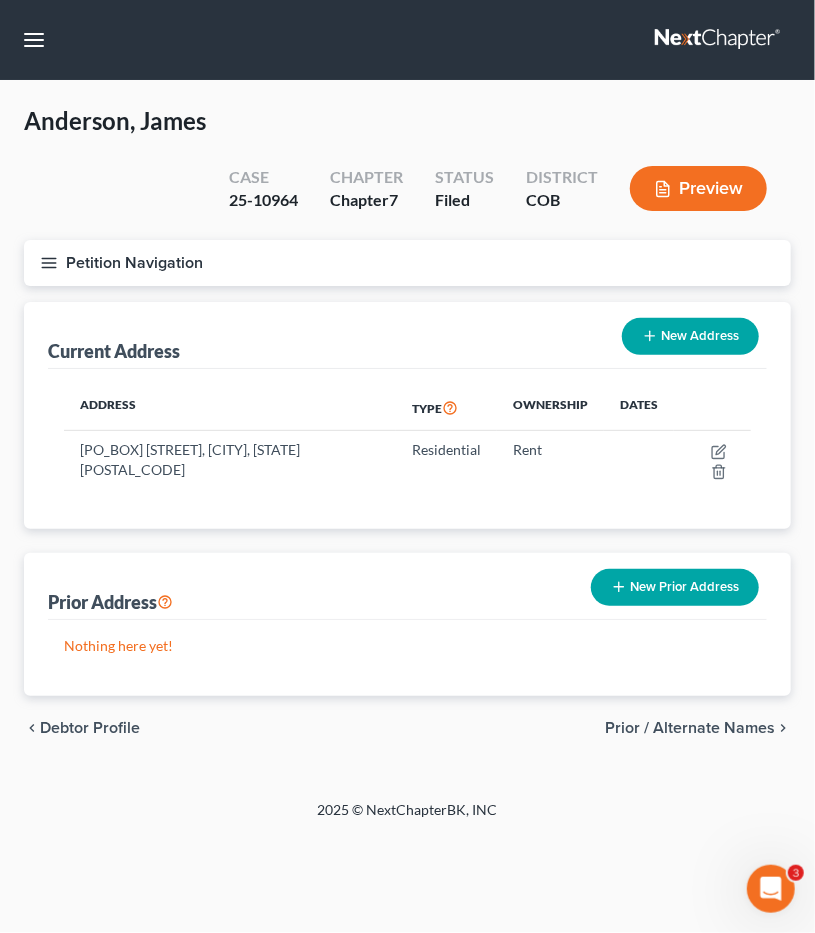 click on "Petition Navigation" at bounding box center (407, 263) 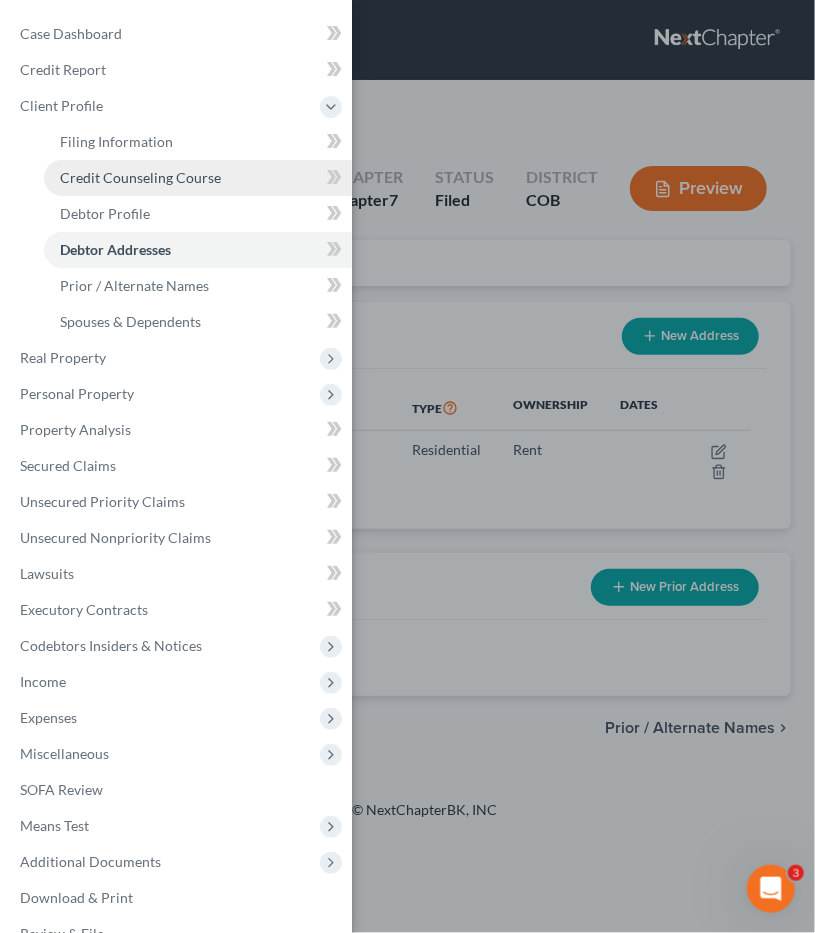 click on "Credit Counseling Course" at bounding box center [140, 177] 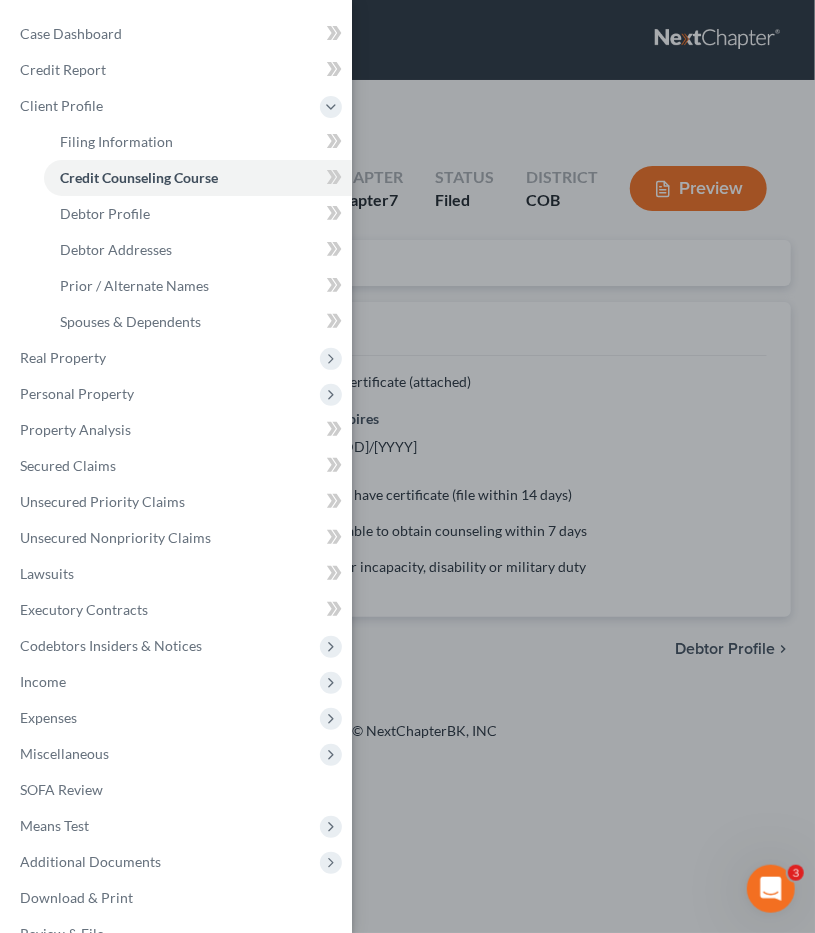 click on "Case Dashboard
Payments
Invoices
Payments
Payments
Credit Report
Client Profile" at bounding box center (407, 466) 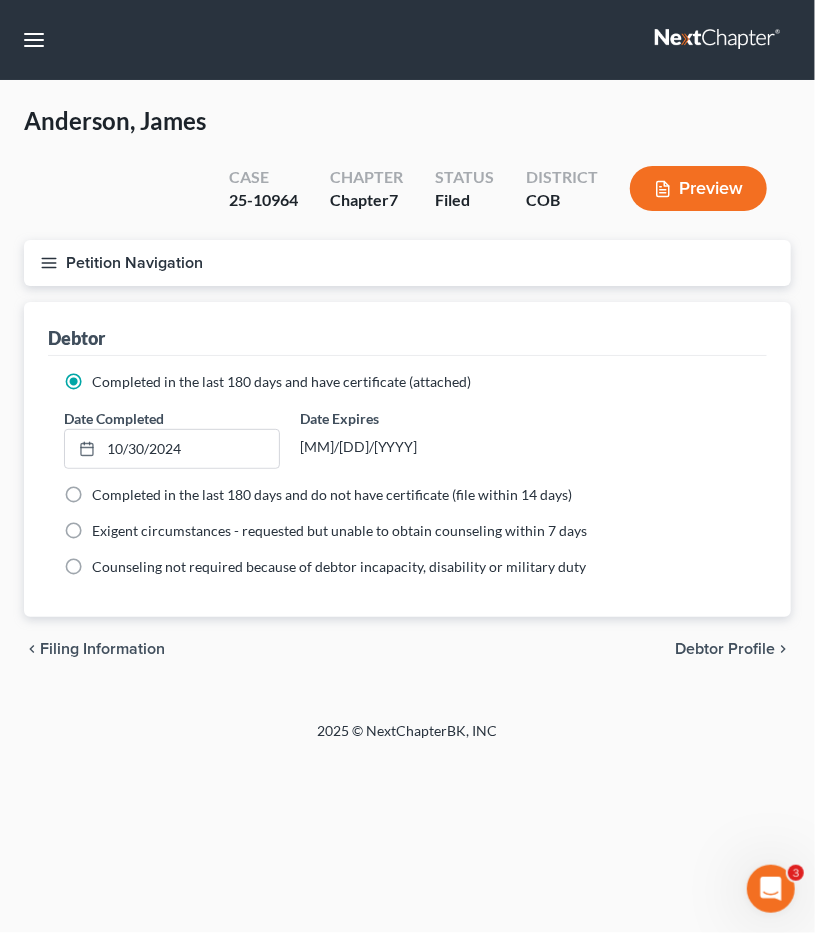 click on "Petition Navigation" at bounding box center [407, 263] 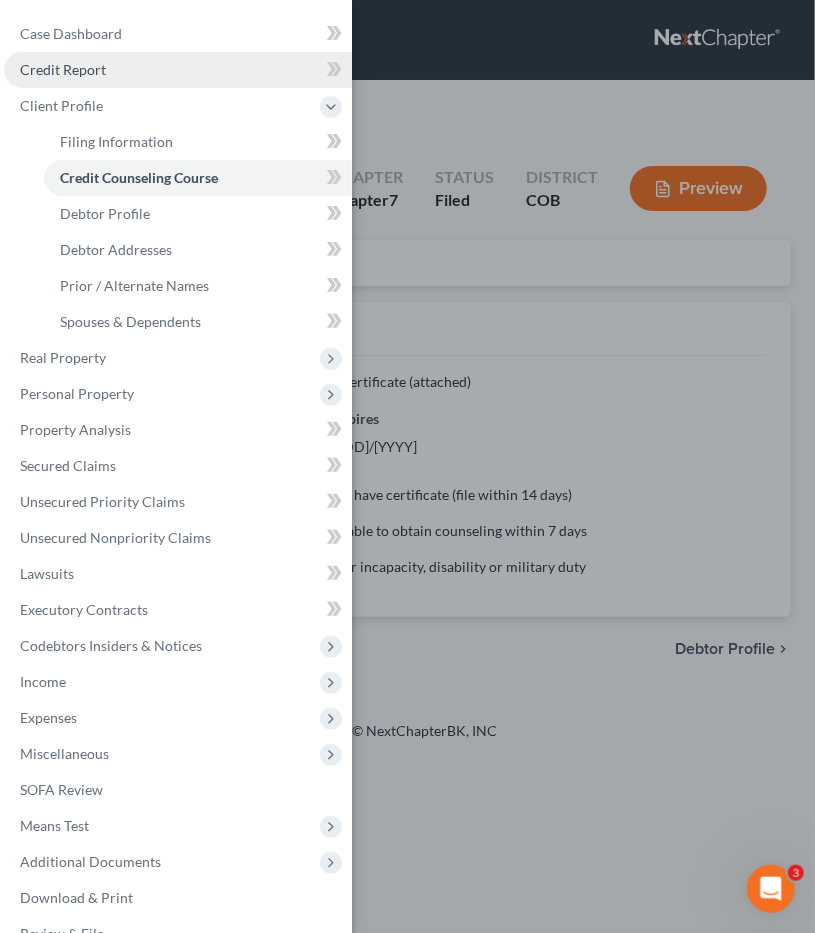 click on "Credit Report" at bounding box center (178, 70) 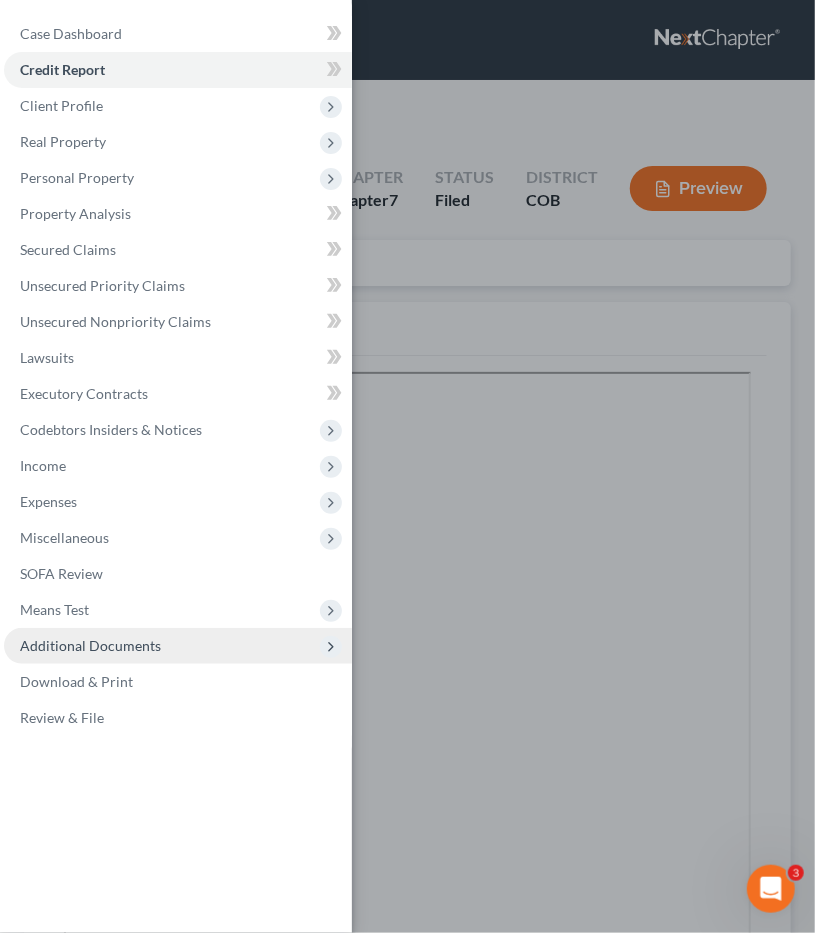 click on "Additional Documents" at bounding box center [178, 646] 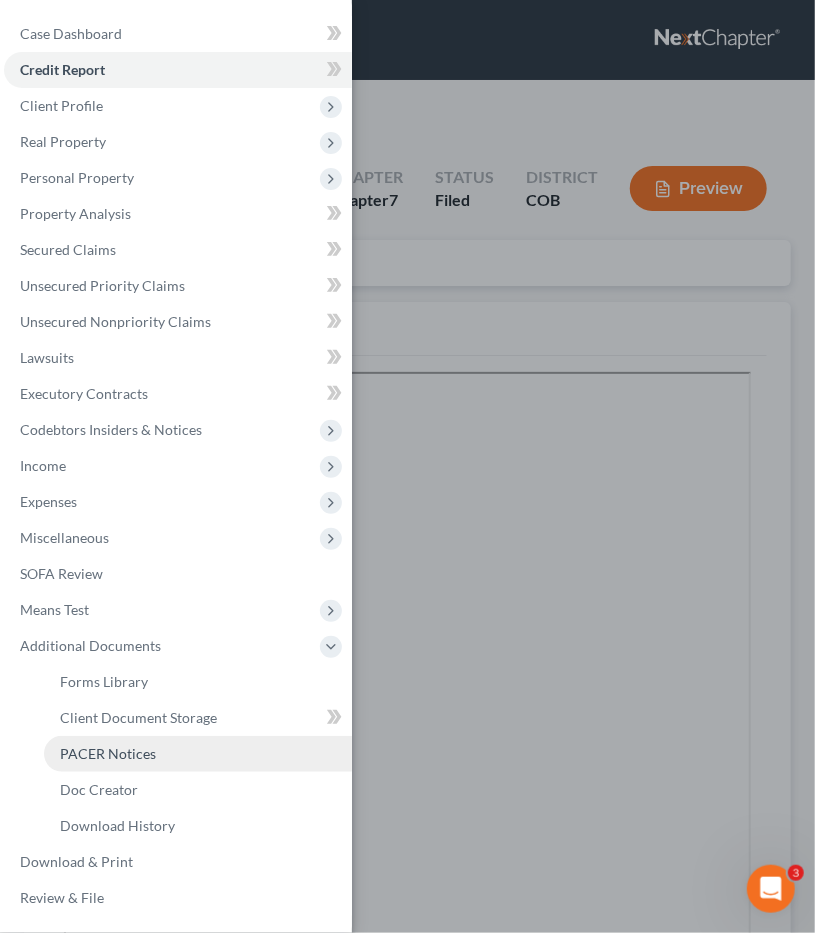 click on "PACER Notices" at bounding box center (108, 753) 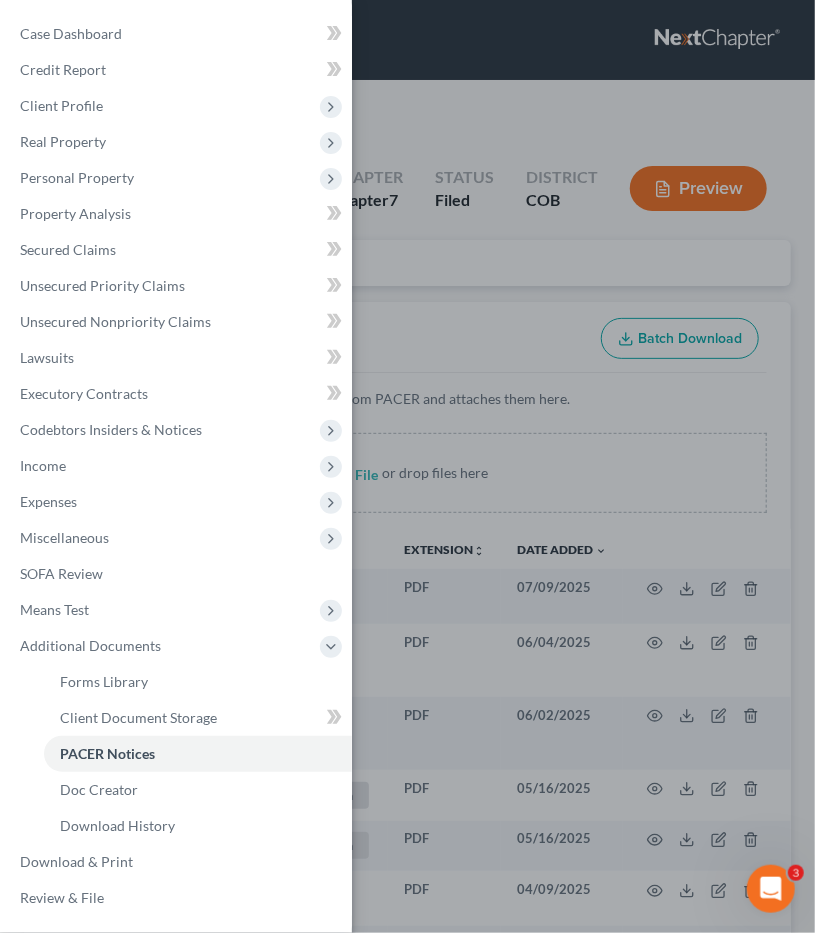 click on "Case Dashboard
Payments
Invoices
Payments
Payments
Credit Report
Client Profile" at bounding box center (407, 466) 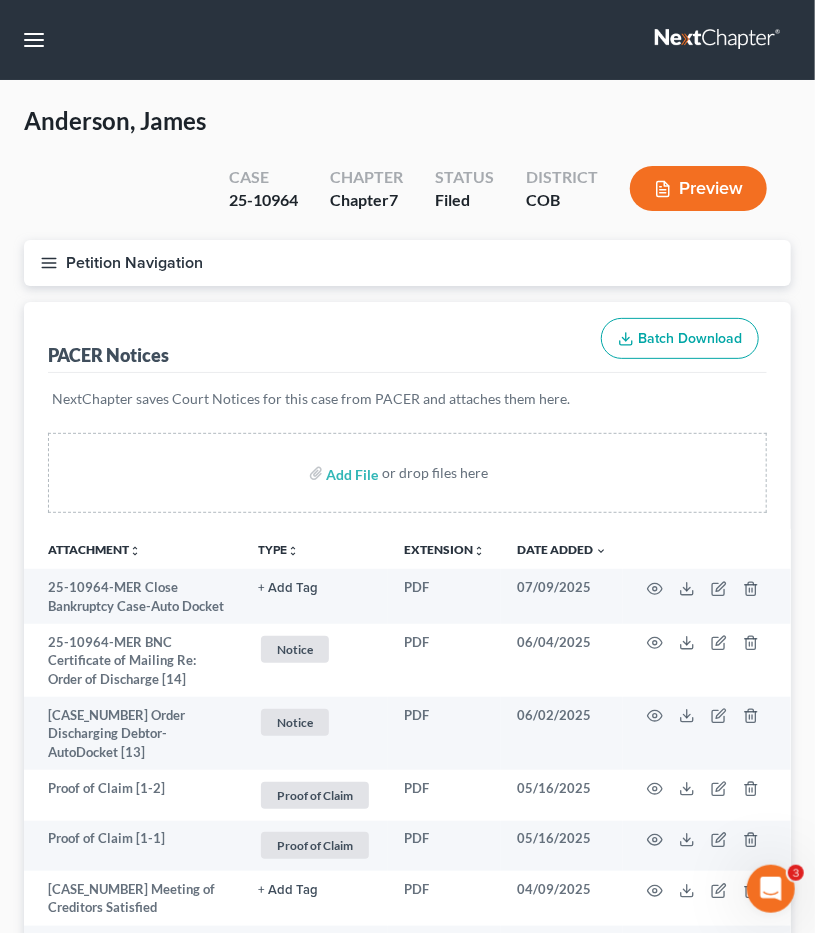 type 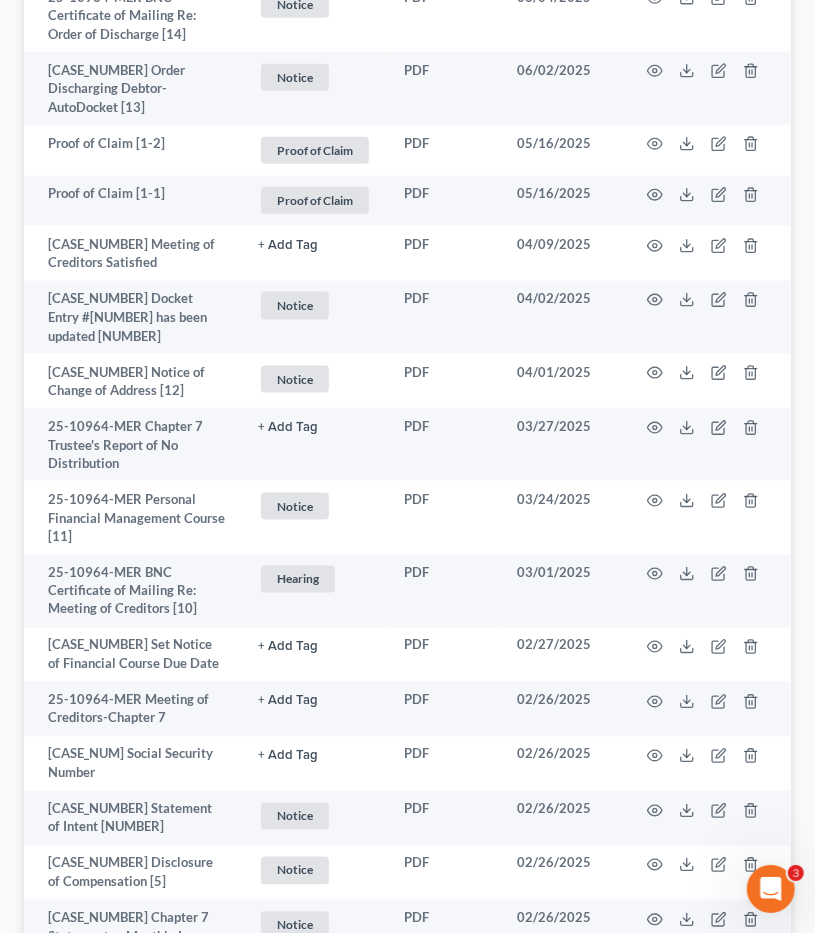 scroll, scrollTop: 676, scrollLeft: 0, axis: vertical 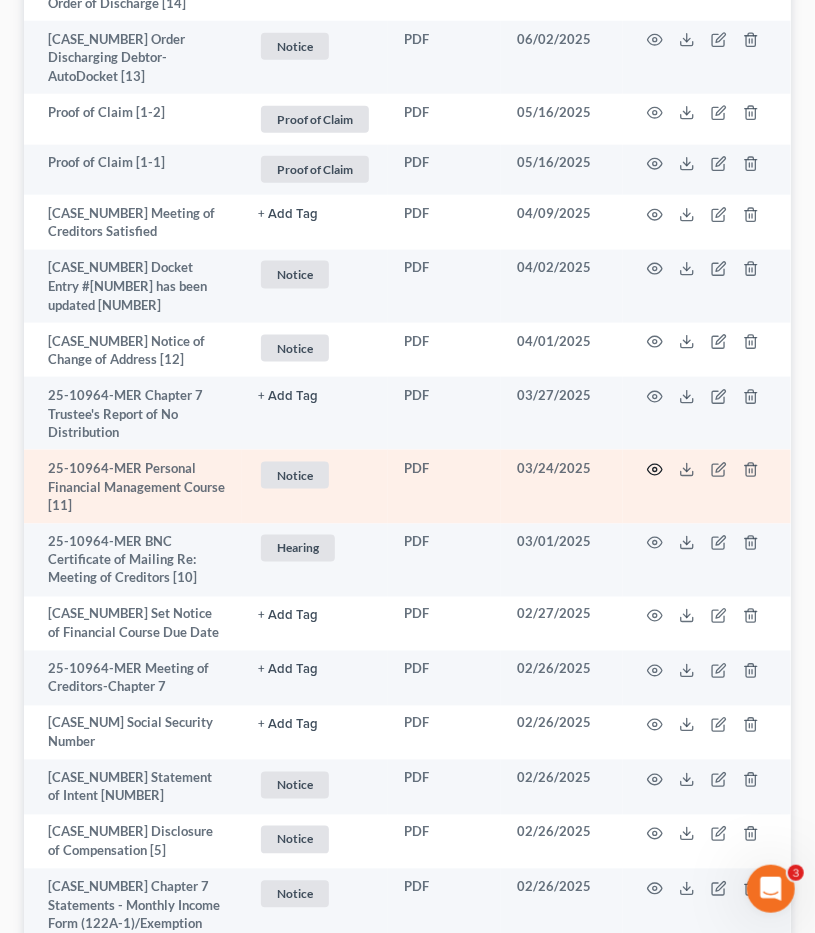 click 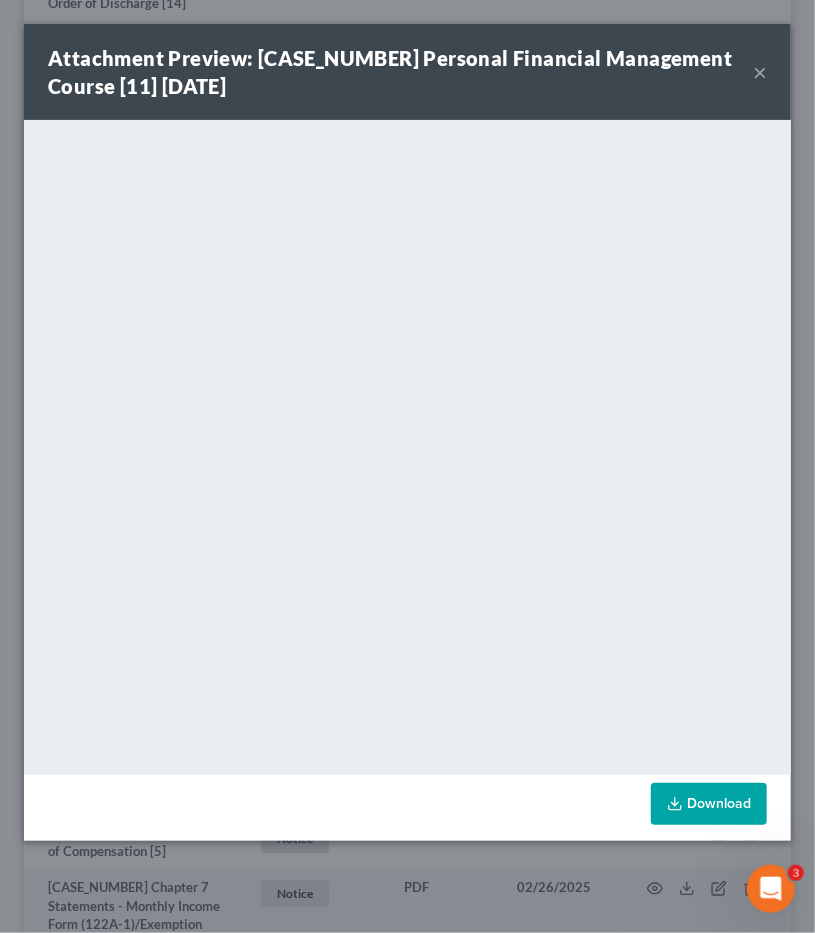 click on "×" at bounding box center [760, 72] 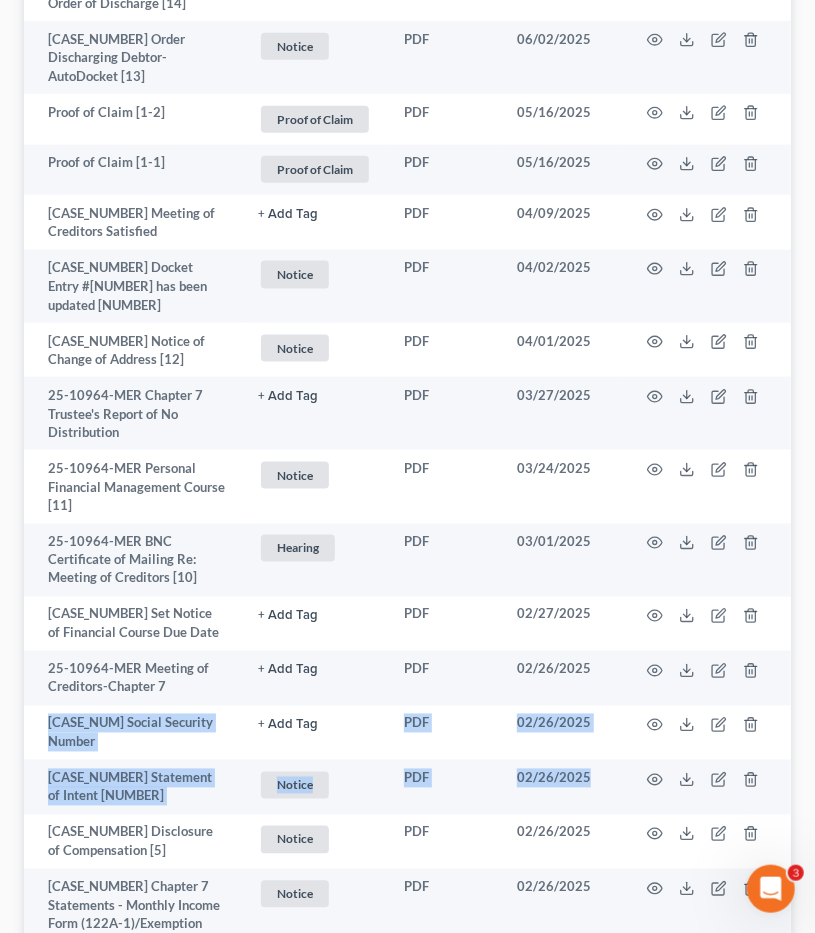 drag, startPoint x: 797, startPoint y: 585, endPoint x: 797, endPoint y: 707, distance: 122 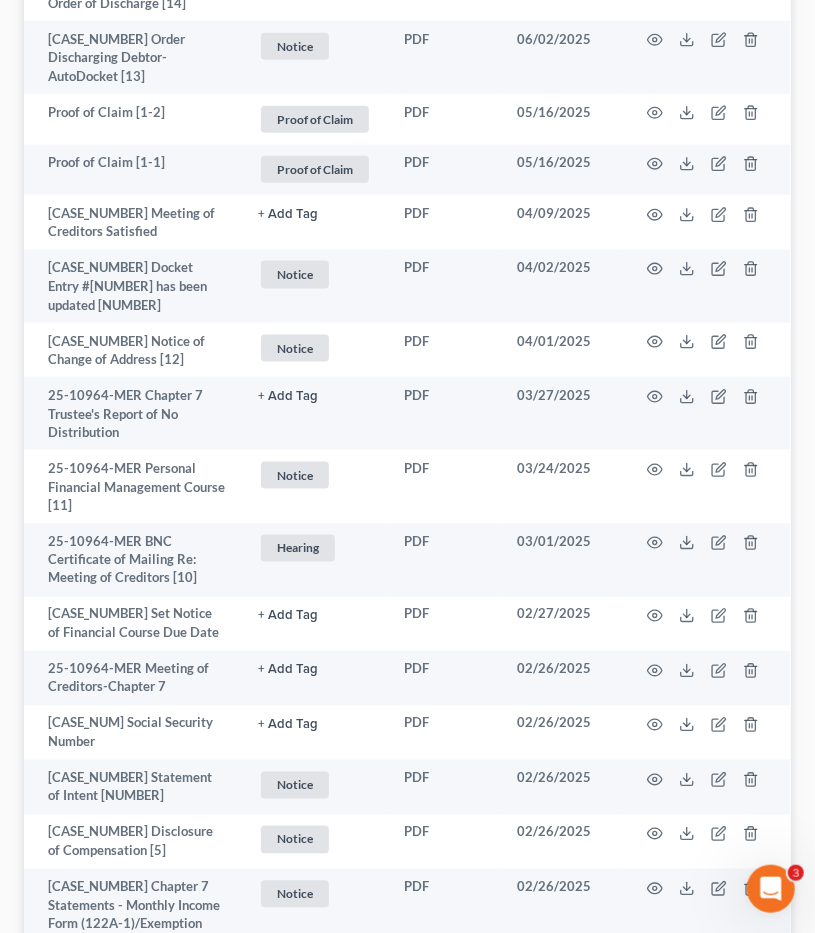 click on "[FIRST] [LAST] Upgraded Case [CASE_NUM] Chapter Chapter  7 Status Filed District COB Preview Petition Navigation
Case Dashboard
Payments
Invoices
Payments
Payments
Credit Report" at bounding box center (407, 371) 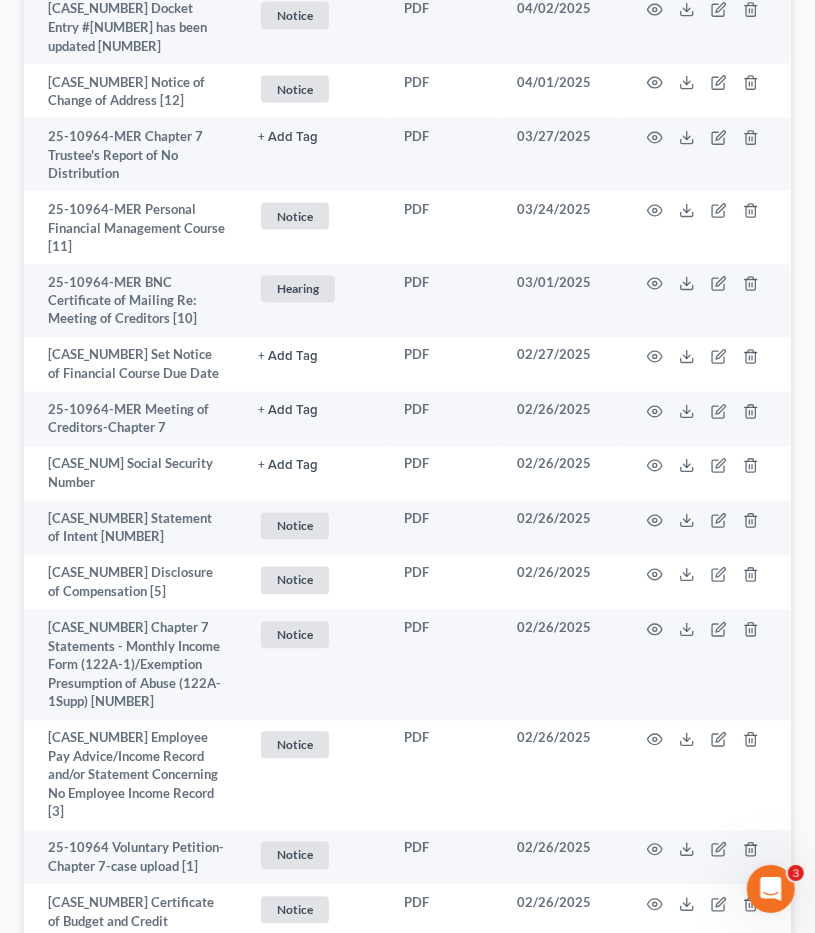 scroll, scrollTop: 1030, scrollLeft: 0, axis: vertical 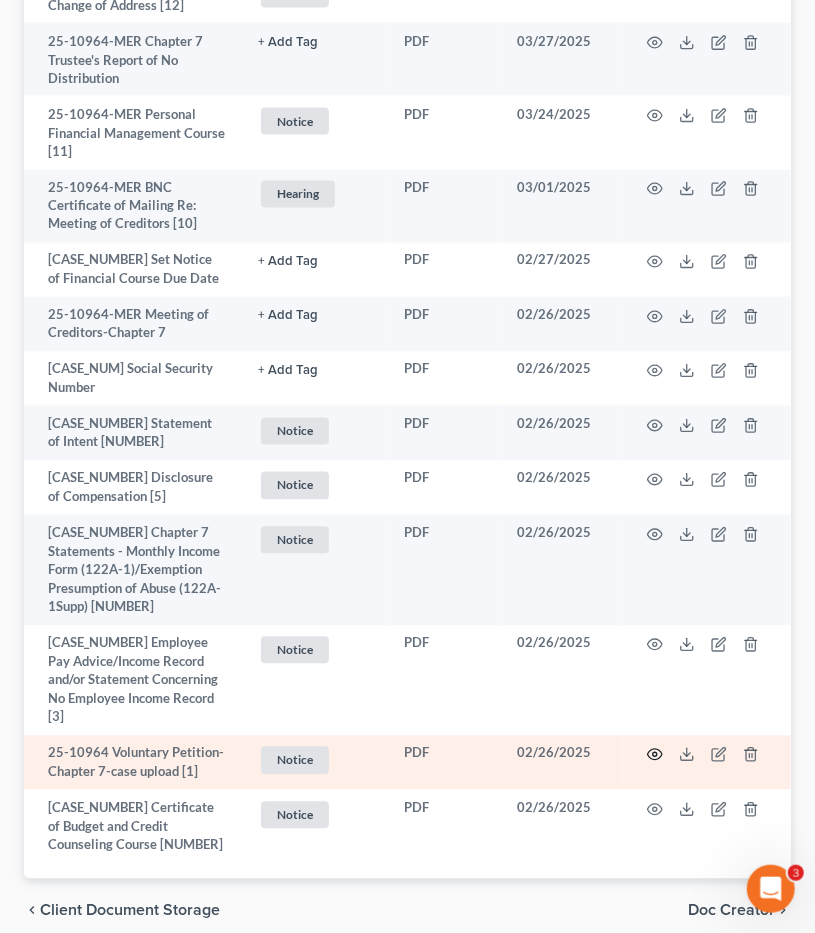 click 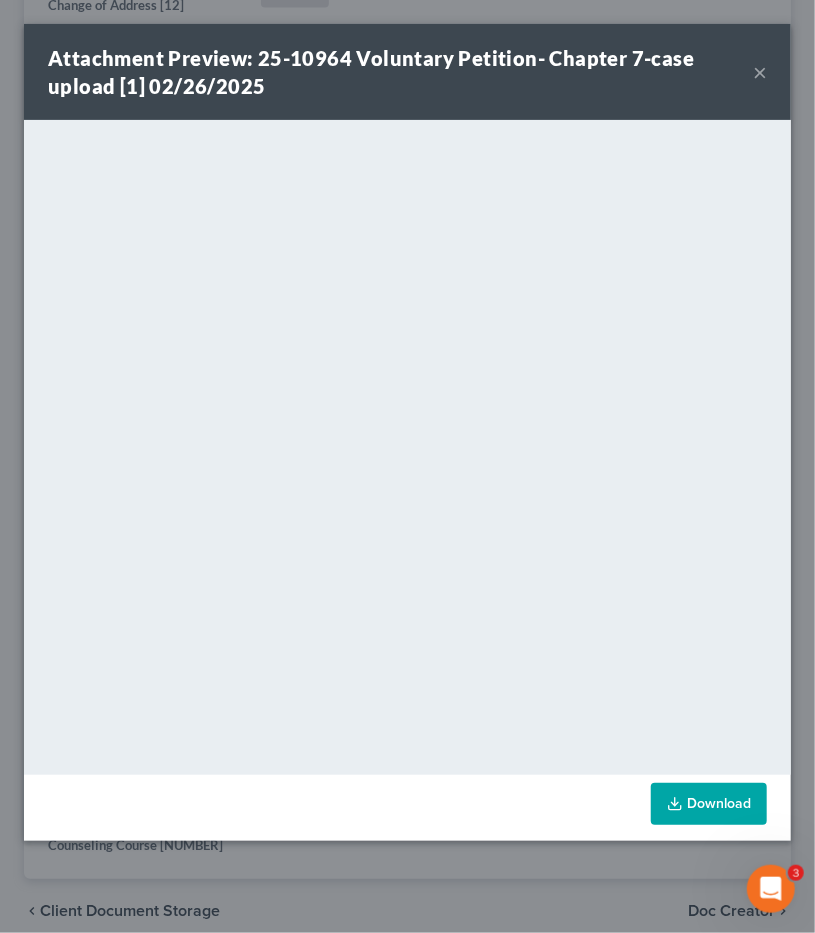 click on "×" at bounding box center [760, 72] 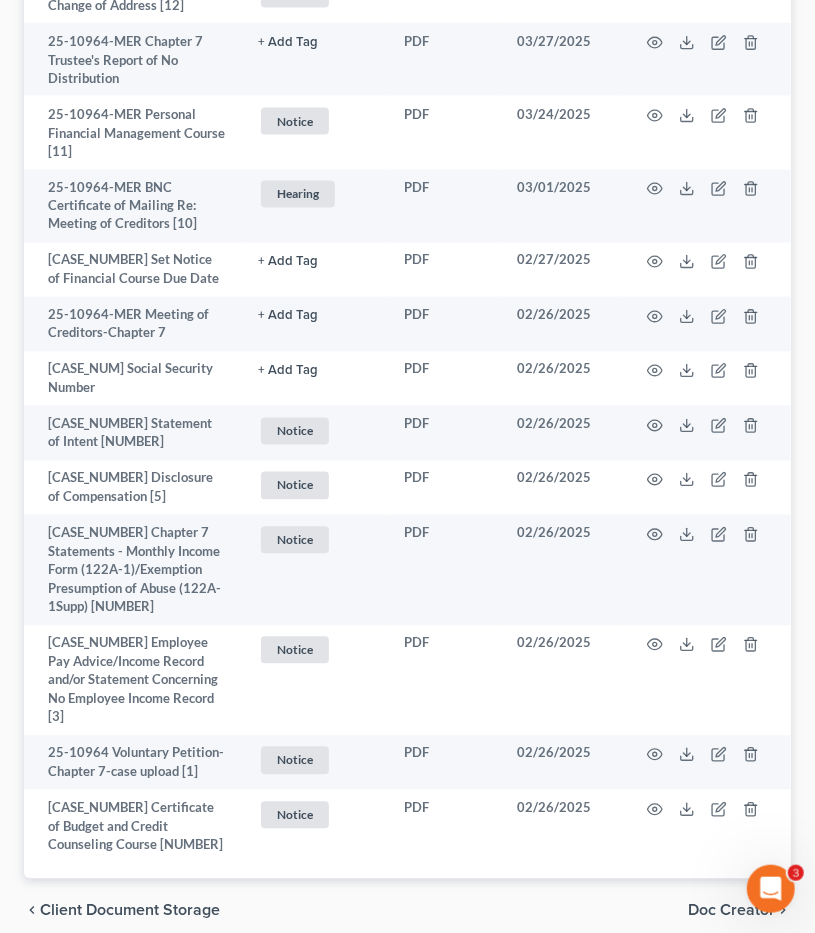 click on "Forms Library
Client Document Storage
PACER Notices
Doc Creator
Download History
PACER Notices
Batch Download
NextChapter saves Court Notices for this case from PACER and attaches them here.
Add File
or drop files here
Attachment
unfold_more
expand_more
expand_less
TYPE unfold_more NONE Hearing License and Socail Notice Proof of Claim
Extension
unfold_more
expand_more
expand_less
Date Added
unfold_more
expand_more
expand_less
[CASE_NUMBER] Close Bankruptcy Case-Auto Docket + Add Tag Select an option or create one Hearing License and Socail Notice Proof of Claim PDF [DATE] [CASE_NUMBER] BNC Certificate of Mailing Re: Order of Discharge [14] Notice + Add Tag Notice × Select an option or create one Hearing License and Socail Notice Proof of Claim PDF [DATE] [CASE_NUMBER] Order Discharging Debtor-Auto Docket [13] Notice + Add Tag" at bounding box center [407, 108] 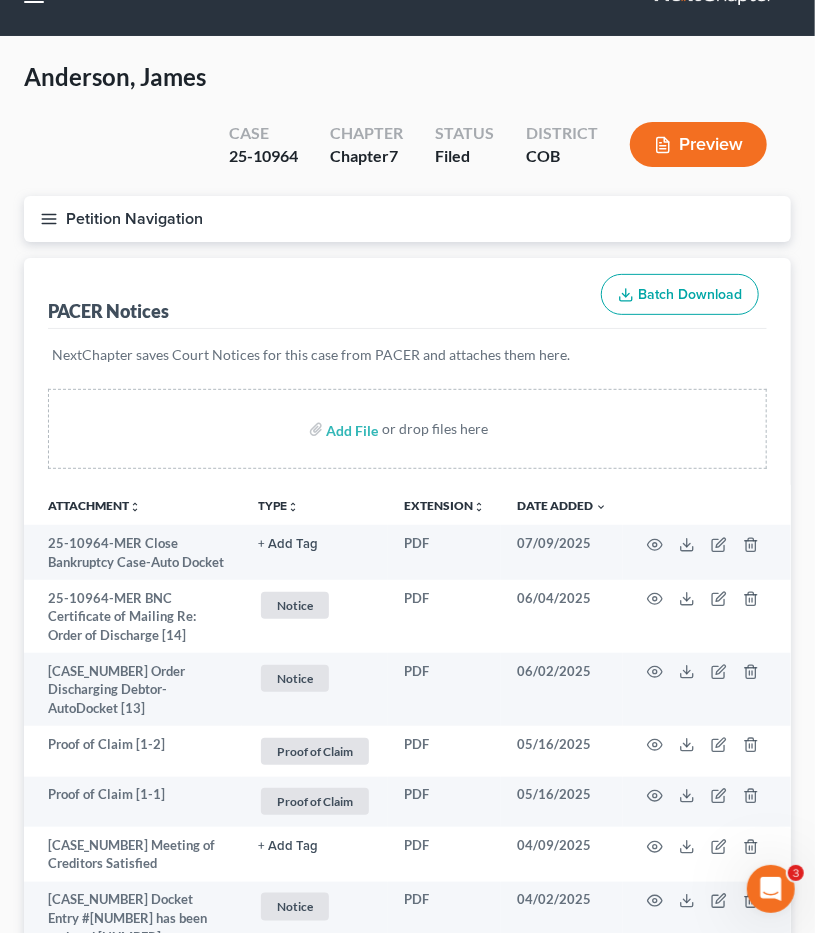 scroll, scrollTop: 0, scrollLeft: 0, axis: both 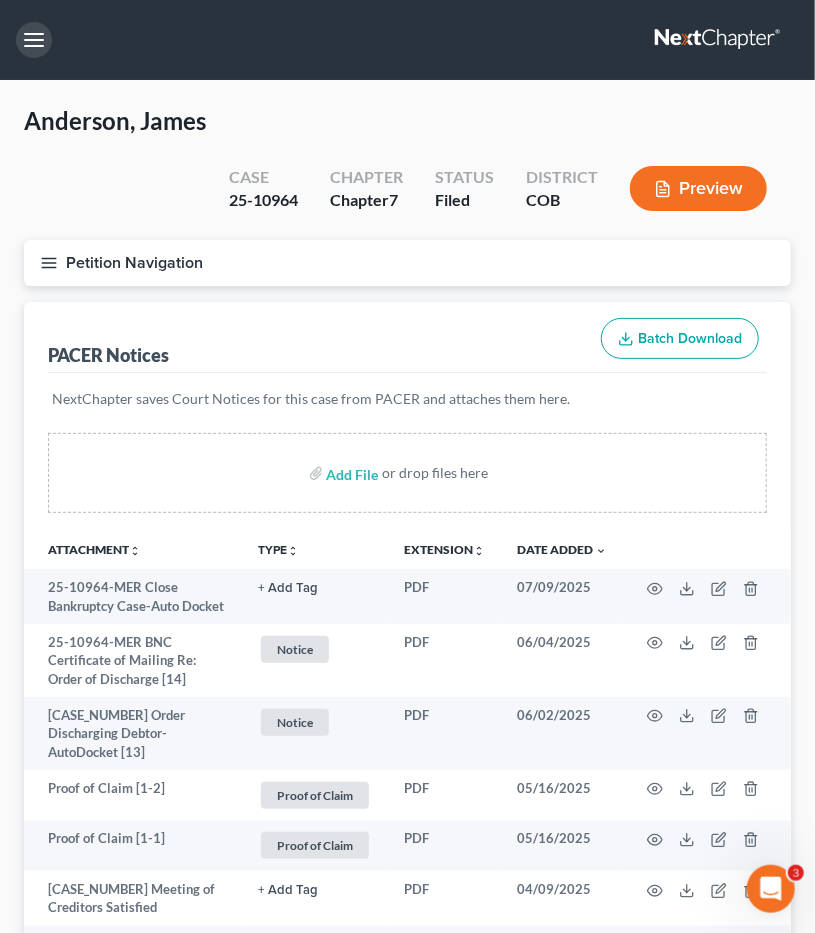 click at bounding box center [34, 40] 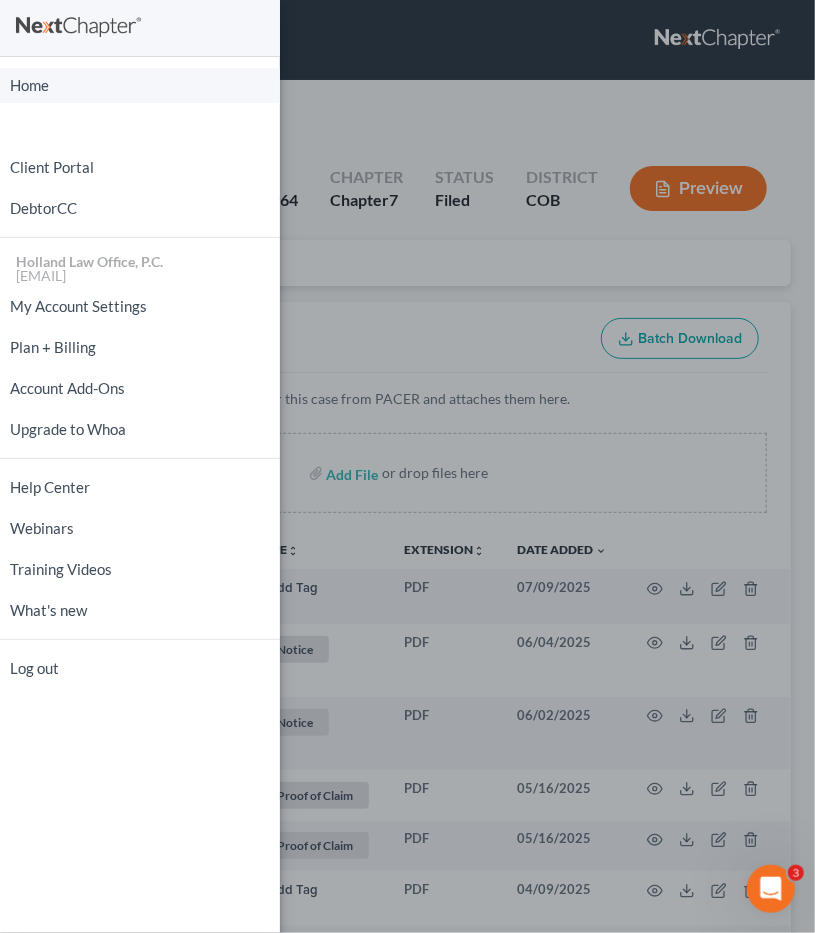 click on "Home" at bounding box center [140, 85] 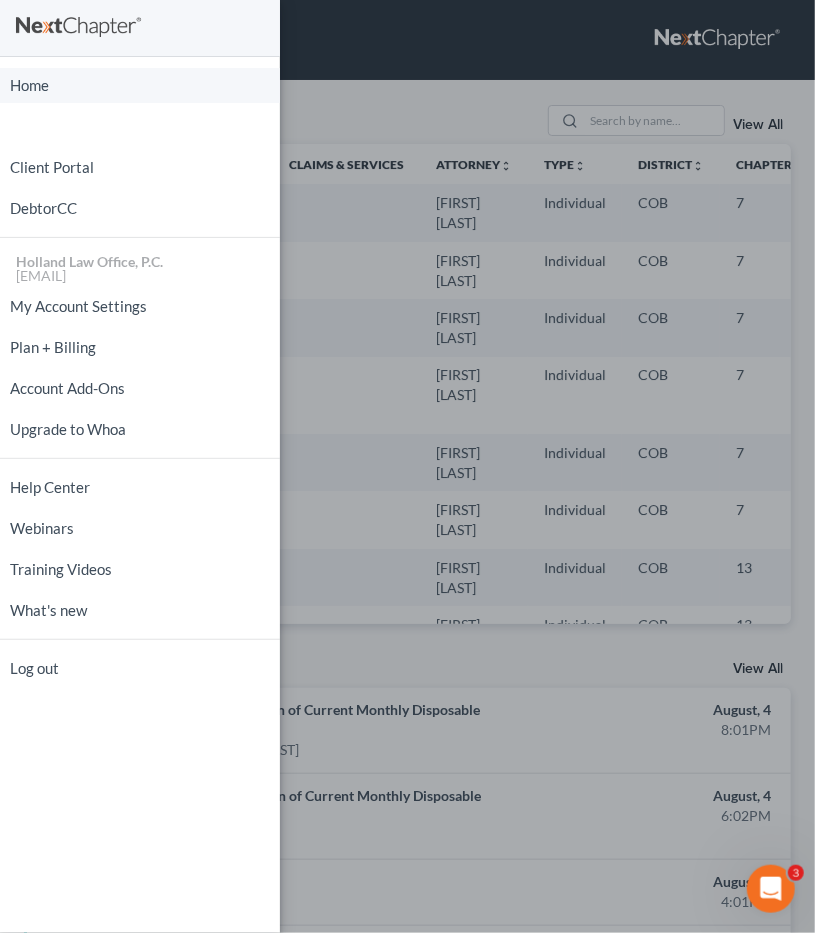 click on "Home" at bounding box center (140, 85) 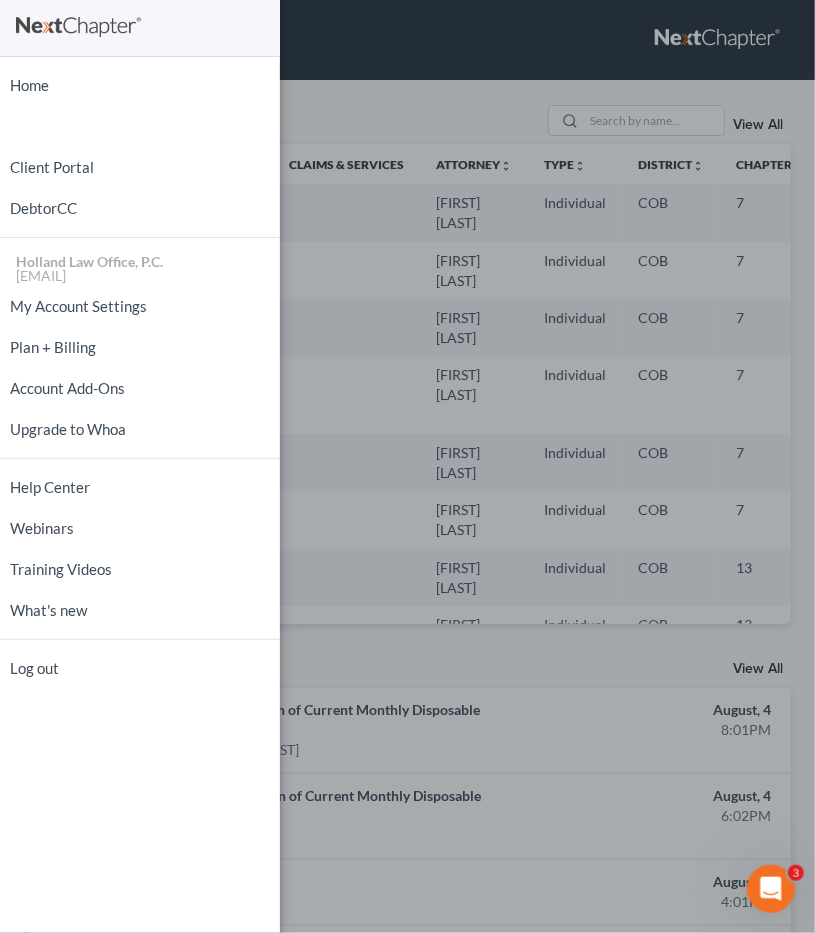 click on "Home New Case Client Portal DebtorCC Holland Law Office, P.C. [EMAIL] My Account Settings Plan + Billing Account Add-Ons Upgrade to Whoa Help Center Webinars Training Videos What's new Log out" at bounding box center [407, 466] 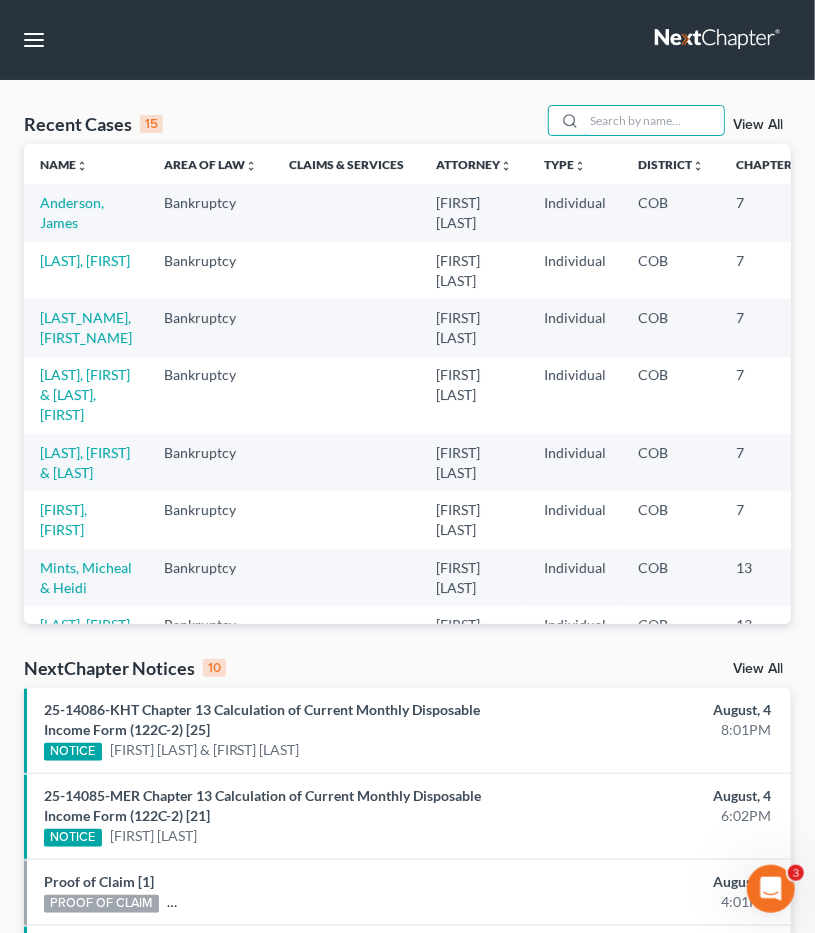 click at bounding box center (654, 120) 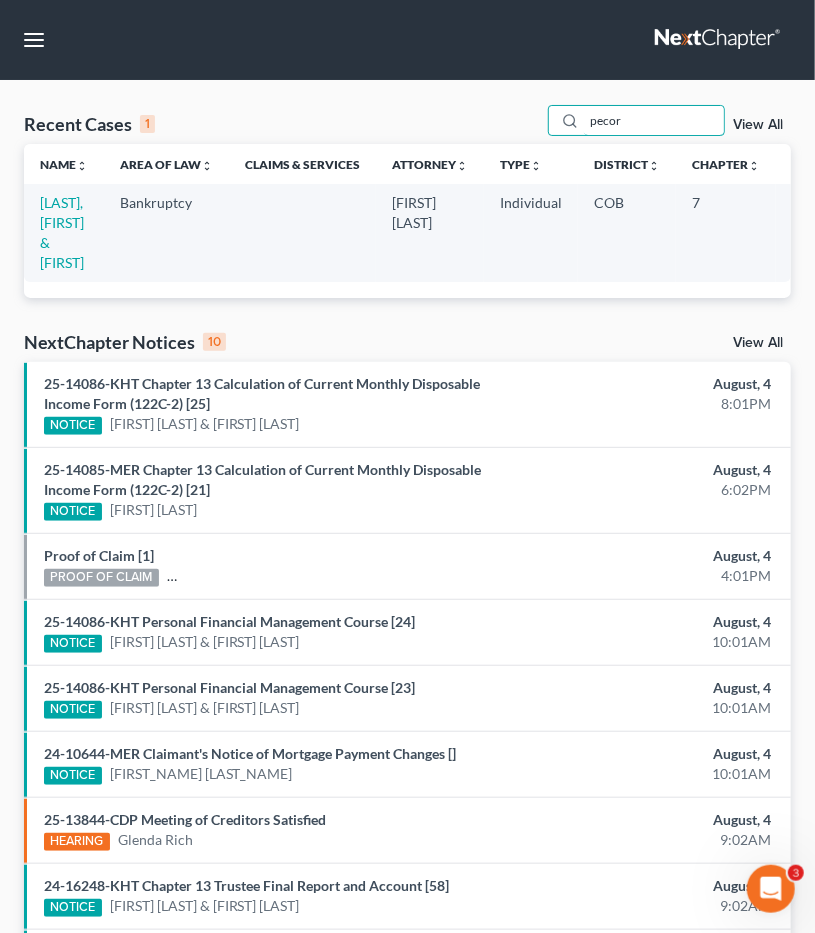 type on "pecor" 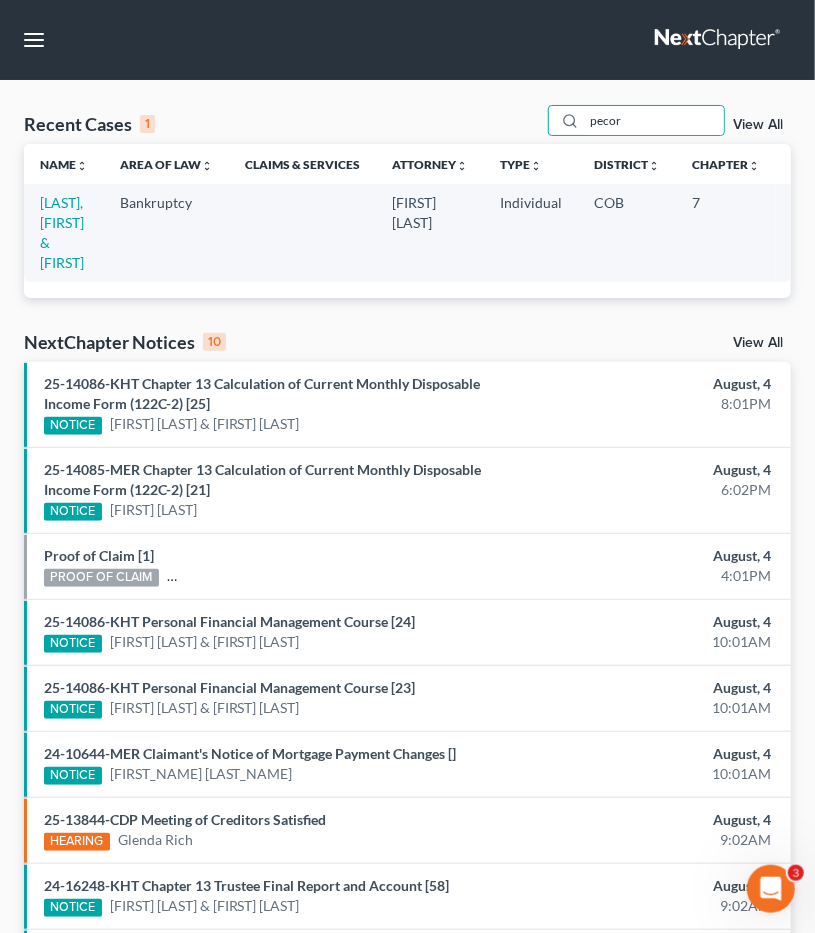click on "[LAST], [FIRST] & [FIRST]" at bounding box center [64, 232] 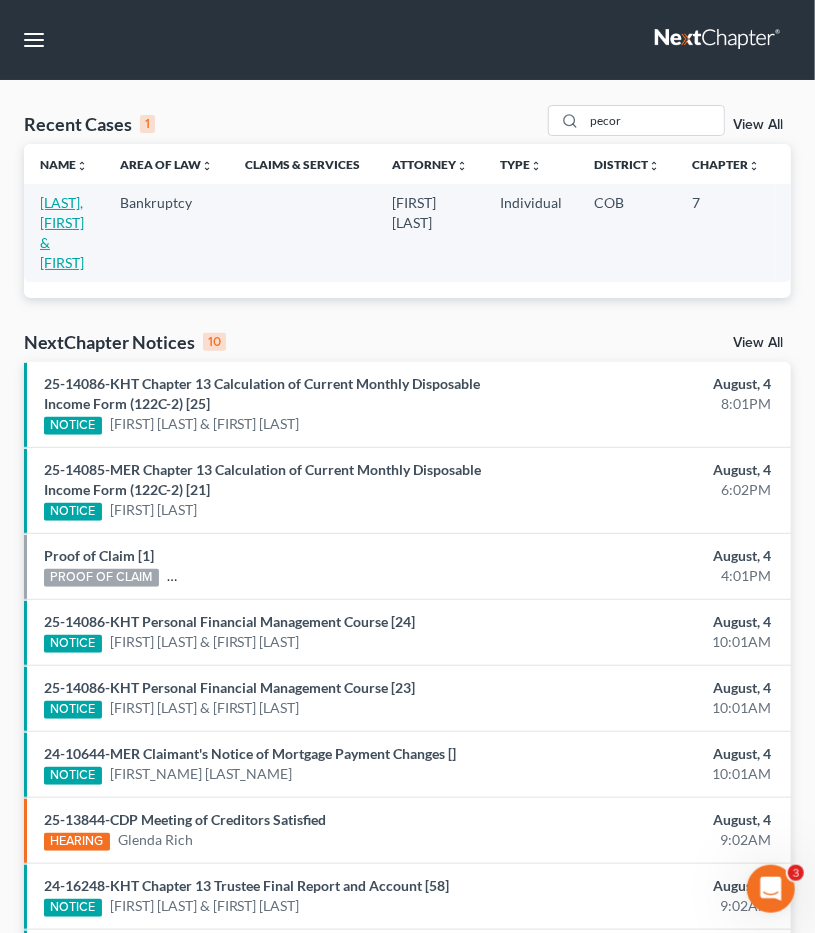 click on "[LAST], [FIRST] & [FIRST]" at bounding box center [62, 232] 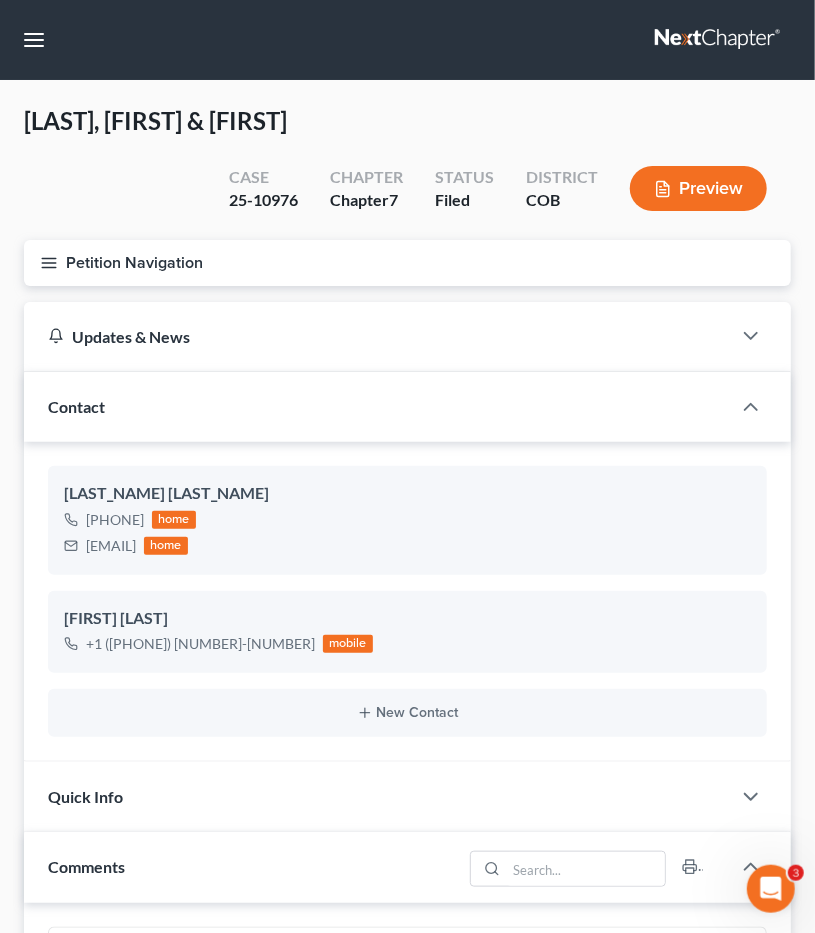 scroll, scrollTop: 607, scrollLeft: 0, axis: vertical 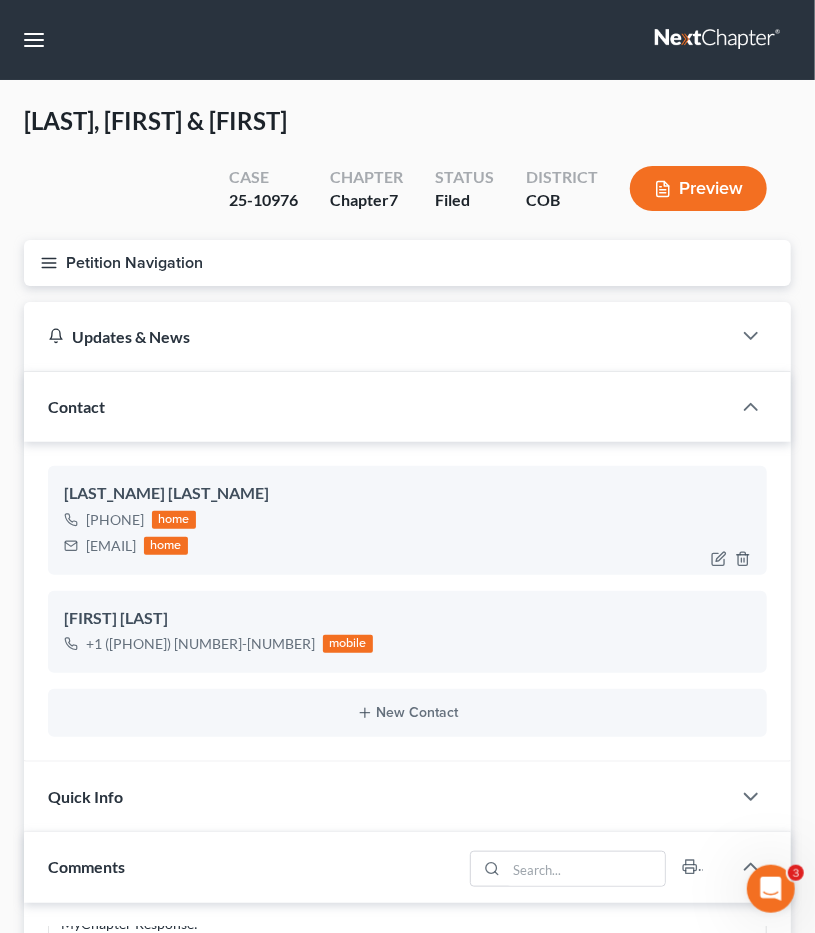 drag, startPoint x: 226, startPoint y: 548, endPoint x: 99, endPoint y: 547, distance: 127.00394 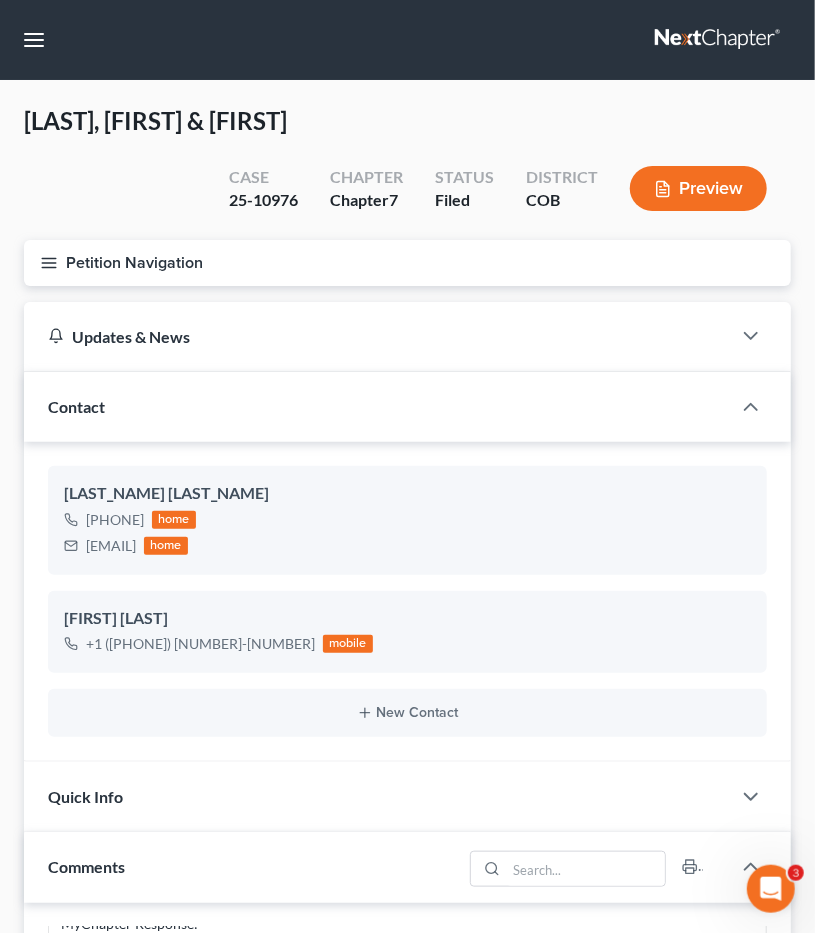 click on "Petition Navigation" at bounding box center (407, 263) 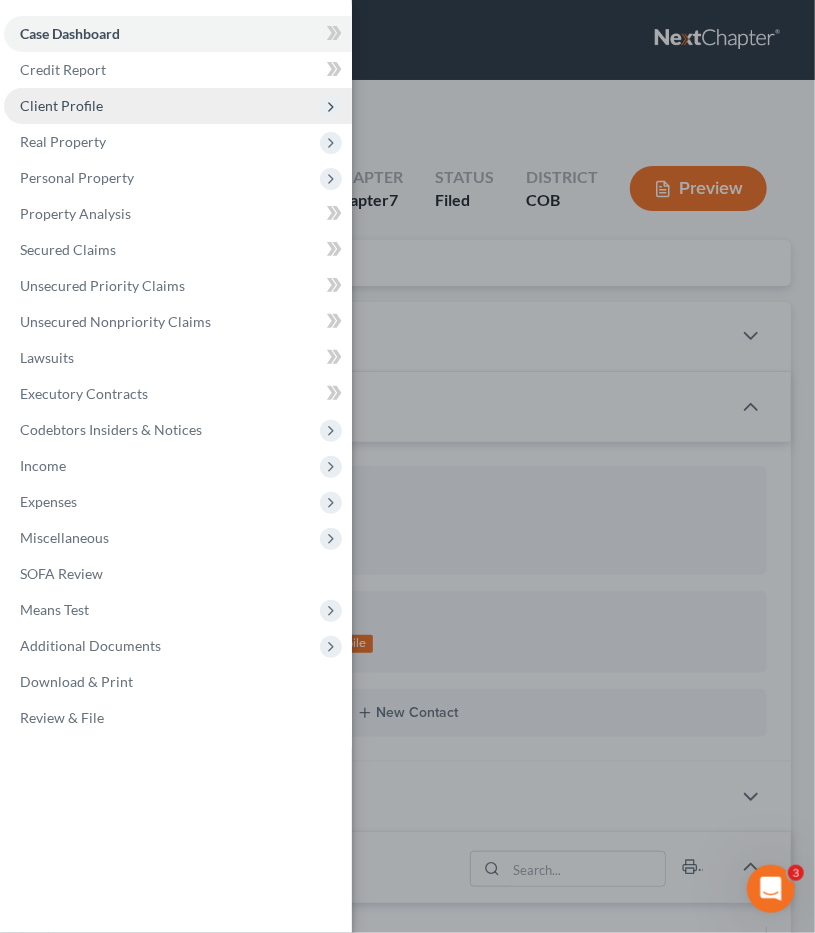 click on "Client Profile" at bounding box center [61, 105] 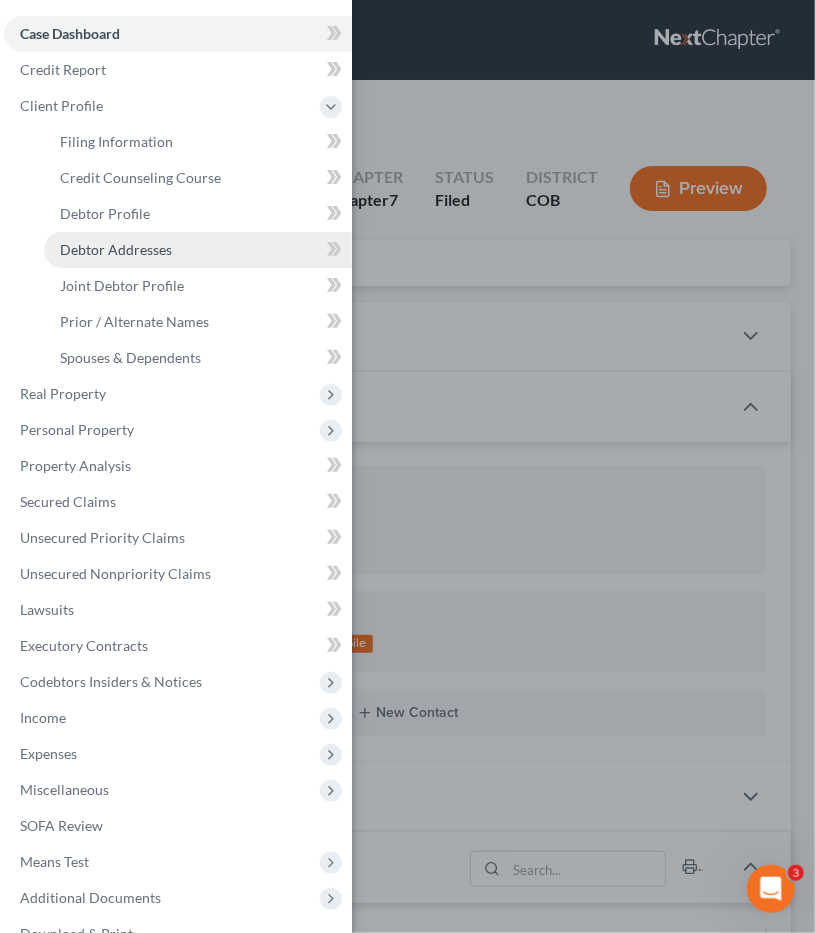 click on "Debtor Addresses" at bounding box center [116, 249] 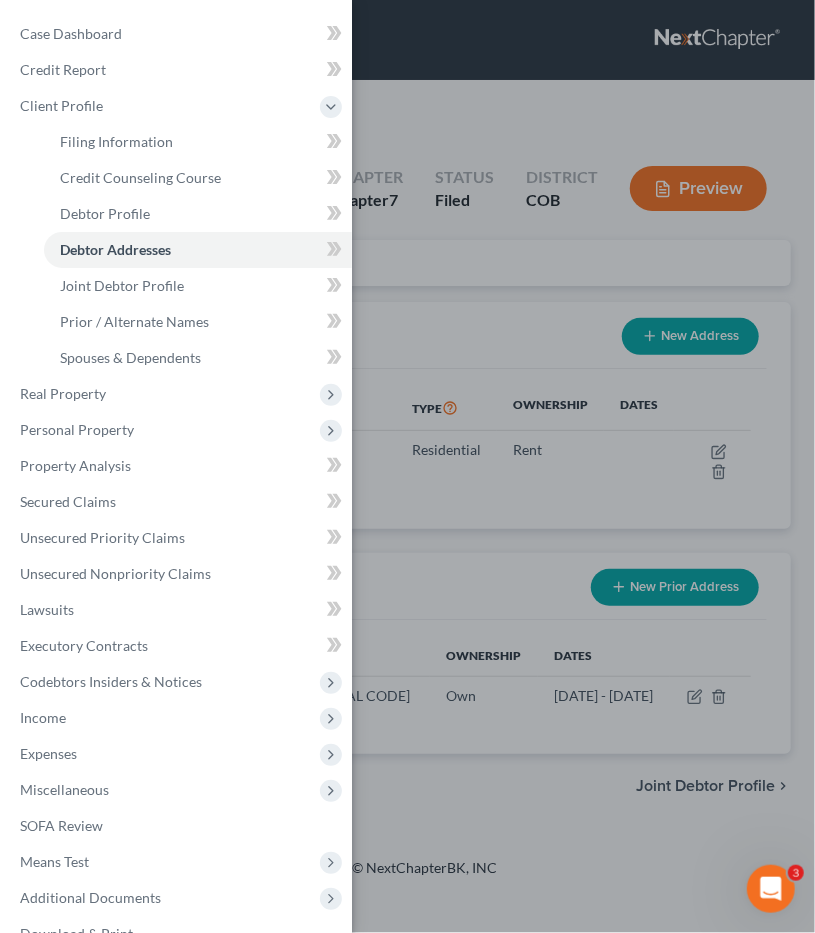 click on "Case Dashboard
Payments
Invoices
Payments
Payments
Credit Report
Client Profile" at bounding box center [407, 466] 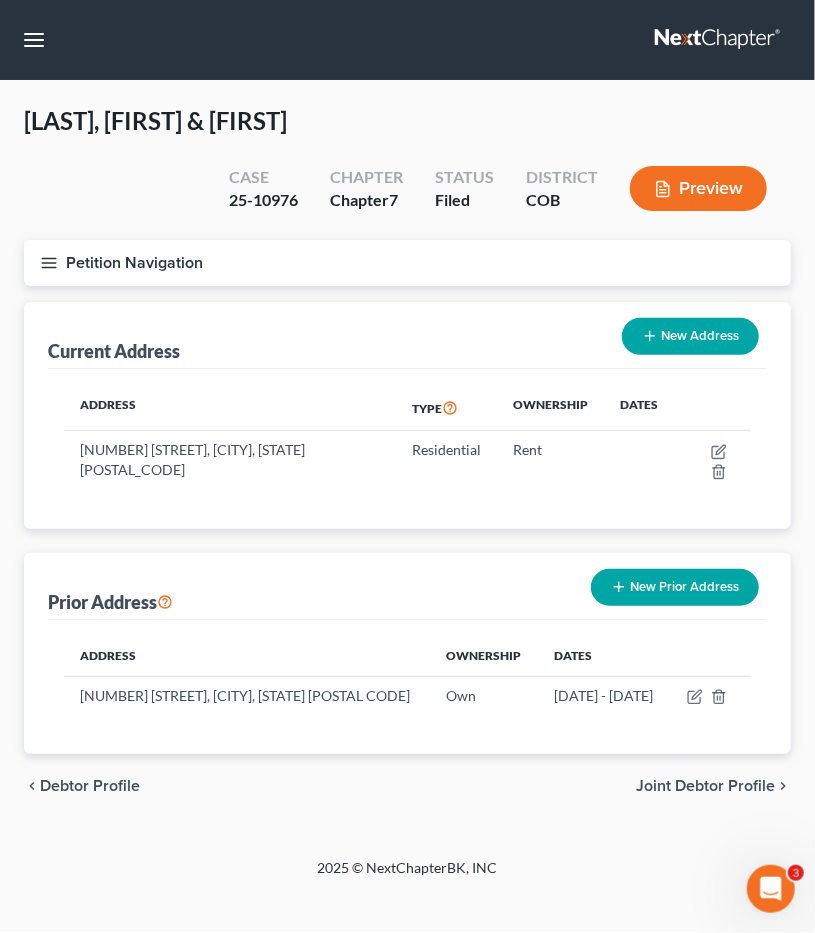 click on "Petition Navigation" at bounding box center [407, 263] 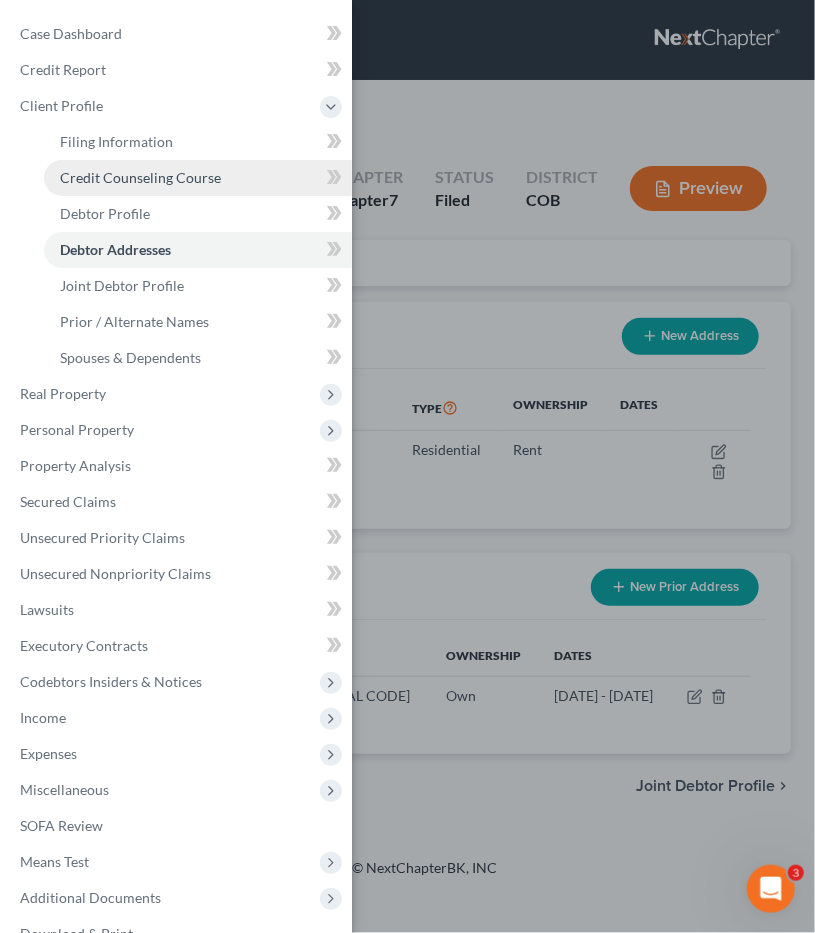 click on "Credit Counseling Course" at bounding box center (140, 177) 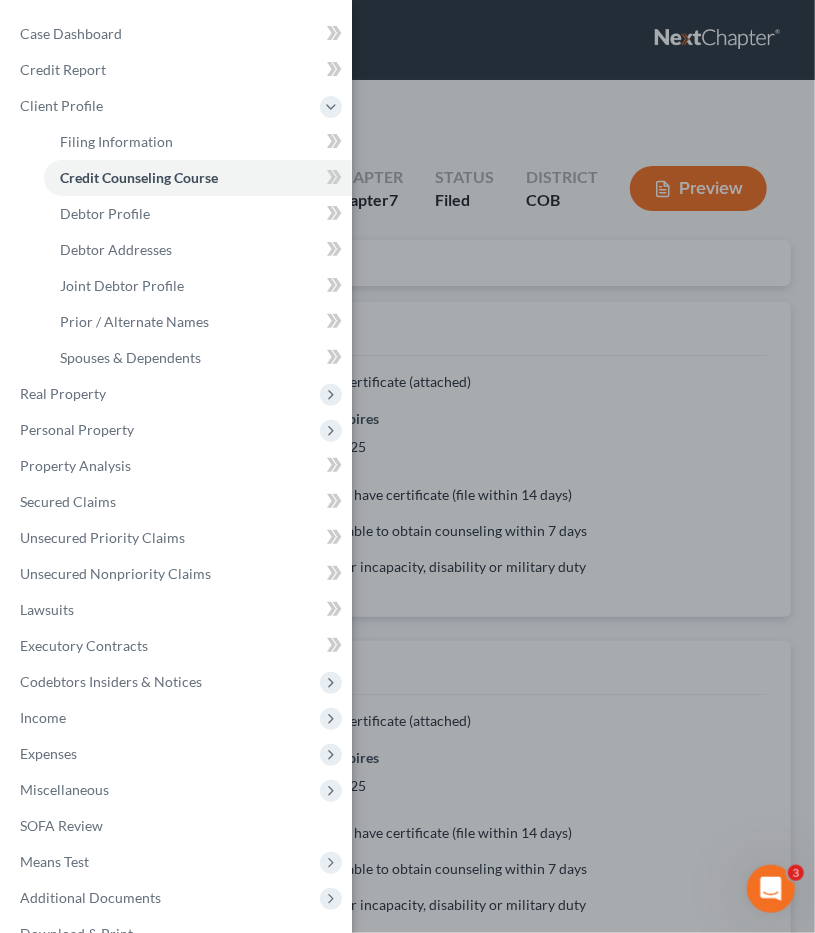 click on "Case Dashboard
Payments
Invoices
Payments
Payments
Credit Report
Client Profile" at bounding box center (407, 466) 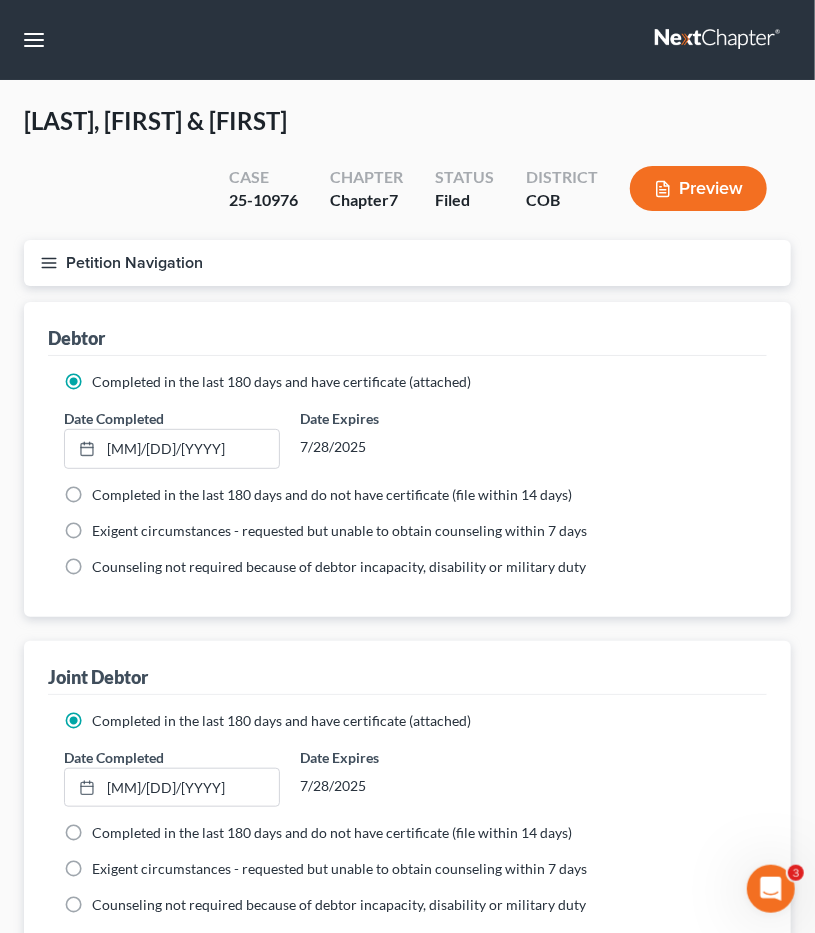 click 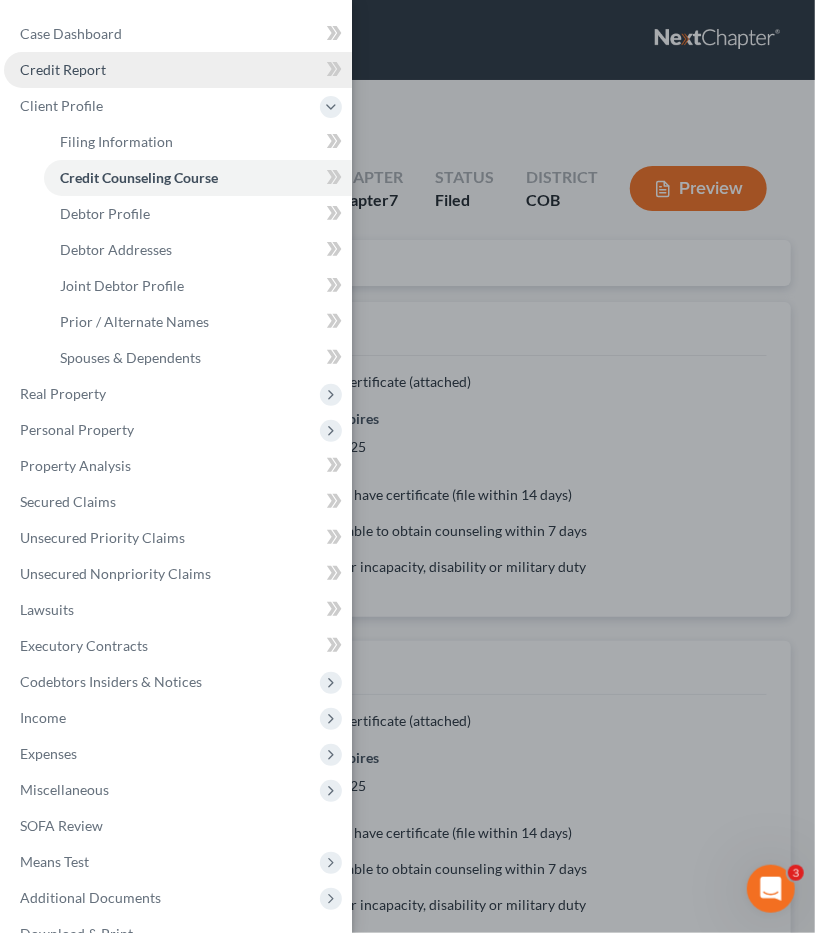 click on "Credit Report" at bounding box center [63, 69] 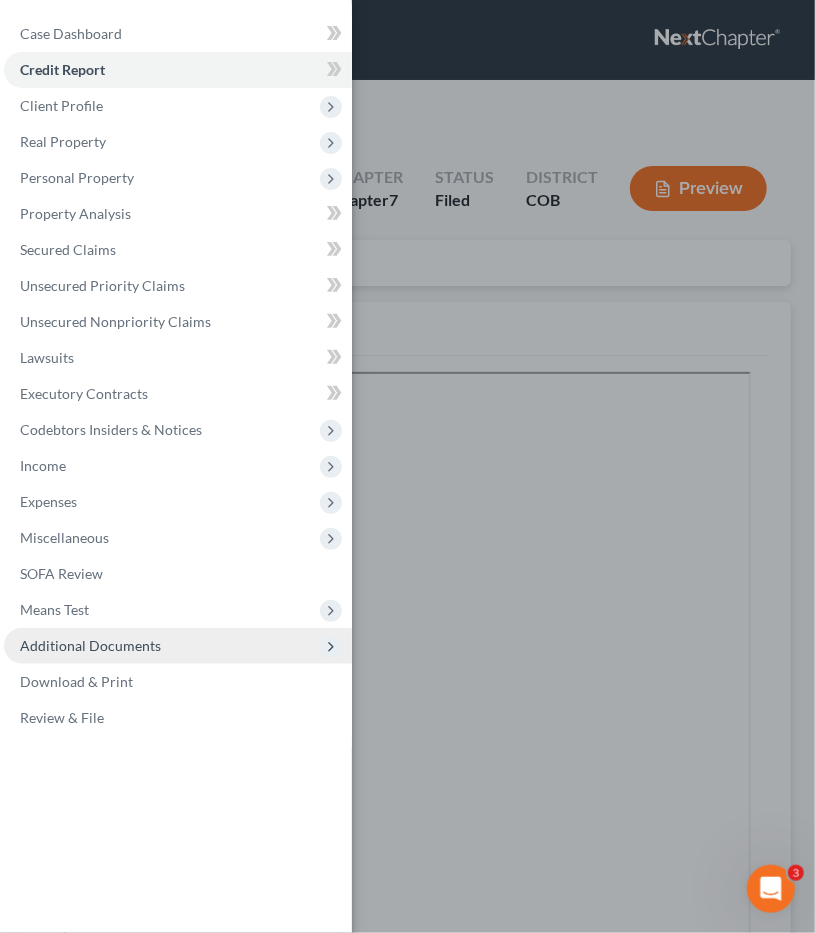 click on "Additional Documents" at bounding box center (90, 645) 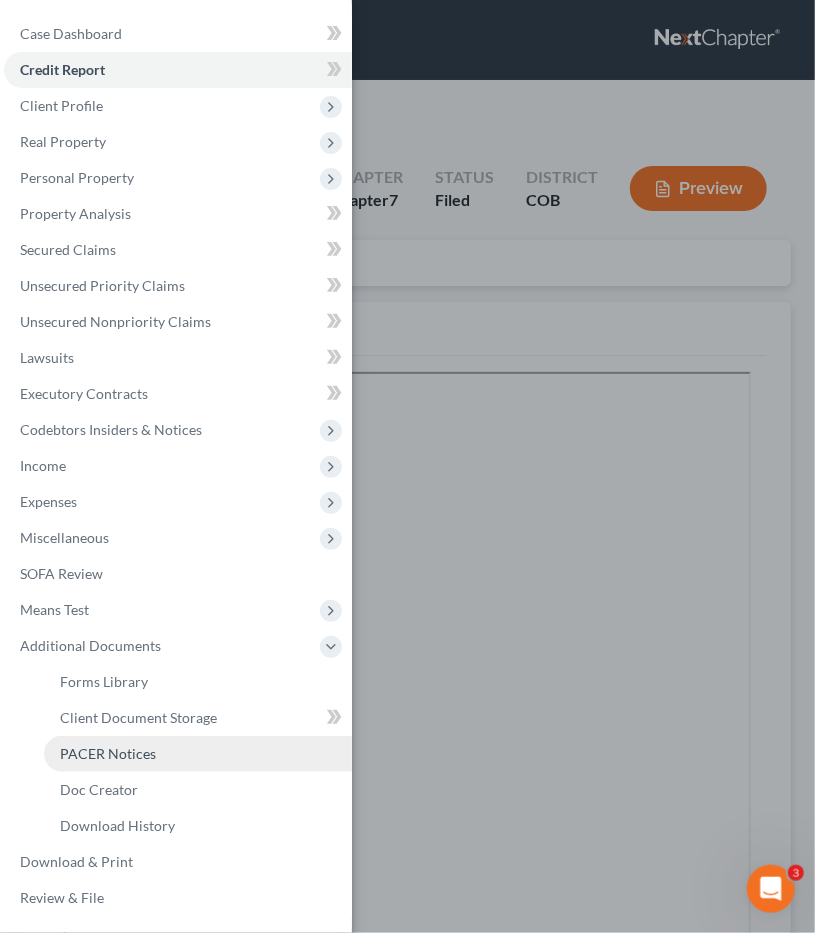 click on "PACER Notices" at bounding box center (198, 754) 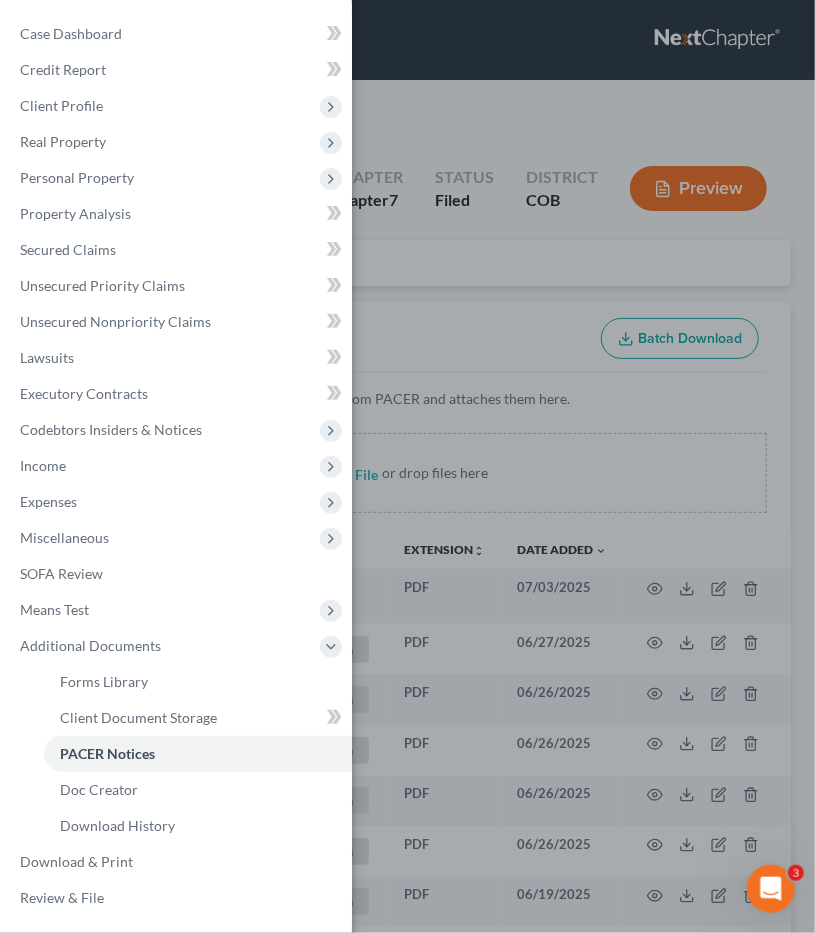 click on "Case Dashboard
Payments
Invoices
Payments
Payments
Credit Report
Client Profile" at bounding box center (407, 466) 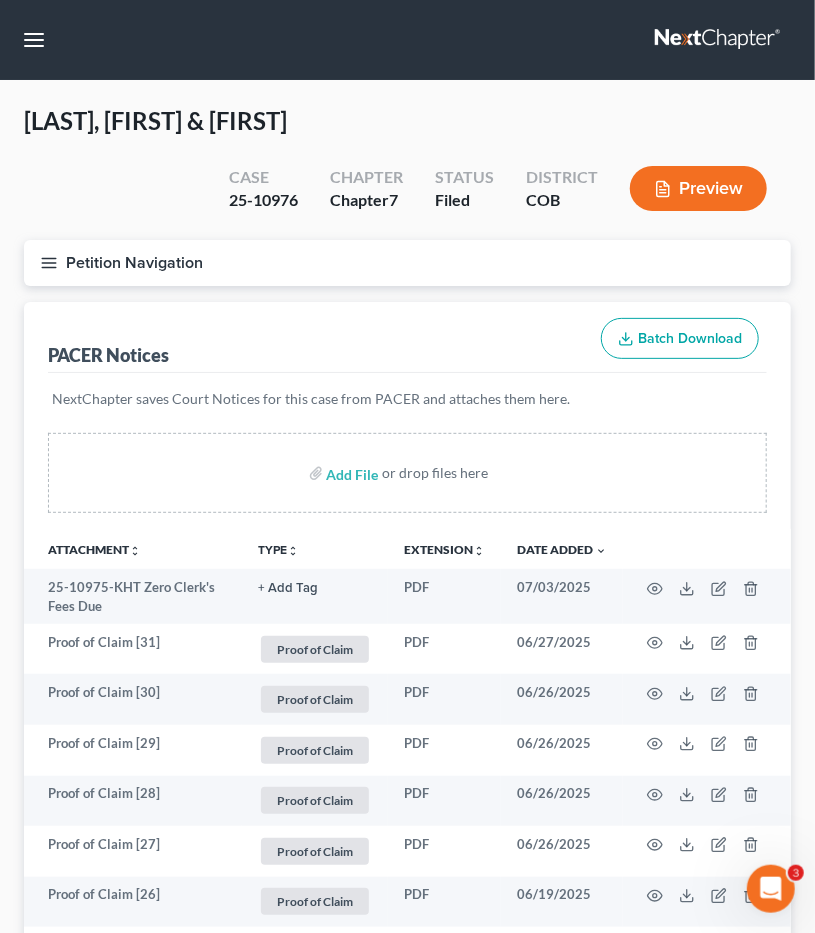 type 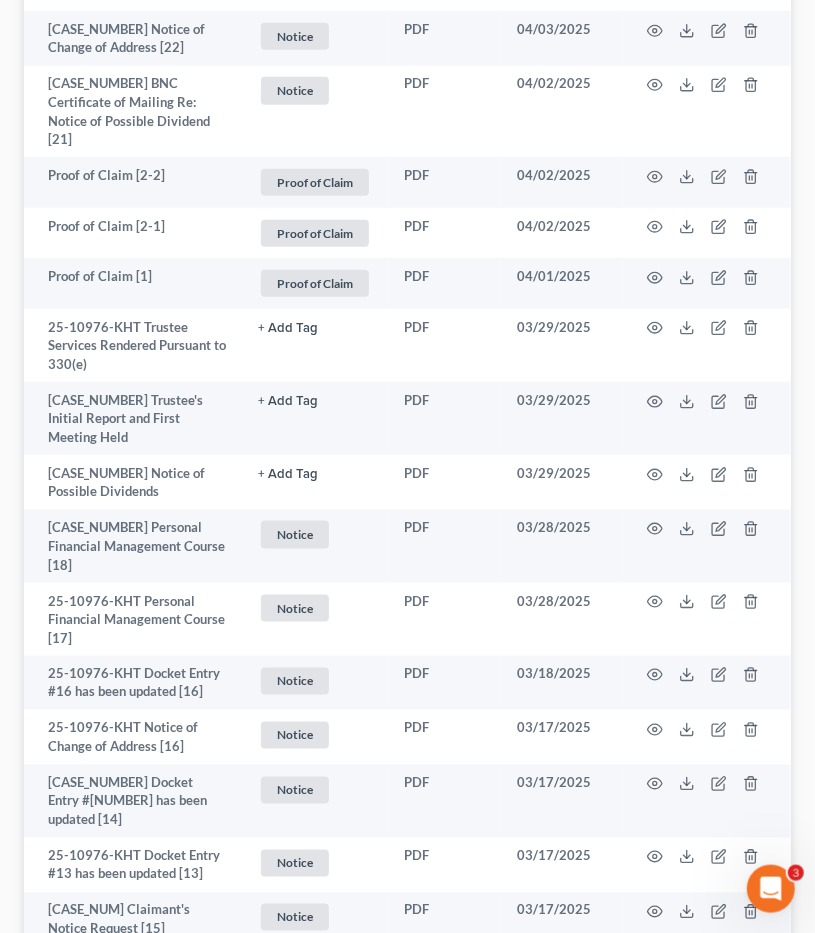 scroll, scrollTop: 3016, scrollLeft: 0, axis: vertical 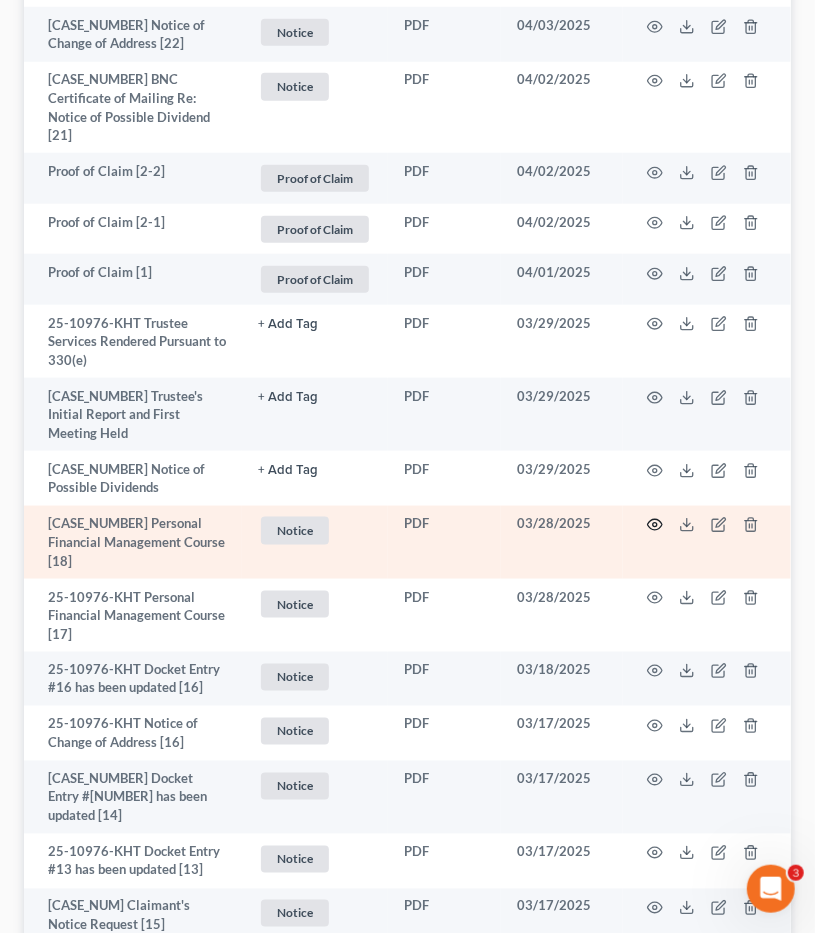 click 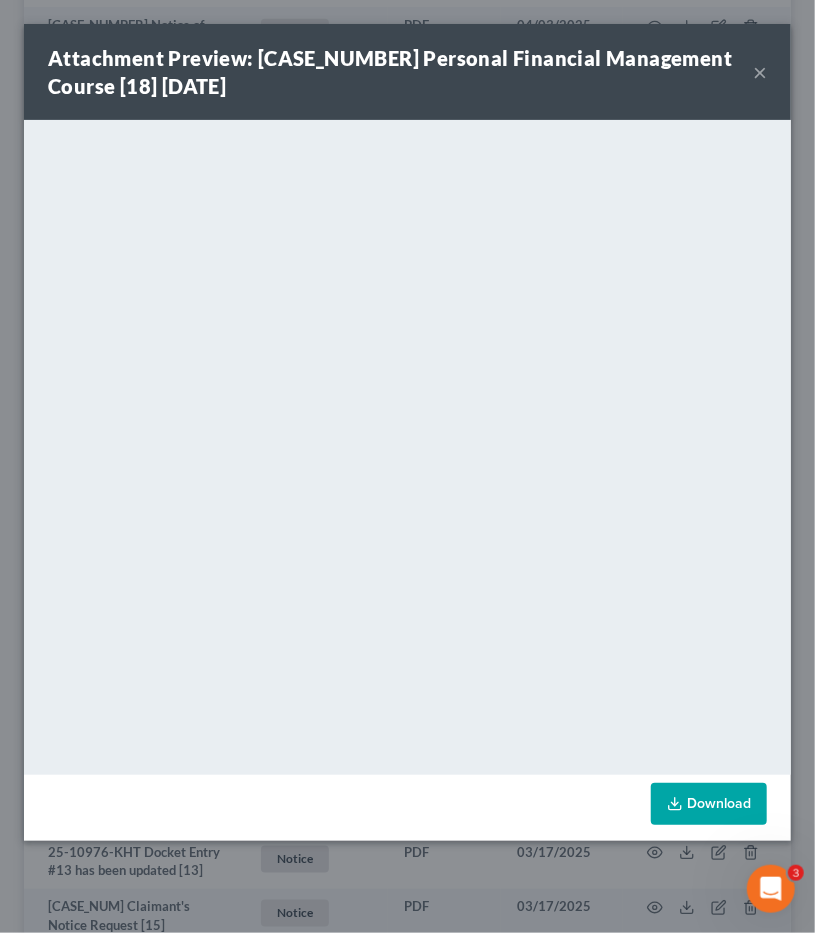 click on "Attachment Preview: [CASE_NUMBER] Personal Financial Management Course [18] [DATE] ×" at bounding box center [407, 72] 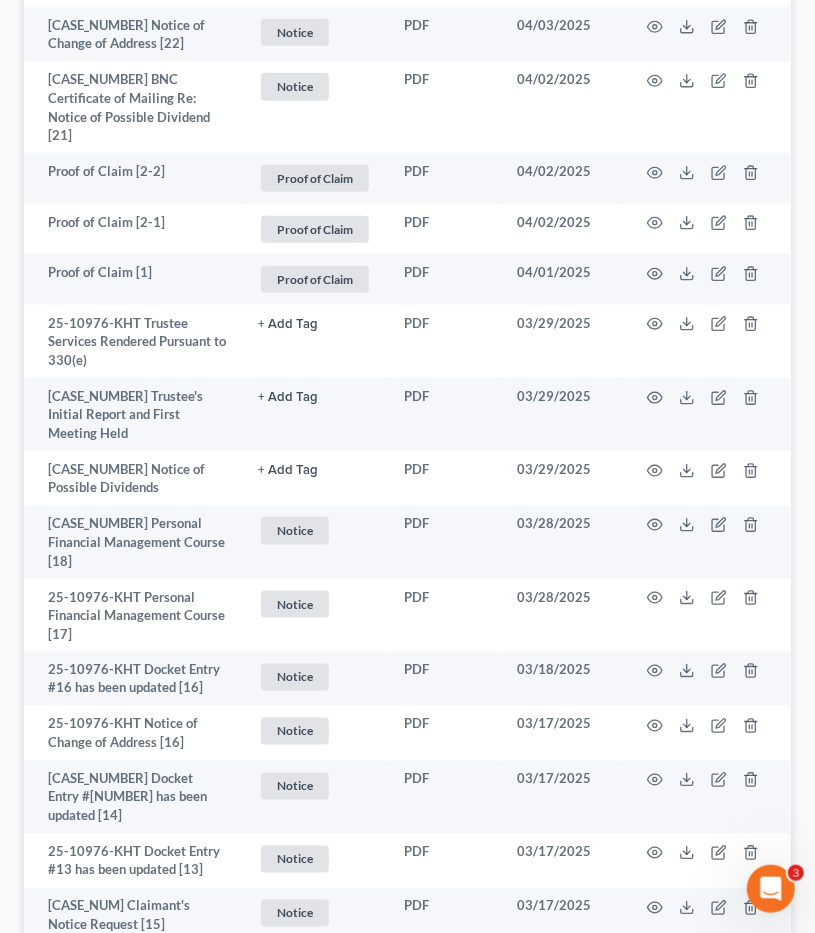 click on "Forms Library
Client Document Storage
PACER Notices
Doc Creator
Download History
PACER Notices
Batch Download
Add File
or drop files here
Attachment
unfold_more
expand_more
expand_less
TYPE unfold_more NONE Hearing License and Socail Notice Proof of Claim
Extension
unfold_more
expand_more
expand_less
Date Added
unfold_more
expand_more
expand_less
[CASE_NUMBER] Zero Clerk's Fees Due + Add Tag Select an option or create one Hearing License and Socail Notice Proof of Claim PDF [DATE] Proof of Claim [NUMBER] Proof of Claim + Add Tag Proof of Claim × Select an option or create one Hearing License and Socail Notice Proof of Claim PDF [DATE] Proof of Claim [NUMBER] Proof of Claim + Add Tag Proof of Claim × Select an option or create one Hearing Notice PDF ×" at bounding box center (407, -374) 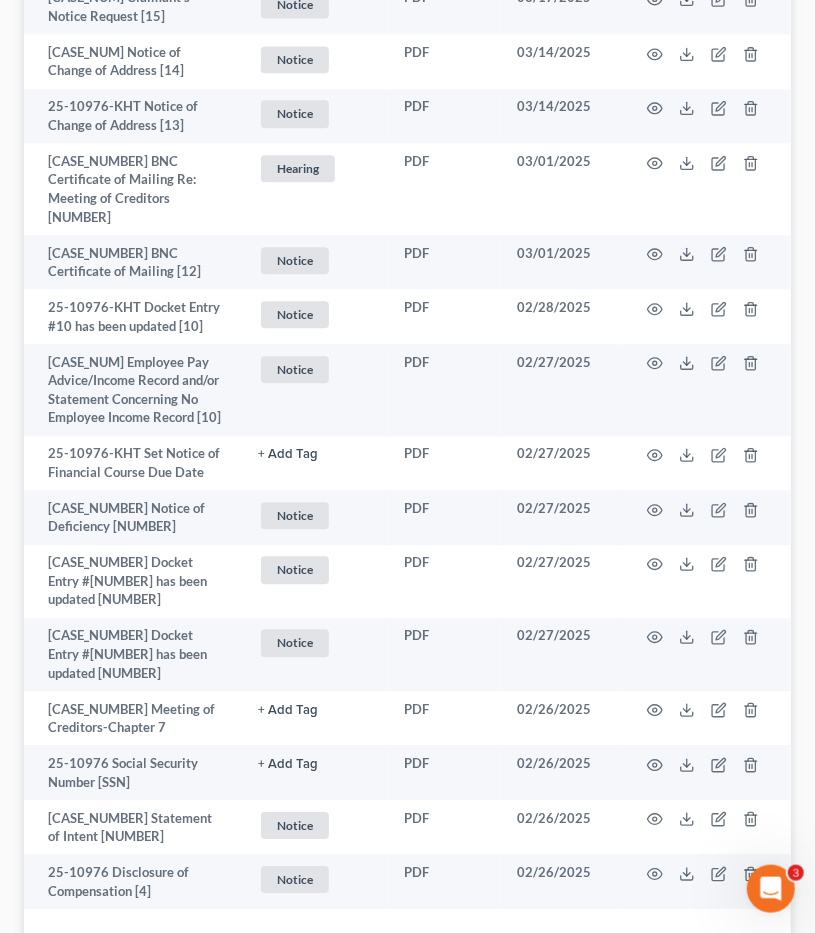 scroll, scrollTop: 3996, scrollLeft: 0, axis: vertical 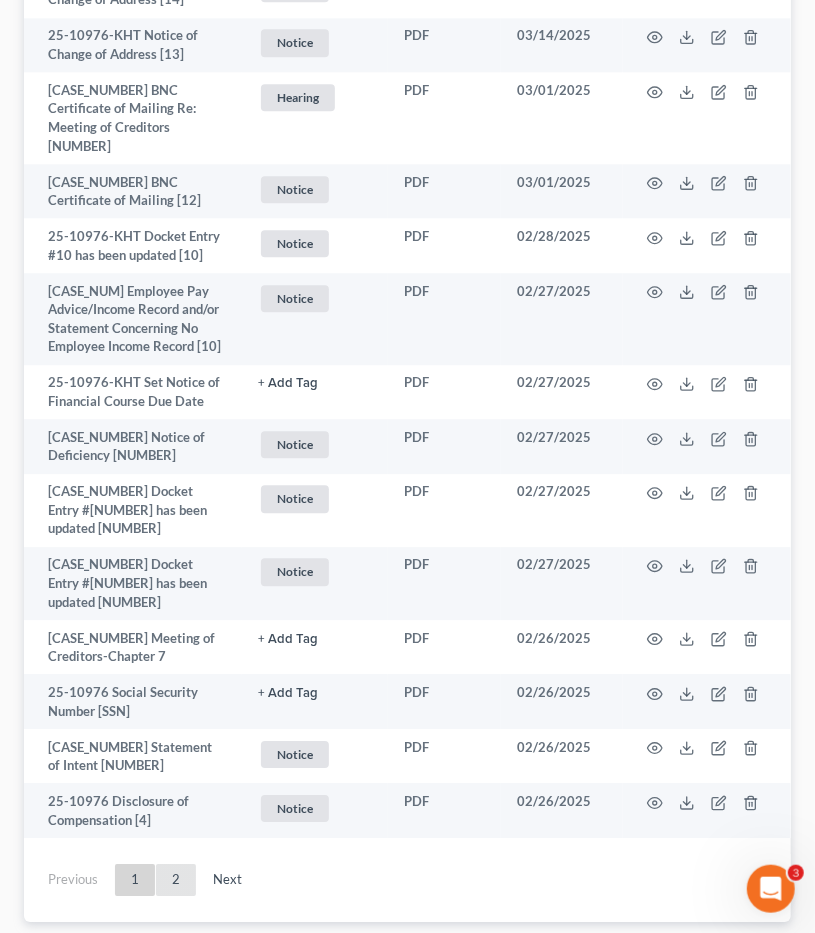 click on "2" at bounding box center (176, 880) 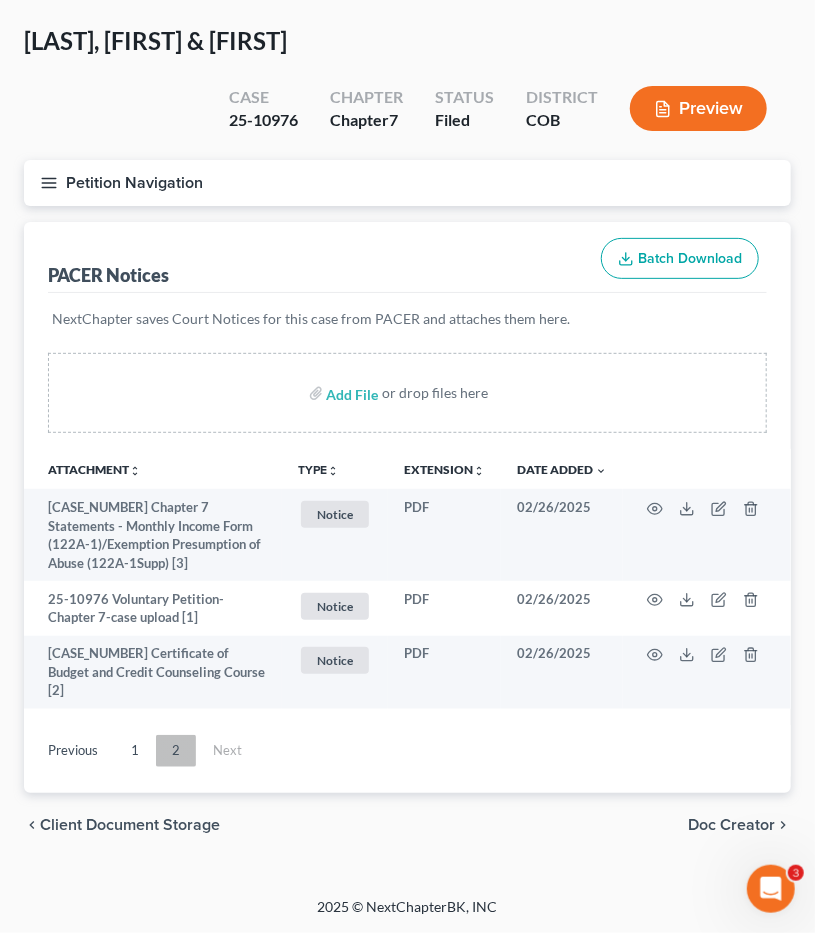 scroll, scrollTop: 59, scrollLeft: 0, axis: vertical 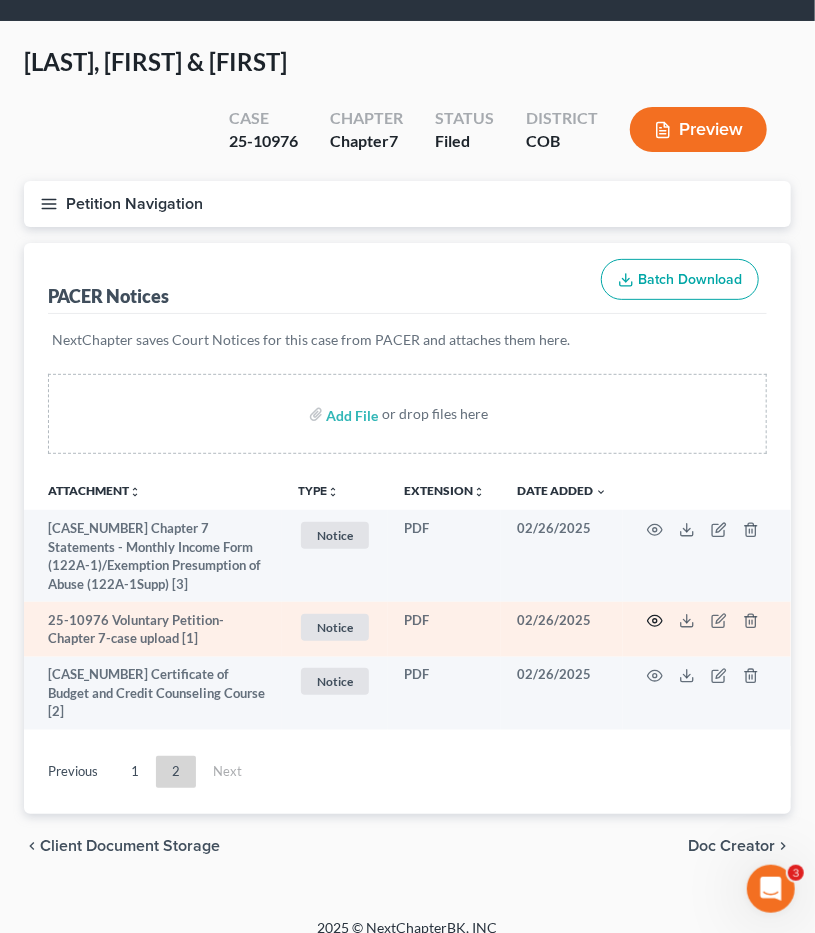 click 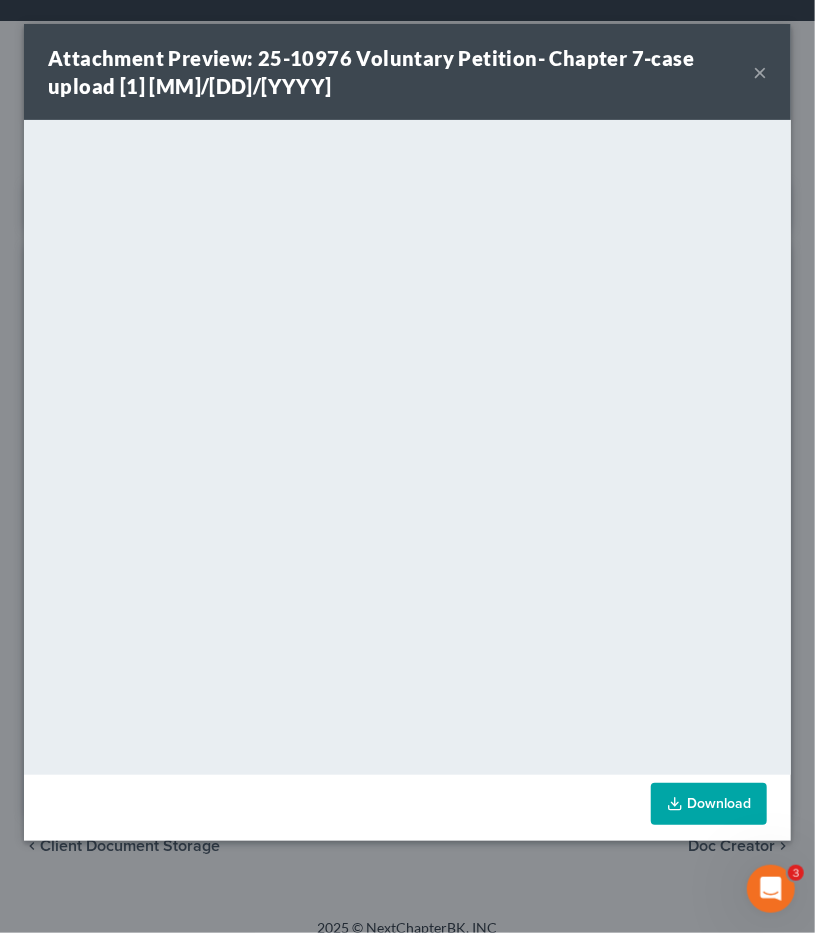 click on "×" at bounding box center (760, 72) 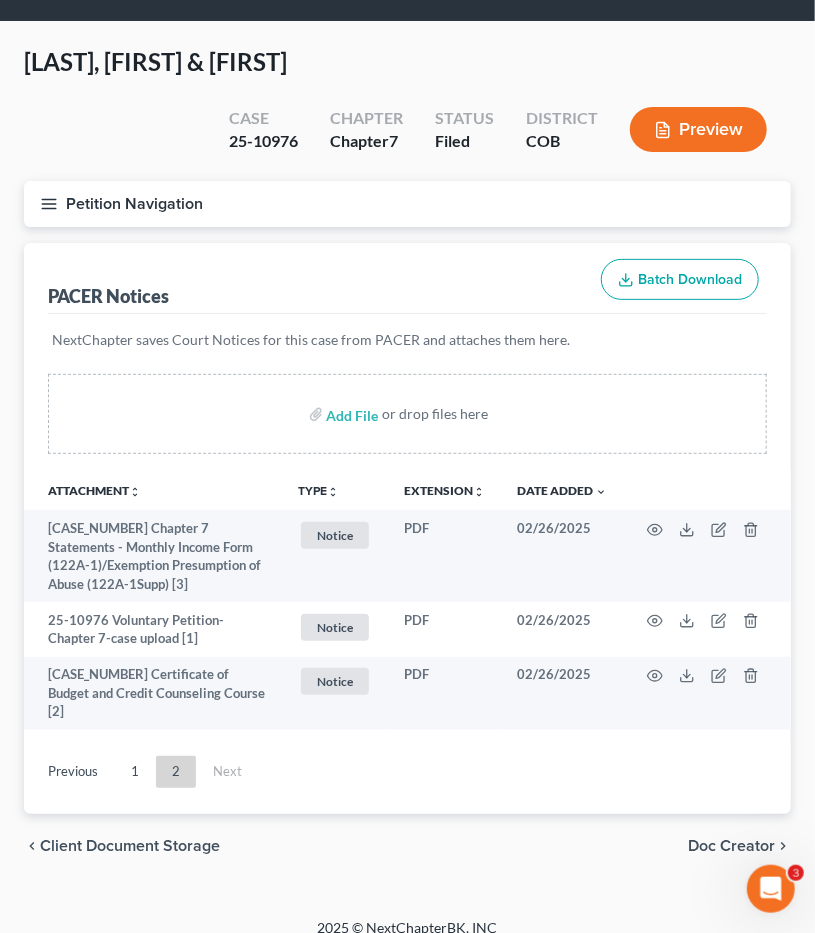 click on "[LAST], [FIRST] & [LAST] Upgraded Case [CASE_NUM] Chapter Chapter  7 Status Filed District COB Preview" at bounding box center (407, 113) 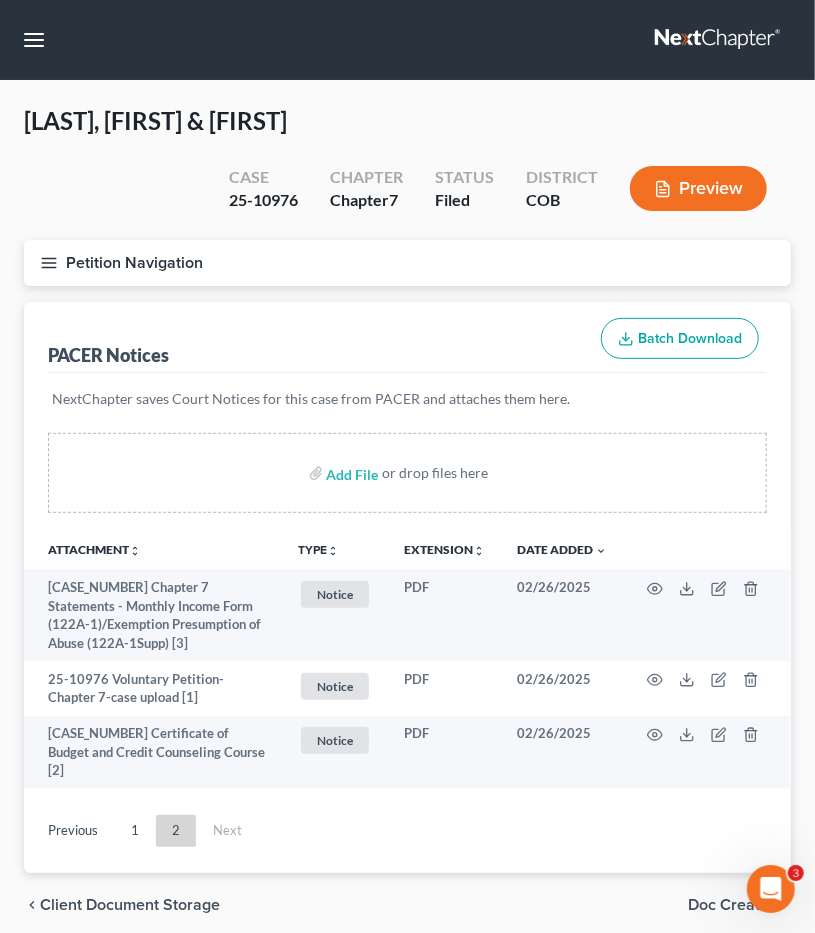 scroll, scrollTop: 0, scrollLeft: 0, axis: both 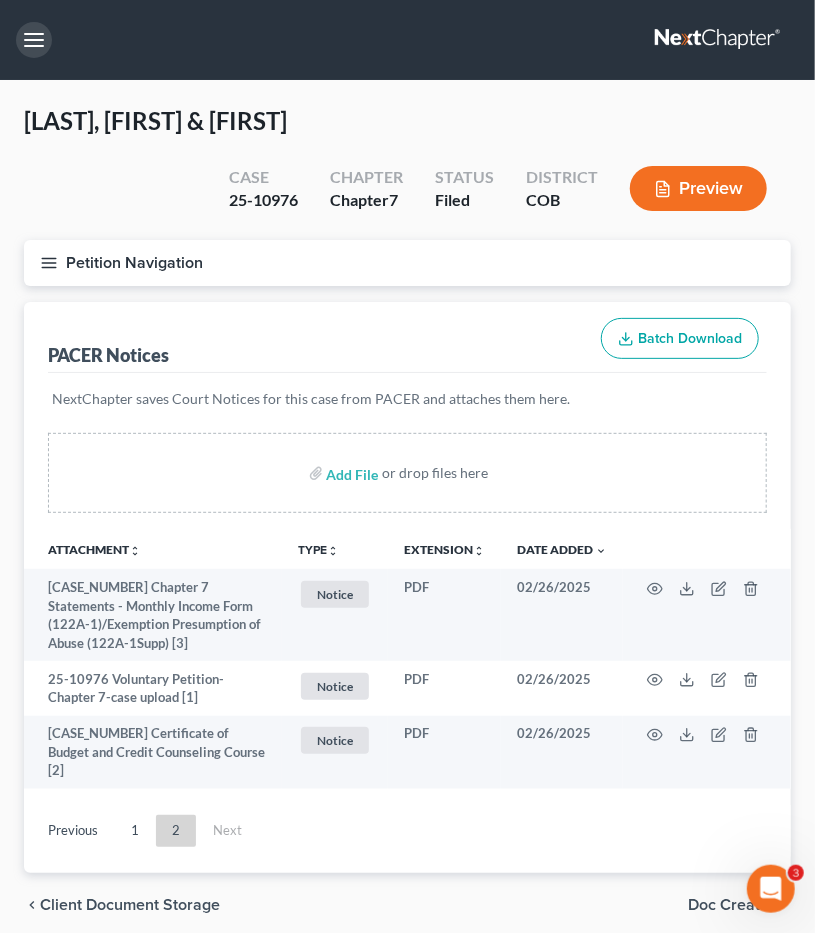 click at bounding box center [34, 40] 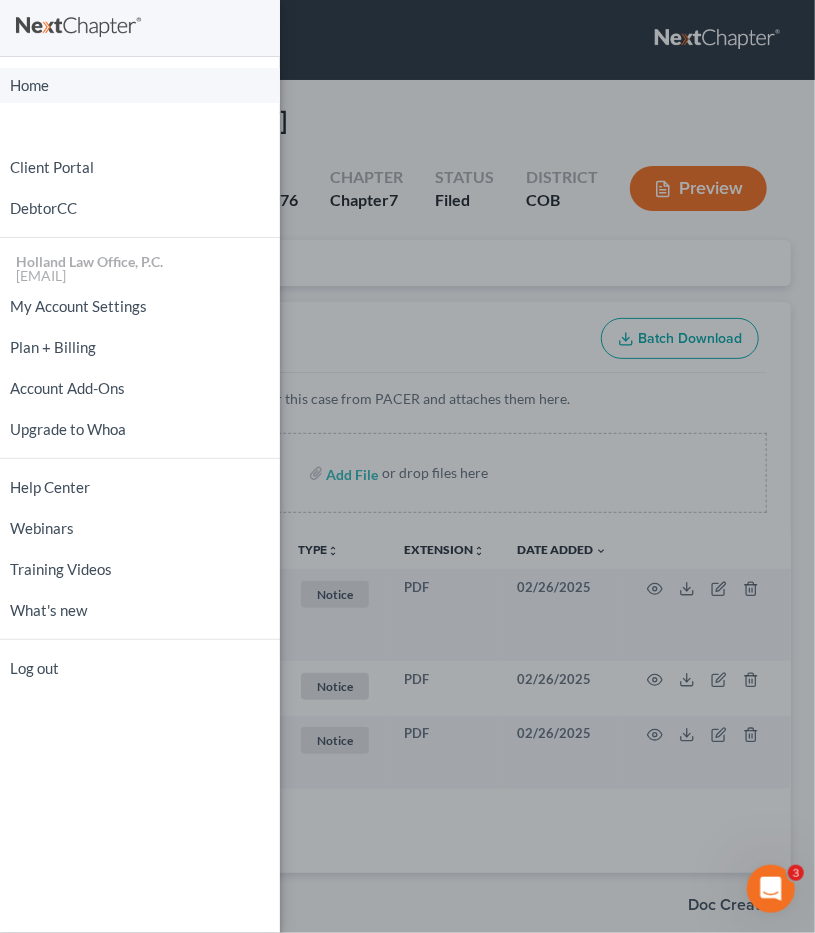 click on "Home" at bounding box center [140, 85] 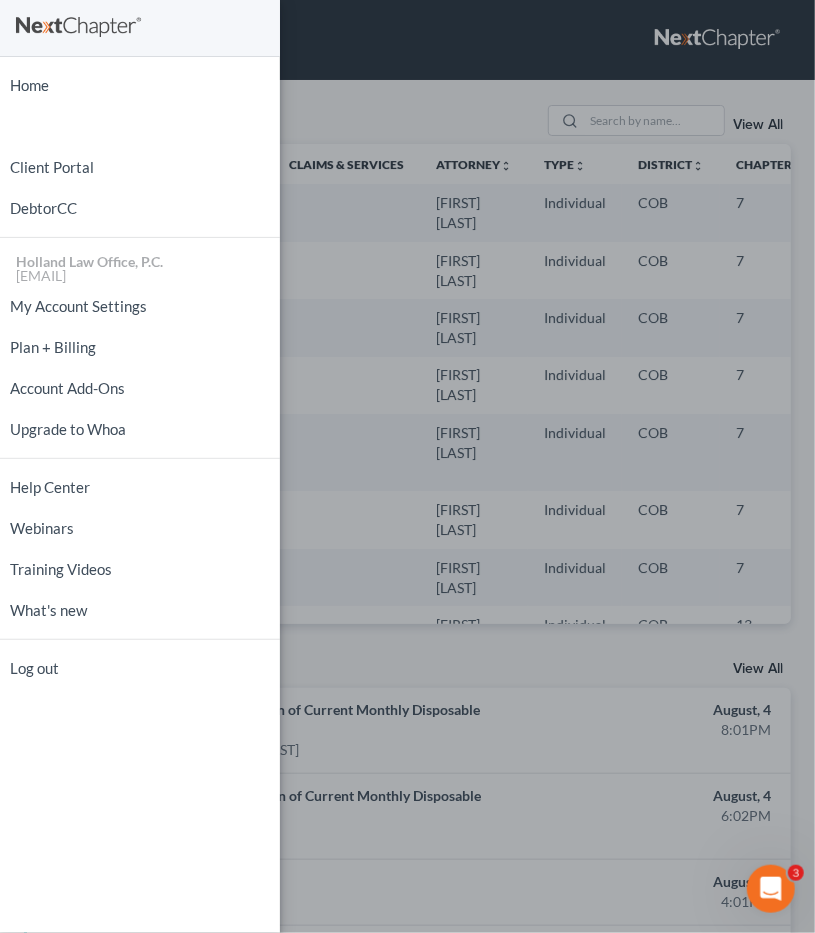 click on "Home New Case Client Portal DebtorCC Holland Law Office, P.C. [EMAIL] My Account Settings Plan + Billing Account Add-Ons Upgrade to Whoa Help Center Webinars Training Videos What's new Log out" at bounding box center [407, 466] 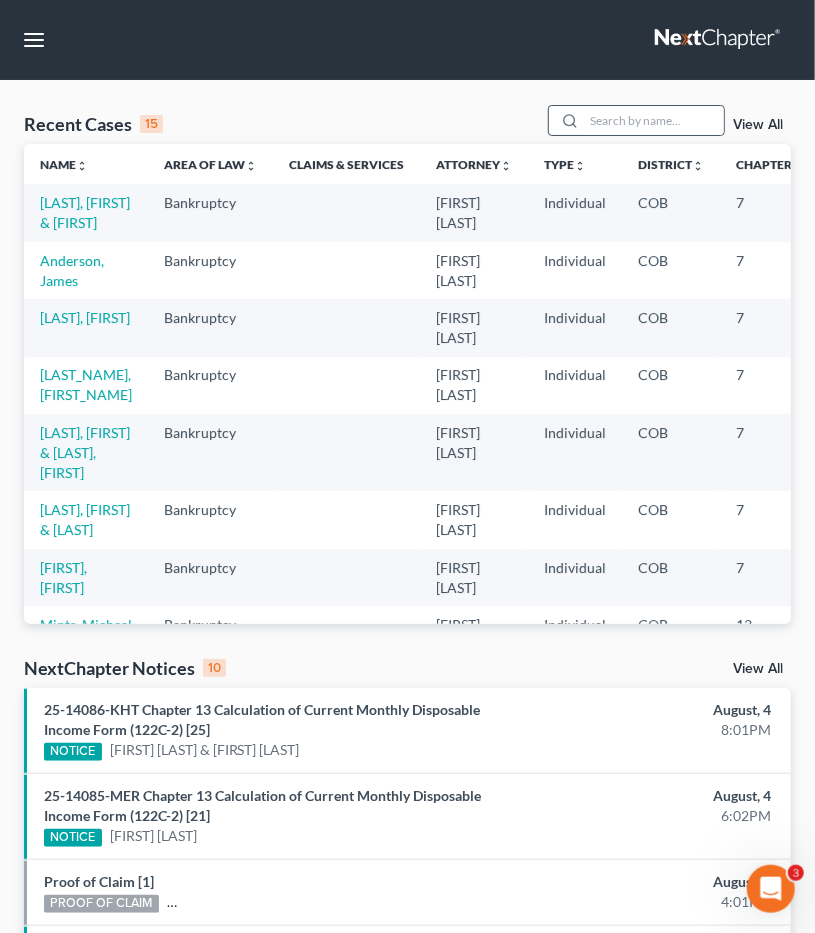 click at bounding box center (567, 120) 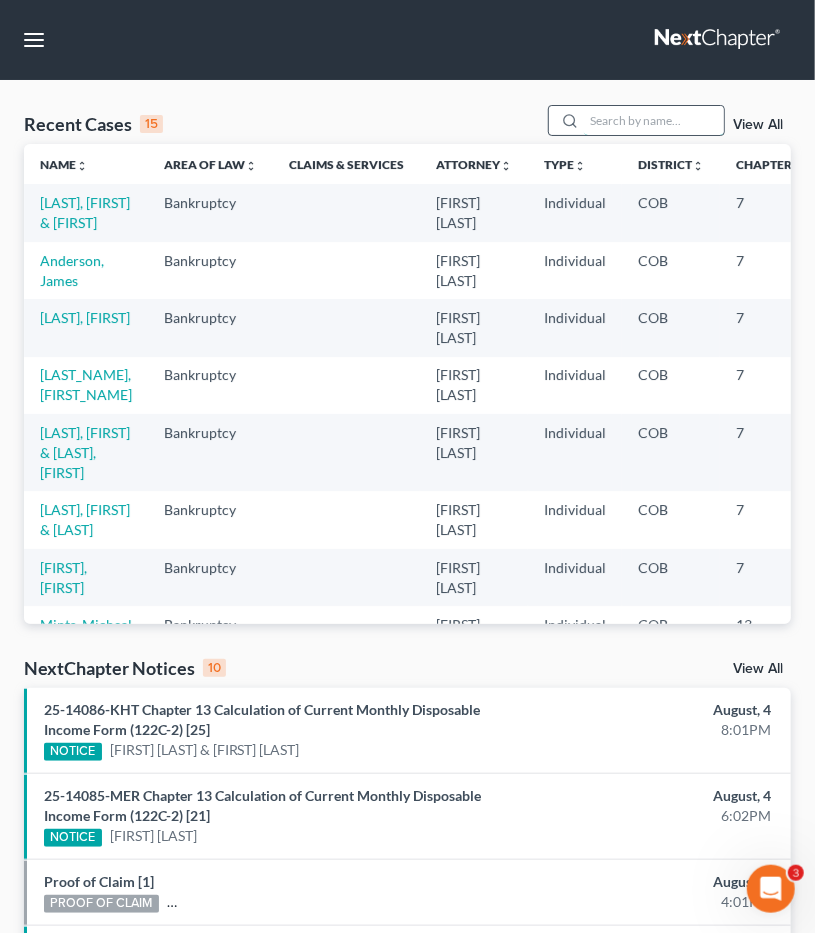 click at bounding box center [654, 120] 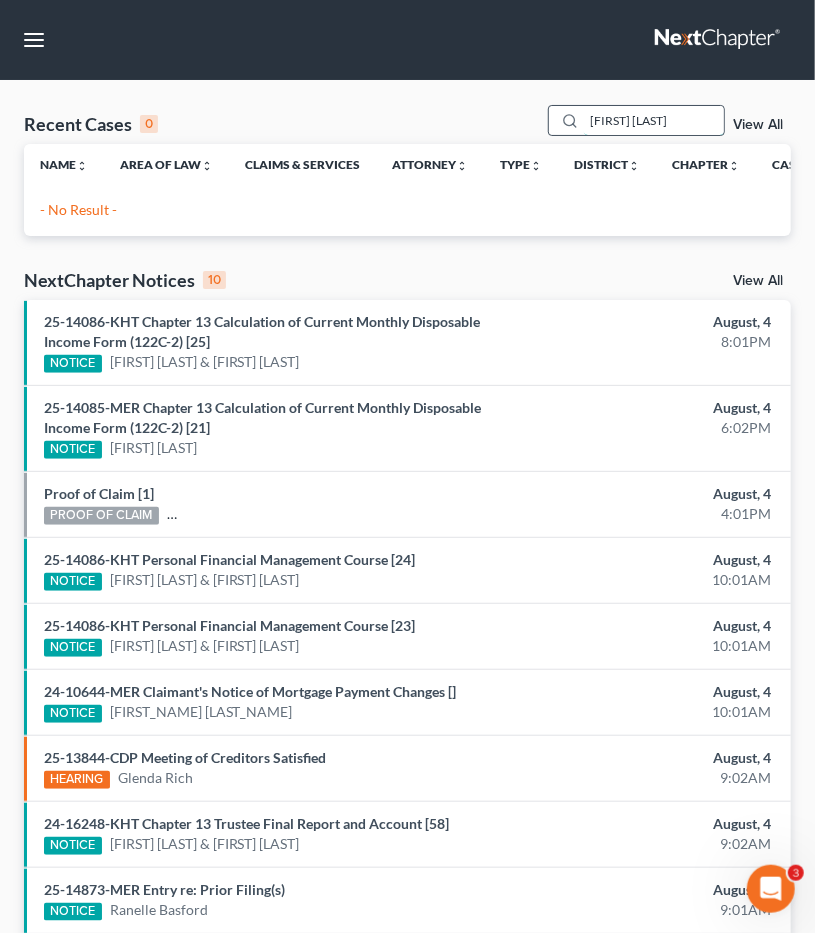 drag, startPoint x: 634, startPoint y: 115, endPoint x: 471, endPoint y: 95, distance: 164.22241 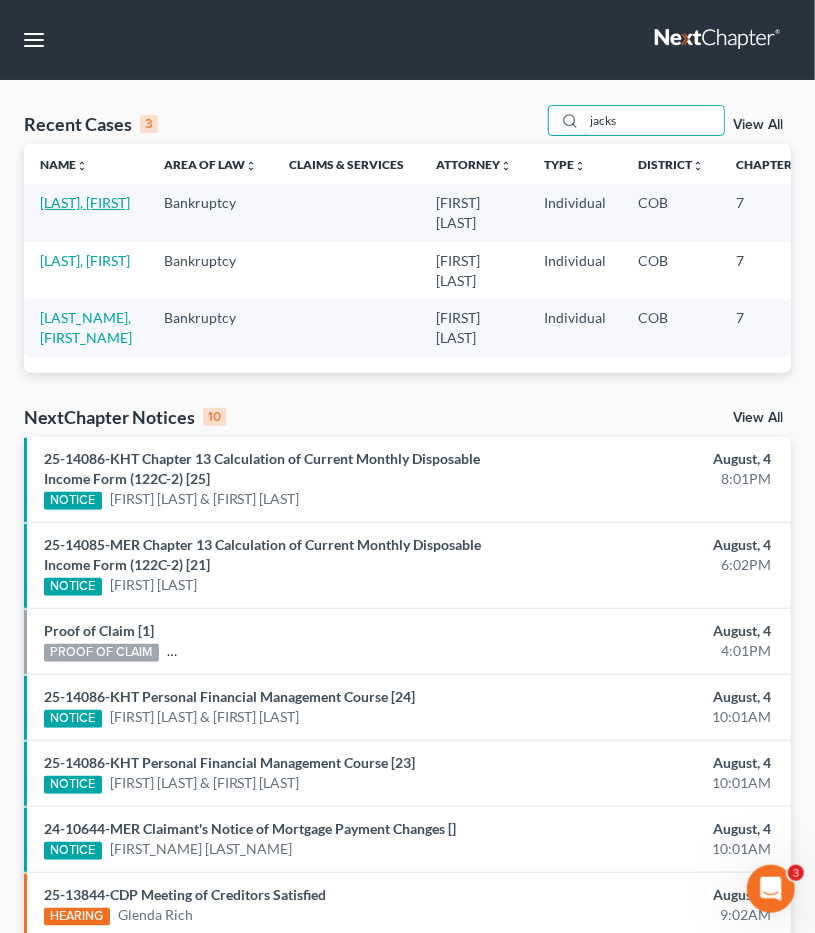 type on "jacks" 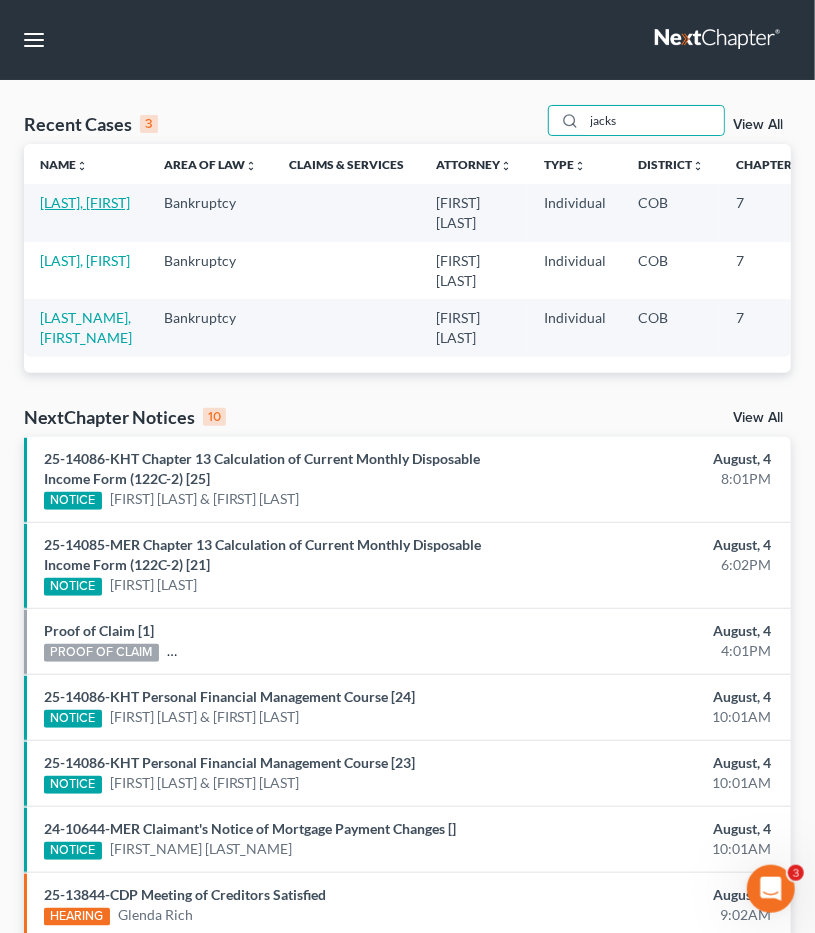 click on "[LAST], [FIRST]" at bounding box center [85, 202] 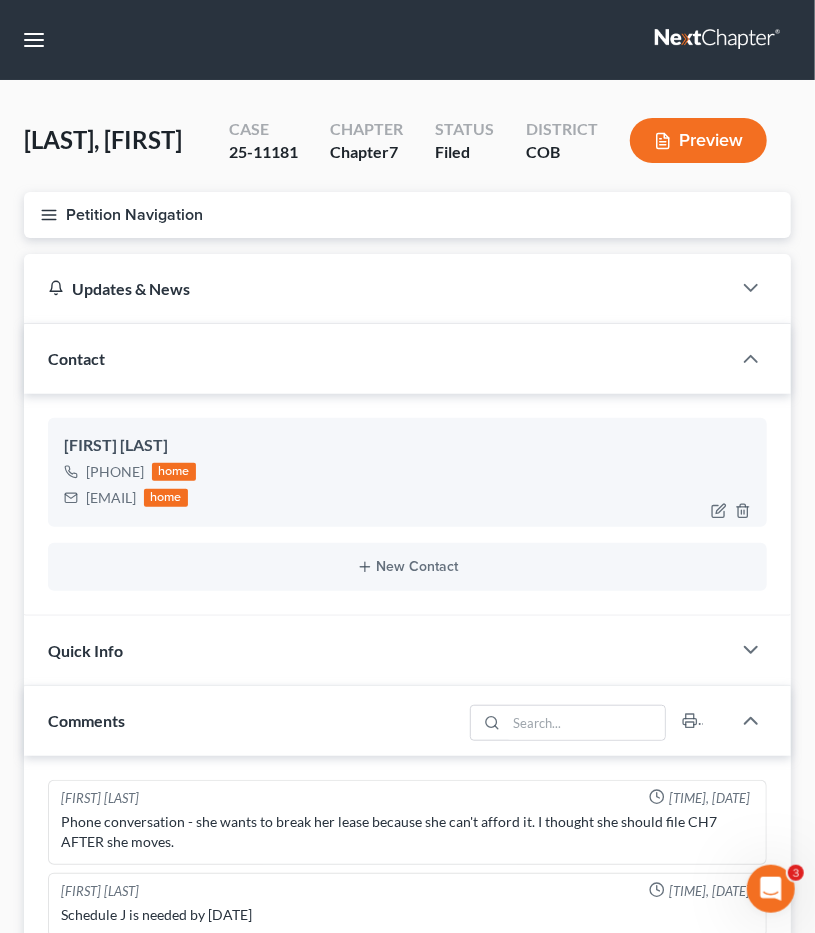 scroll, scrollTop: 20, scrollLeft: 0, axis: vertical 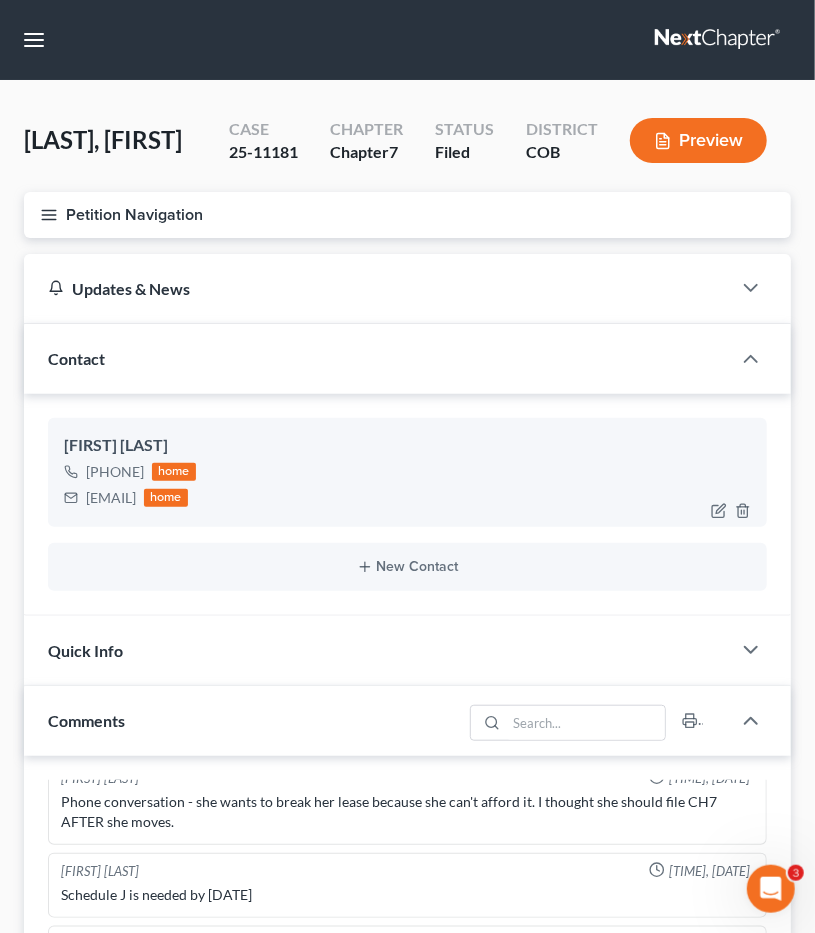 drag, startPoint x: 215, startPoint y: 498, endPoint x: 87, endPoint y: 494, distance: 128.06248 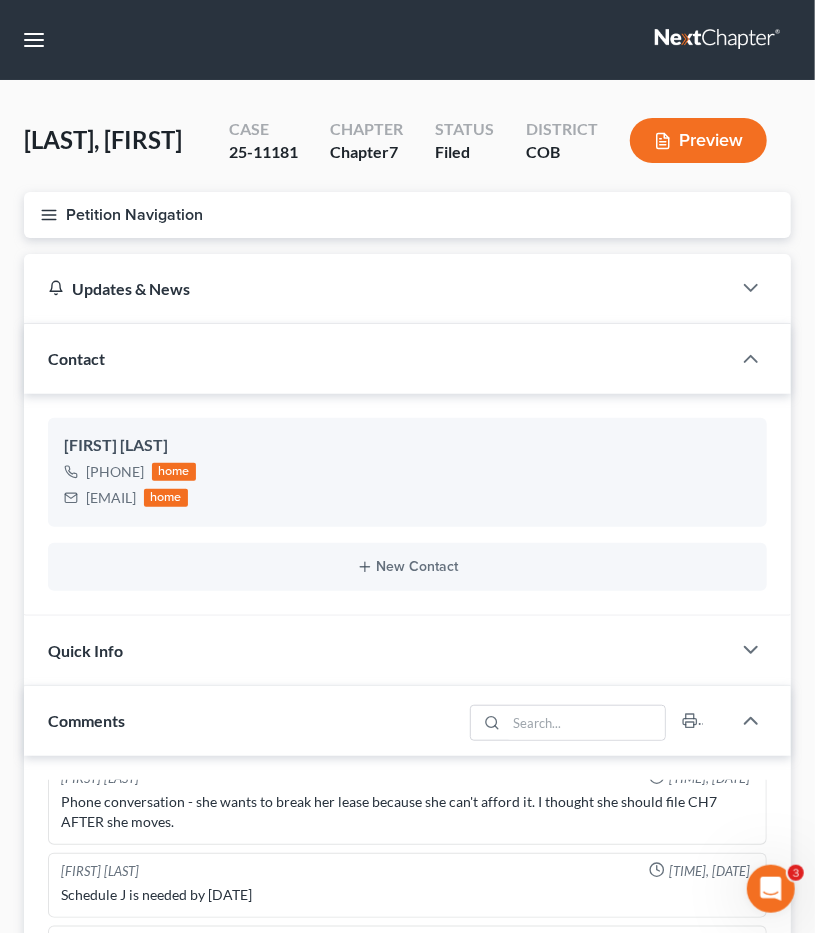 click on "Petition Navigation" at bounding box center (407, 215) 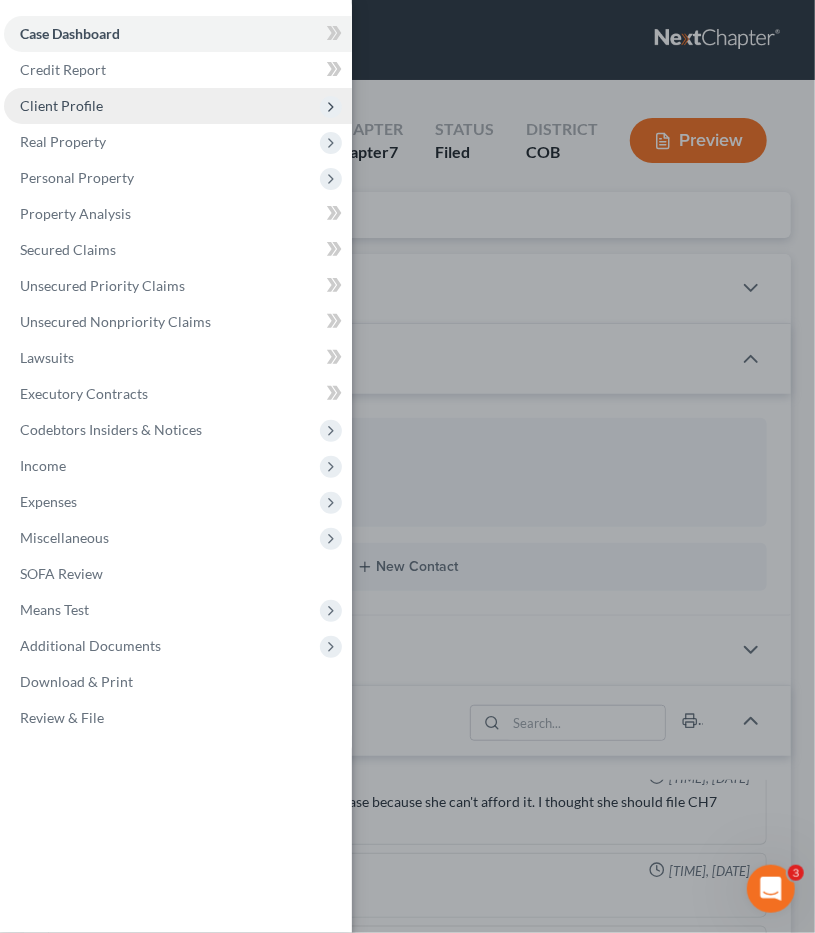 click on "Client Profile" at bounding box center [61, 105] 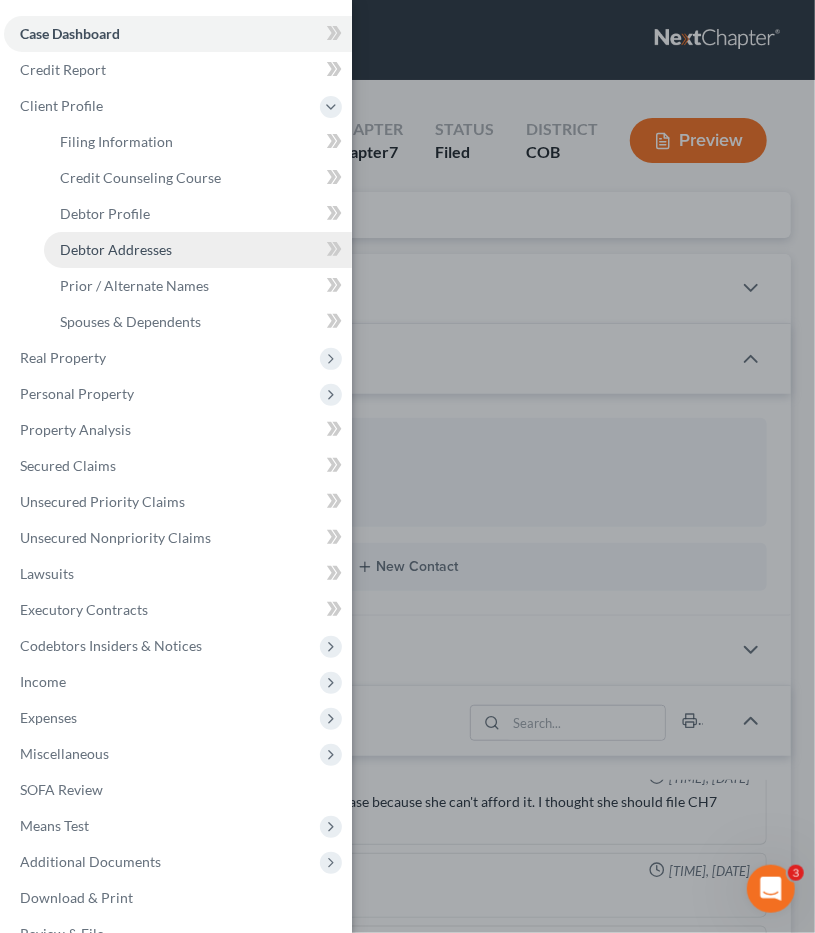 click on "Debtor Addresses" at bounding box center (116, 249) 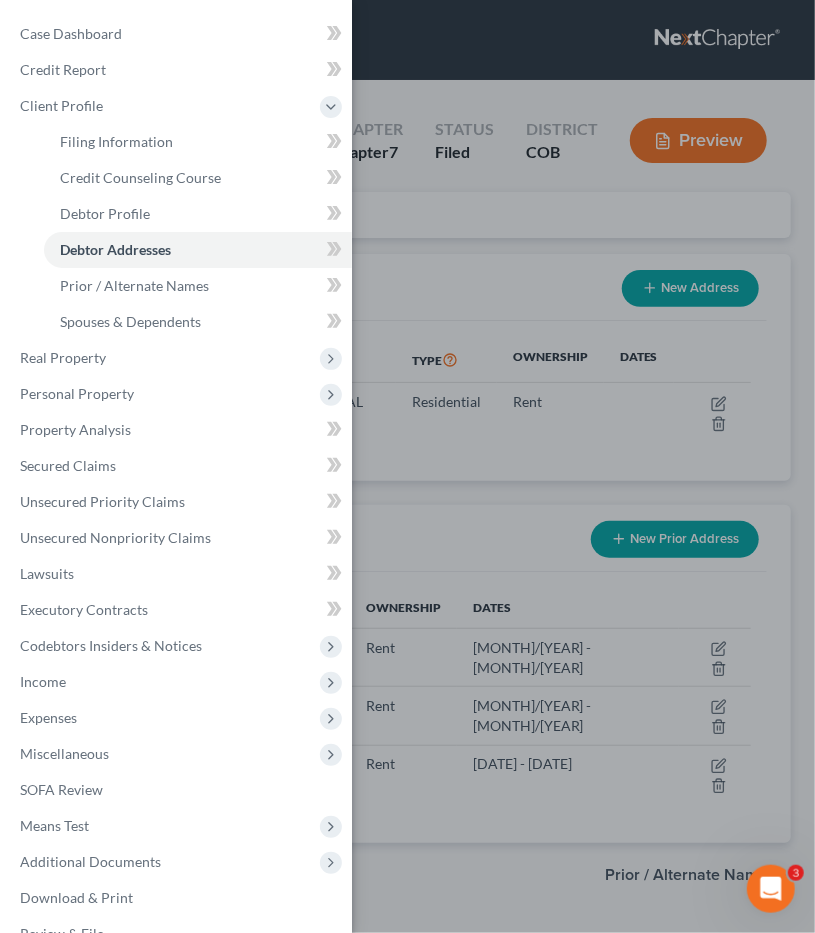 click on "Case Dashboard
Payments
Invoices
Payments
Payments
Credit Report
Client Profile" at bounding box center (407, 466) 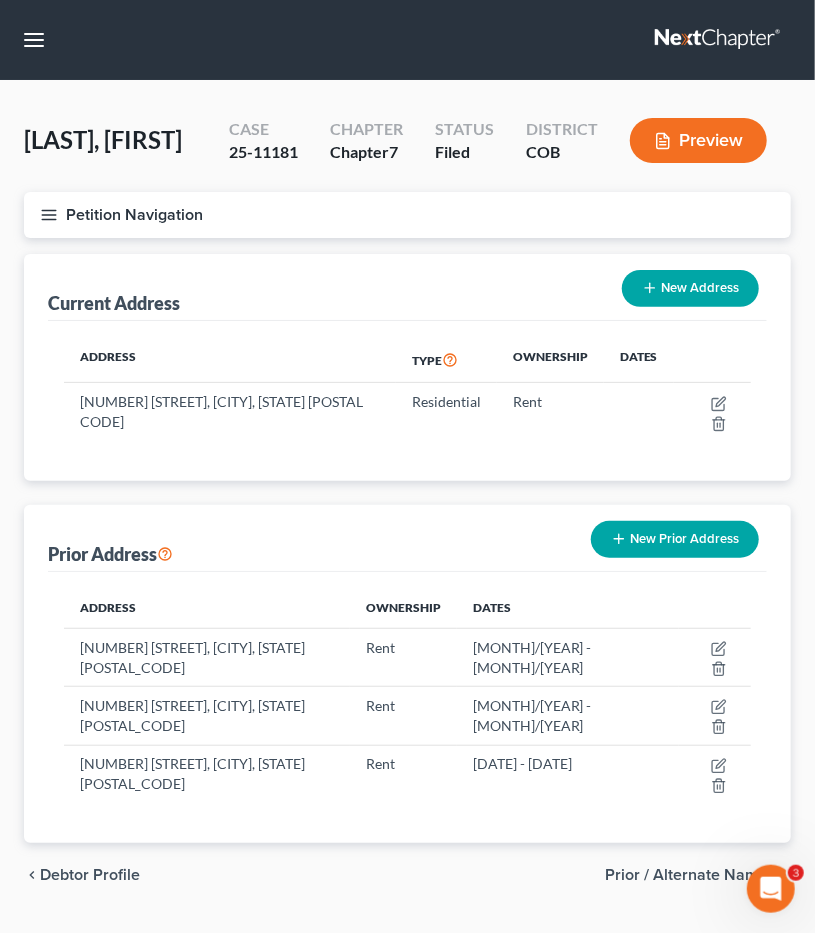 click on "Petition Navigation" at bounding box center (407, 215) 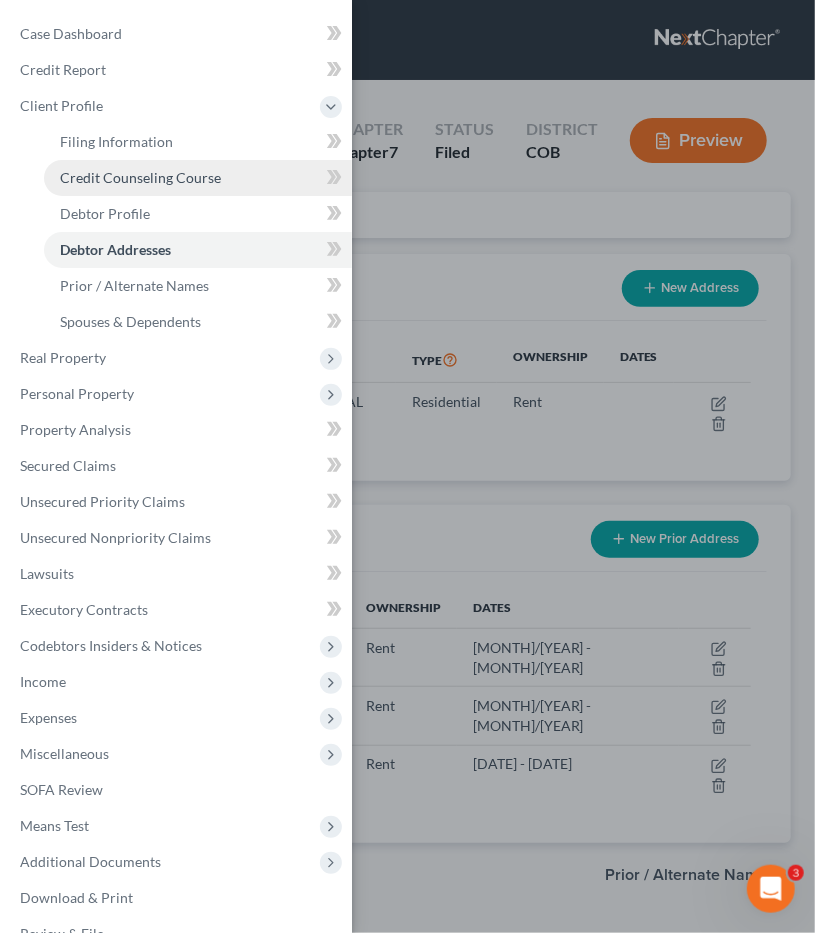 click on "Credit Counseling Course" at bounding box center (198, 178) 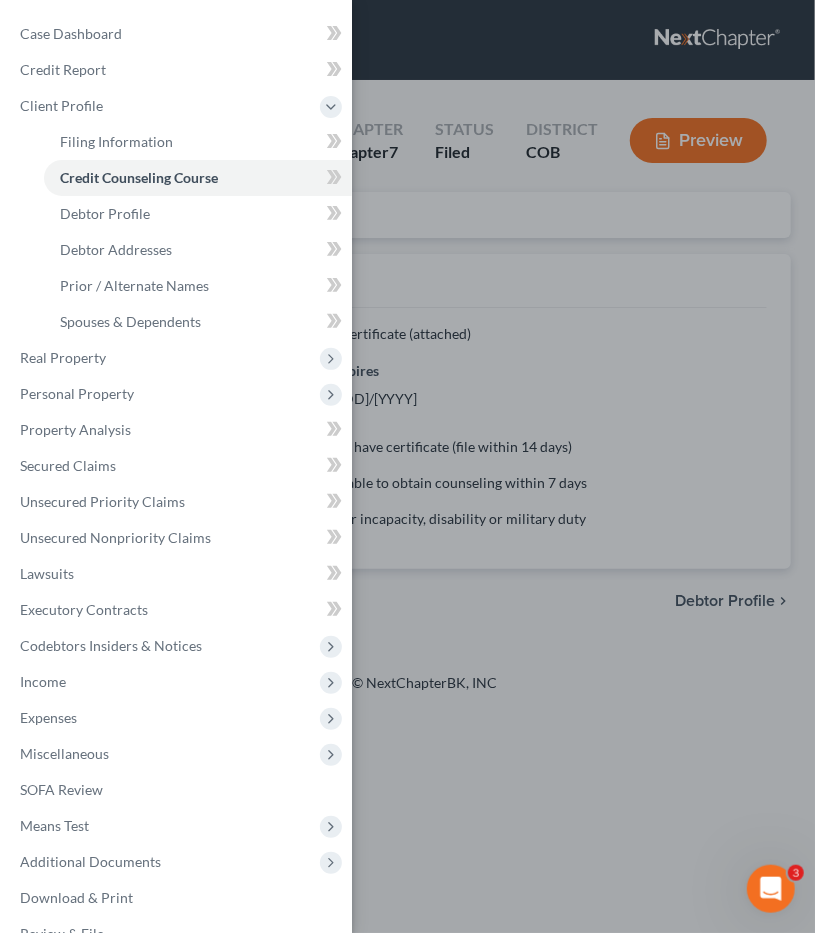 click on "Case Dashboard
Payments
Invoices
Payments
Payments
Credit Report
Client Profile" at bounding box center [407, 466] 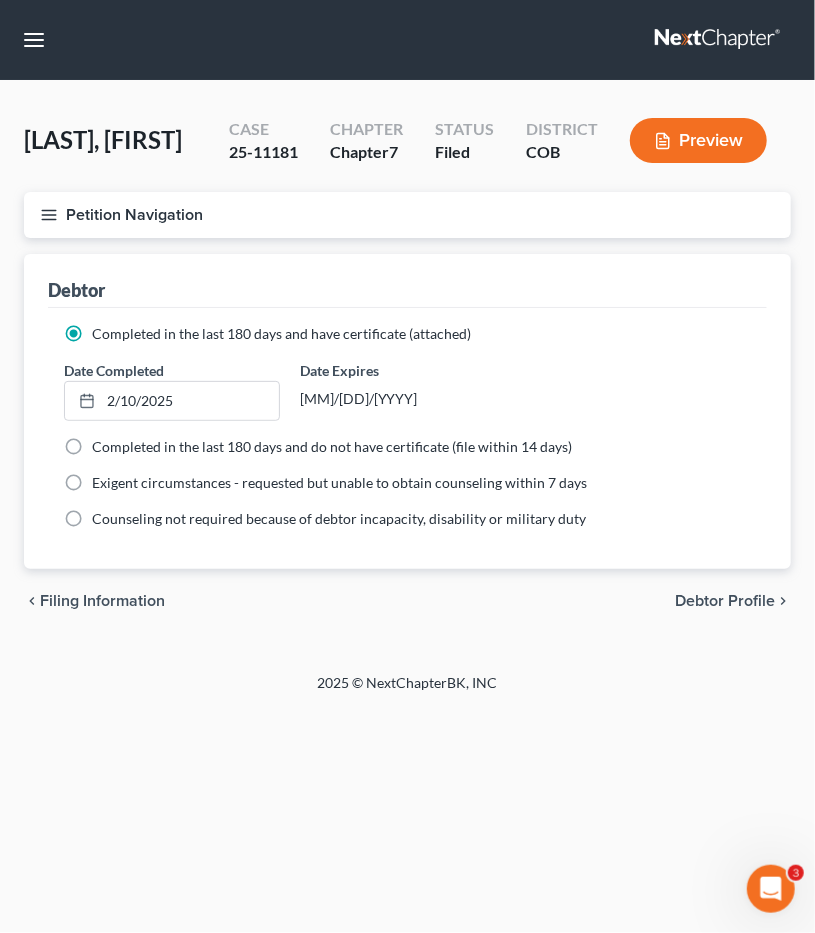 click on "Petition Navigation" at bounding box center [407, 215] 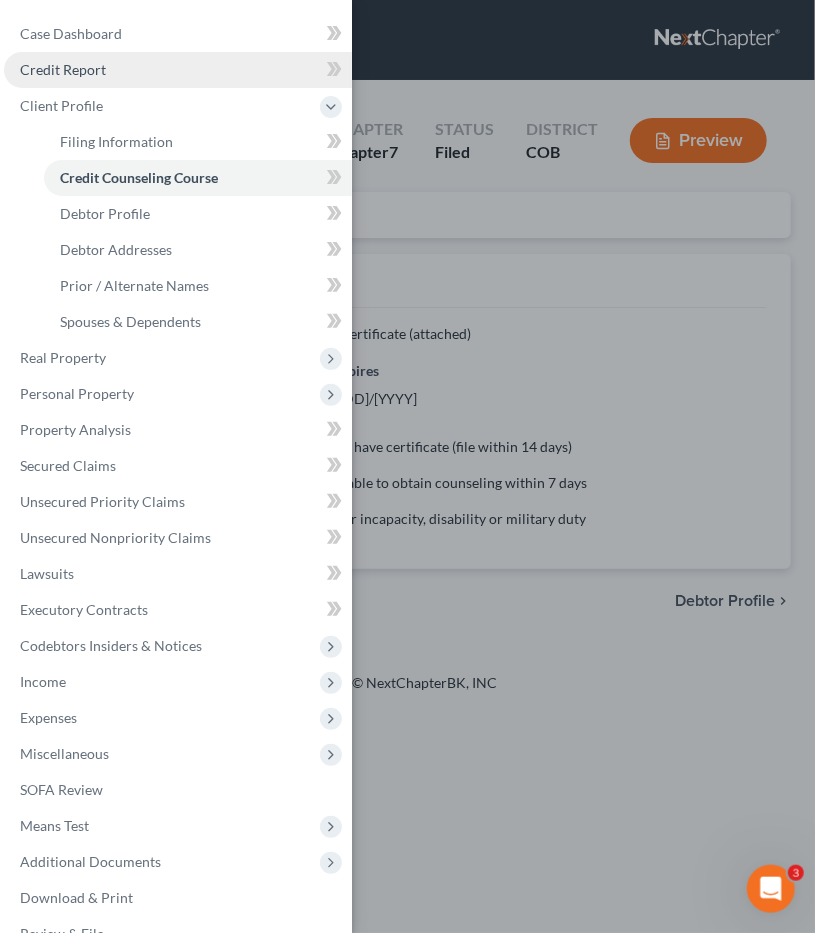click on "Credit Report" at bounding box center [63, 69] 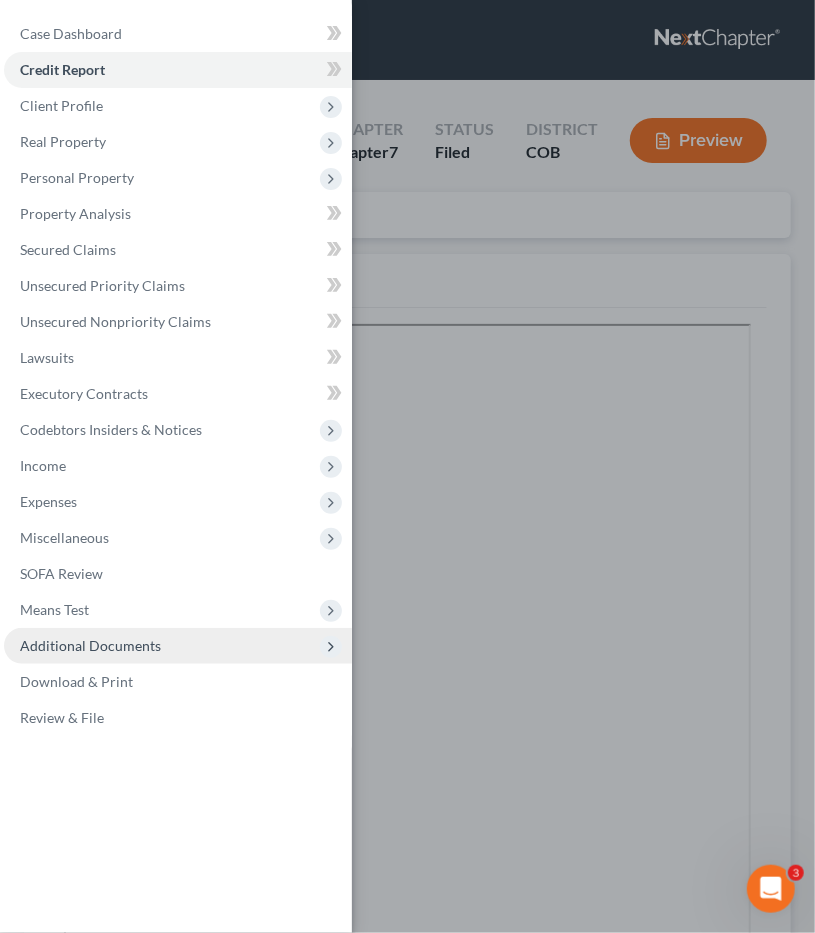 click on "Additional Documents" at bounding box center [178, 646] 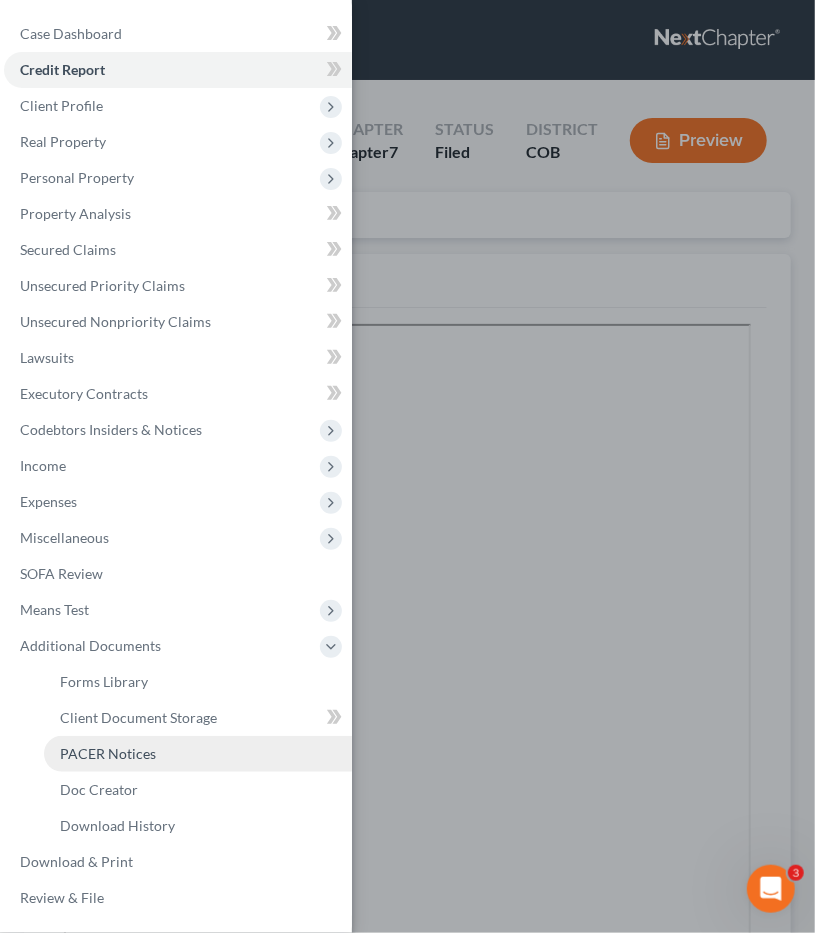 click on "PACER Notices" at bounding box center (198, 754) 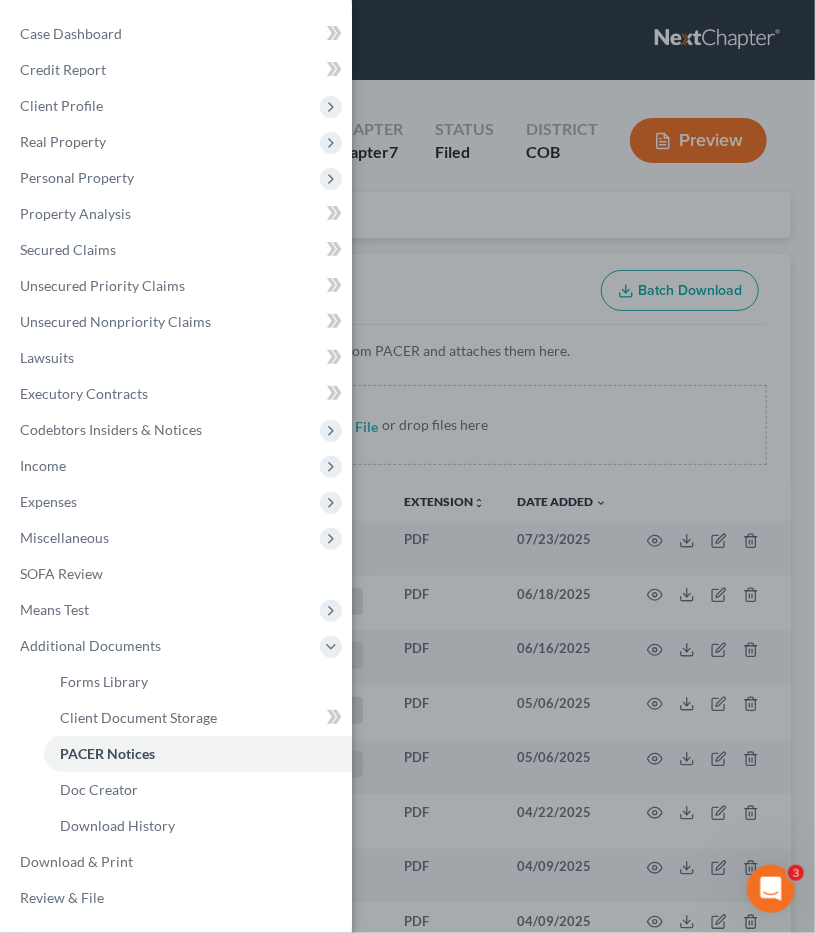 click on "Case Dashboard
Payments
Invoices
Payments
Payments
Credit Report
Client Profile" at bounding box center (407, 466) 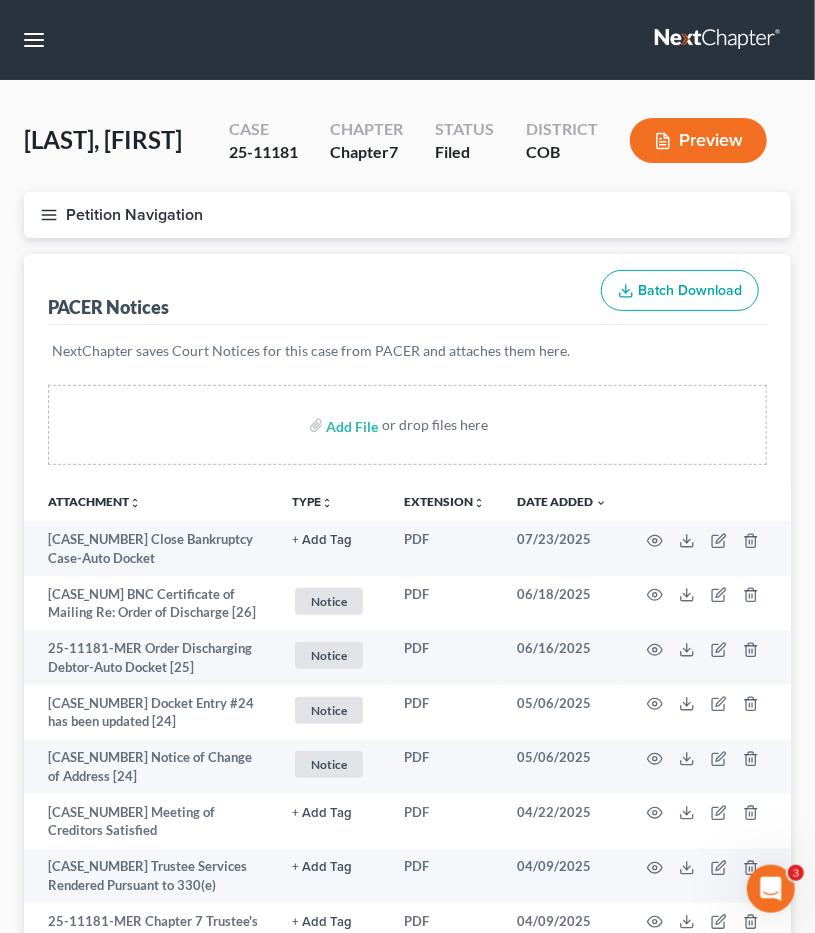 type 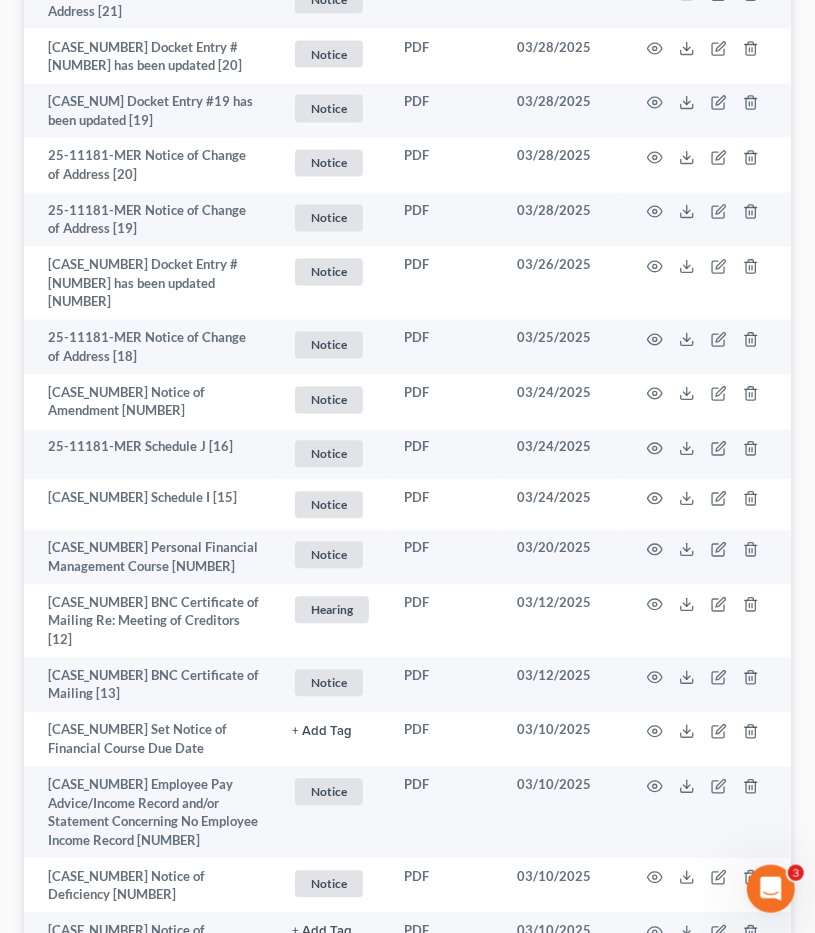 scroll, scrollTop: 1040, scrollLeft: 0, axis: vertical 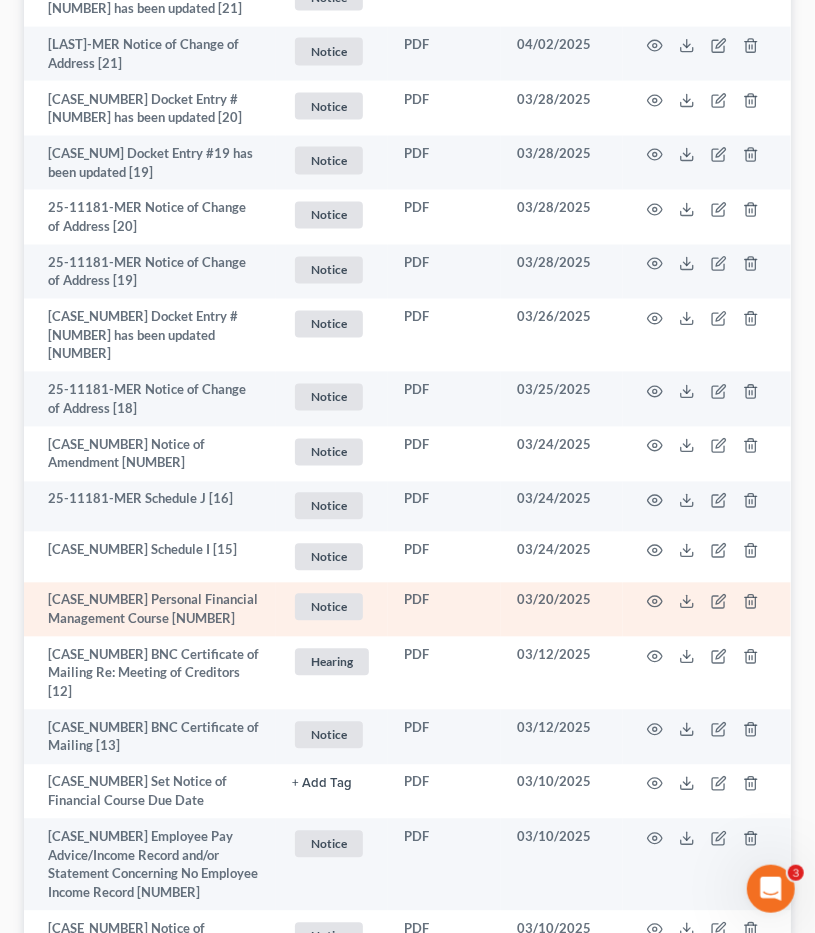 click at bounding box center (707, 610) 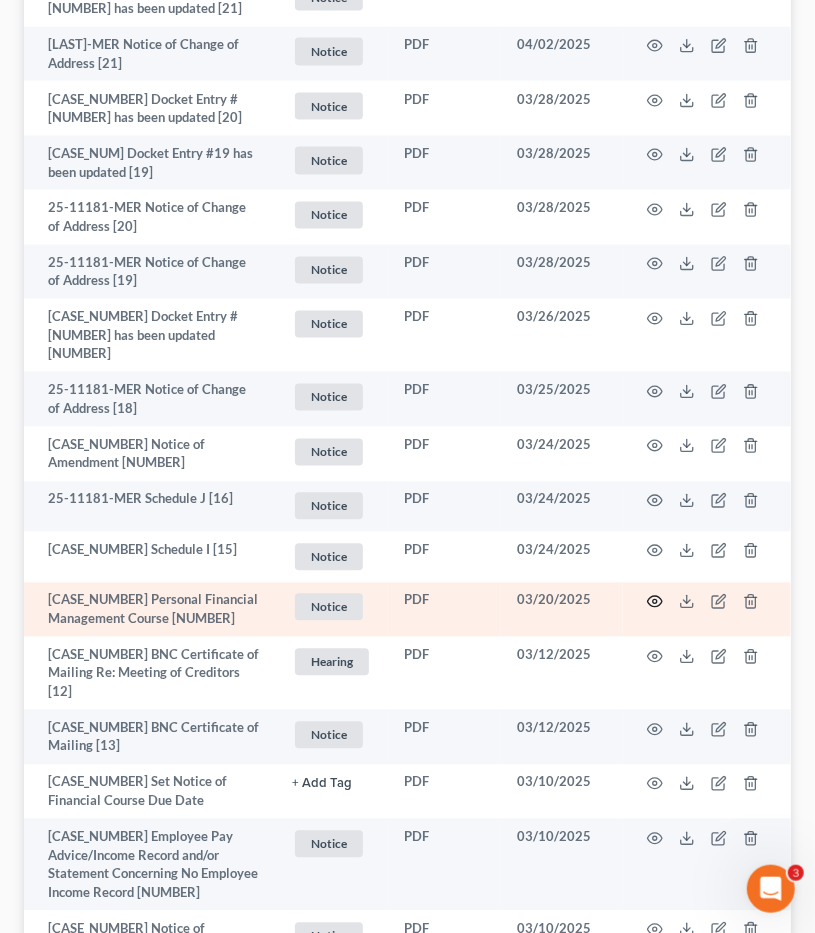 click 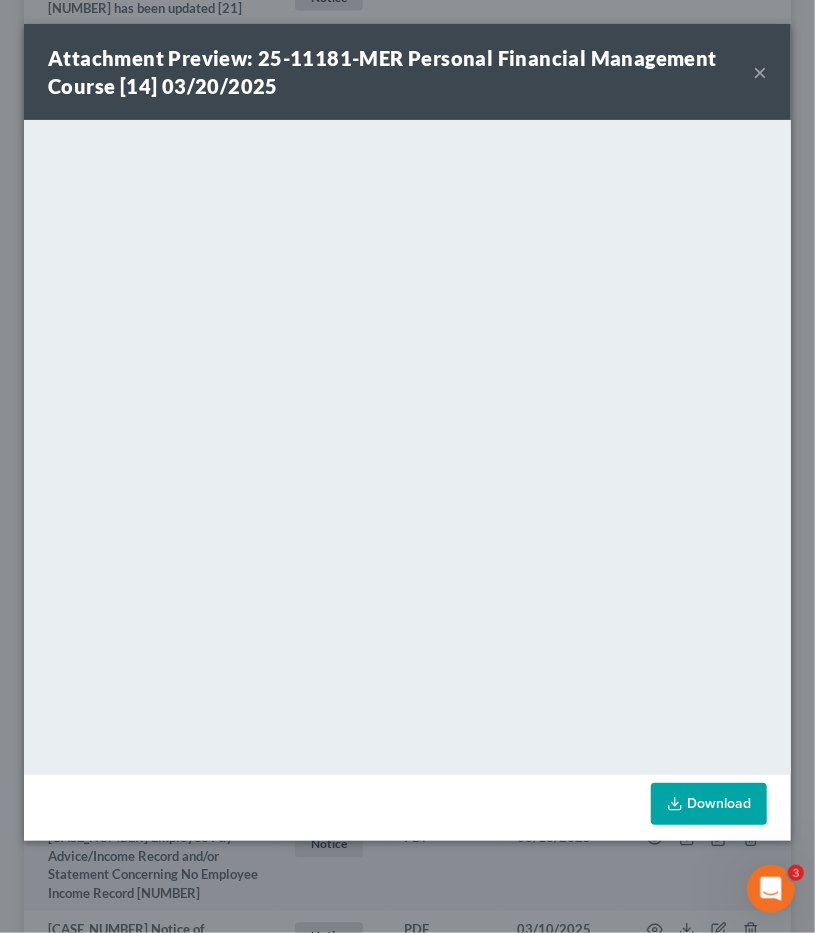 click on "×" at bounding box center [760, 72] 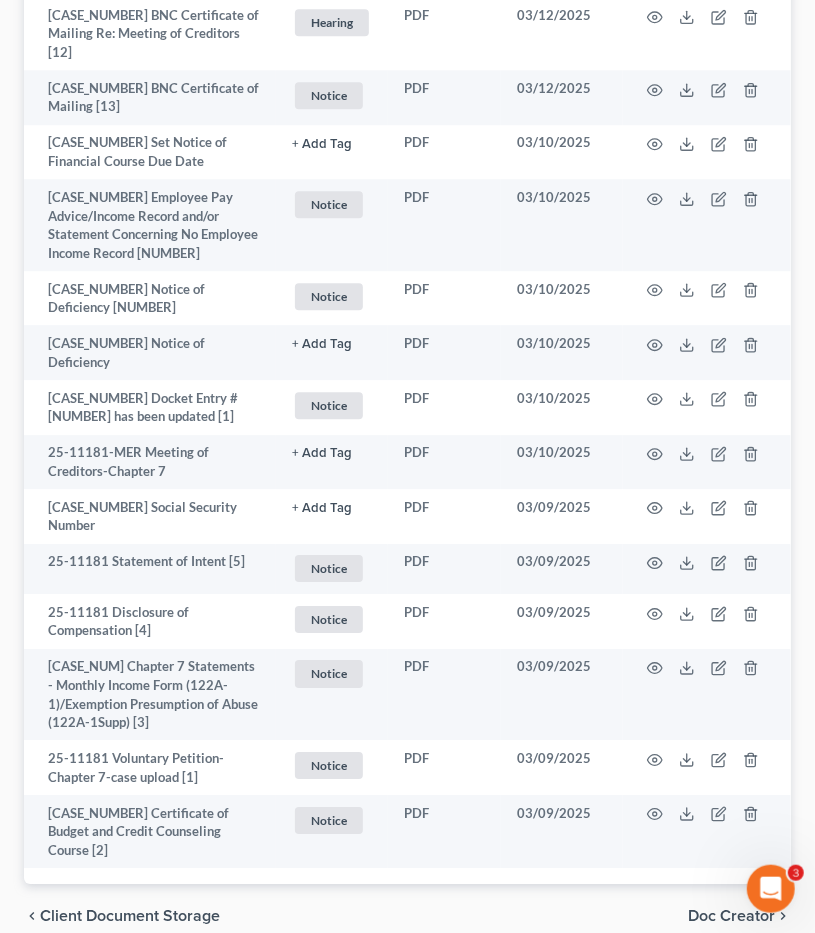 scroll, scrollTop: 1696, scrollLeft: 0, axis: vertical 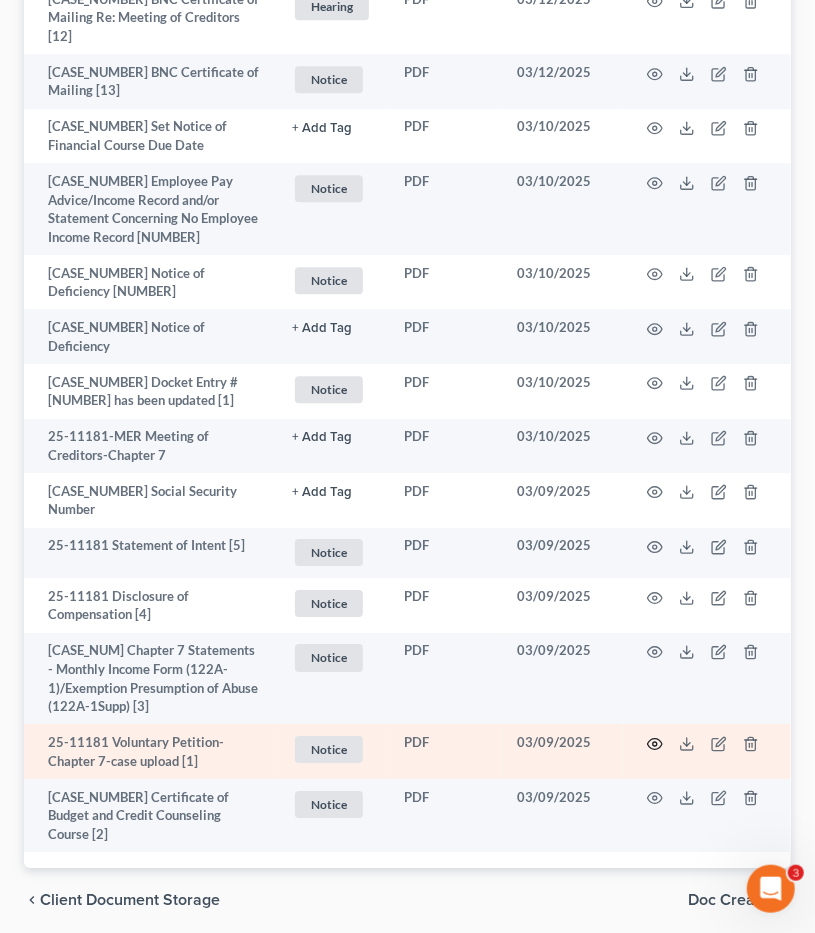 click 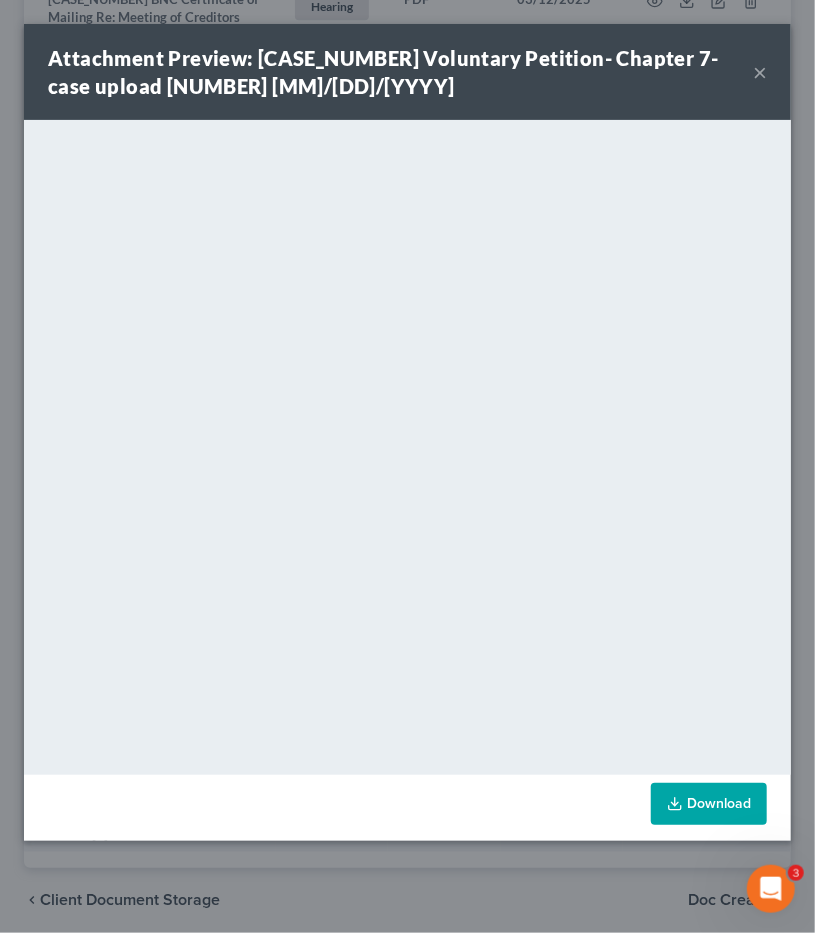 click on "×" at bounding box center (760, 72) 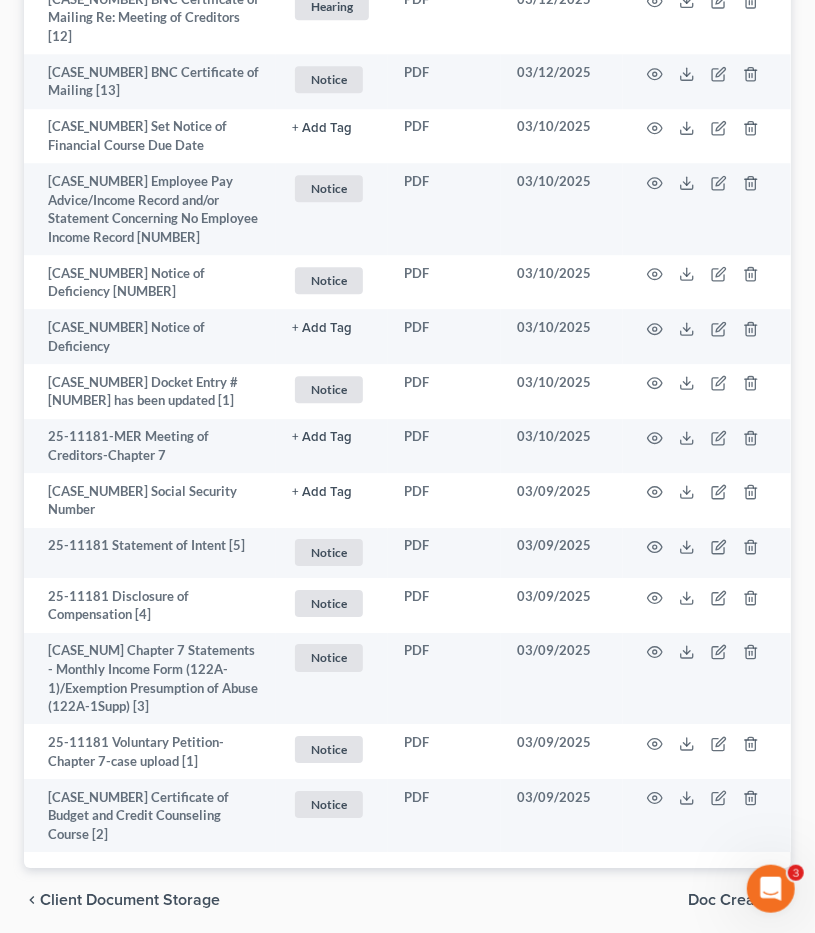 click on "25-11181-MER Close Bankruptcy Case-Chapter 7 Trustee's Report of No Distribution + Add Tag Select an option or create one Hearing License and Socail Notice Proof of Claim PDF 07/23/2025 25-11181-MER BNC Certificate of Mailing Re: Order of Discharge [26] Notice + Add Tag Notice × Select an option or create one Hearing License and Socail Notice Proof of Claim PDF 06/18/2025 25-11181-MER Order Discharging Debtor-Auto Docket [25] Notice + Add Tag" at bounding box center (407, -255) 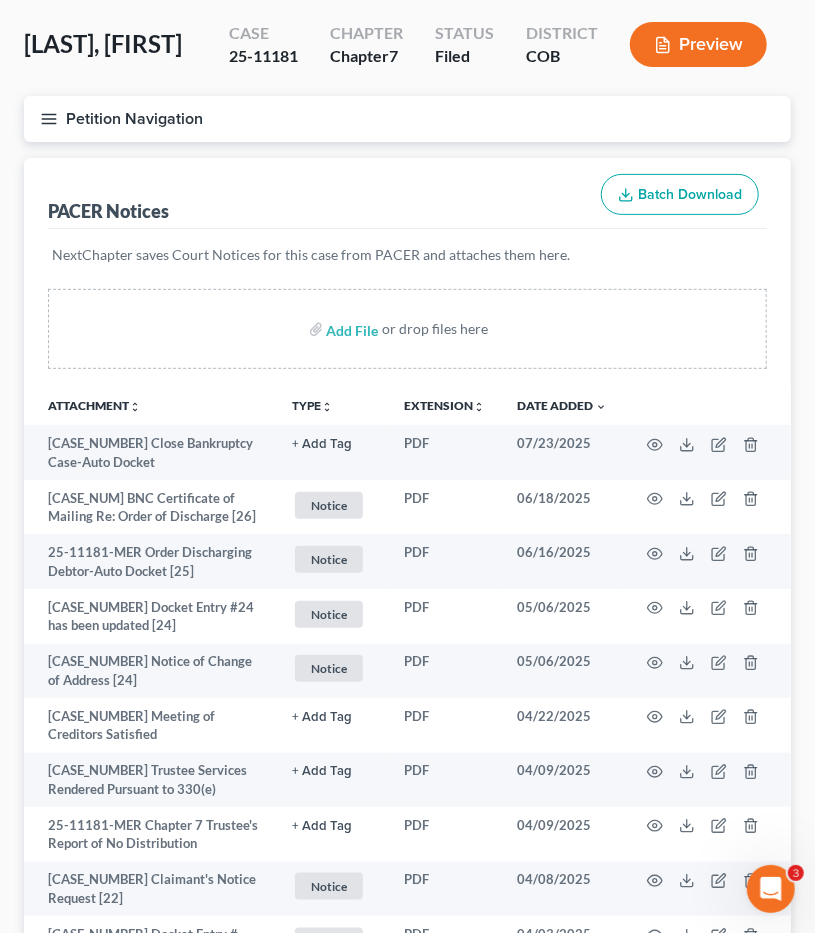scroll, scrollTop: 0, scrollLeft: 0, axis: both 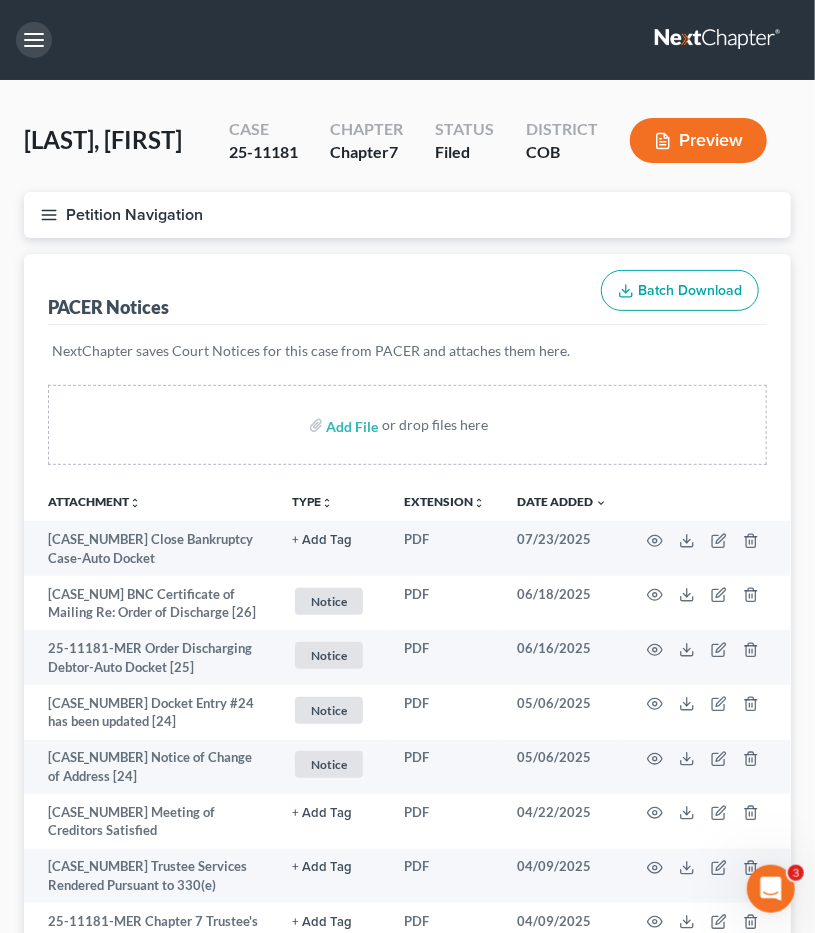 click at bounding box center (34, 40) 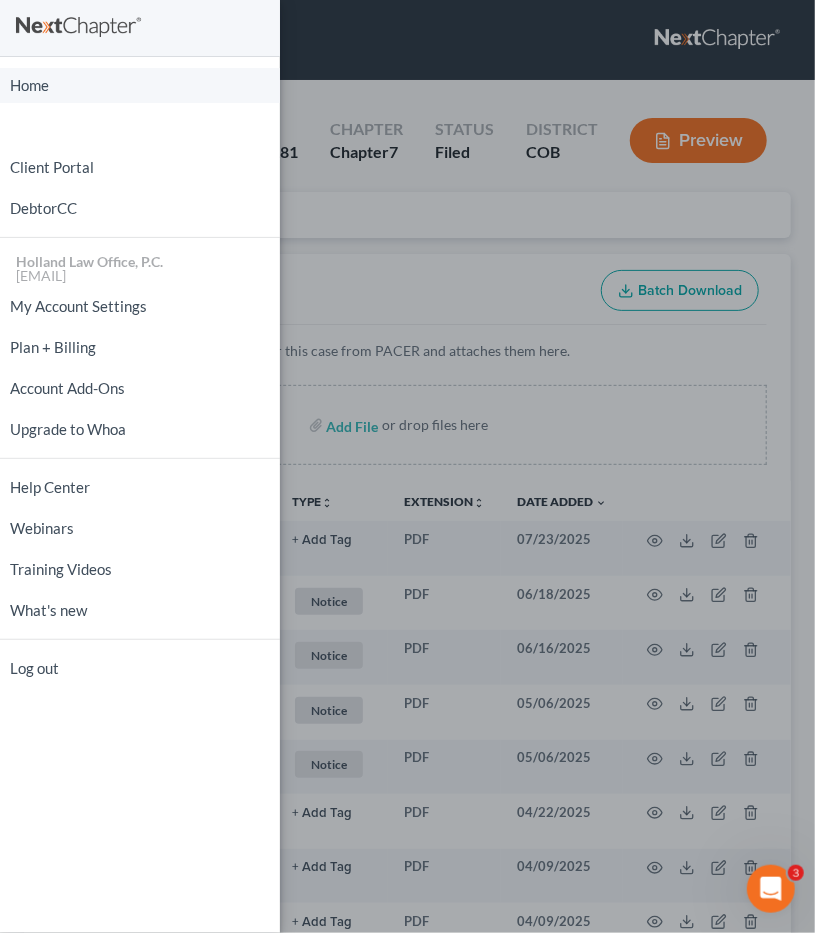 click on "Home" at bounding box center [140, 85] 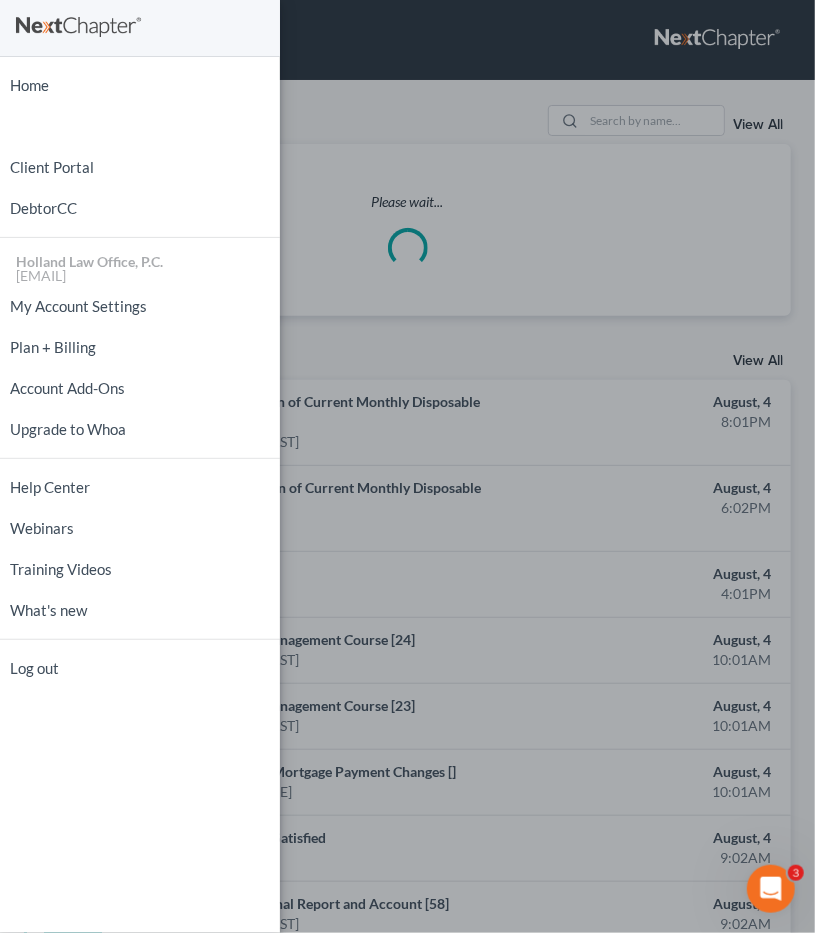 click on "Home New Case Client Portal DebtorCC Holland Law Office, P.C. [EMAIL] My Account Settings Plan + Billing Account Add-Ons Upgrade to Whoa Help Center Webinars Training Videos What's new Log out" at bounding box center [407, 466] 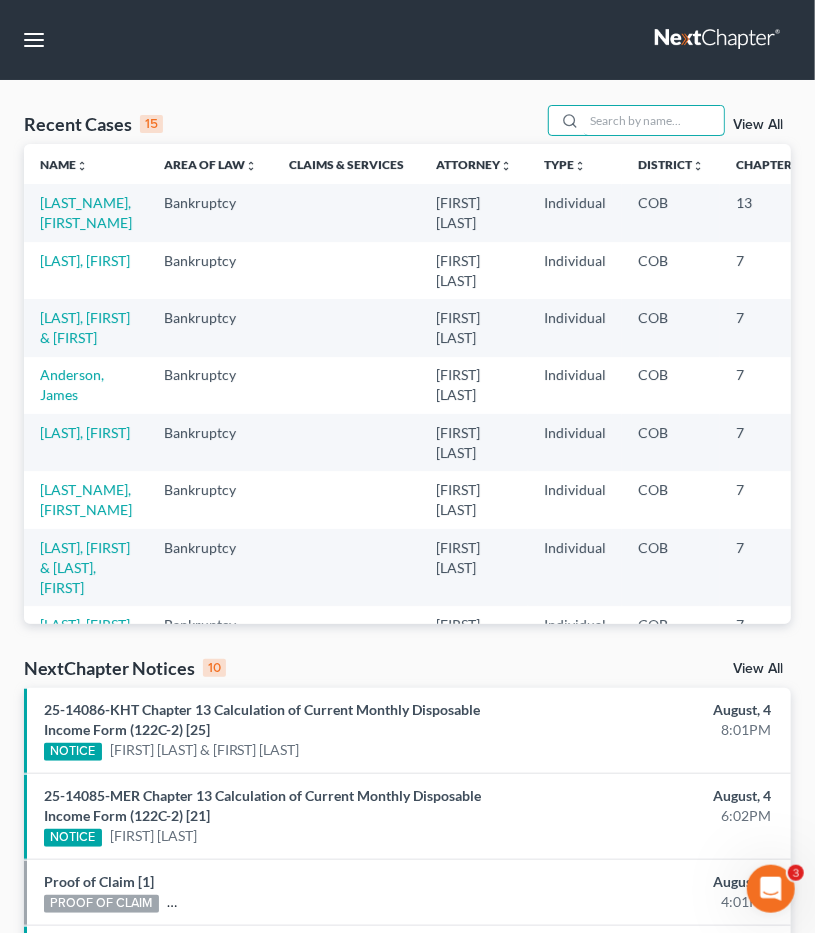 click at bounding box center (654, 120) 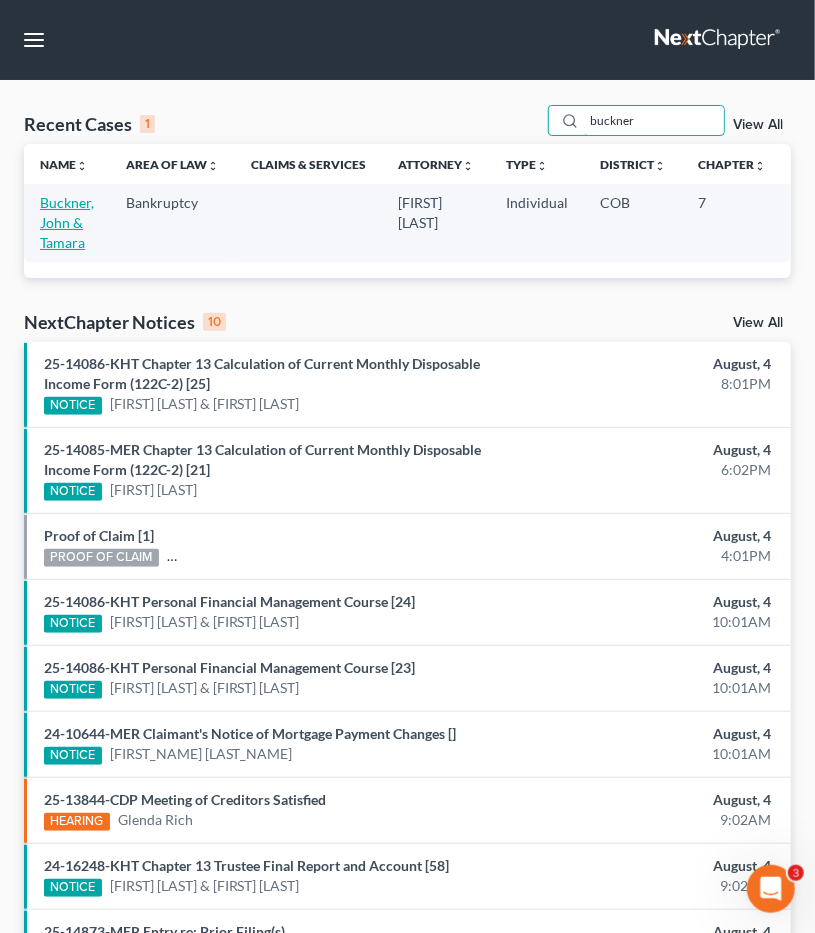 type on "buckner" 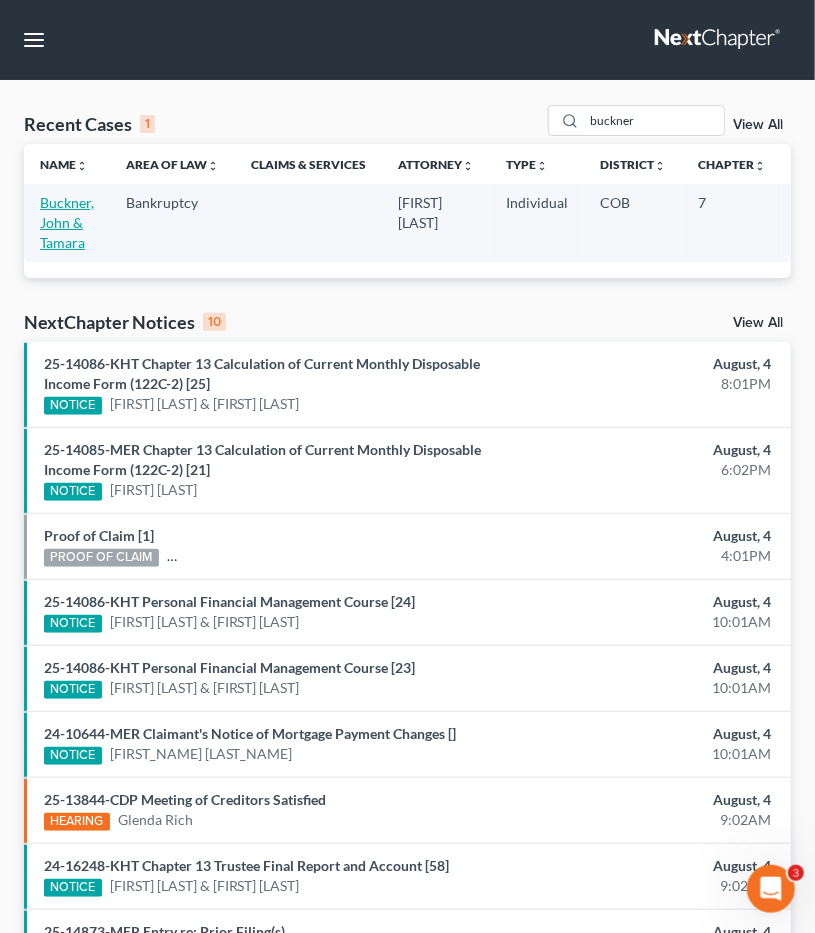 click on "Buckner, John & Tamara" at bounding box center (67, 222) 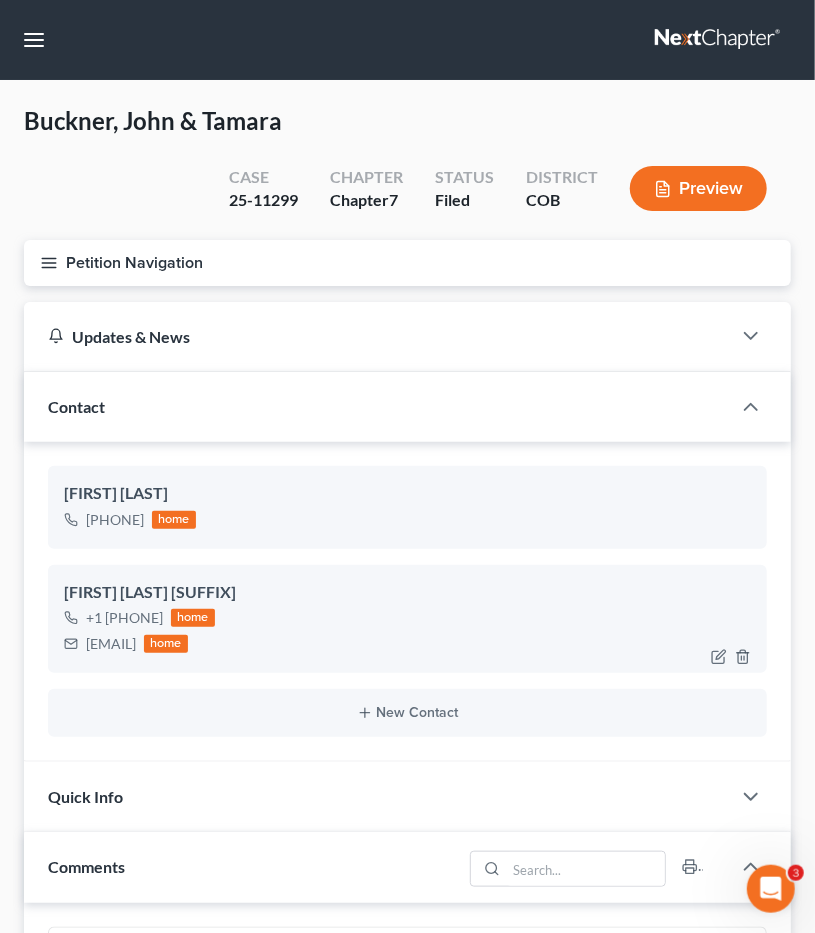 drag, startPoint x: 290, startPoint y: 649, endPoint x: 89, endPoint y: 654, distance: 201.06218 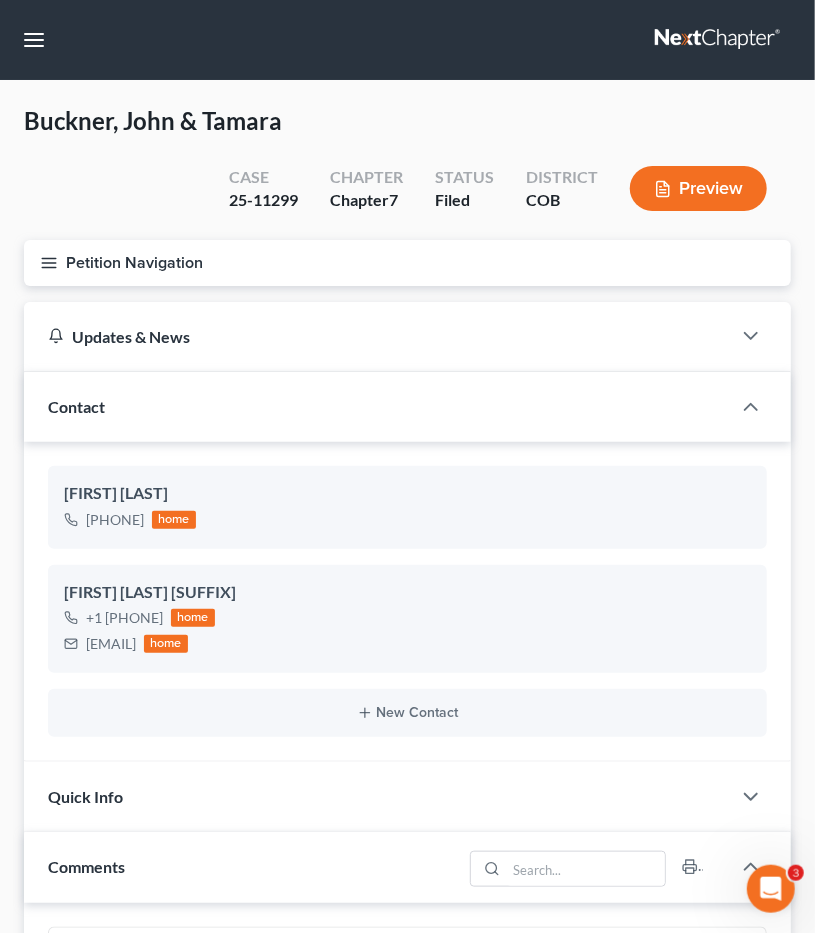 click on "Petition Navigation" at bounding box center [407, 263] 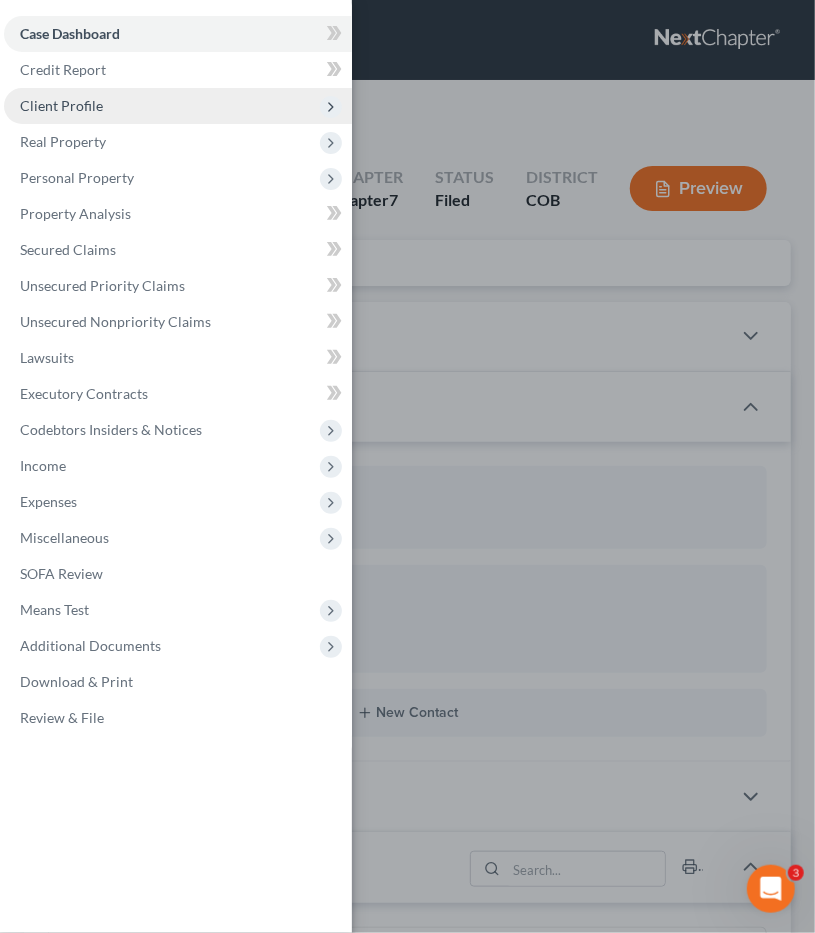 click on "Client Profile" at bounding box center (61, 105) 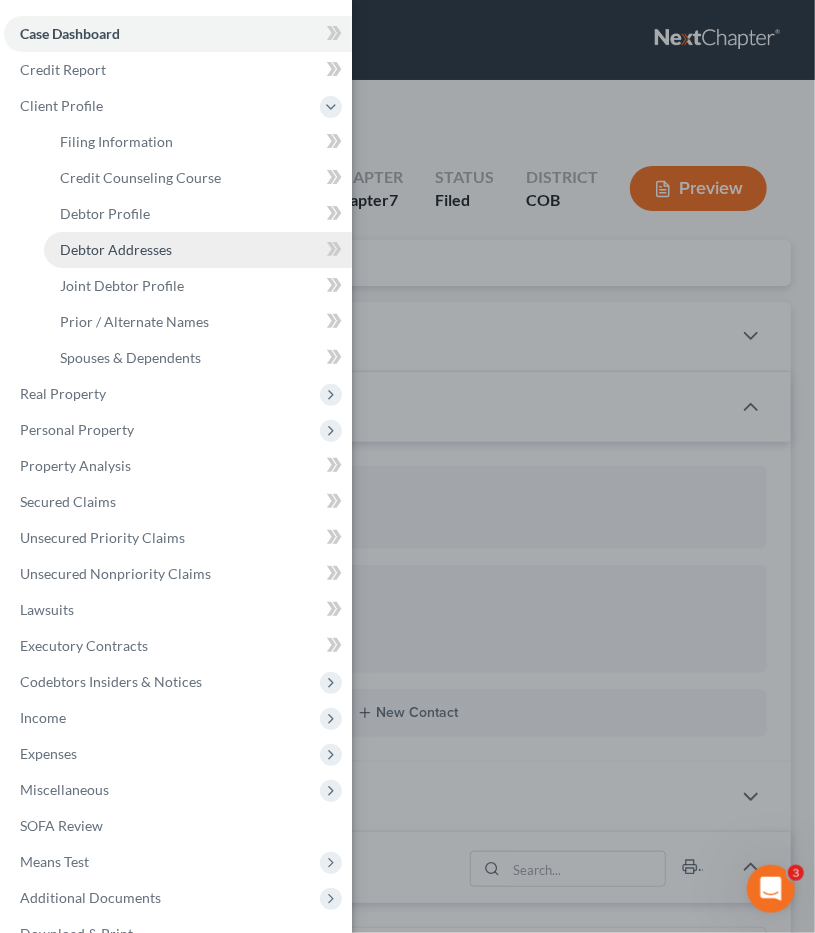 click on "Debtor Addresses" at bounding box center (116, 249) 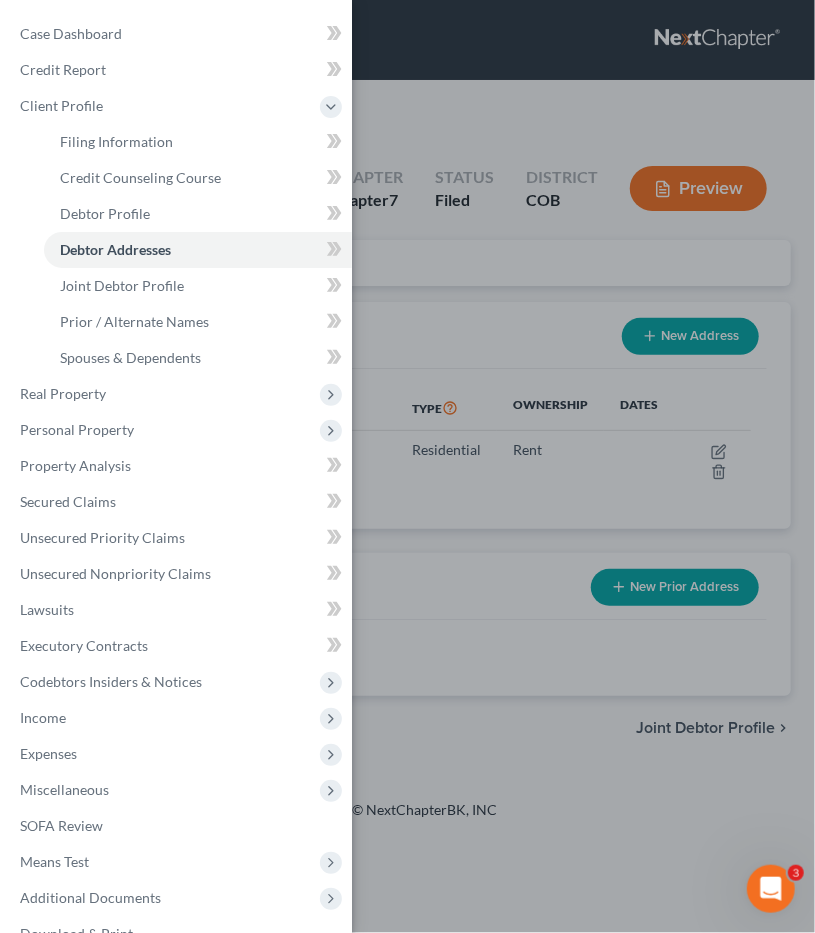 click on "Case Dashboard
Payments
Invoices
Payments
Payments
Credit Report
Client Profile" at bounding box center [407, 466] 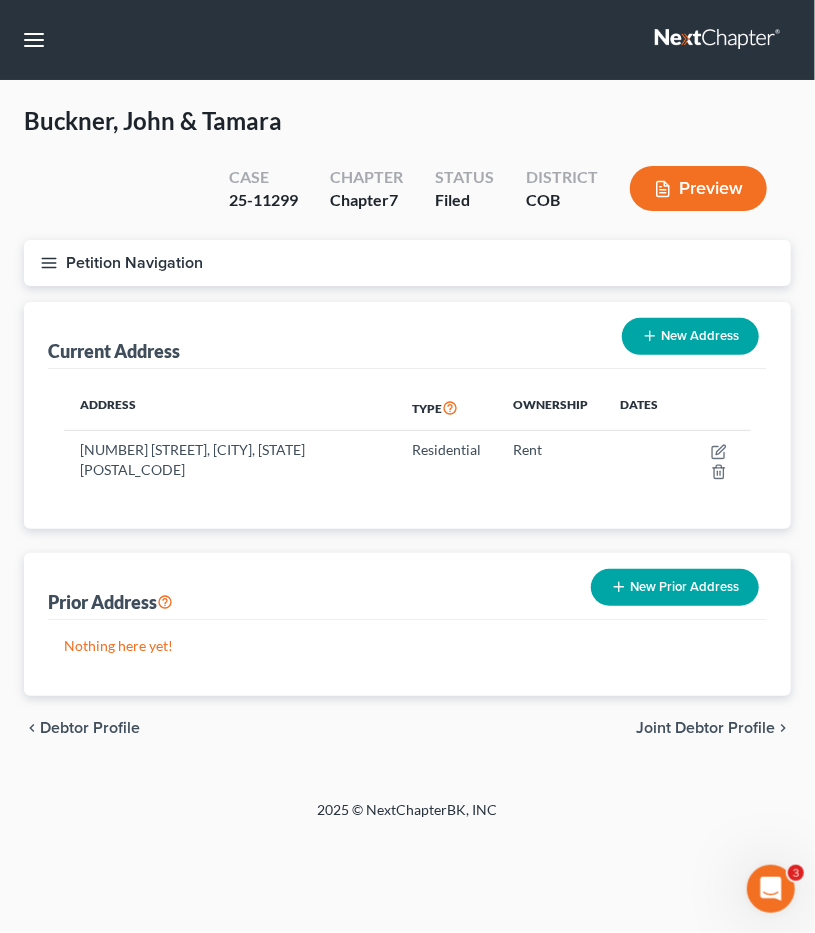 click on "Petition Navigation" at bounding box center [407, 263] 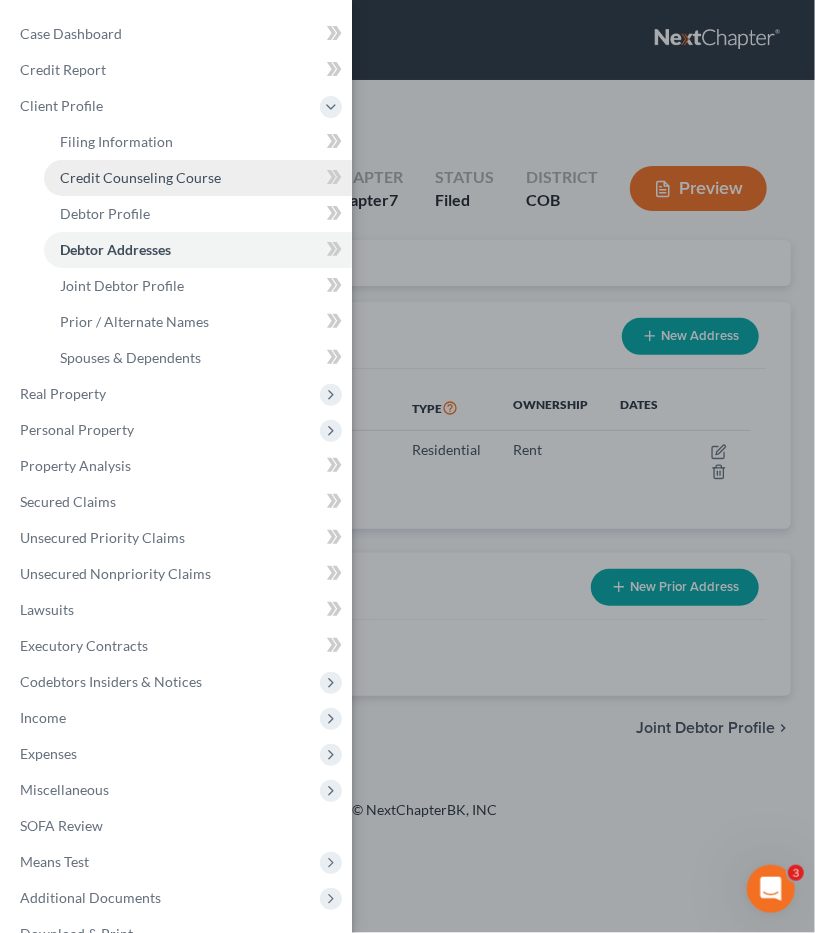click on "Credit Counseling Course" at bounding box center [140, 177] 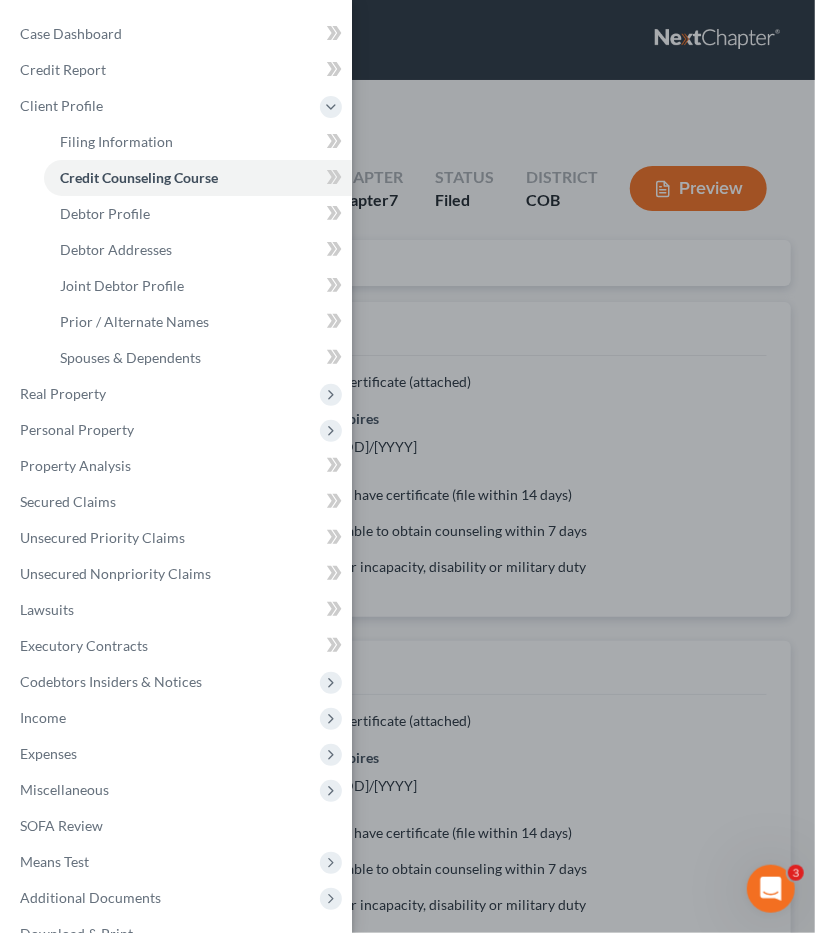 click on "Case Dashboard
Payments
Invoices
Payments
Payments
Credit Report
Client Profile" at bounding box center [407, 466] 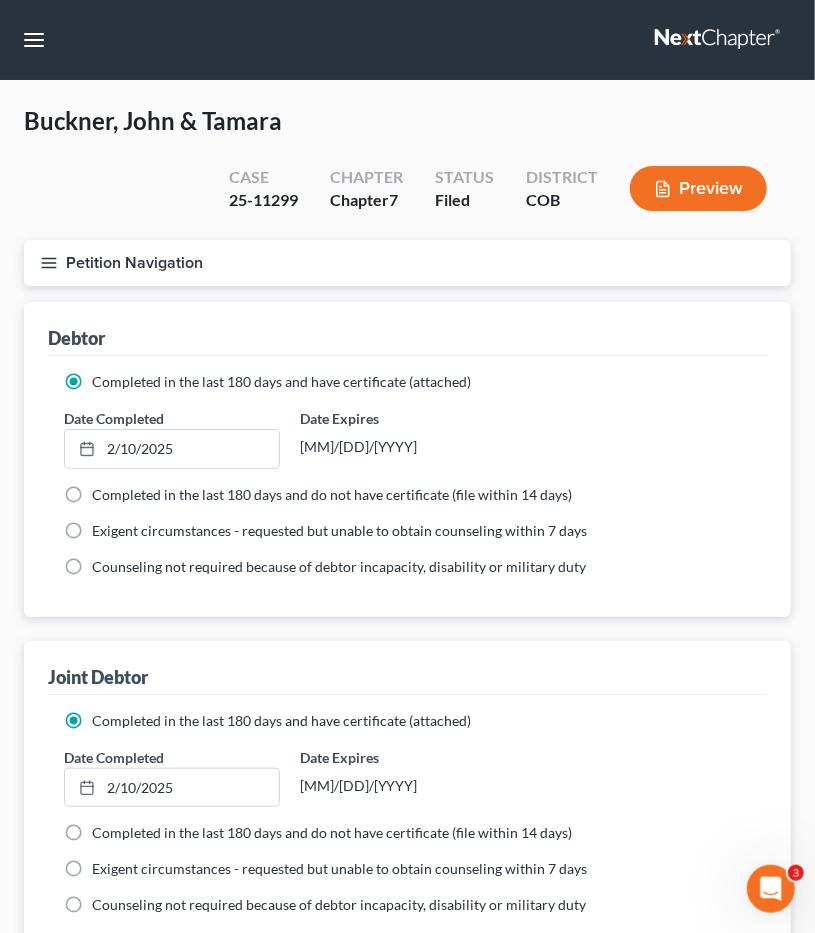 click on "Petition Navigation" at bounding box center (407, 263) 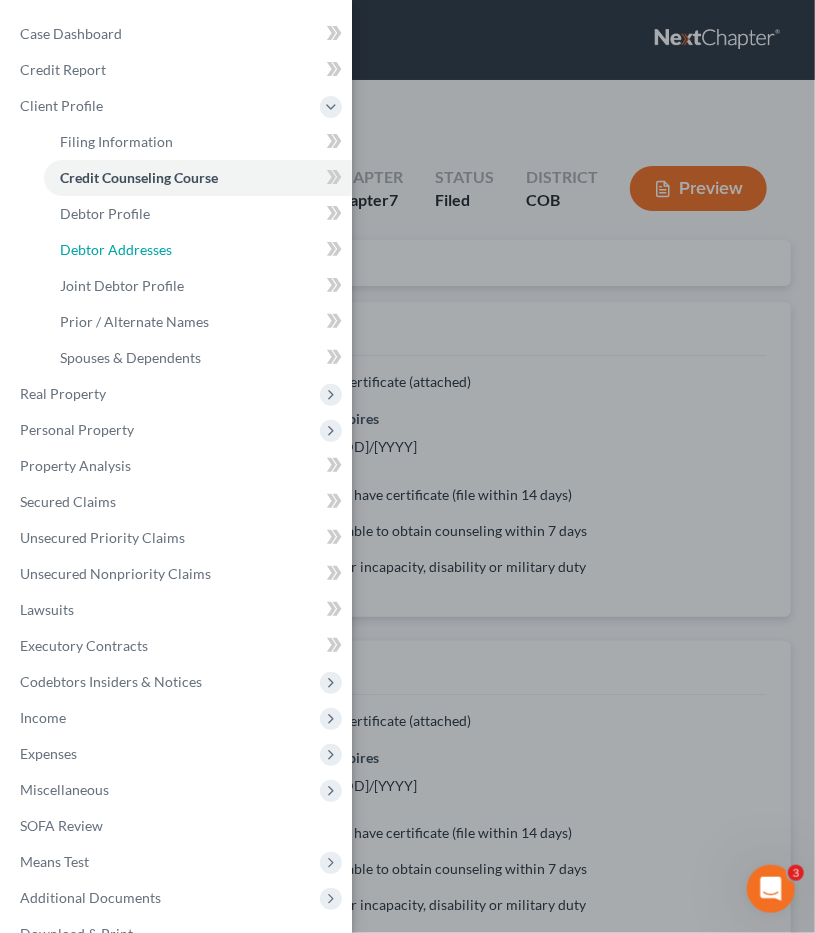 click on "Debtor Addresses" at bounding box center (116, 249) 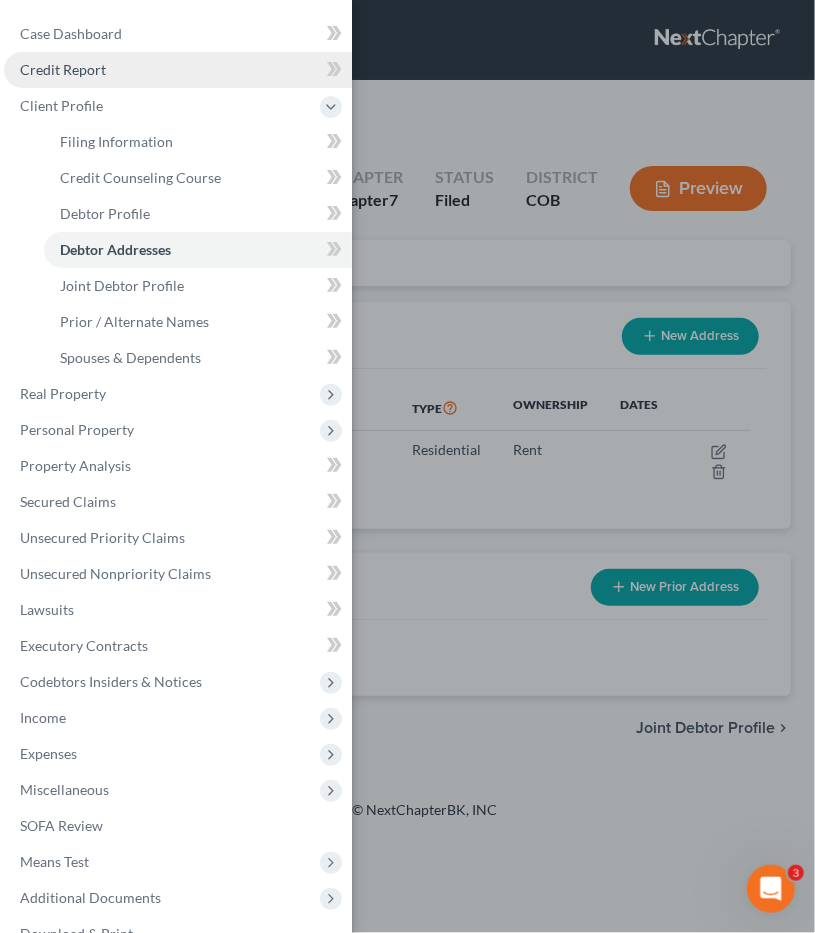 click on "Credit Report" at bounding box center [63, 69] 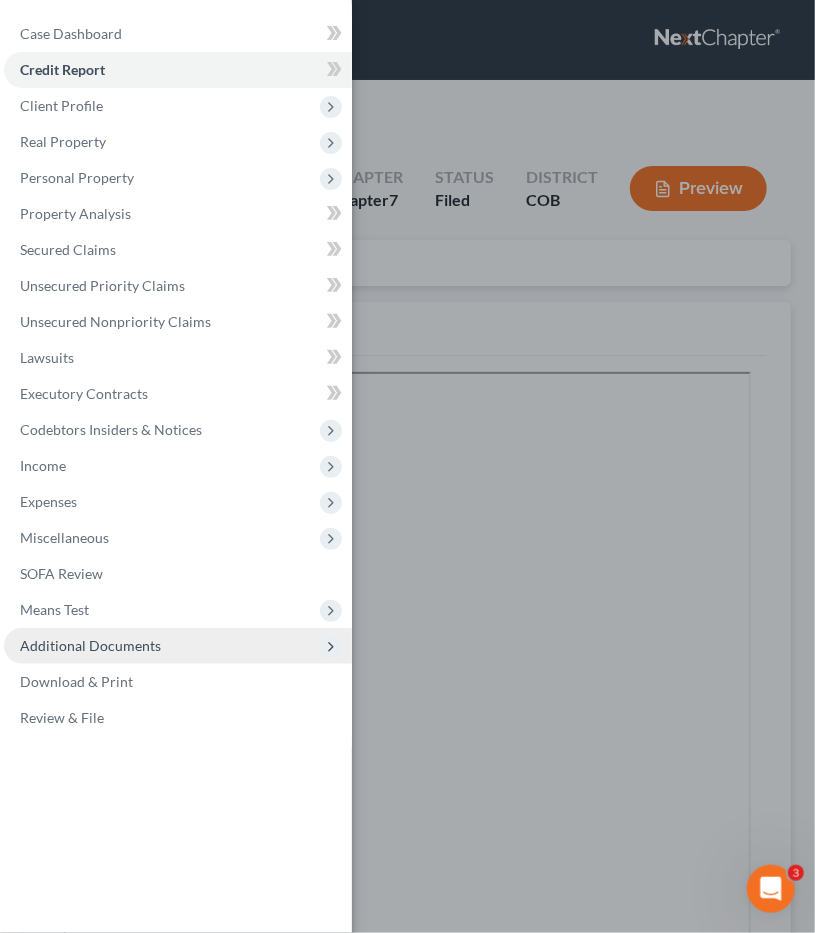 click on "Additional Documents" at bounding box center (90, 645) 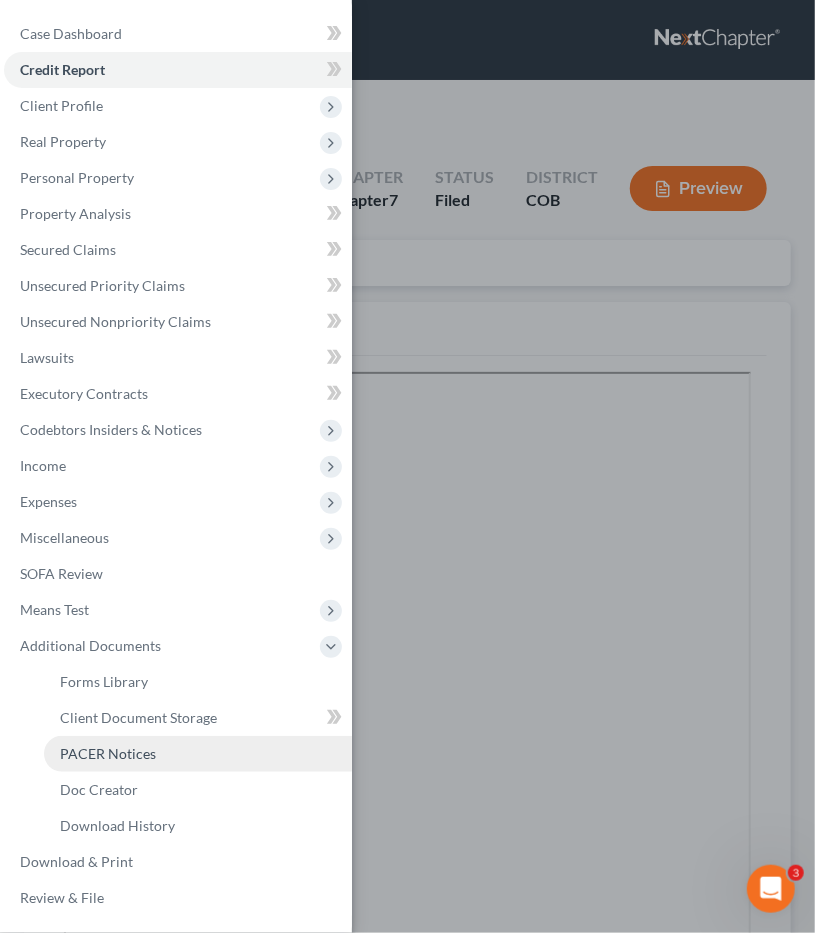 click on "PACER Notices" at bounding box center (108, 753) 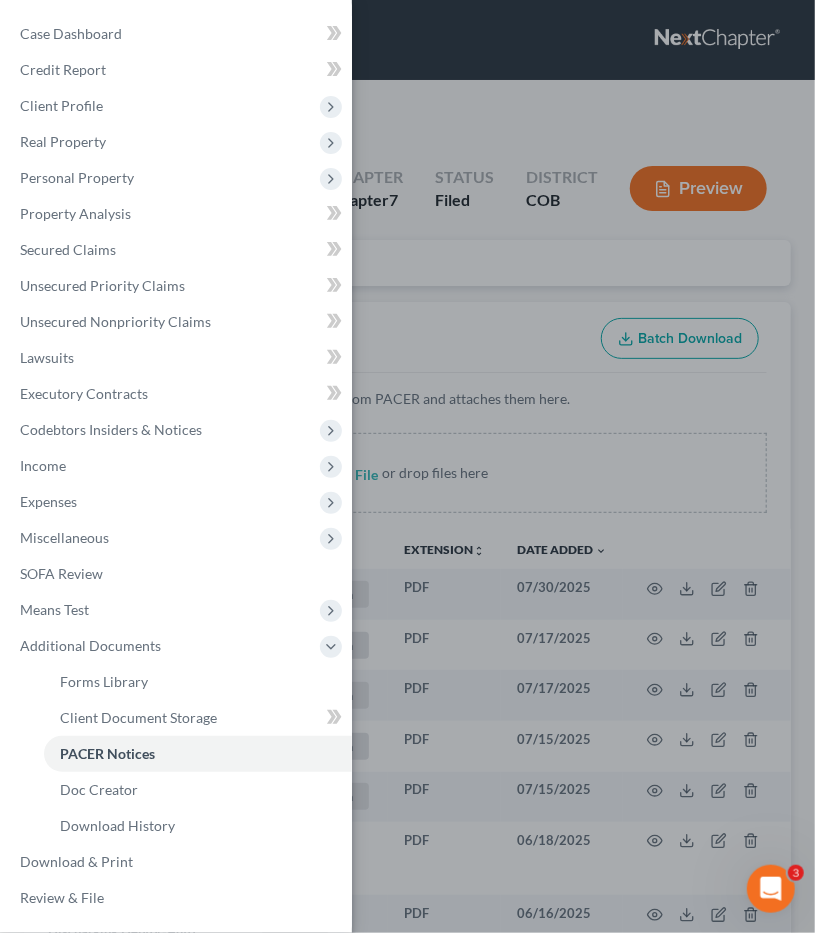 click on "Case Dashboard
Payments
Invoices
Payments
Payments
Credit Report
Client Profile" at bounding box center [407, 466] 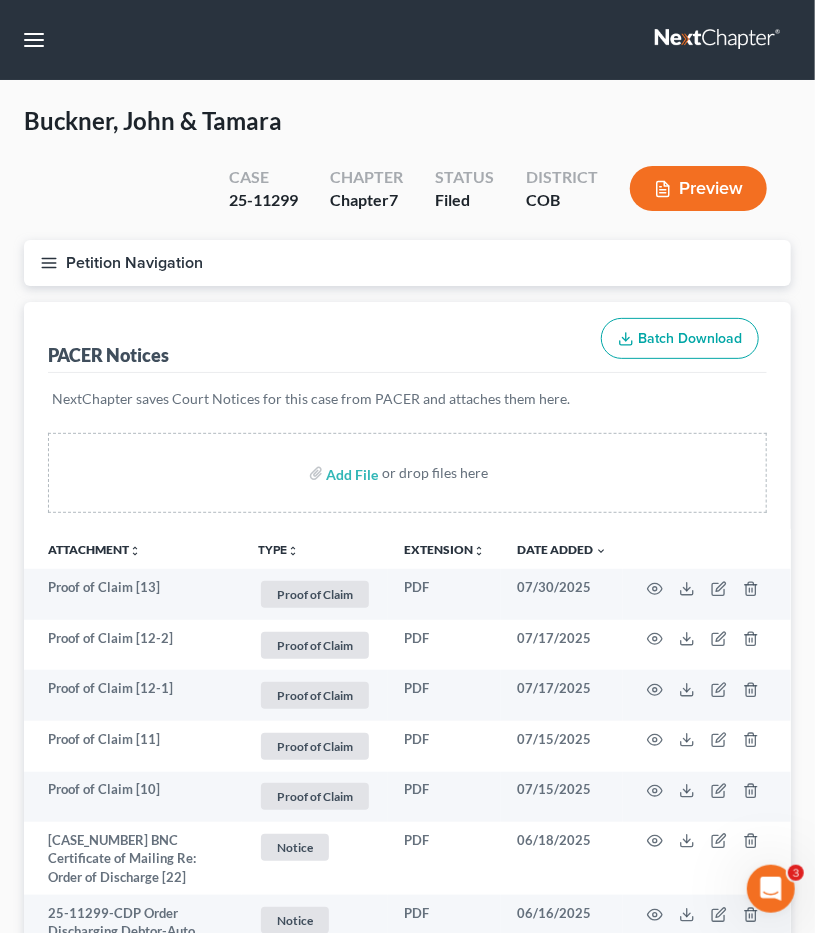 type 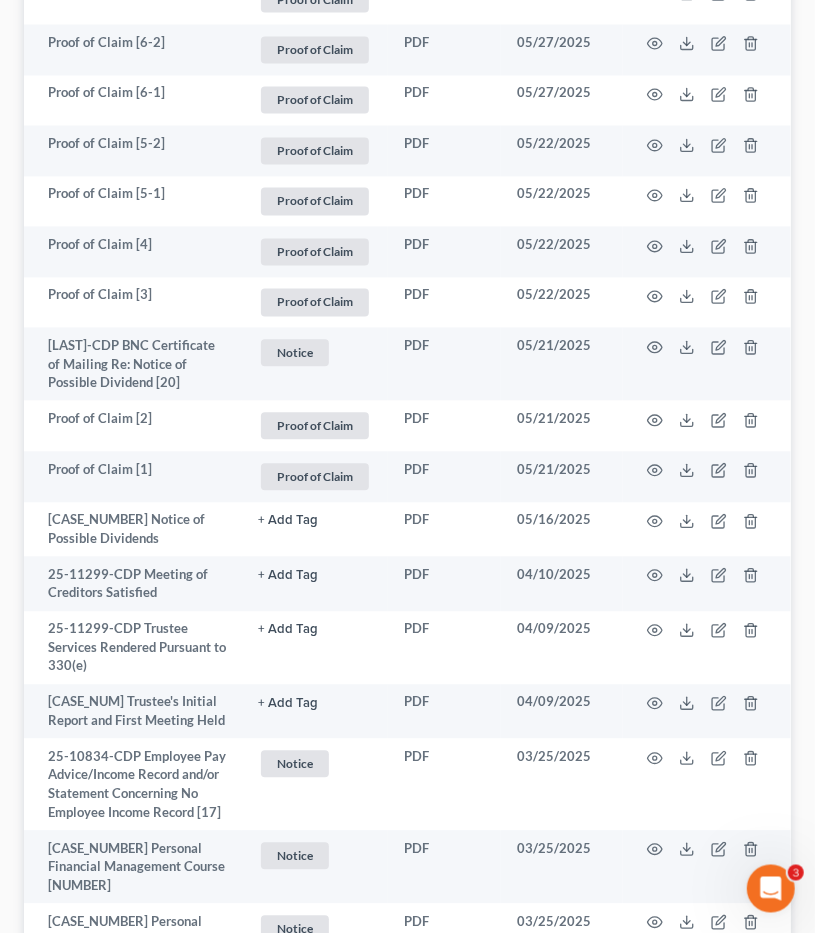 scroll, scrollTop: 1248, scrollLeft: 0, axis: vertical 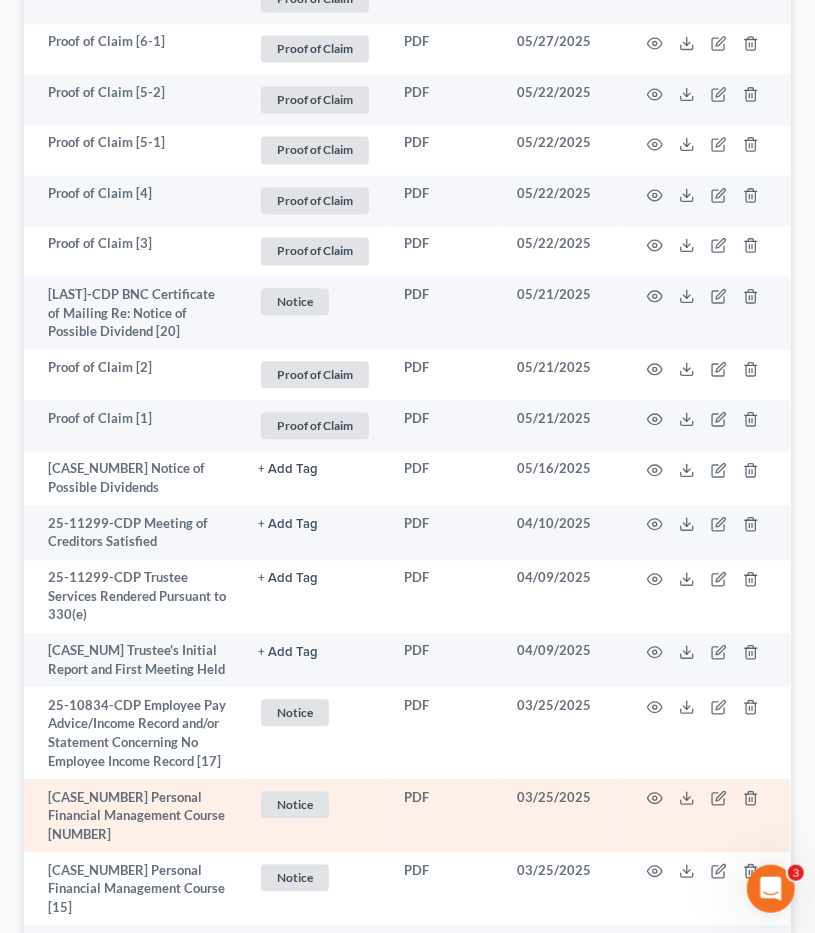 click at bounding box center (707, 815) 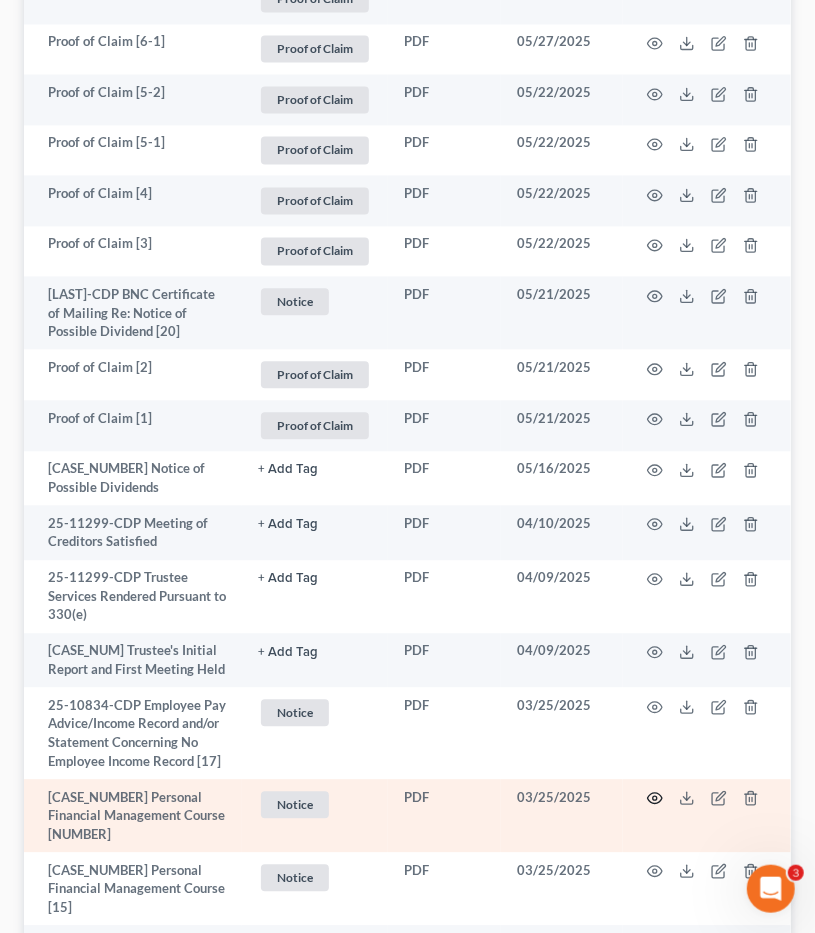click 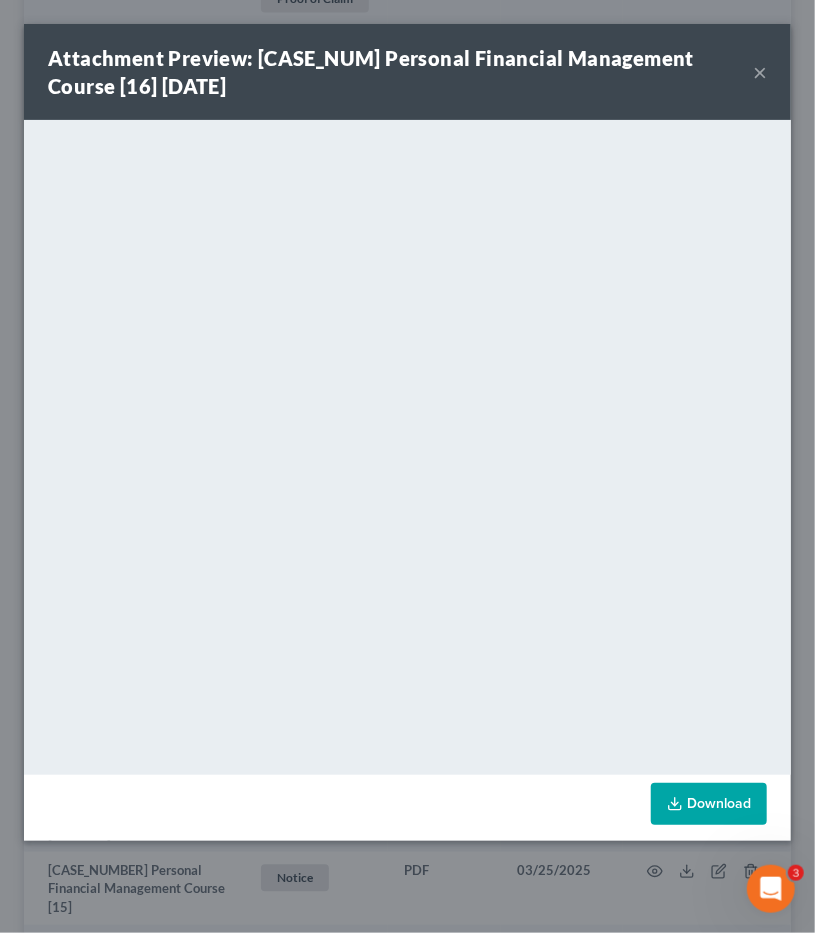 click on "Attachment Preview: [CASE_NUMBER] Personal Financial Management Course [16] [DATE] ×" at bounding box center [407, 72] 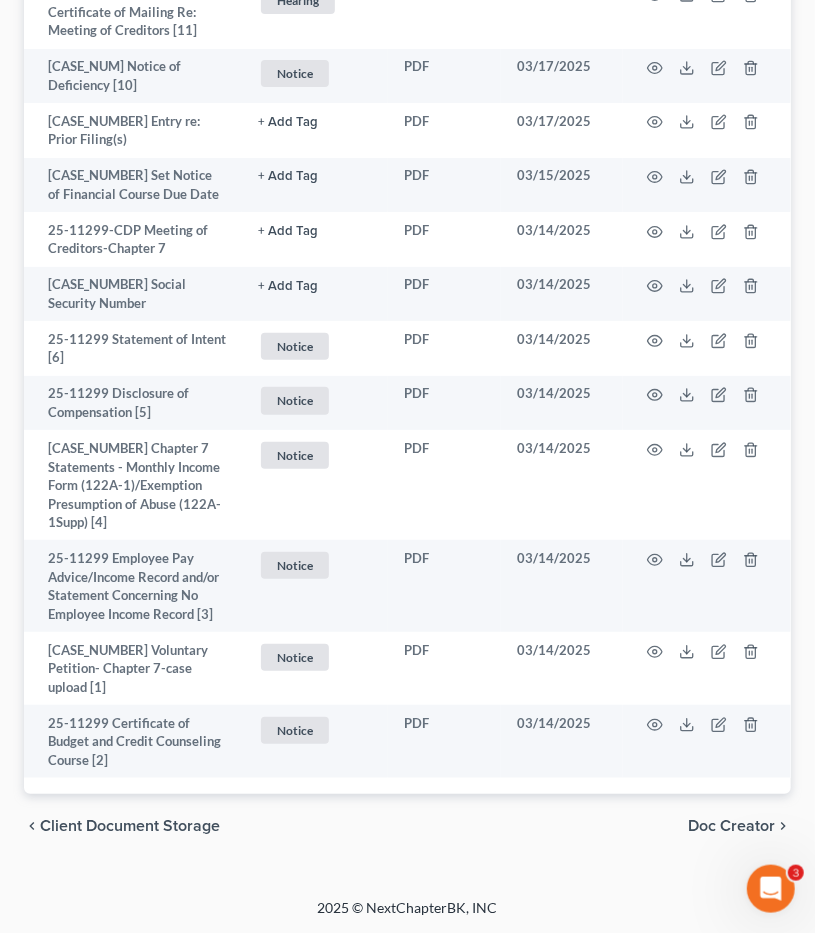 scroll, scrollTop: 2454, scrollLeft: 0, axis: vertical 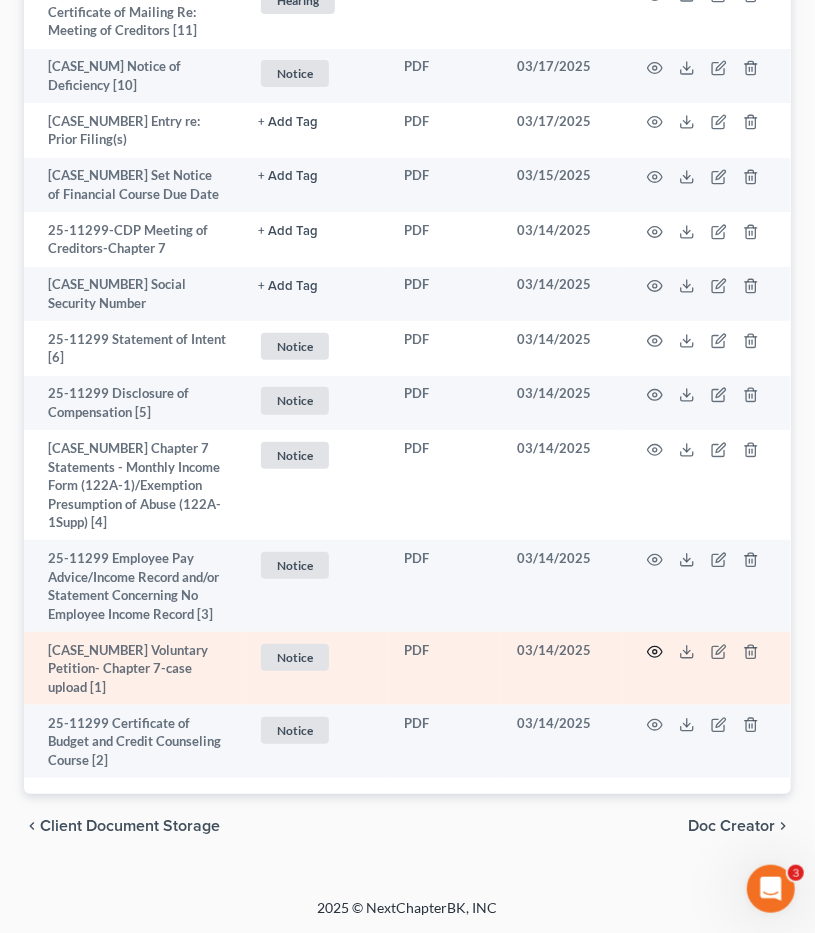 click 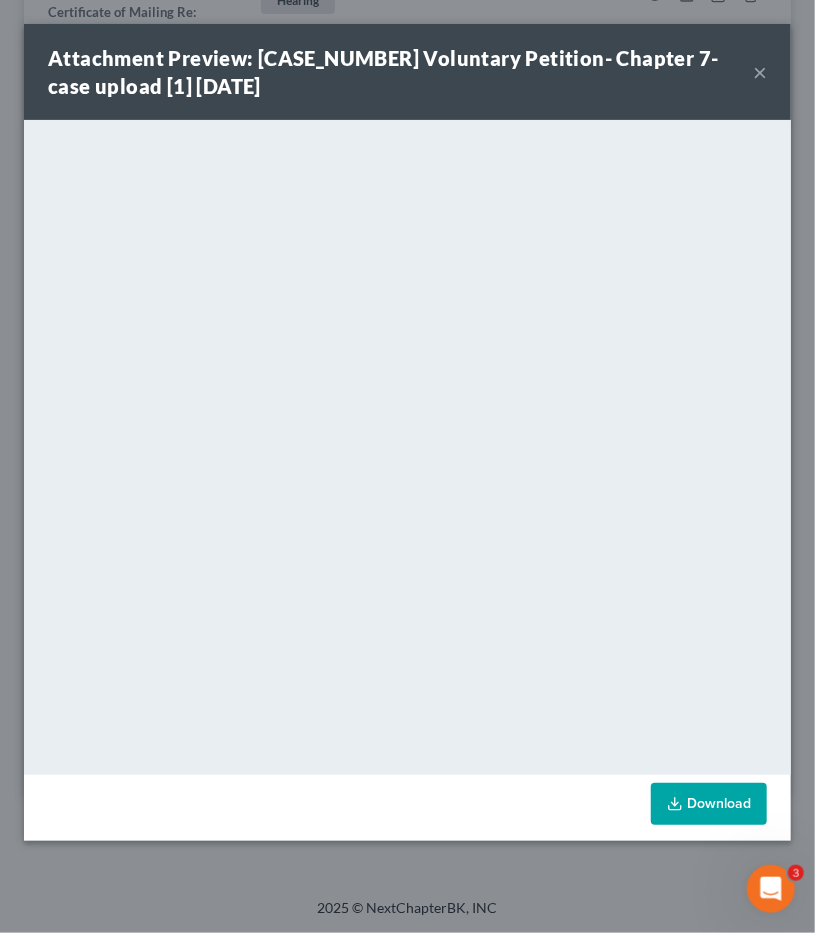 click on "Attachment Preview: [CASE_NUM] Voluntary Petition- Chapter 7-case upload [1] [DATE] ×" at bounding box center [407, 72] 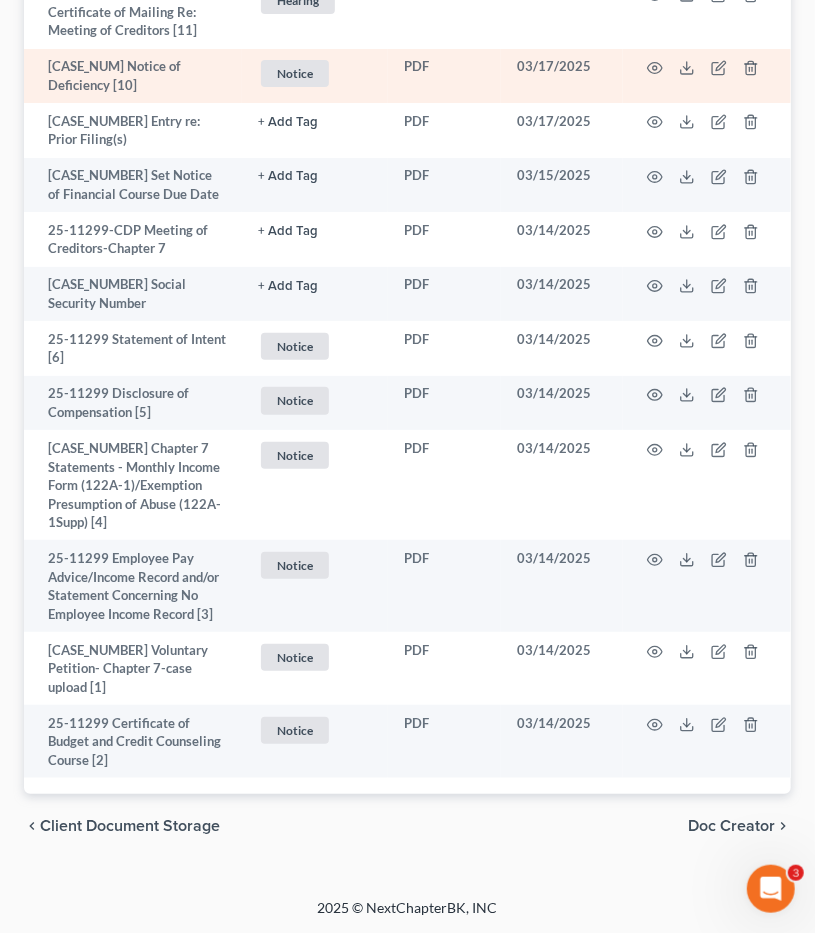 click on "[CASE_NUM] Notice of Deficiency [10]" at bounding box center (133, 76) 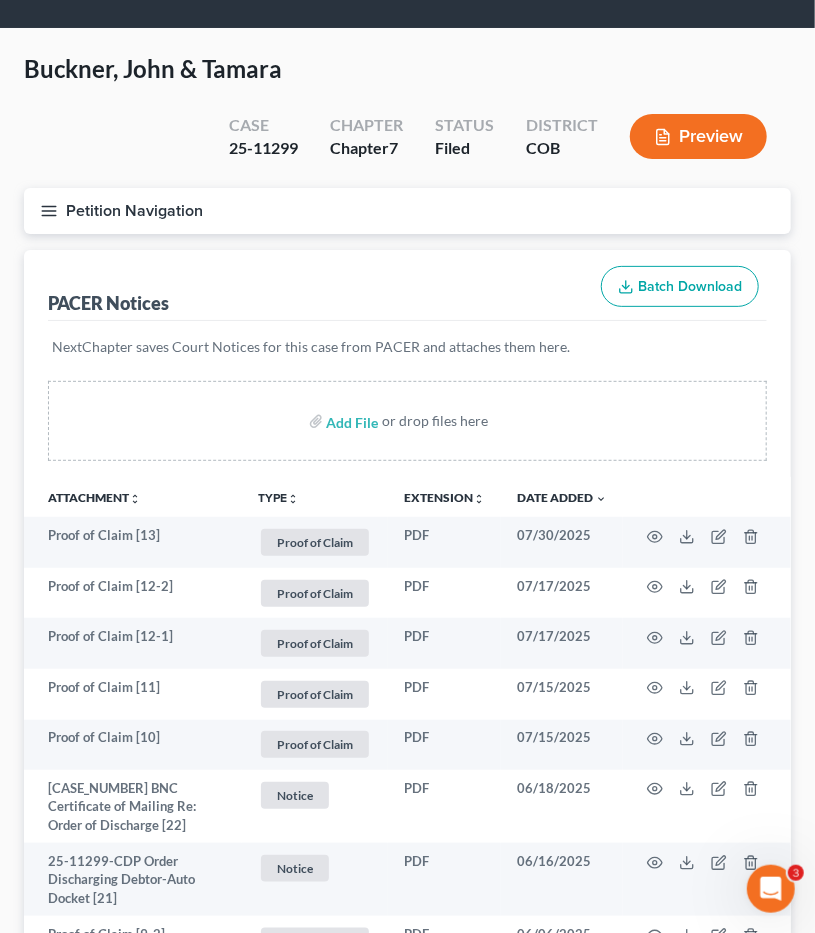 scroll, scrollTop: 0, scrollLeft: 0, axis: both 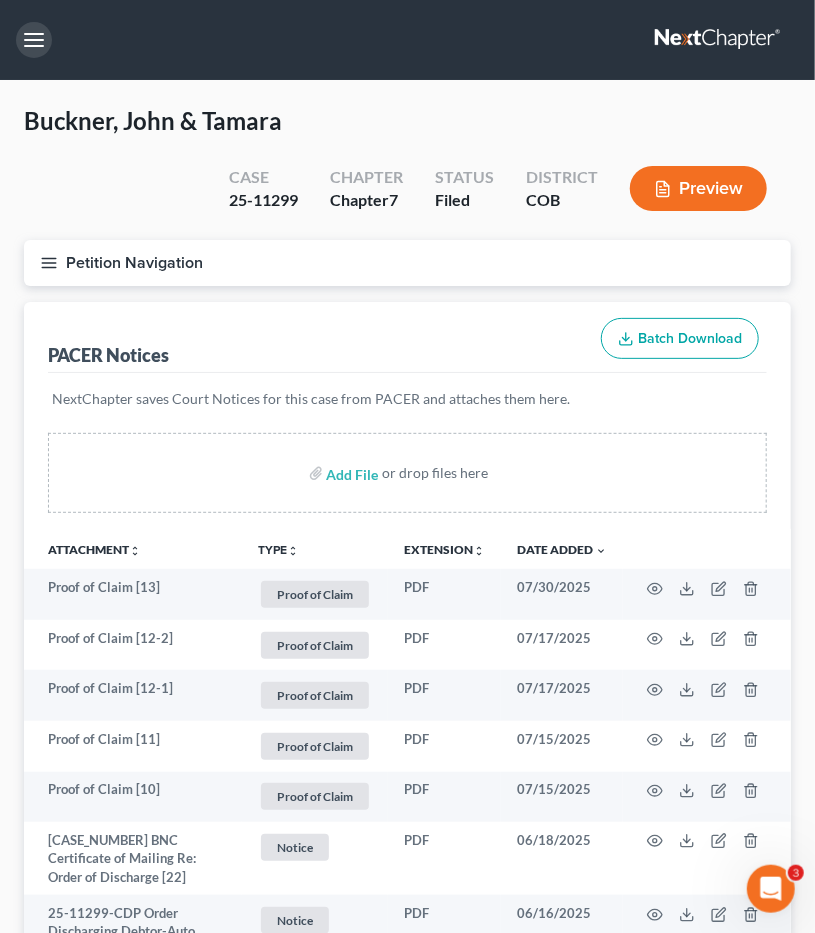 click at bounding box center [34, 40] 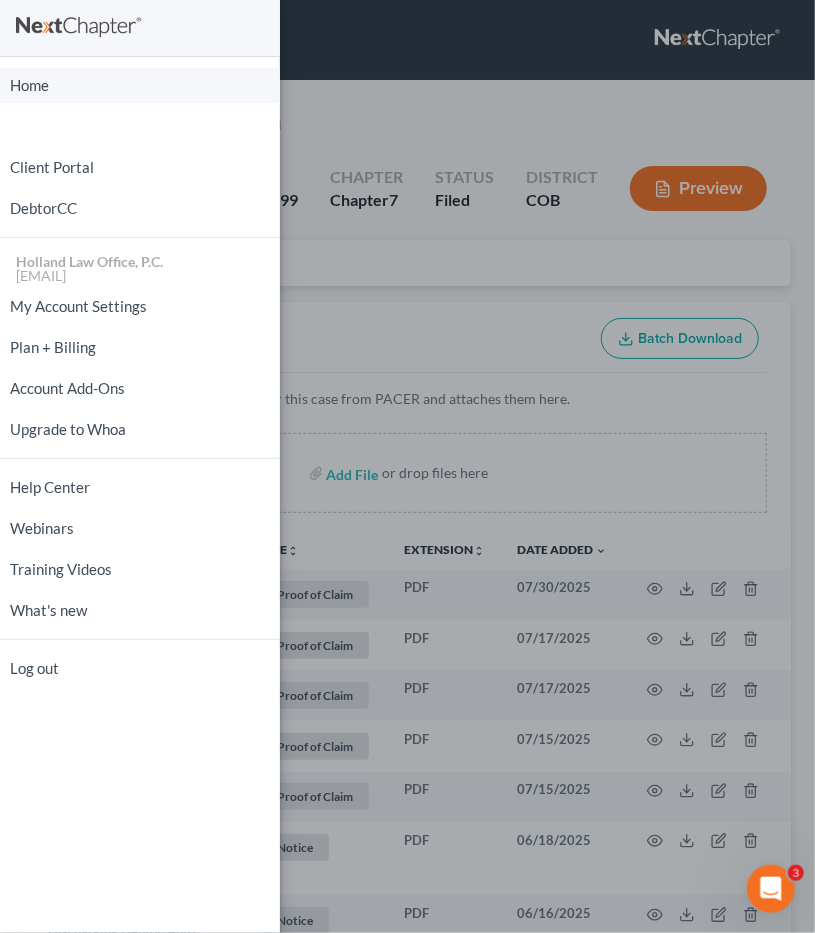 click on "Home" at bounding box center [140, 85] 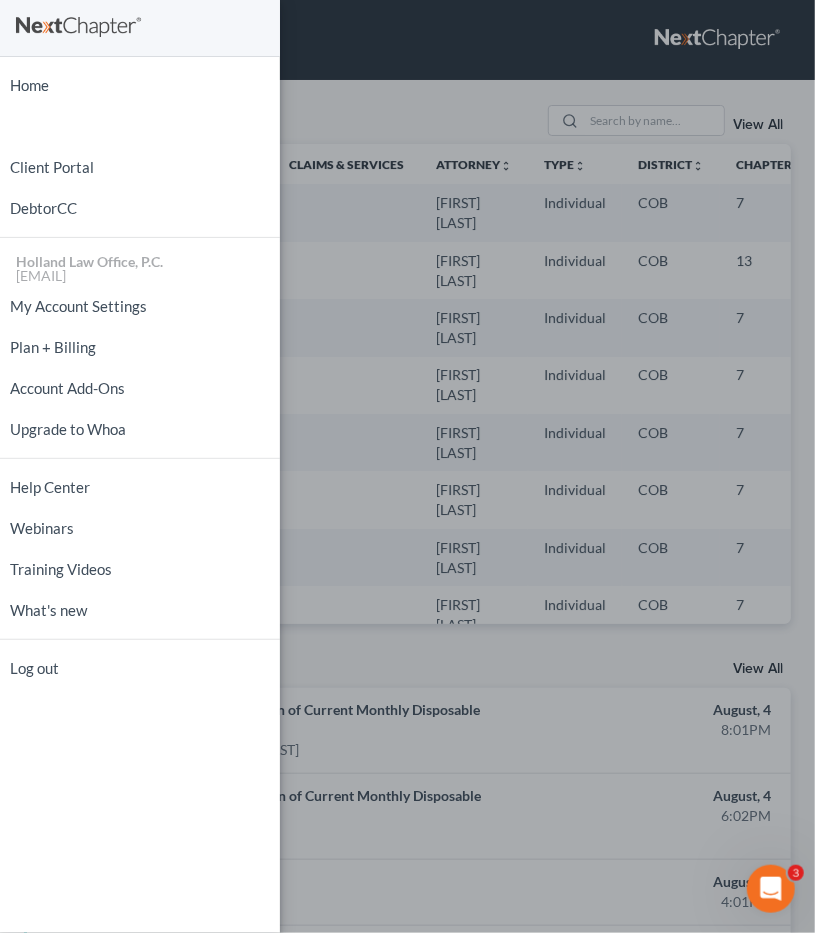 click on "Home New Case Client Portal DebtorCC Holland Law Office, P.C. [EMAIL] My Account Settings Plan + Billing Account Add-Ons Upgrade to Whoa Help Center Webinars Training Videos What's new Log out" at bounding box center (407, 466) 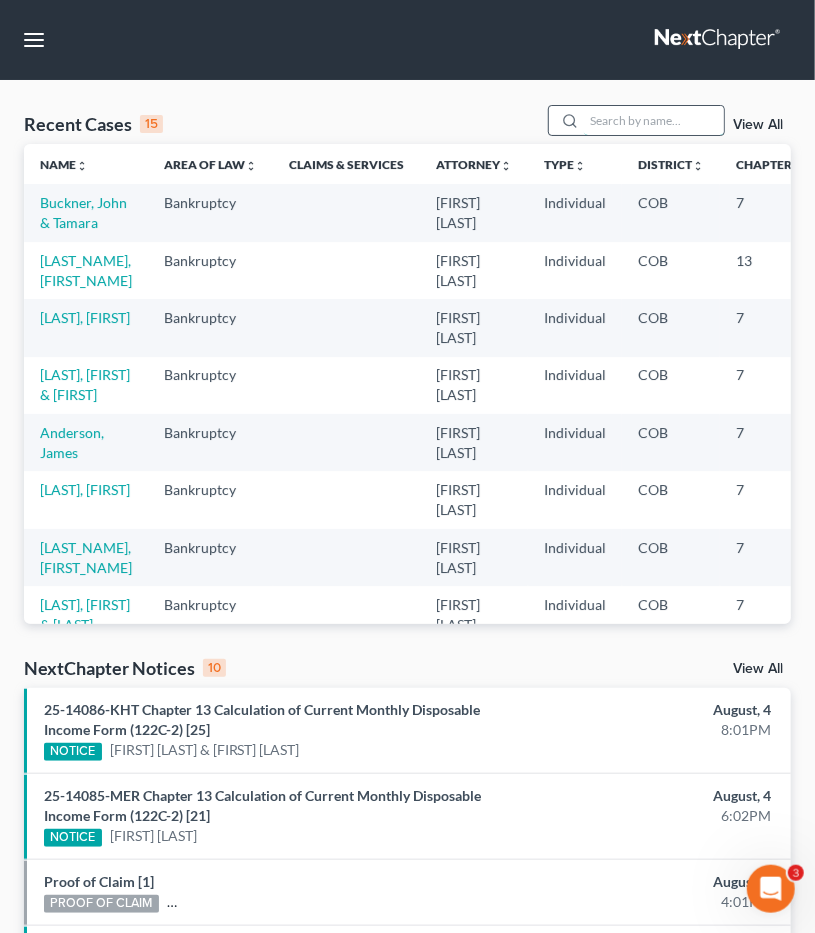 click at bounding box center (654, 120) 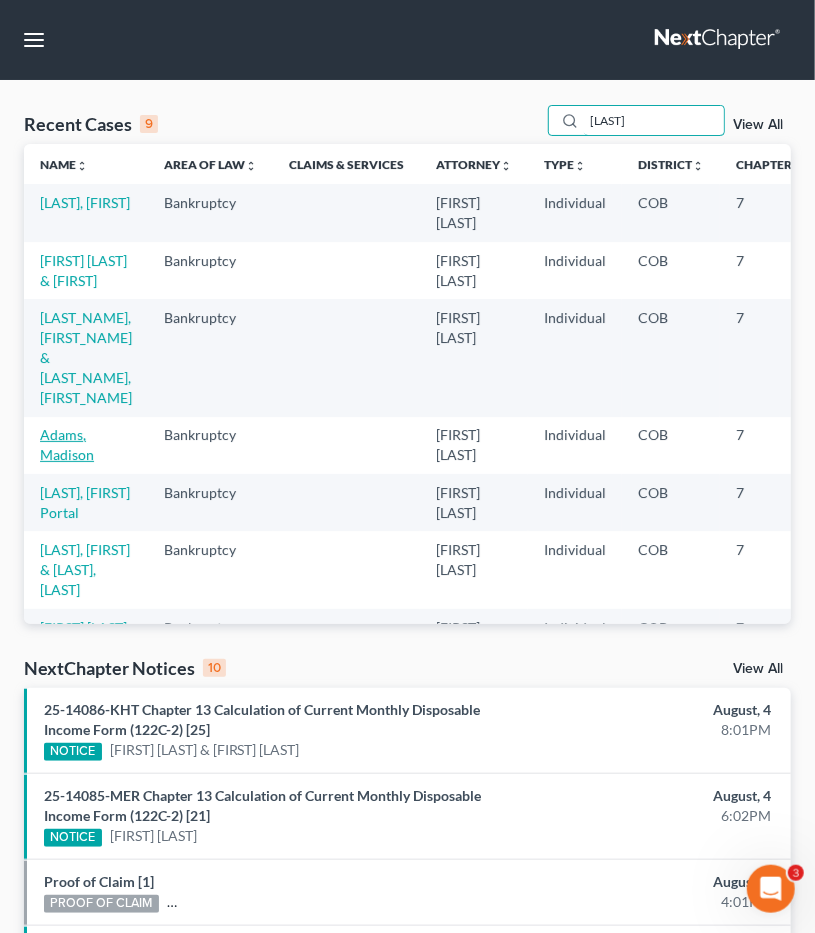 type on "[LAST]" 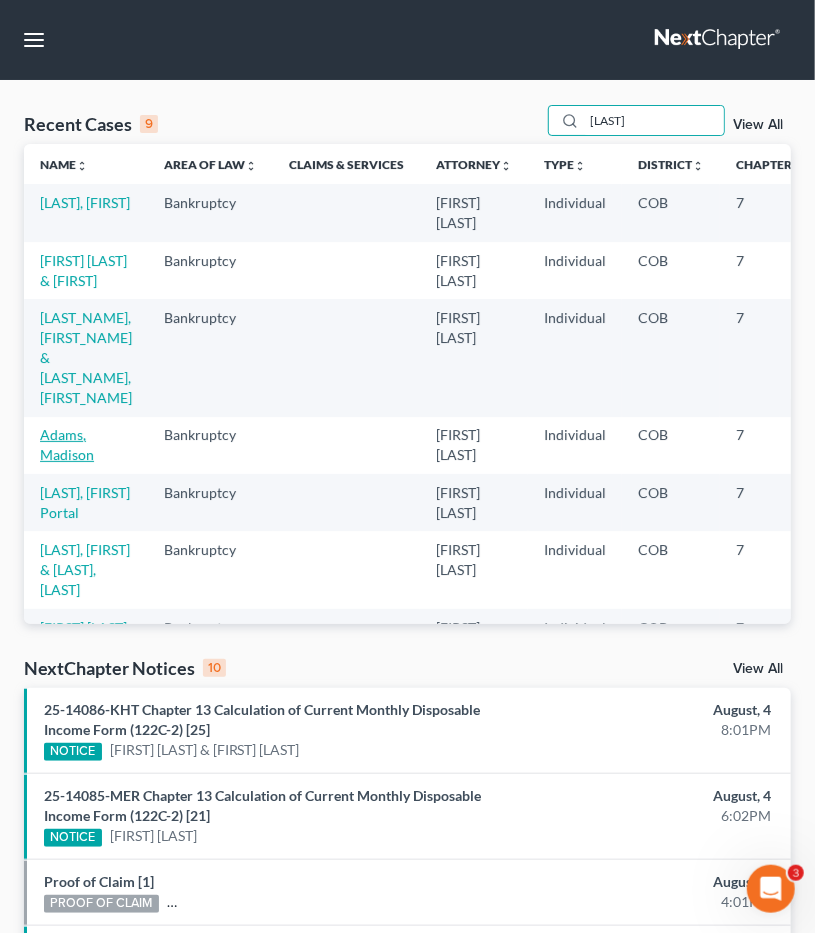 click on "Adams, Madison" at bounding box center [67, 444] 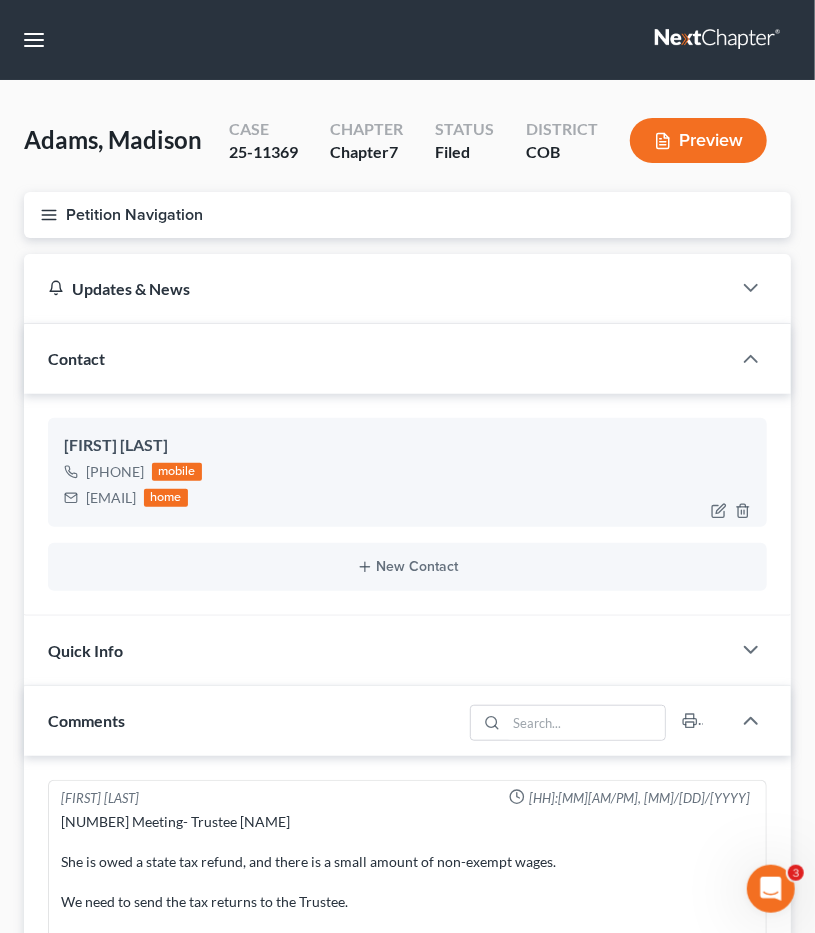 scroll, scrollTop: 16, scrollLeft: 0, axis: vertical 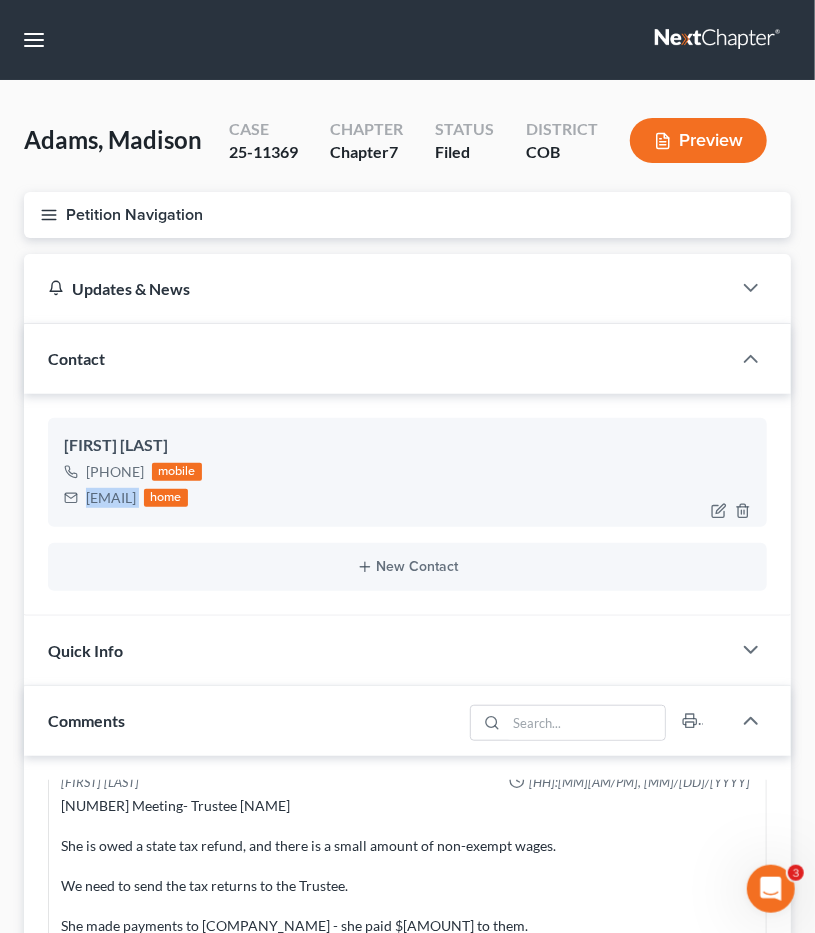 drag, startPoint x: 267, startPoint y: 501, endPoint x: 89, endPoint y: 503, distance: 178.01123 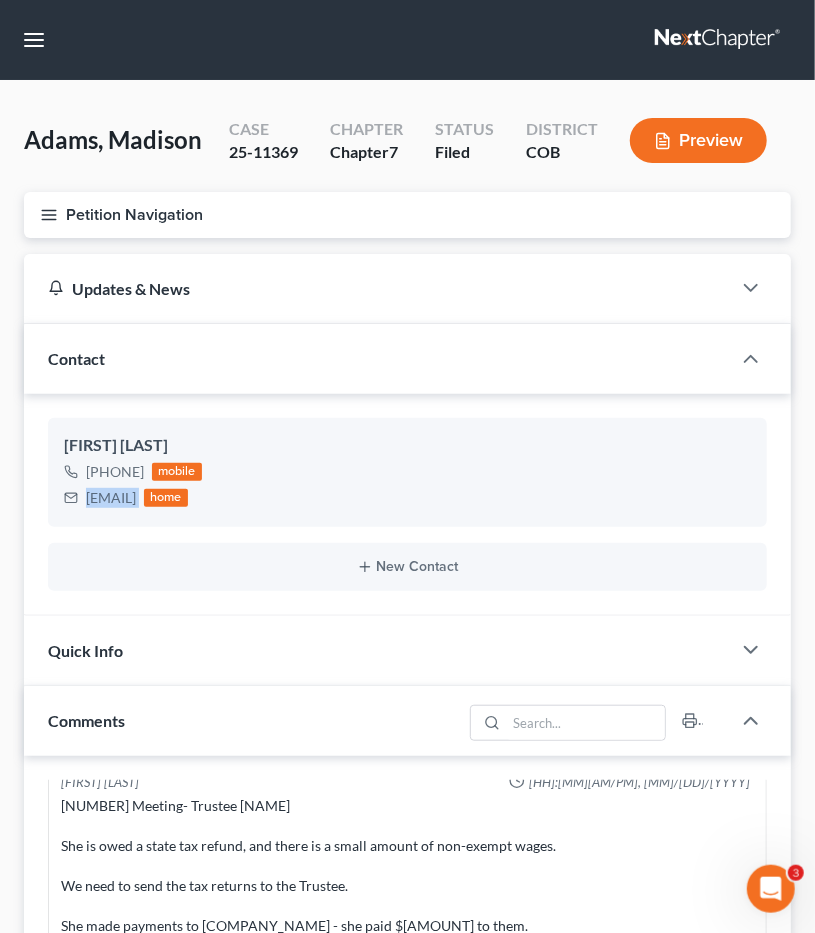 click on "Petition Navigation" at bounding box center (407, 215) 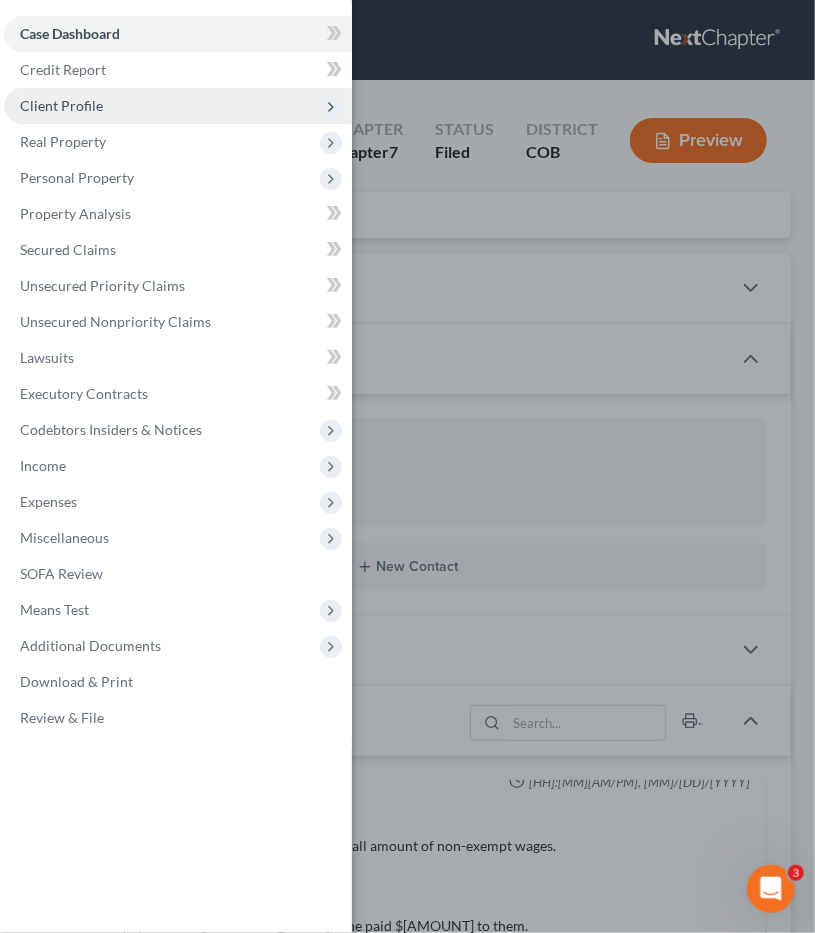 click on "Client Profile" at bounding box center [178, 106] 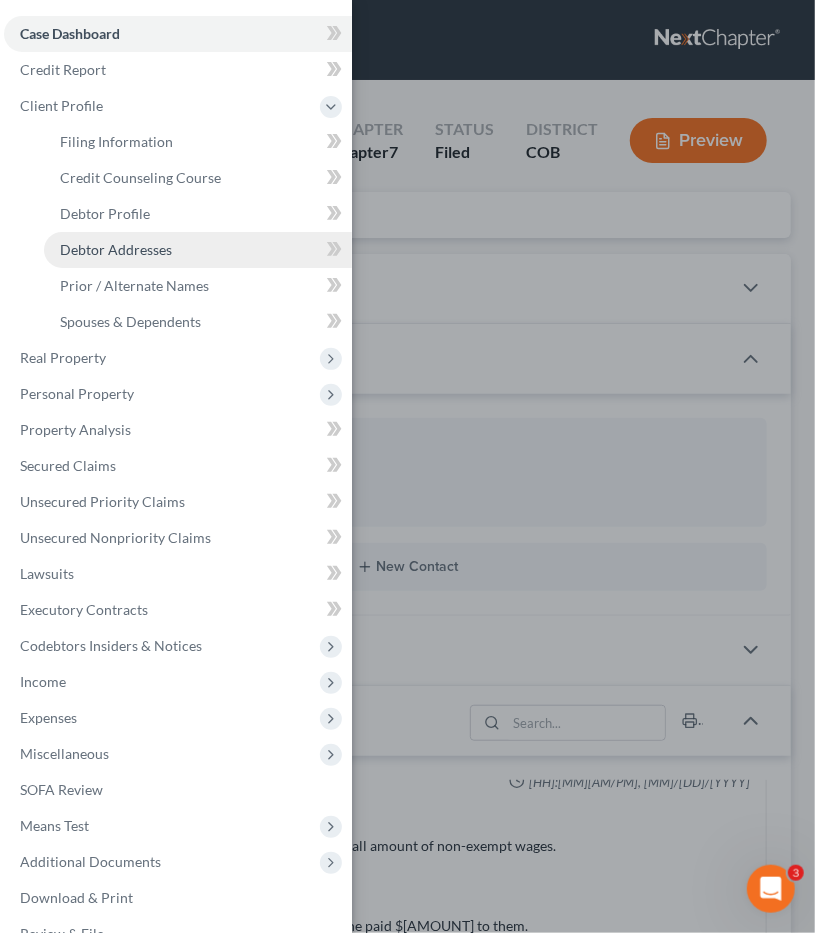 click on "Debtor Addresses" at bounding box center (116, 249) 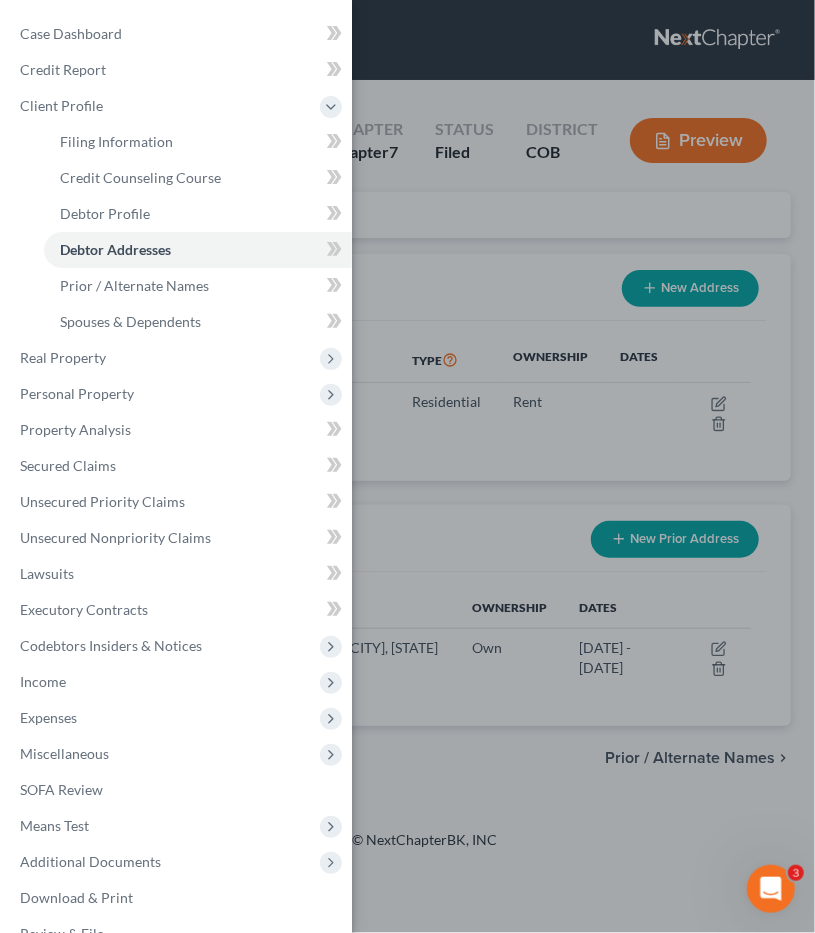 click on "Case Dashboard
Payments
Invoices
Payments
Payments
Credit Report
Client Profile" at bounding box center [407, 466] 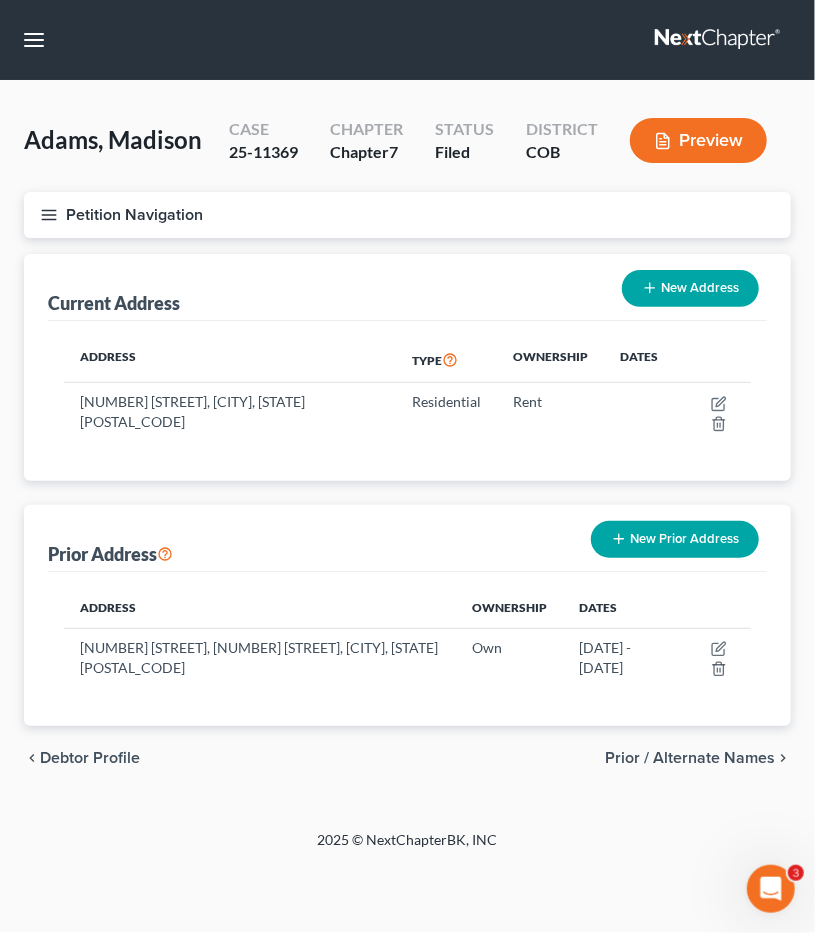 click on "Petition Navigation" at bounding box center [407, 215] 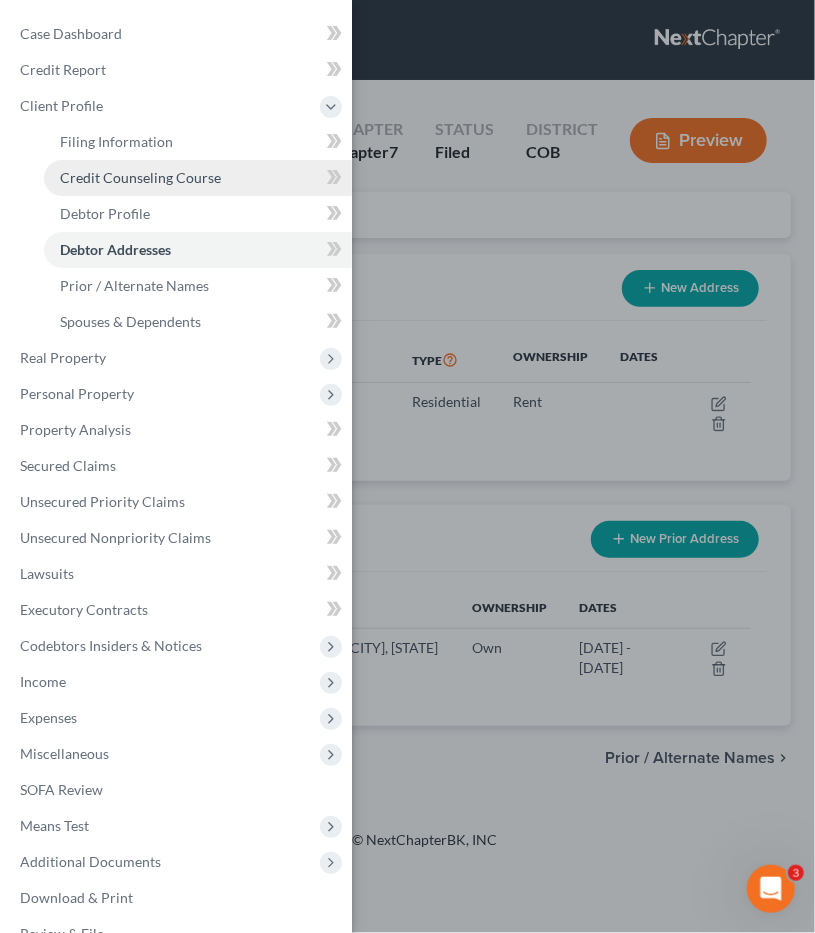 click on "Credit Counseling Course" at bounding box center [198, 178] 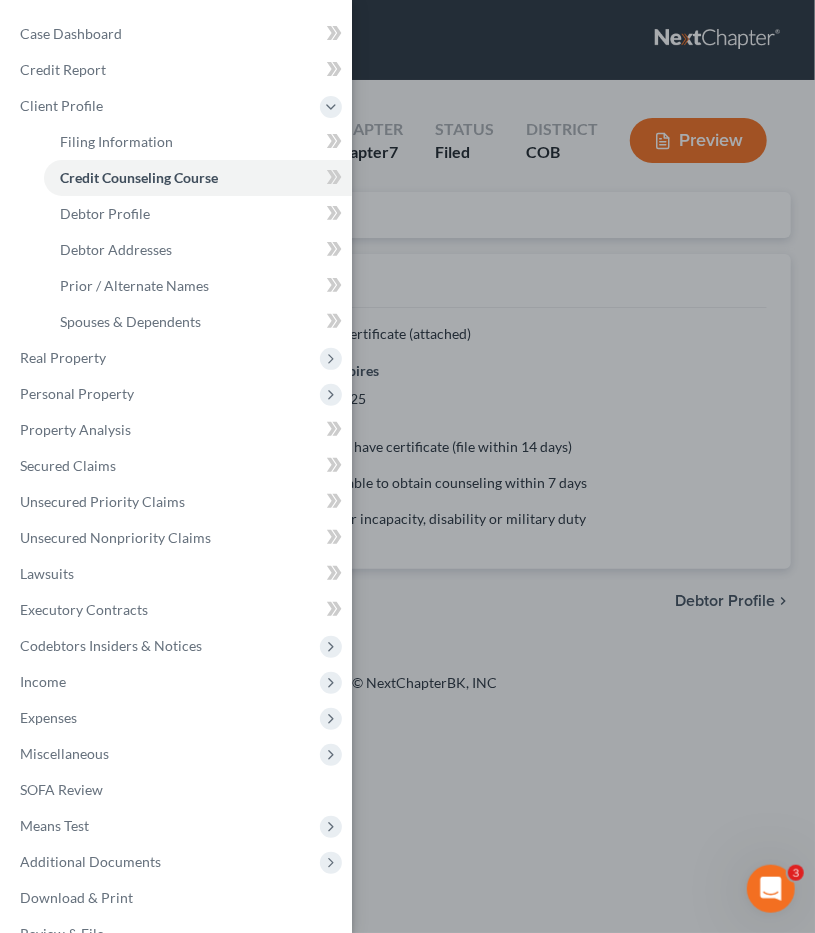 click on "Case Dashboard
Payments
Invoices
Payments
Payments
Credit Report
Client Profile" at bounding box center [407, 466] 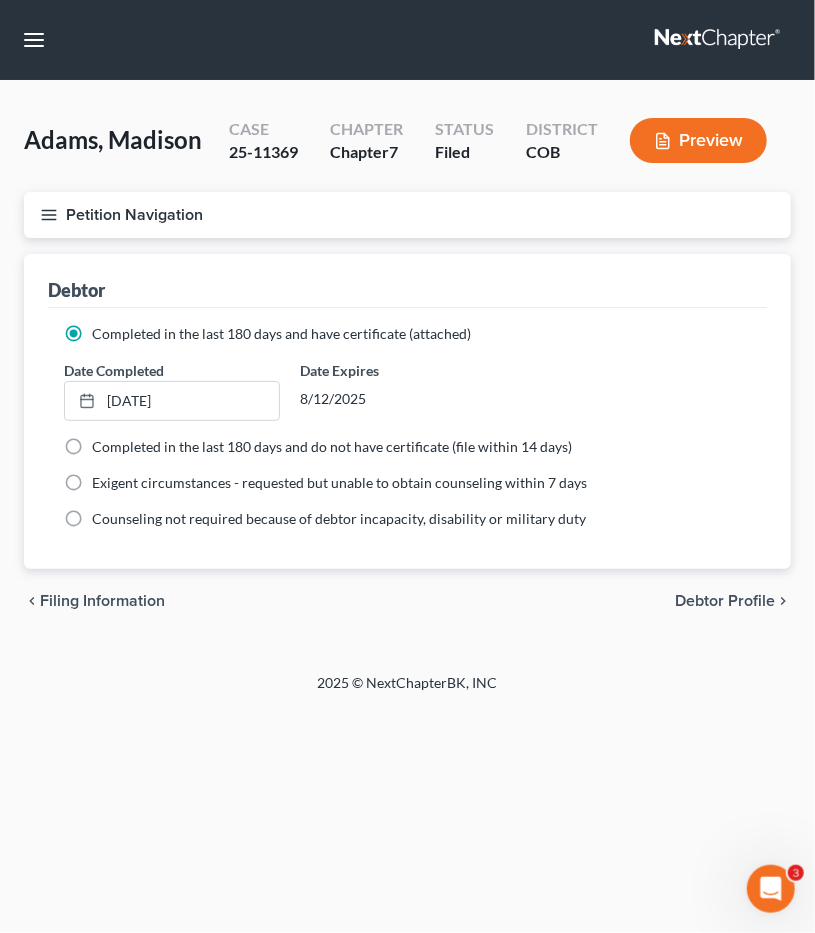 click on "Petition Navigation" at bounding box center (407, 215) 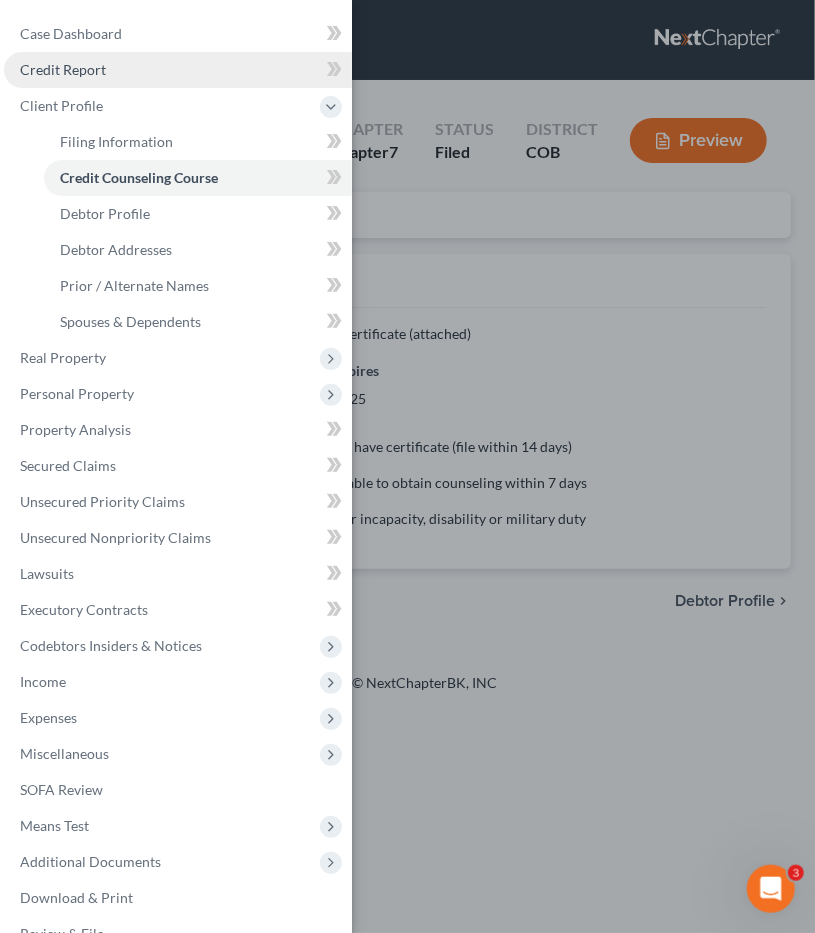 click on "Credit Report" at bounding box center (178, 70) 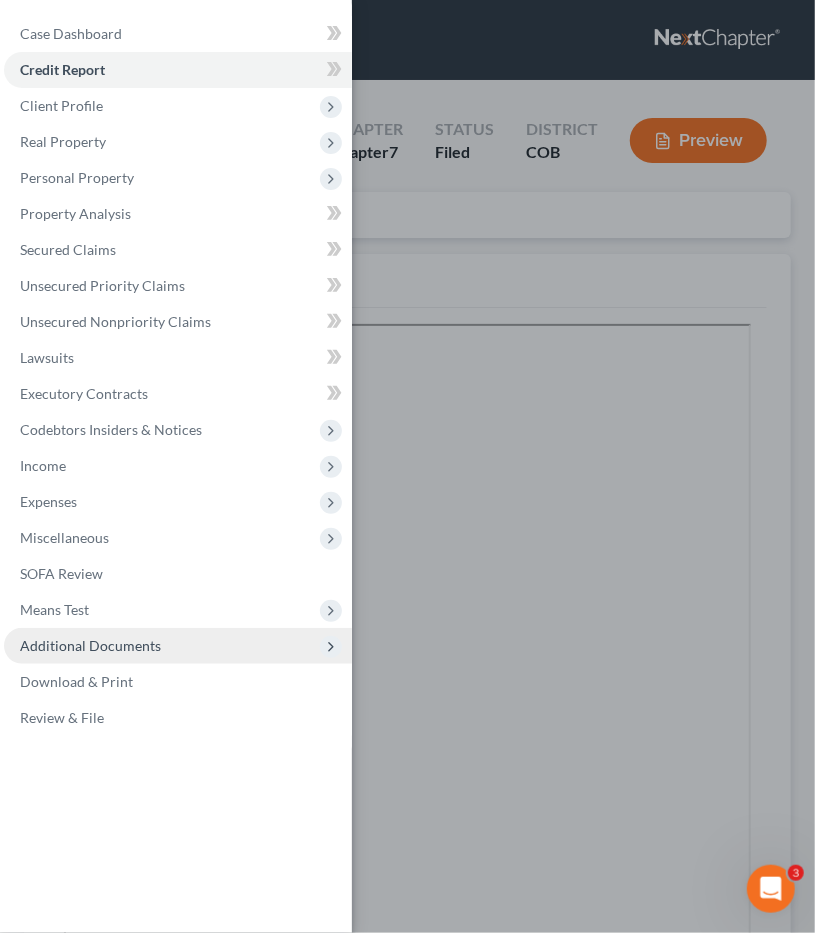 click on "Additional Documents" at bounding box center [178, 646] 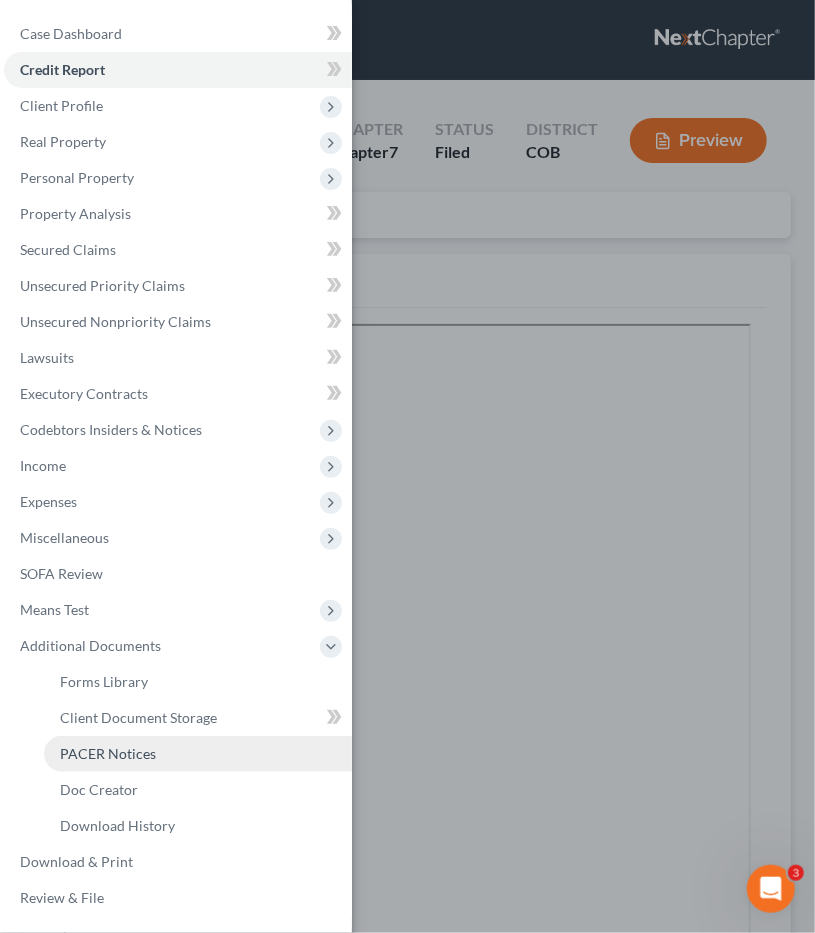 click on "PACER Notices" at bounding box center (108, 753) 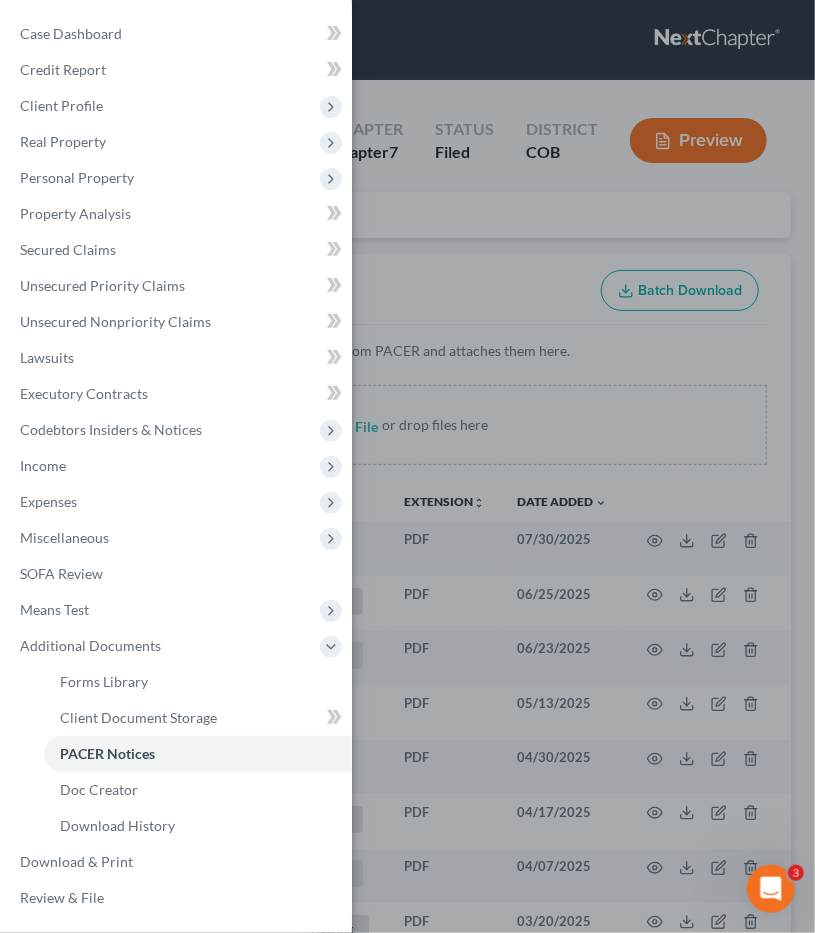 click on "Case Dashboard
Payments
Invoices
Payments
Payments
Credit Report
Client Profile" at bounding box center (407, 466) 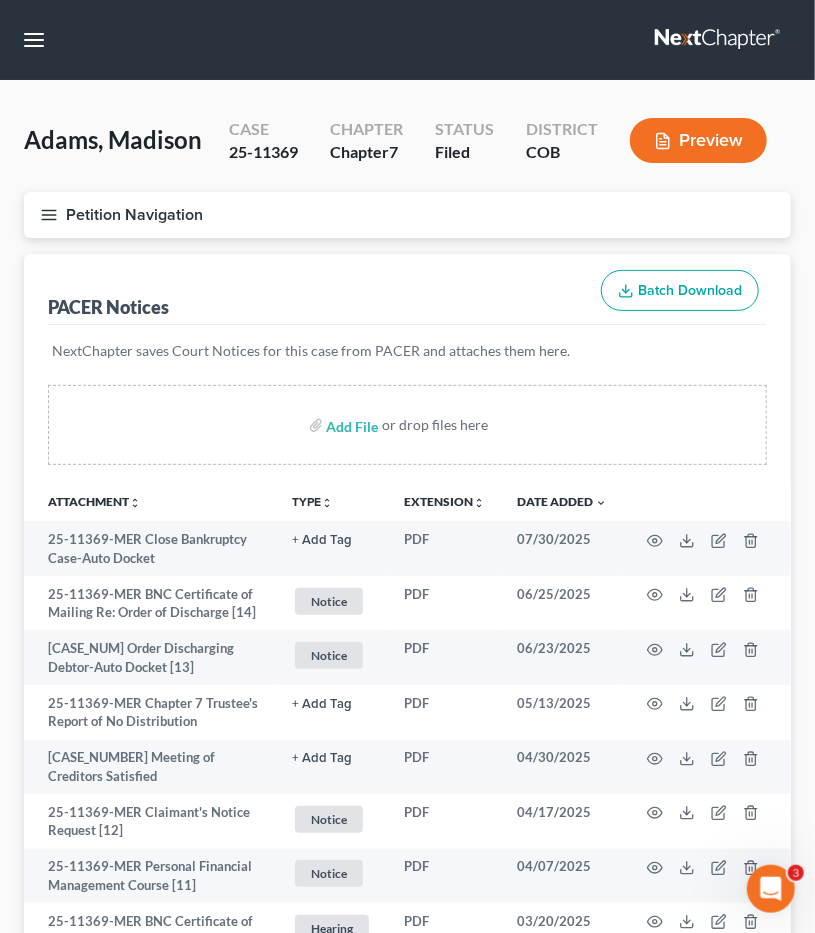 type 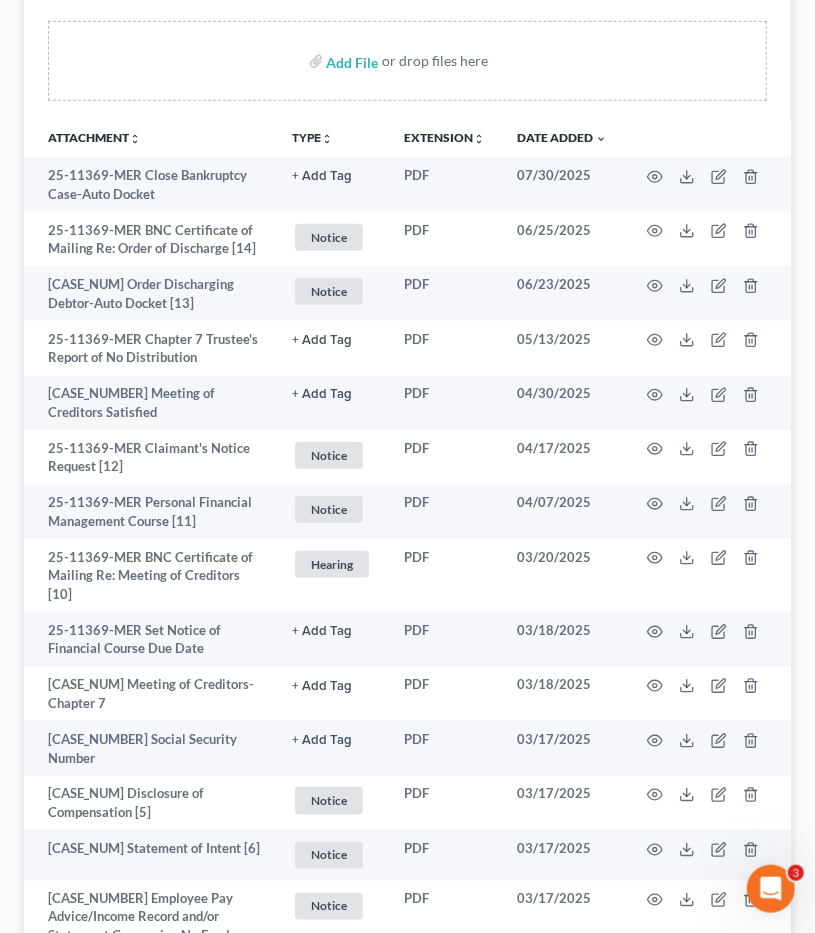scroll, scrollTop: 416, scrollLeft: 0, axis: vertical 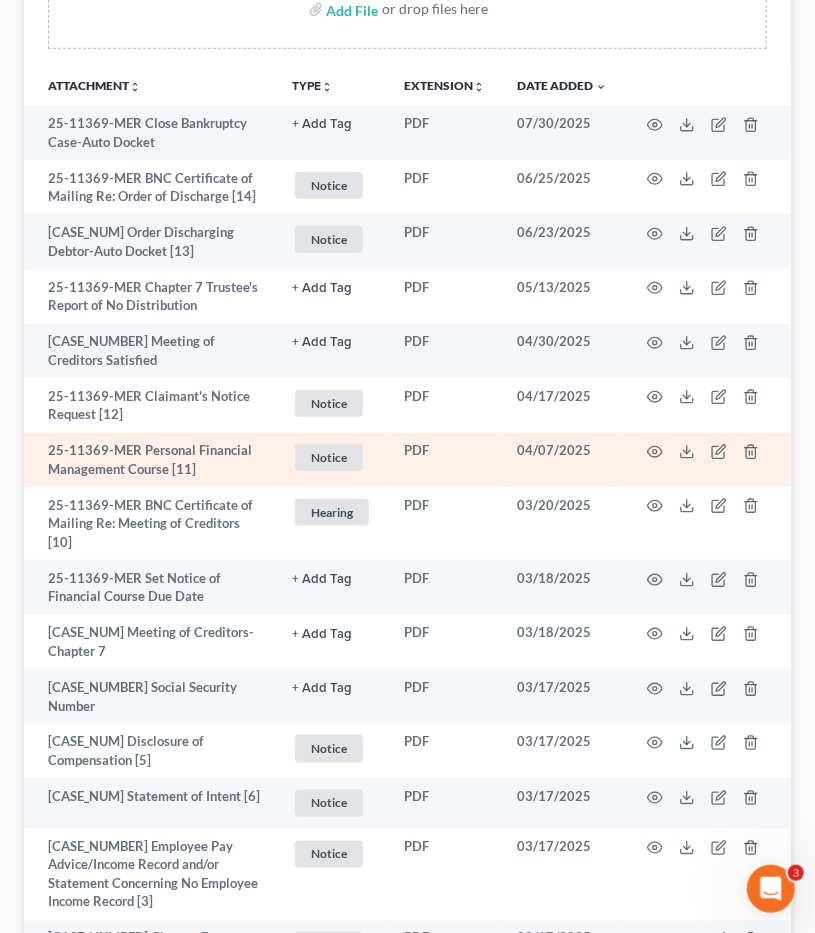 click at bounding box center (707, 460) 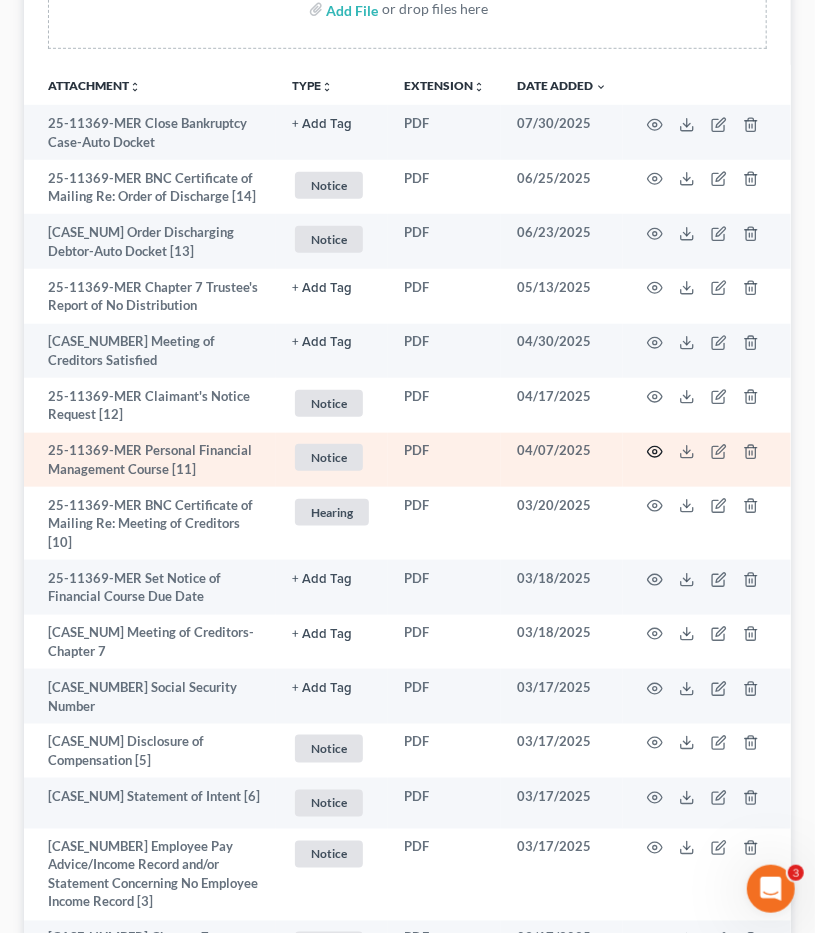 click 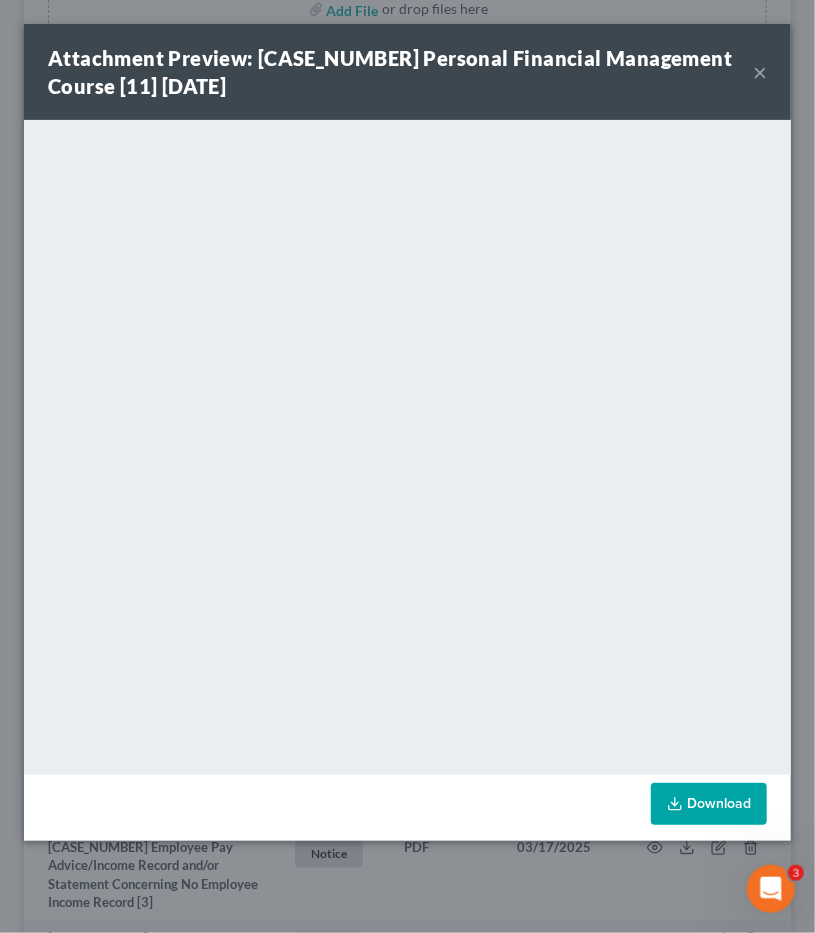 click on "×" at bounding box center (760, 72) 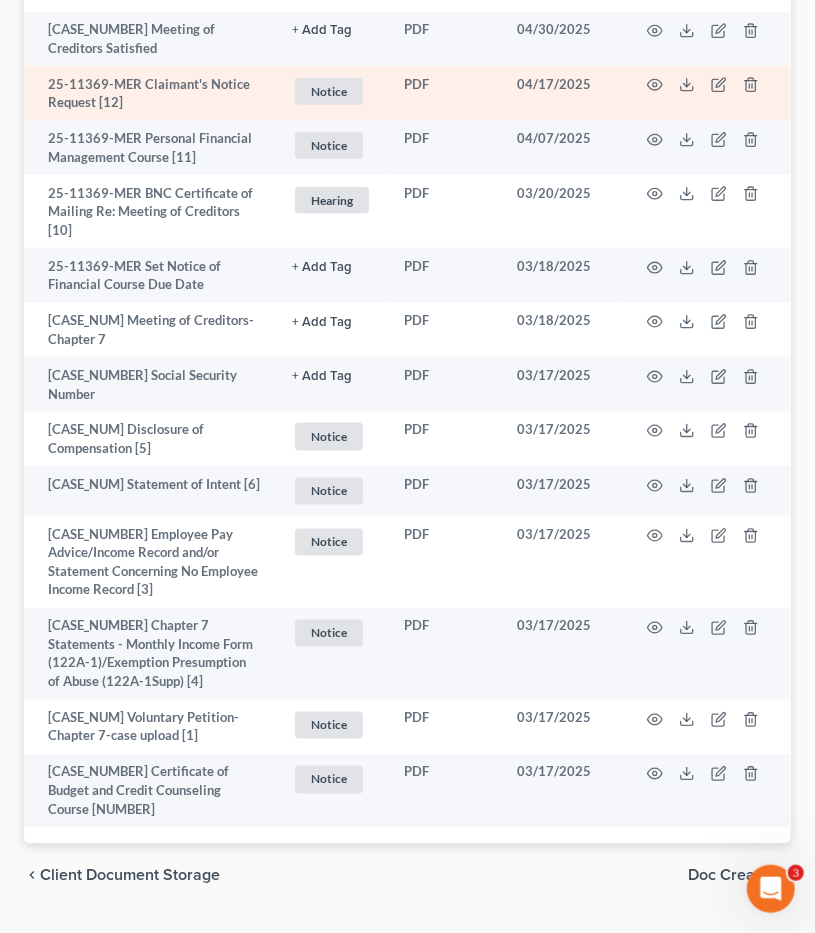 scroll, scrollTop: 740, scrollLeft: 0, axis: vertical 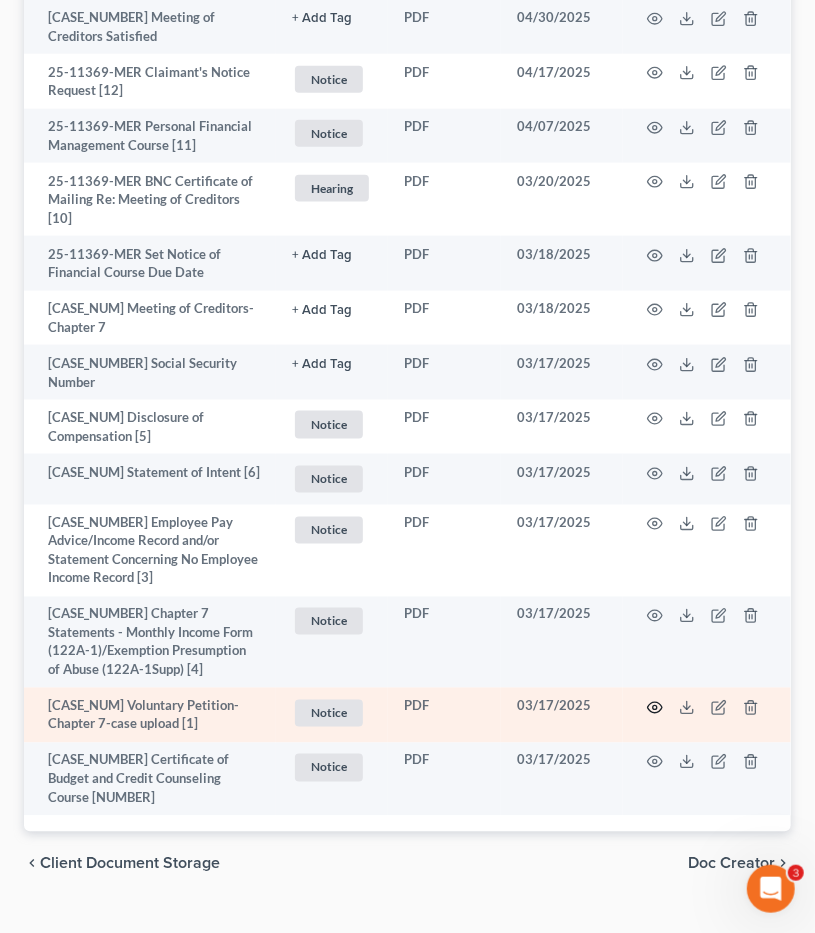click 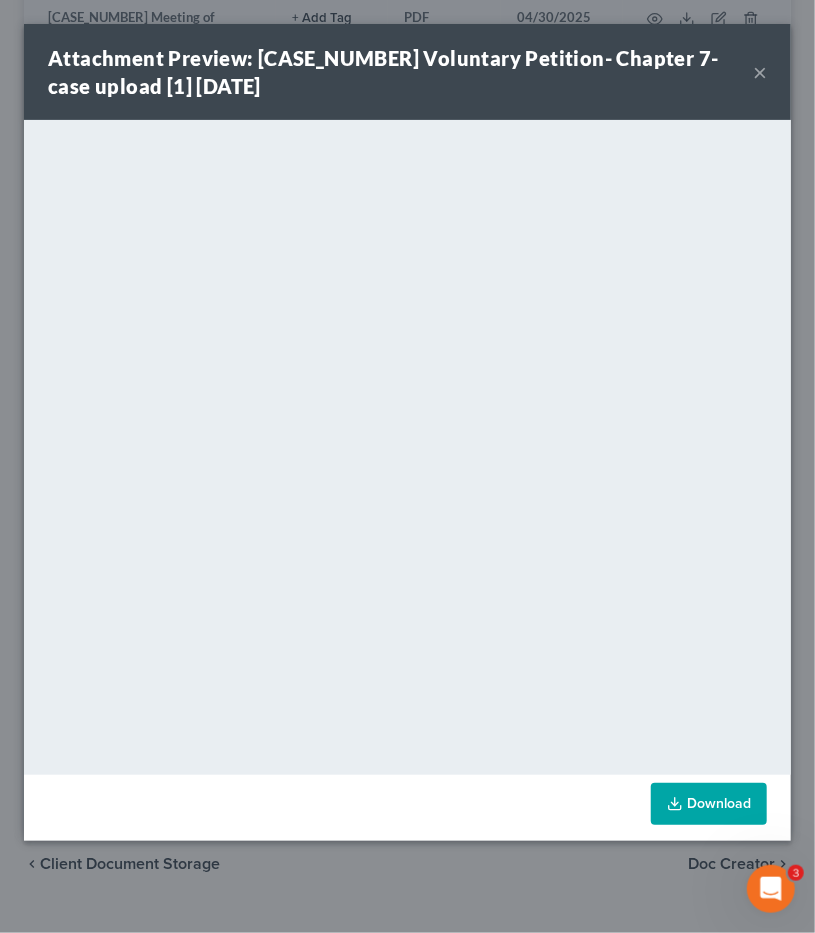 click on "×" at bounding box center [760, 72] 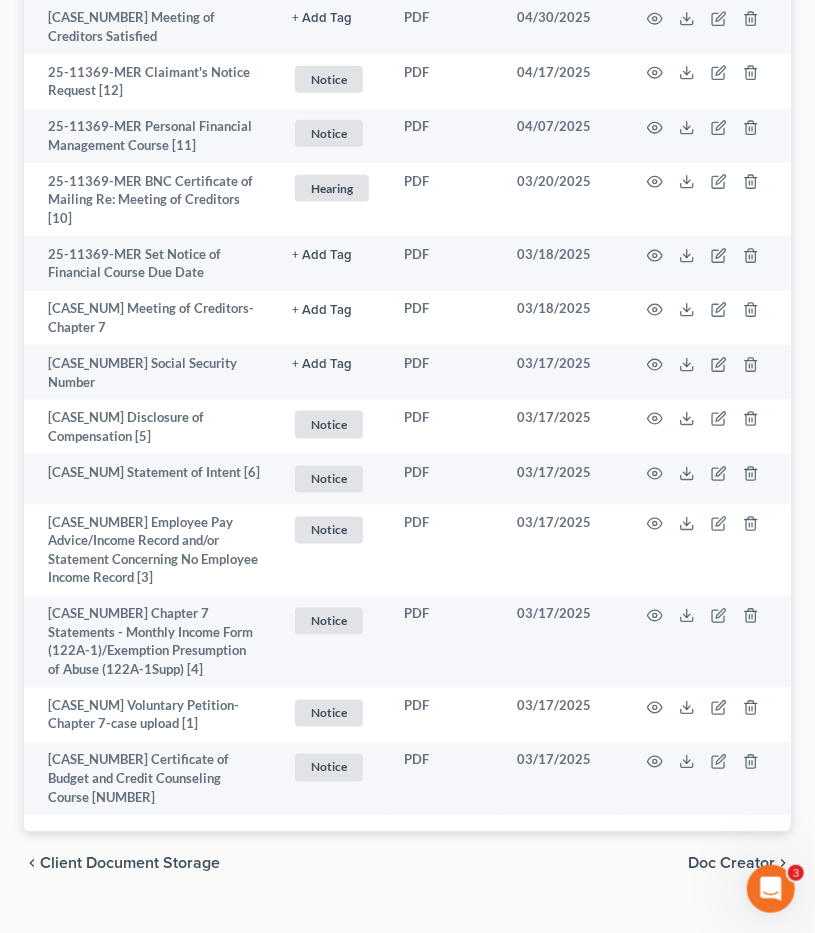 click on "Forms Library
Client Document Storage
PACER Notices
Doc Creator
Download History
PACER Notices
Batch Download
Add File
or drop files here
Attachment
unfold_more
expand_more
expand_less
TYPE unfold_more NONE Hearing License and Socail Notice Proof of Claim
Extension
unfold_more
expand_more
expand_less
Date Added
unfold_more
expand_more
expand_less
25-11369-MER Close Bankruptcy Case-Auto Docket + Add Tag Select an option or create one Hearing License and Socail Notice Proof of Claim PDF 07/30/2025 25-11369-MER BNC Certificate of Mailing Re: Order of Discharge [14] Notice + Add Tag Notice × Select an option or create one Hearing License and Socail Notice Proof of Claim PDF 06/25/2025 25-11369-MER Order Discharging Debtor-Auto Docket [13] Notice + Add Tag" at bounding box center [407, 205] 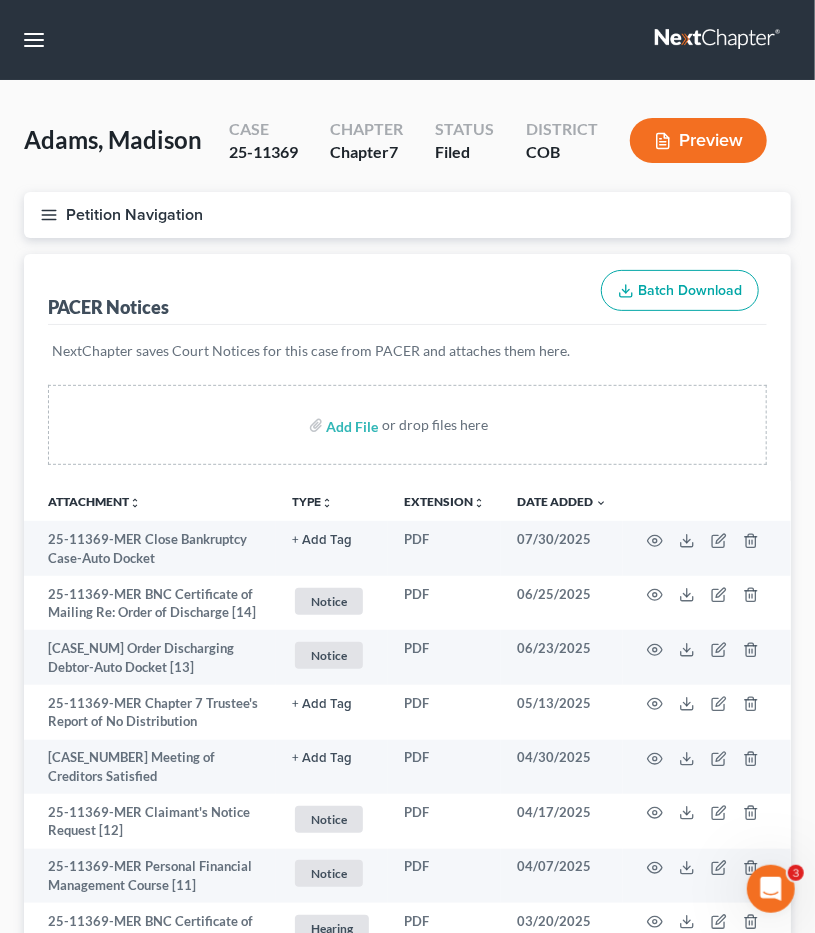 scroll, scrollTop: 0, scrollLeft: 0, axis: both 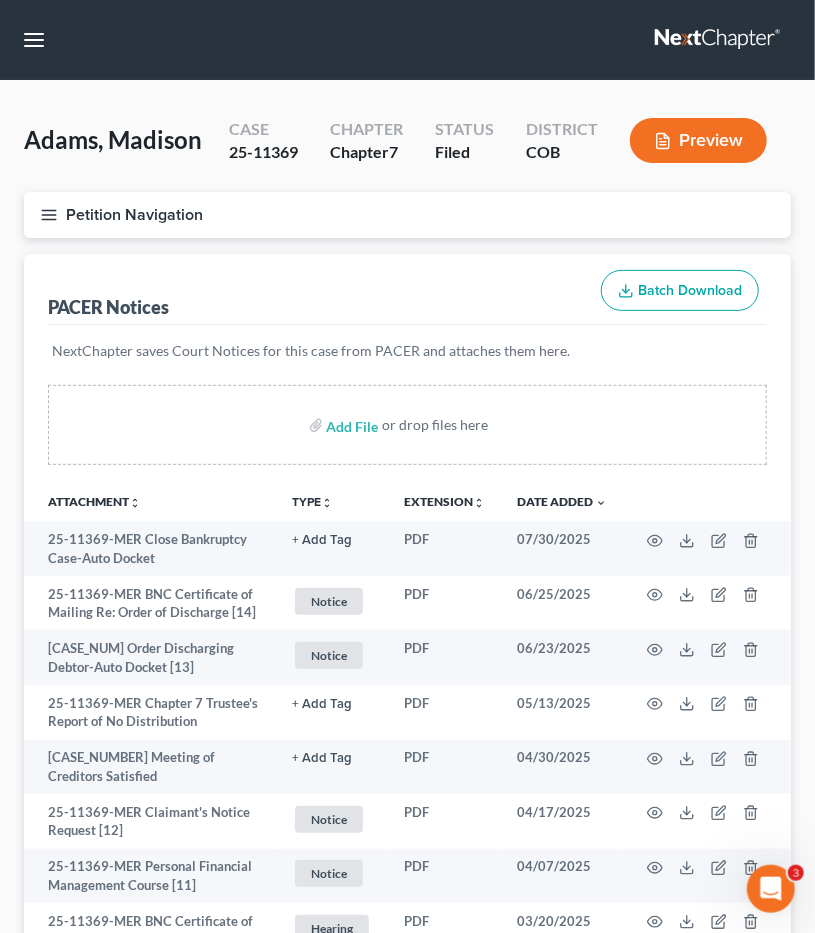 click on "Home New Case Client Portal DebtorCC Holland Law Office, P.C. nicole@hollandlaw970.com My Account Settings Plan + Billing Account Add-Ons Upgrade to Whoa Help Center Webinars Training Videos What's new Log out New Case Home Client Portal DebtorCC         - No Result - See all results Or Press Enter... Help Help Center Webinars Training Videos What's new Holland Law Office, P.C. Holland Law Office, P.C. nicole@hollandlaw970.com My Account Settings Plan + Billing Account Add-Ons Upgrade to Whoa Log out" at bounding box center (407, 40) 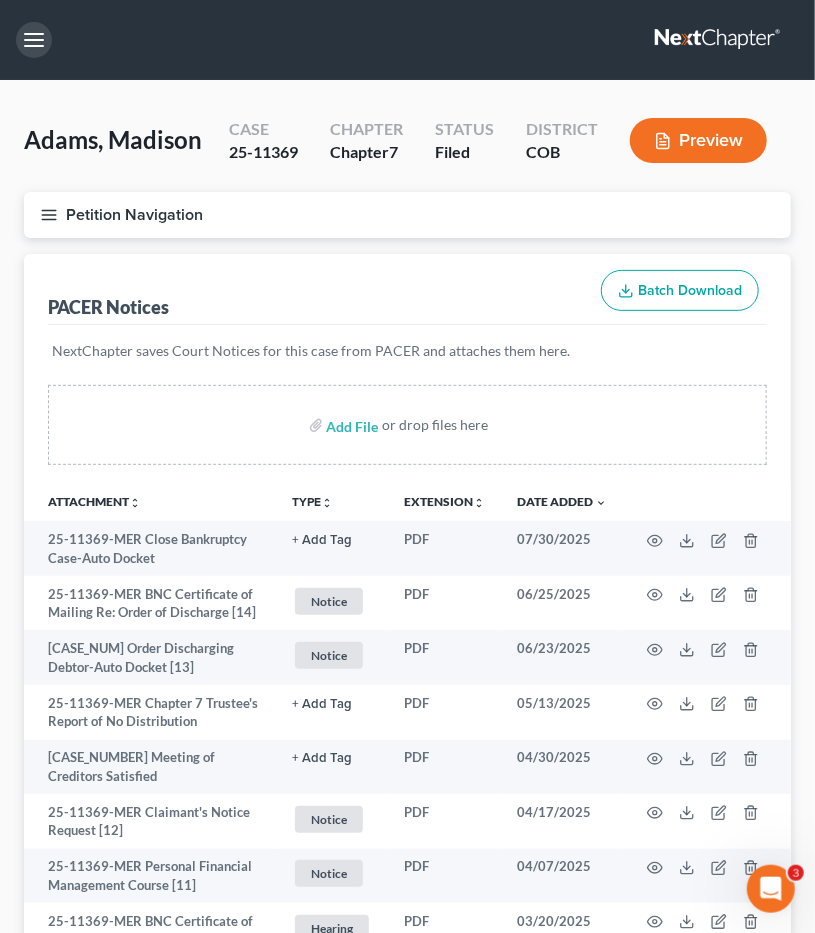 click at bounding box center (34, 40) 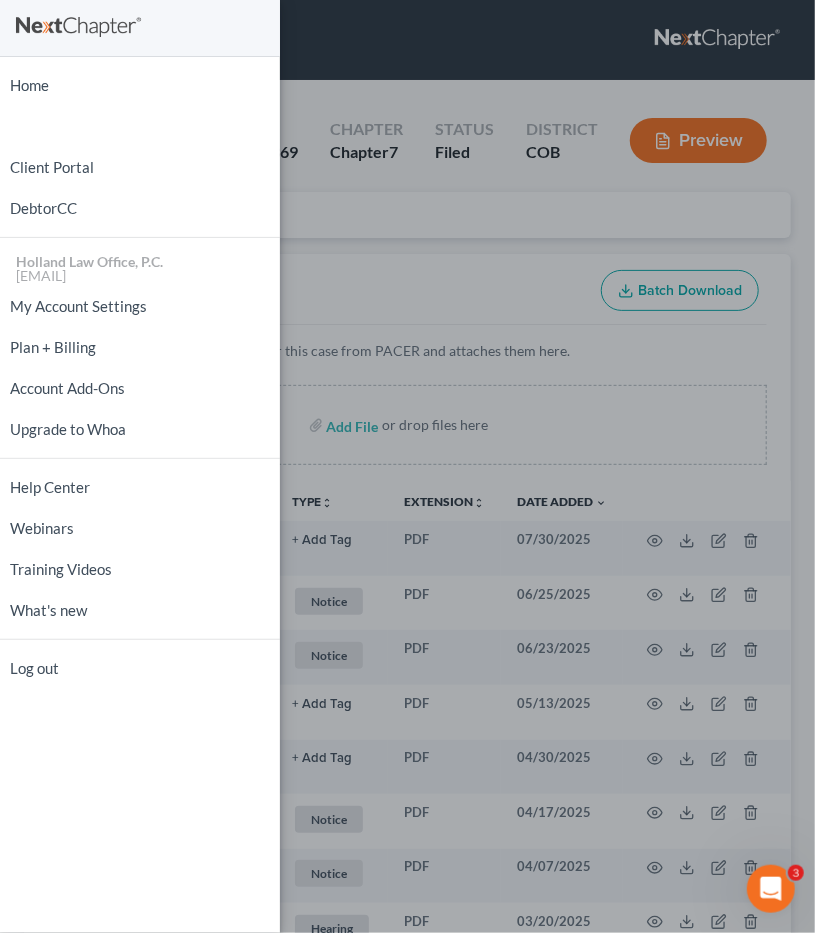 click on "Home New Case Client Portal DebtorCC Holland Law Office, P.C. [EMAIL] My Account Settings Plan + Billing Account Add-Ons Upgrade to Whoa Help Center Webinars Training Videos What's new Log out" at bounding box center (140, 466) 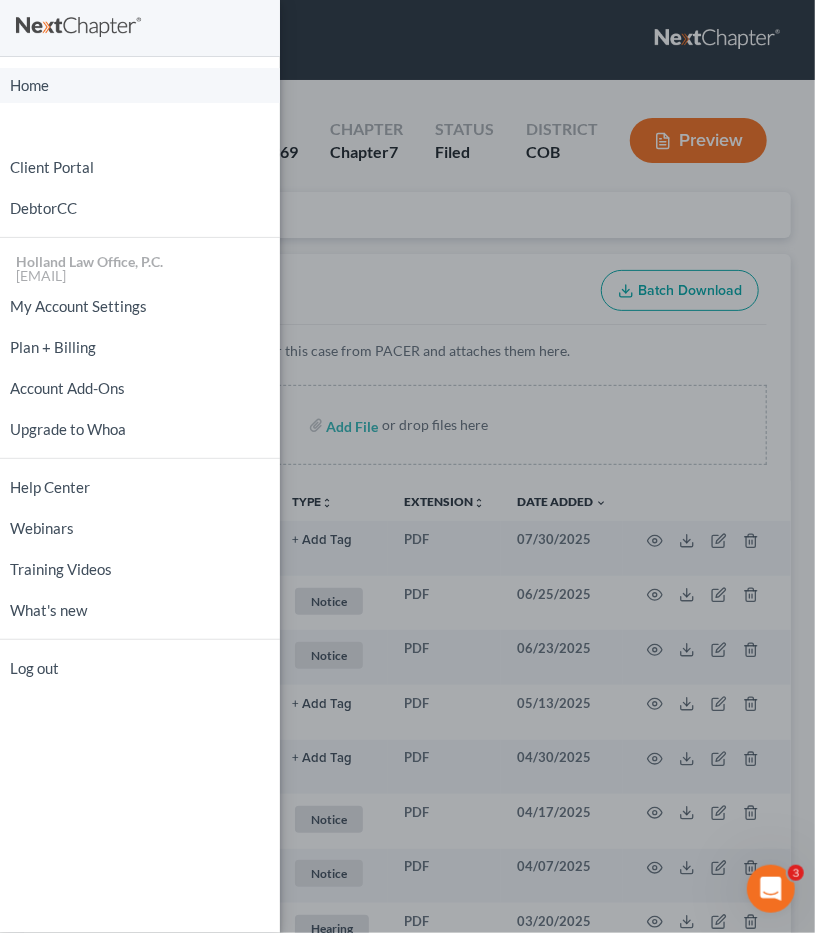 click on "Home" at bounding box center (140, 85) 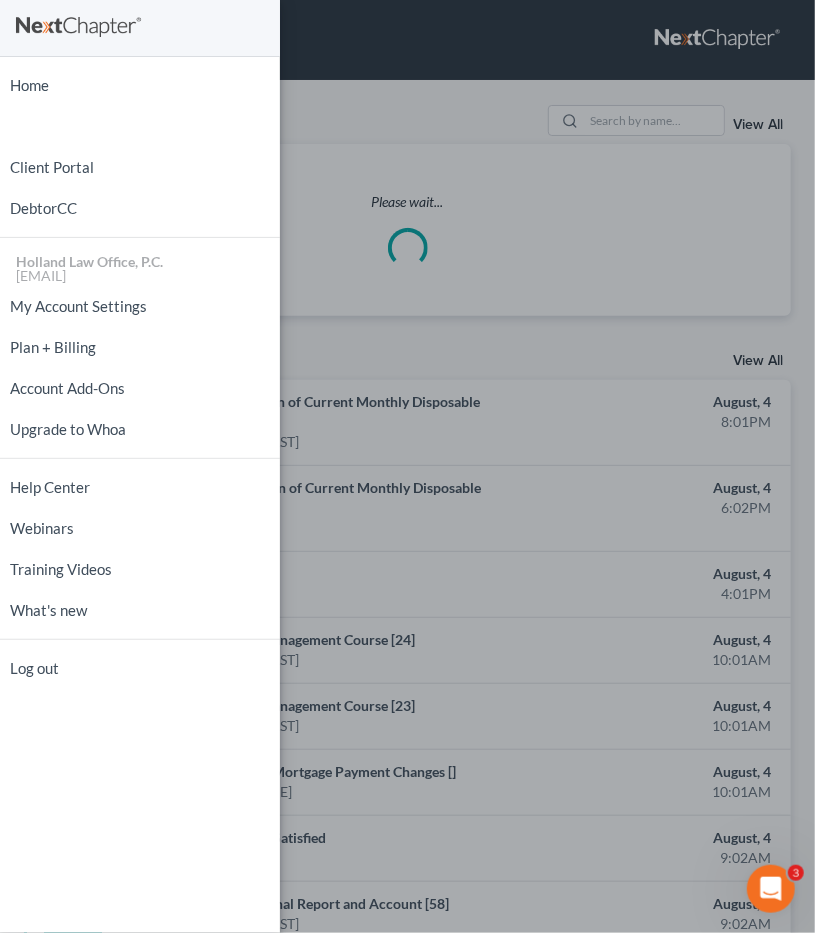 click on "Home New Case Client Portal DebtorCC Holland Law Office, P.C. [EMAIL] My Account Settings Plan + Billing Account Add-Ons Upgrade to Whoa Help Center Webinars Training Videos What's new Log out" at bounding box center [407, 466] 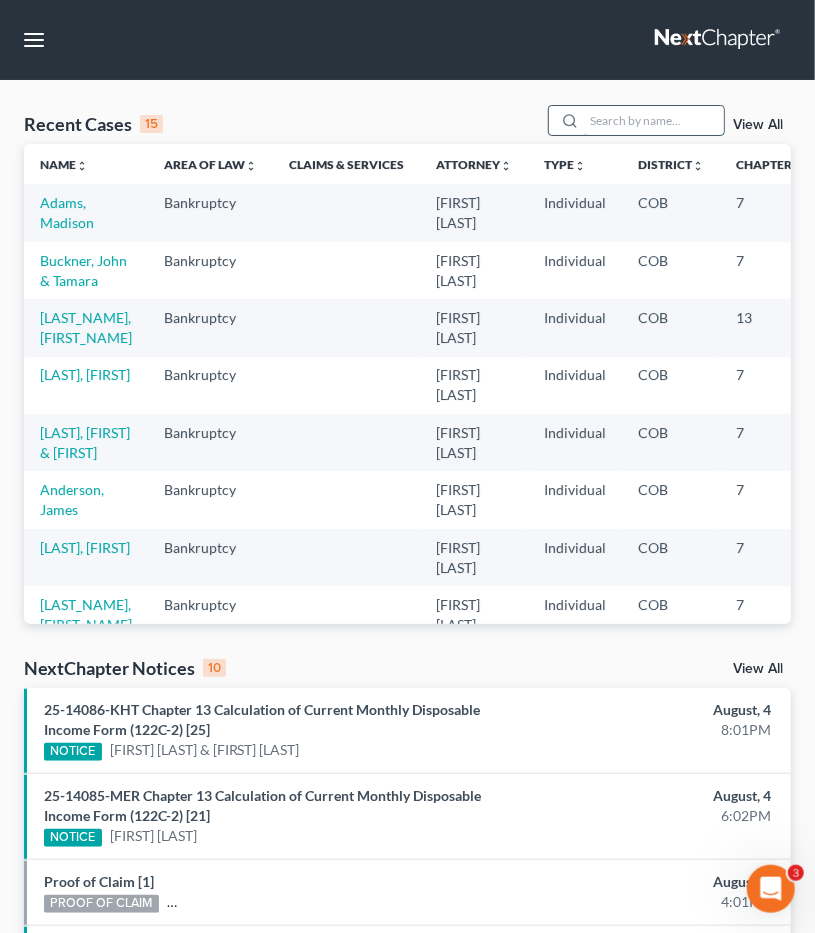 click at bounding box center [654, 120] 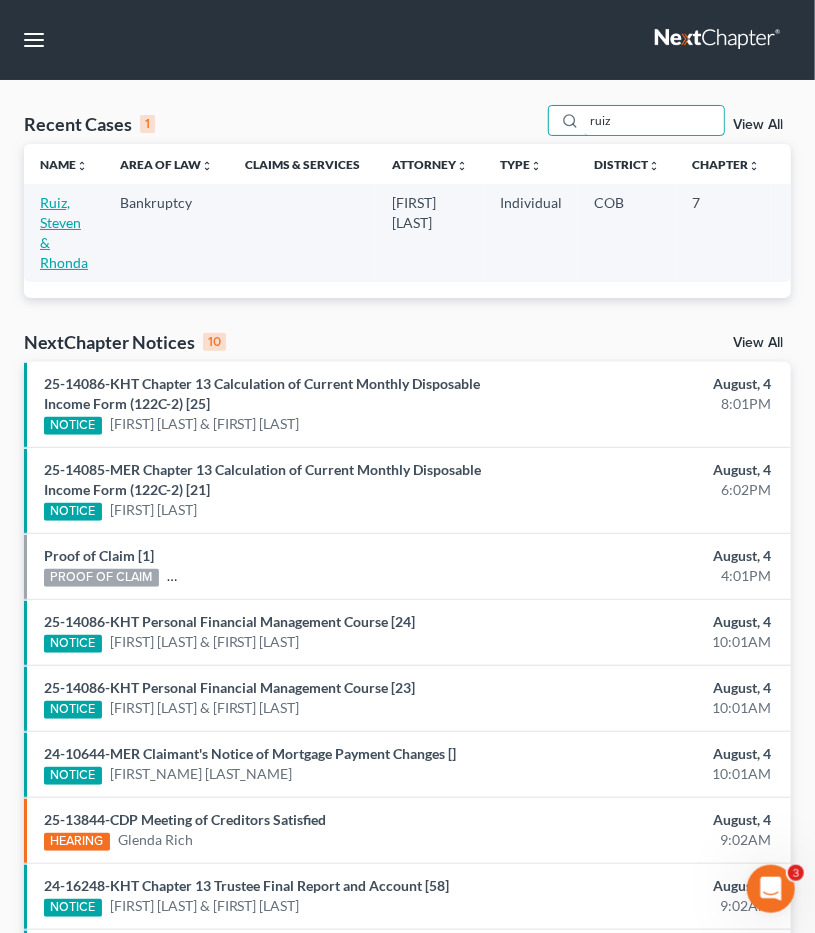 type on "ruiz" 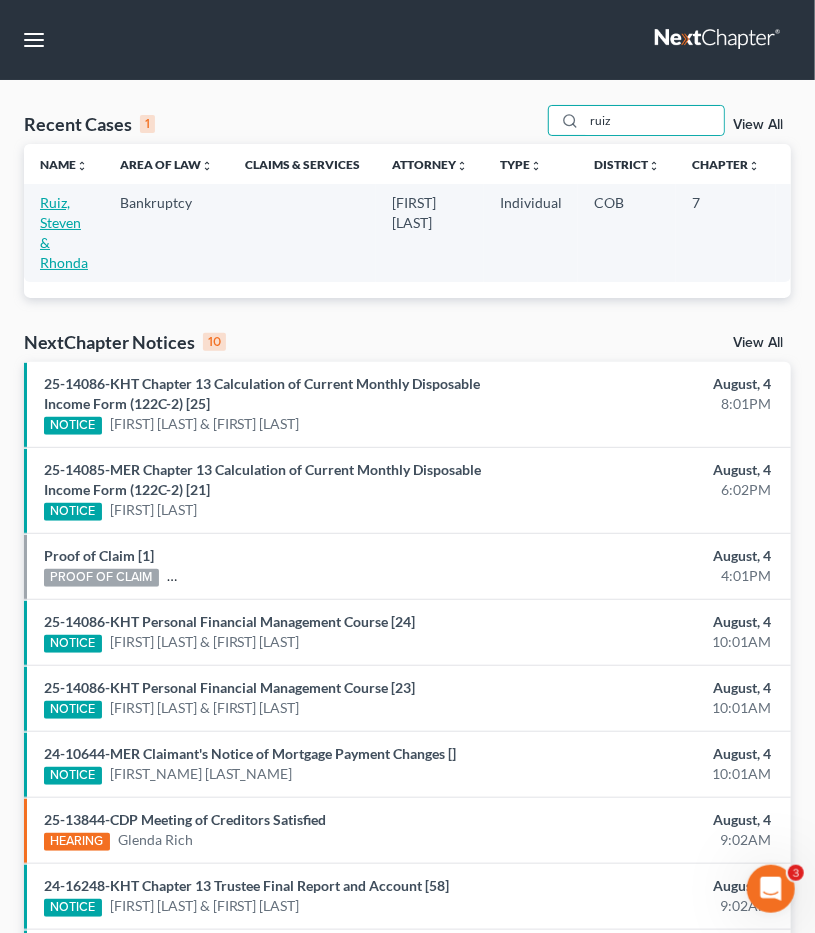 click on "Ruiz, Steven & Rhonda" at bounding box center (64, 232) 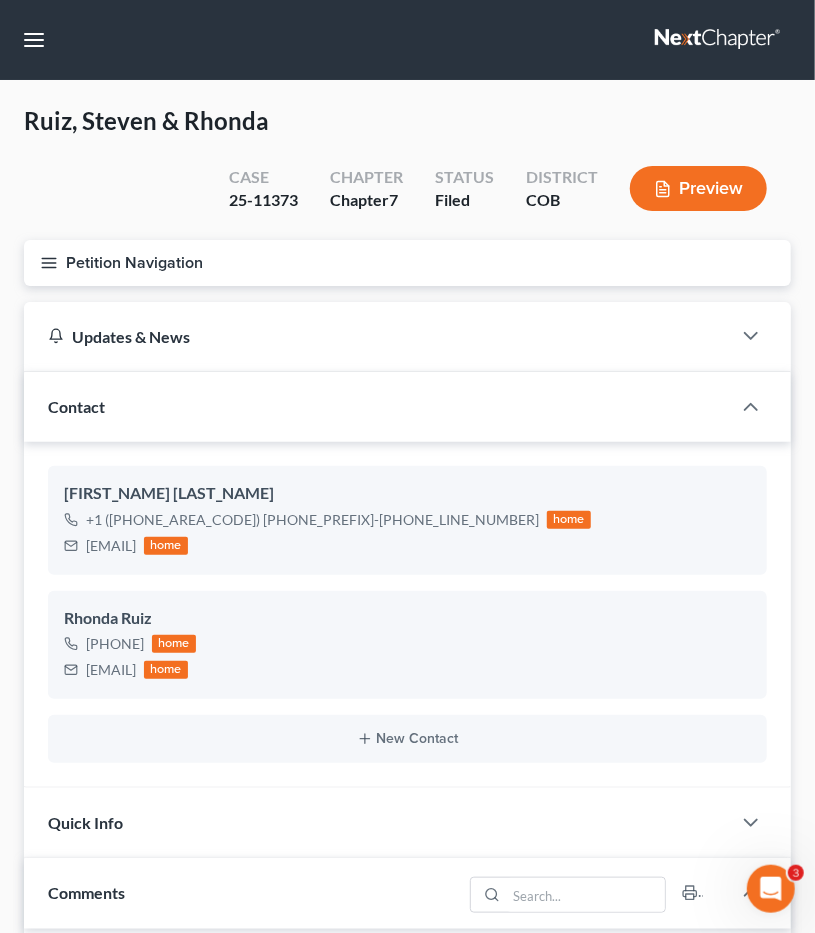 scroll, scrollTop: 179, scrollLeft: 0, axis: vertical 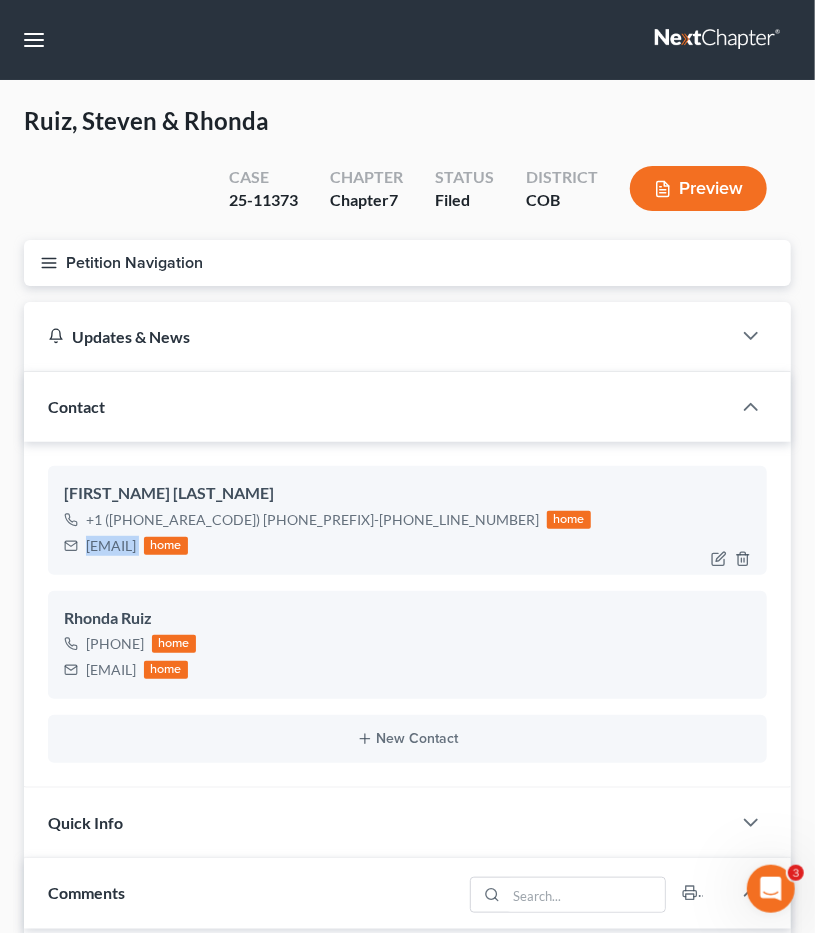 drag, startPoint x: 240, startPoint y: 549, endPoint x: 80, endPoint y: 563, distance: 160.61133 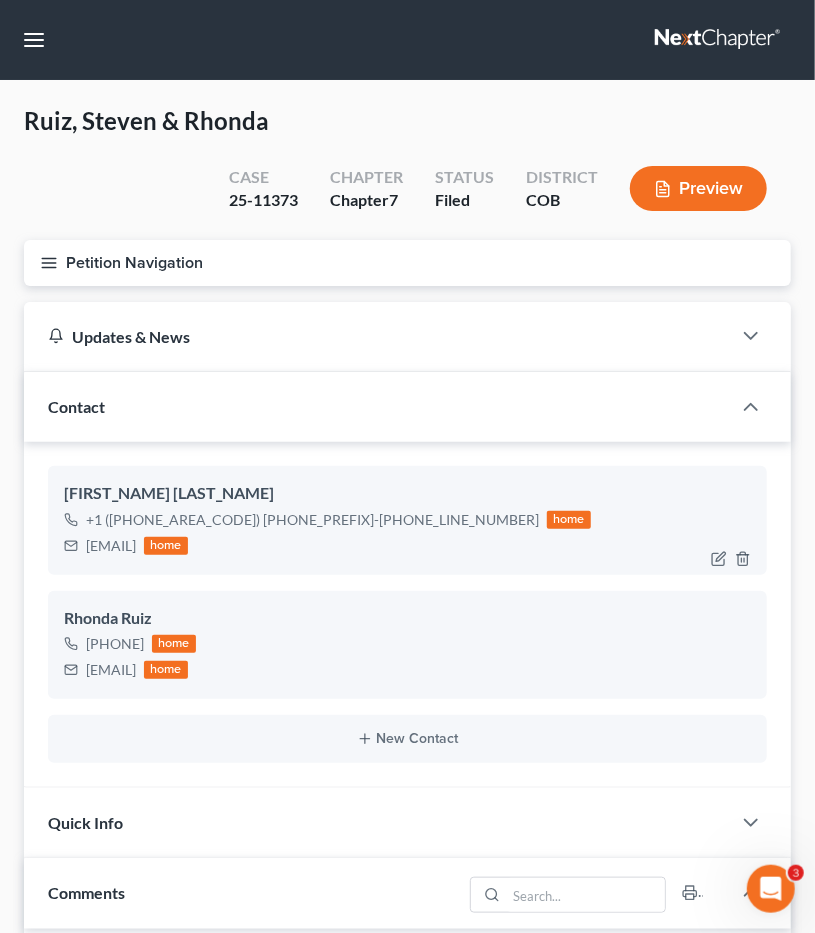click on "[EMAIL] home" at bounding box center [327, 546] 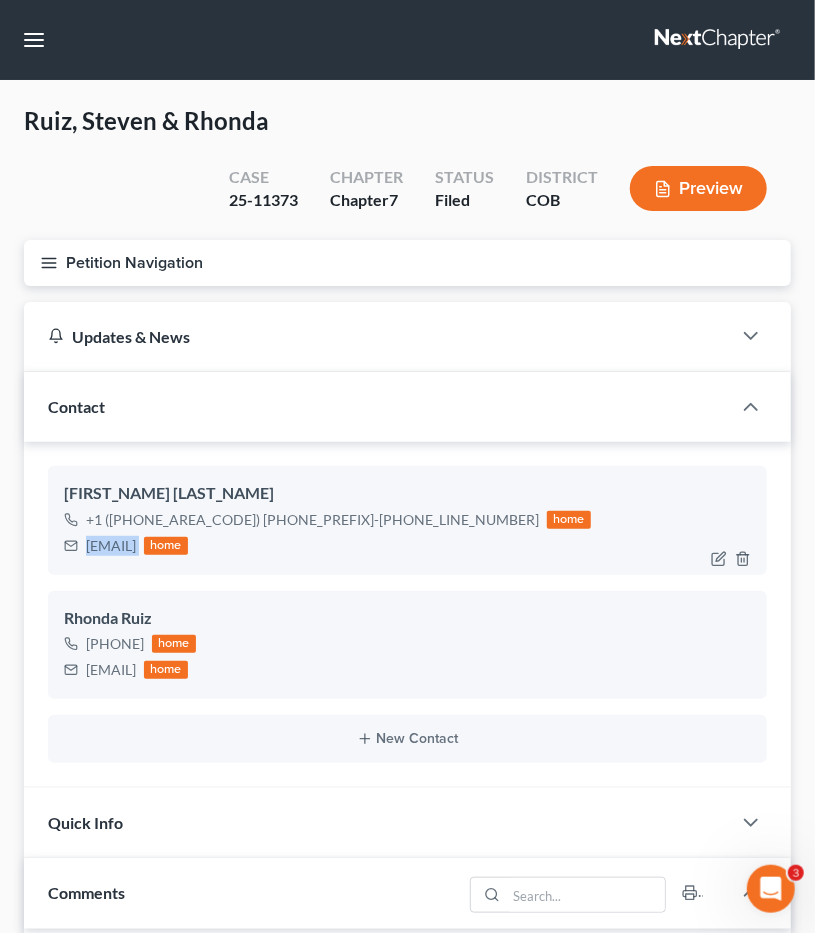 drag, startPoint x: 86, startPoint y: 543, endPoint x: 237, endPoint y: 548, distance: 151.08276 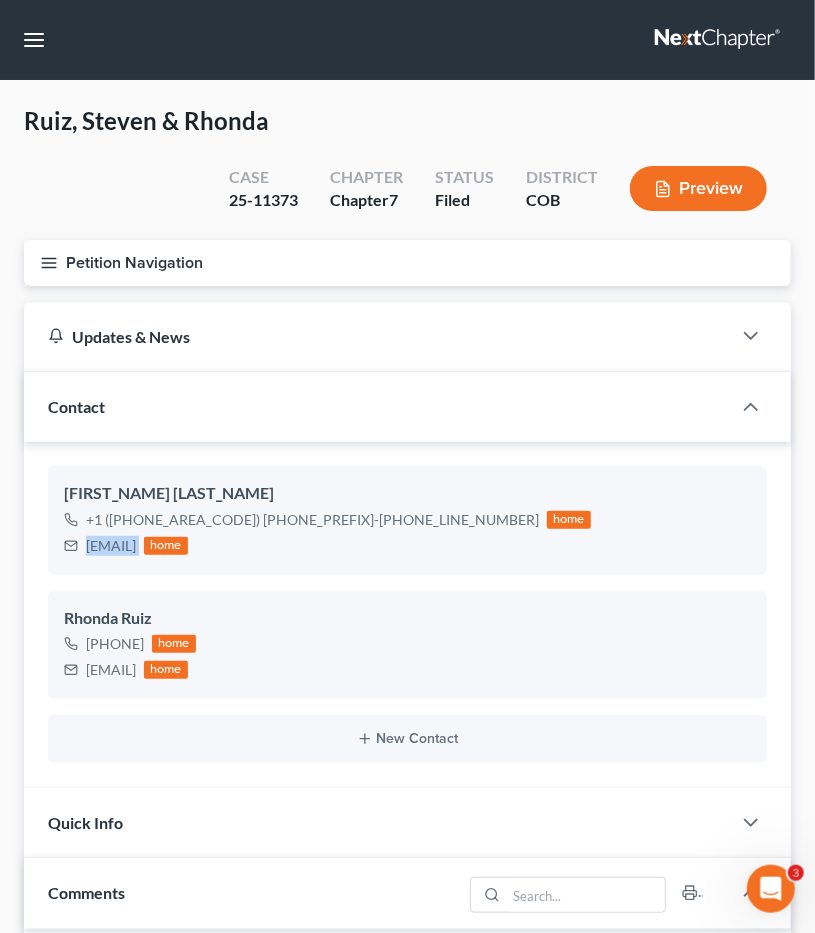 click on "Petition Navigation" at bounding box center (407, 263) 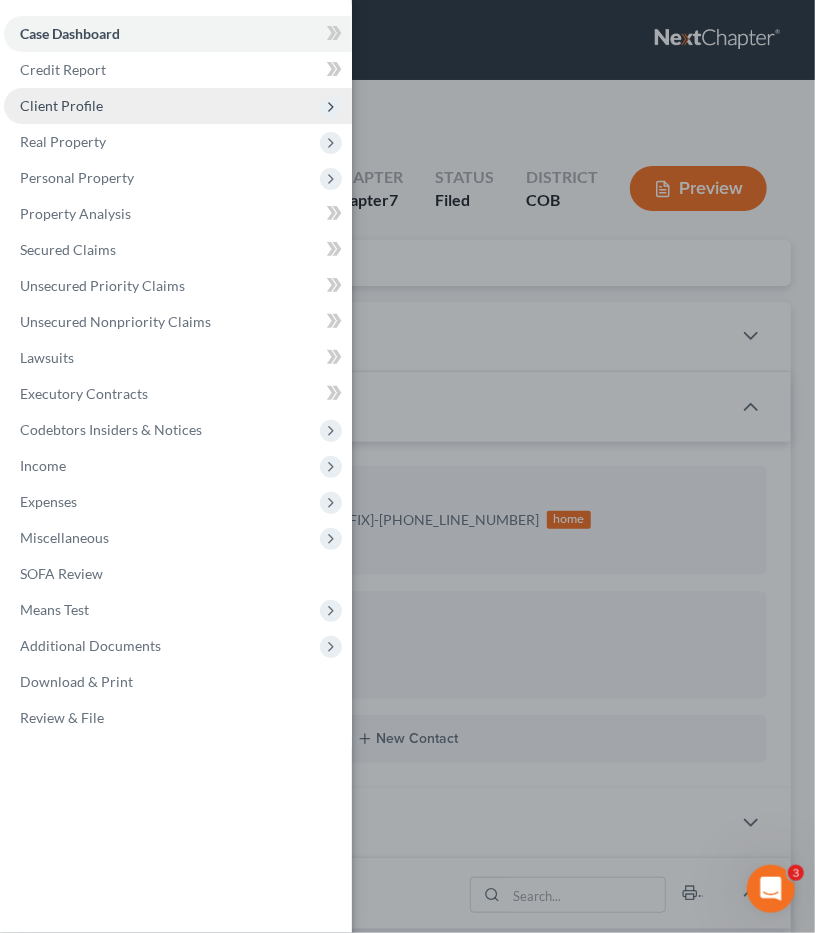 click on "Client Profile" at bounding box center [61, 105] 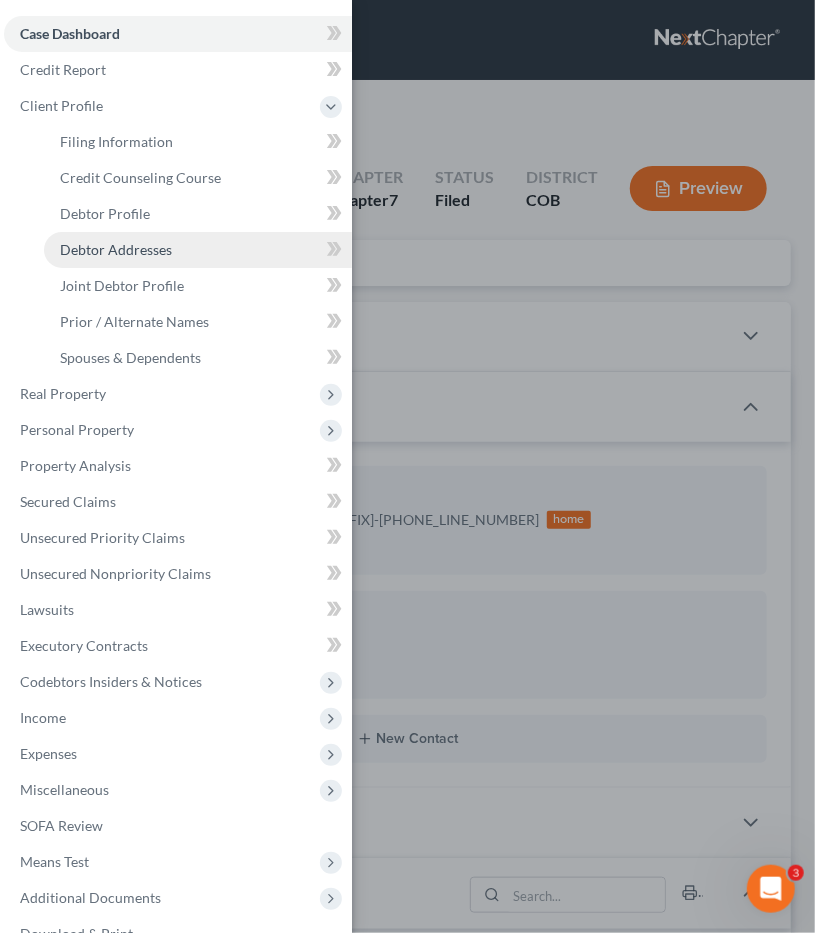 click on "Debtor Addresses" at bounding box center [116, 249] 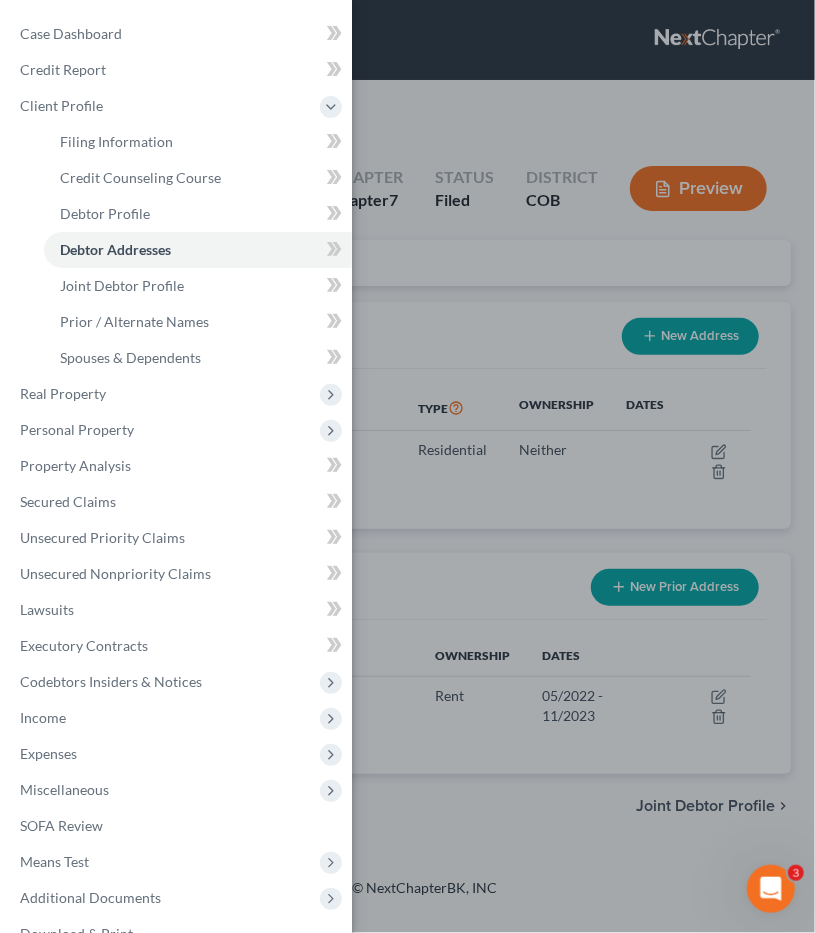 click on "Case Dashboard
Payments
Invoices
Payments
Payments
Credit Report
Client Profile" at bounding box center (407, 466) 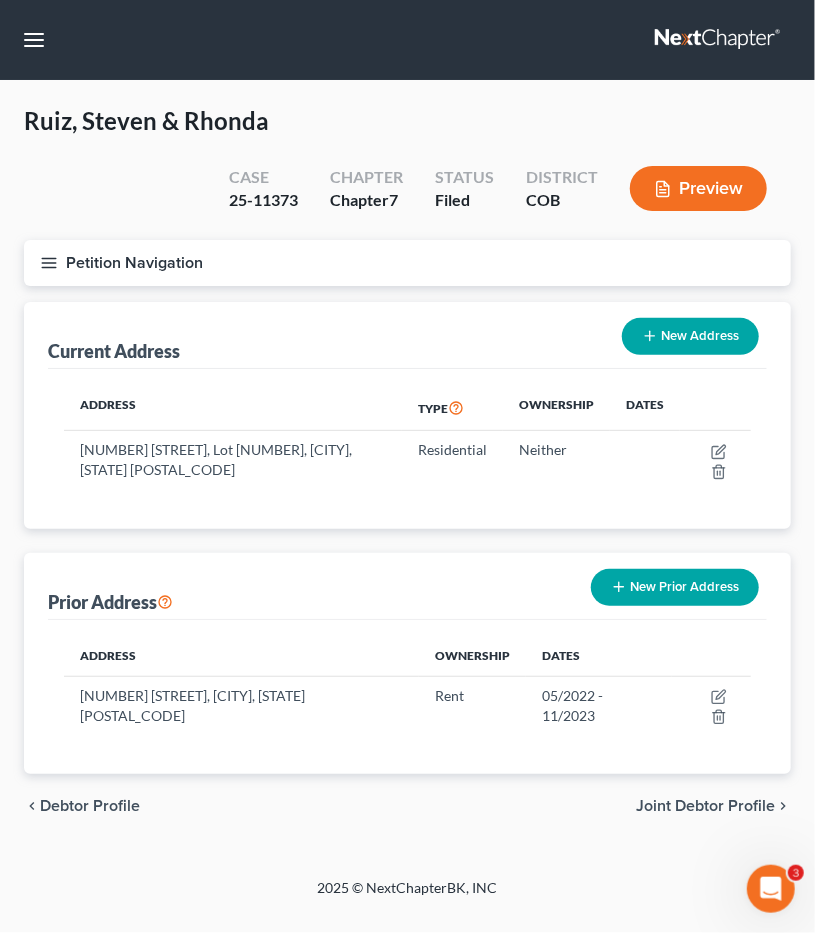 click on "Petition Navigation
Case Dashboard
Payments
Invoices
Payments
Payments
Credit Report
Client Profile" at bounding box center (407, 271) 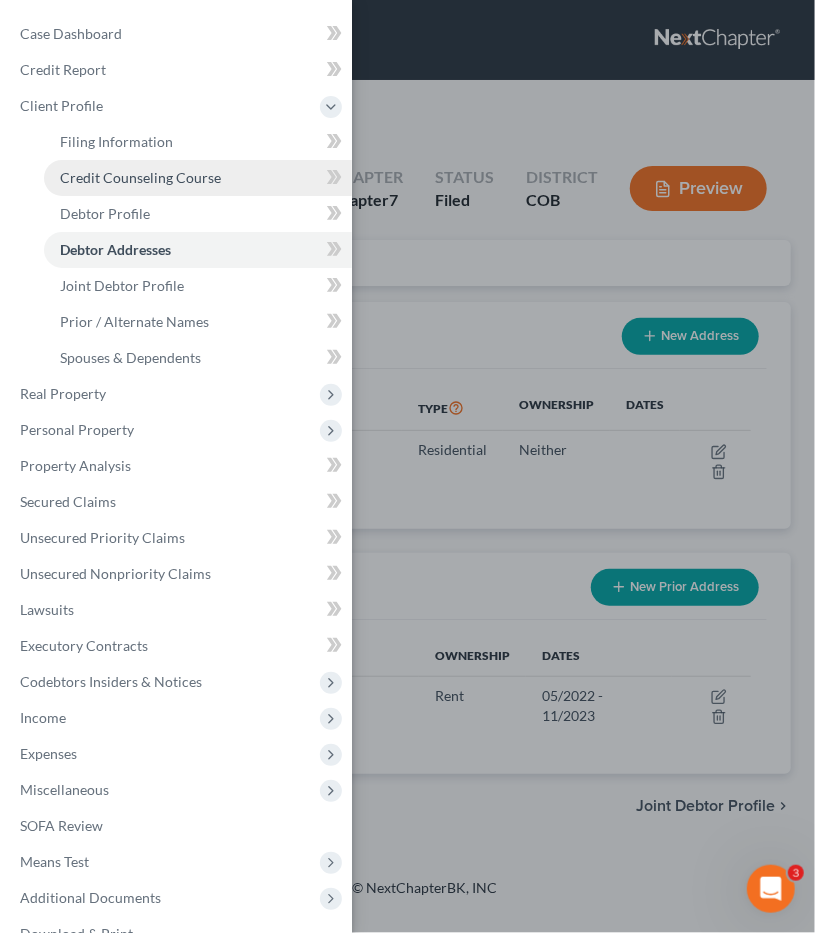 click on "Credit Counseling Course" at bounding box center [140, 177] 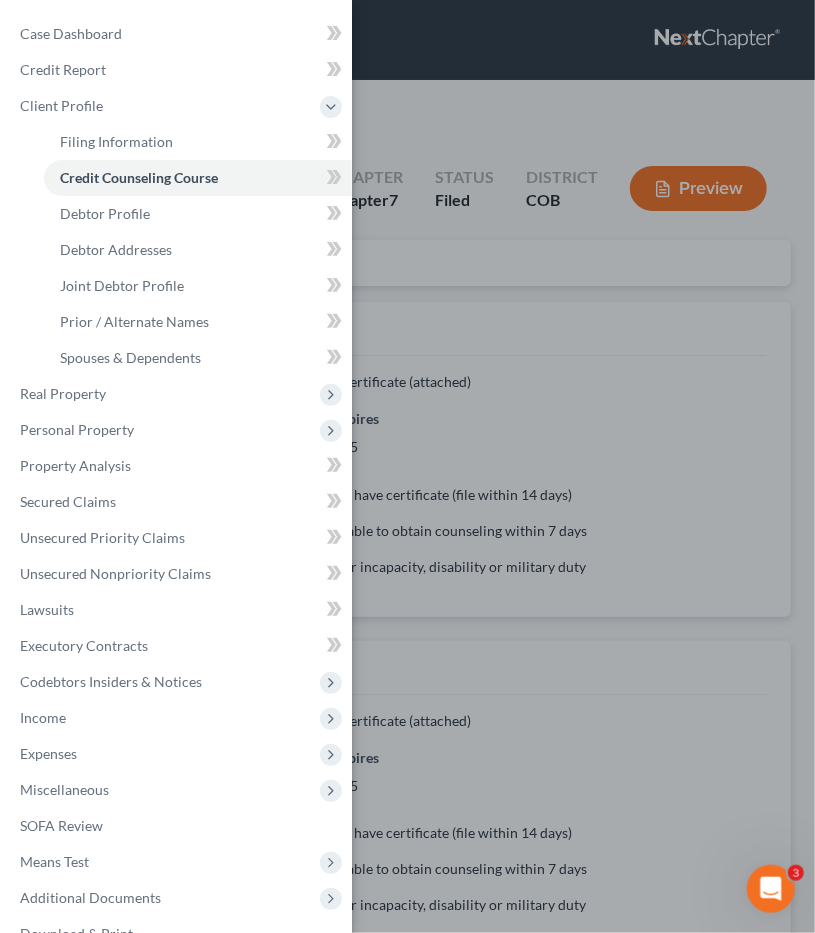 click on "Case Dashboard
Payments
Invoices
Payments
Payments
Credit Report
Client Profile" at bounding box center (407, 466) 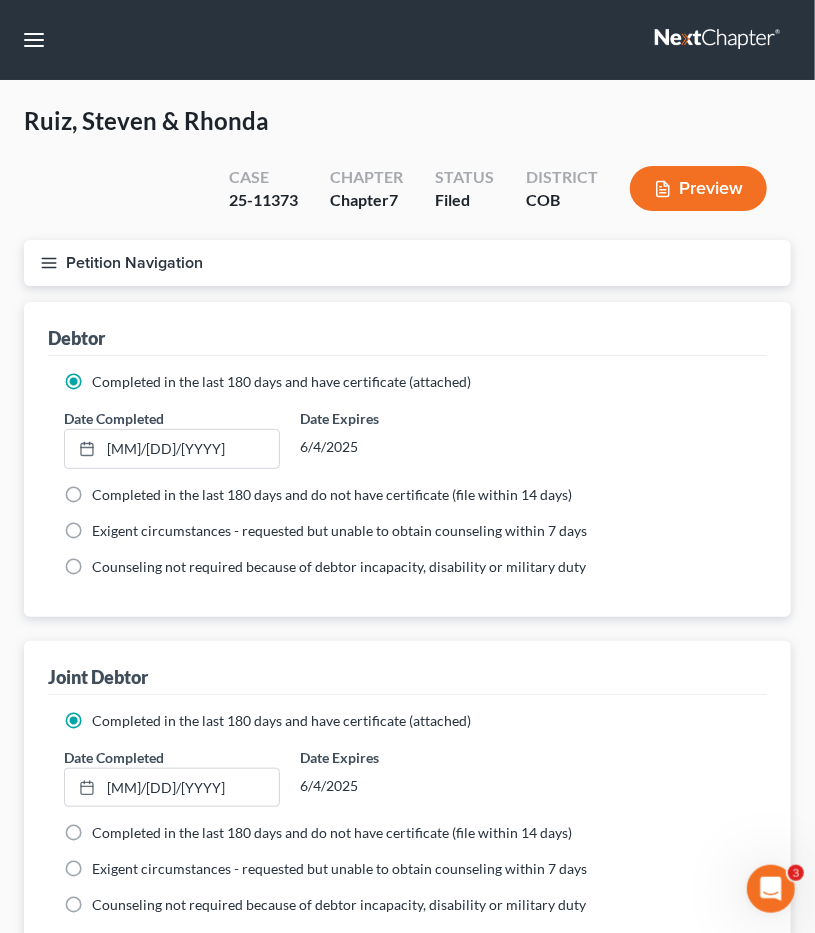 click on "Petition Navigation" at bounding box center (407, 263) 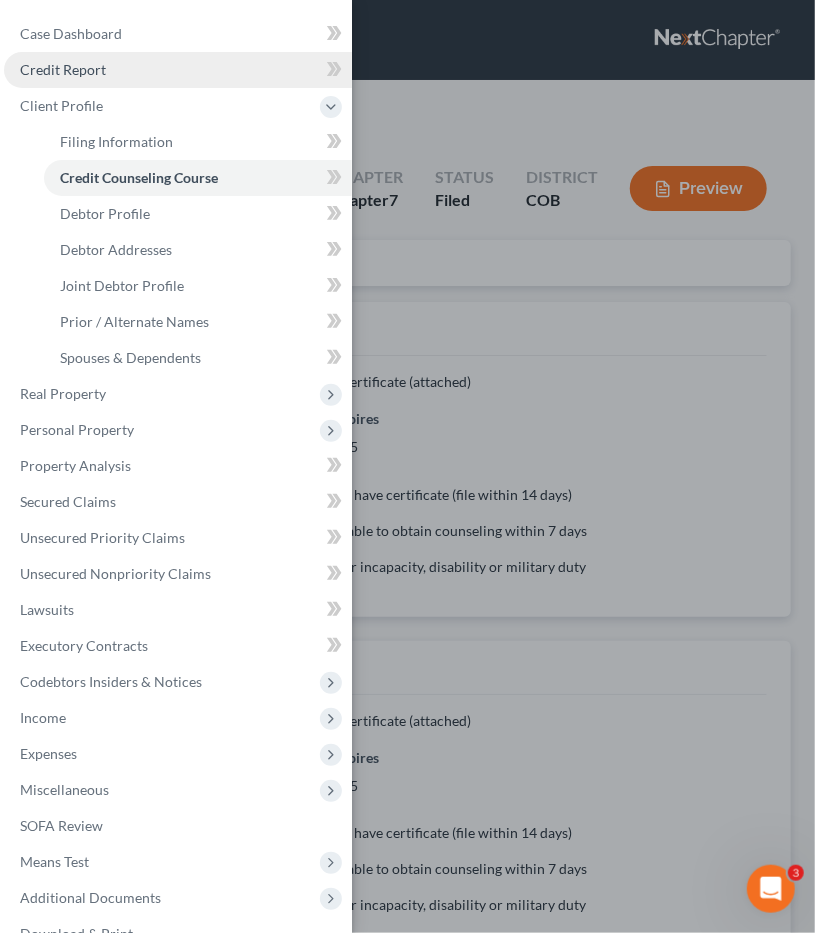click on "Credit Report" at bounding box center [178, 70] 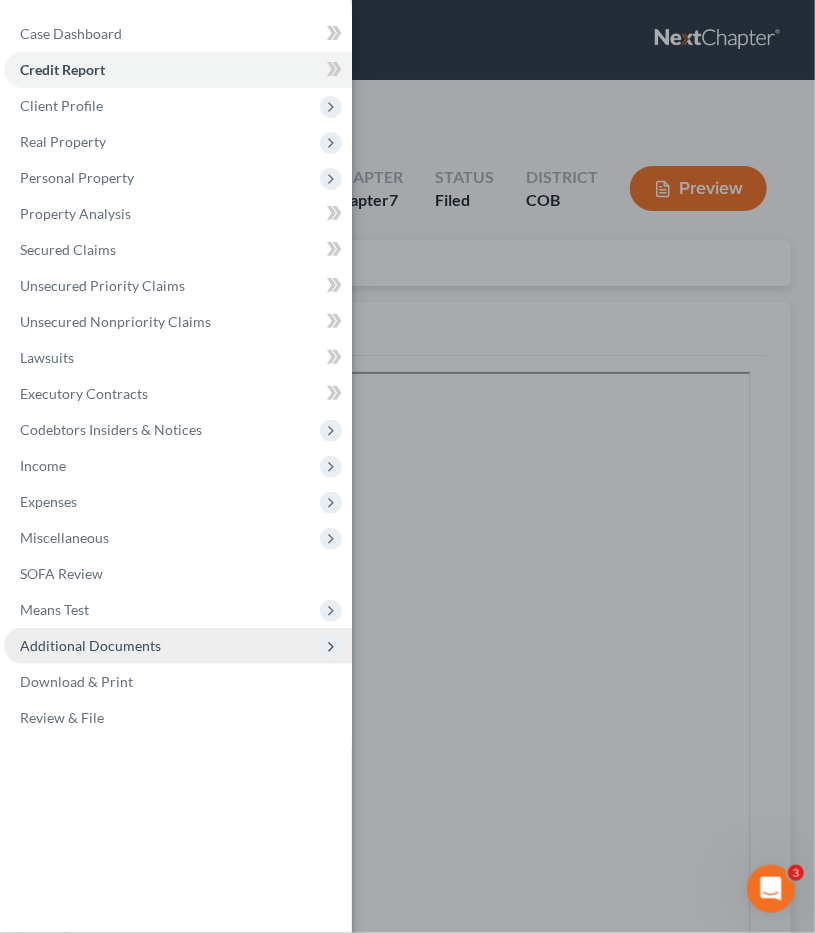 click on "Additional Documents" at bounding box center [178, 646] 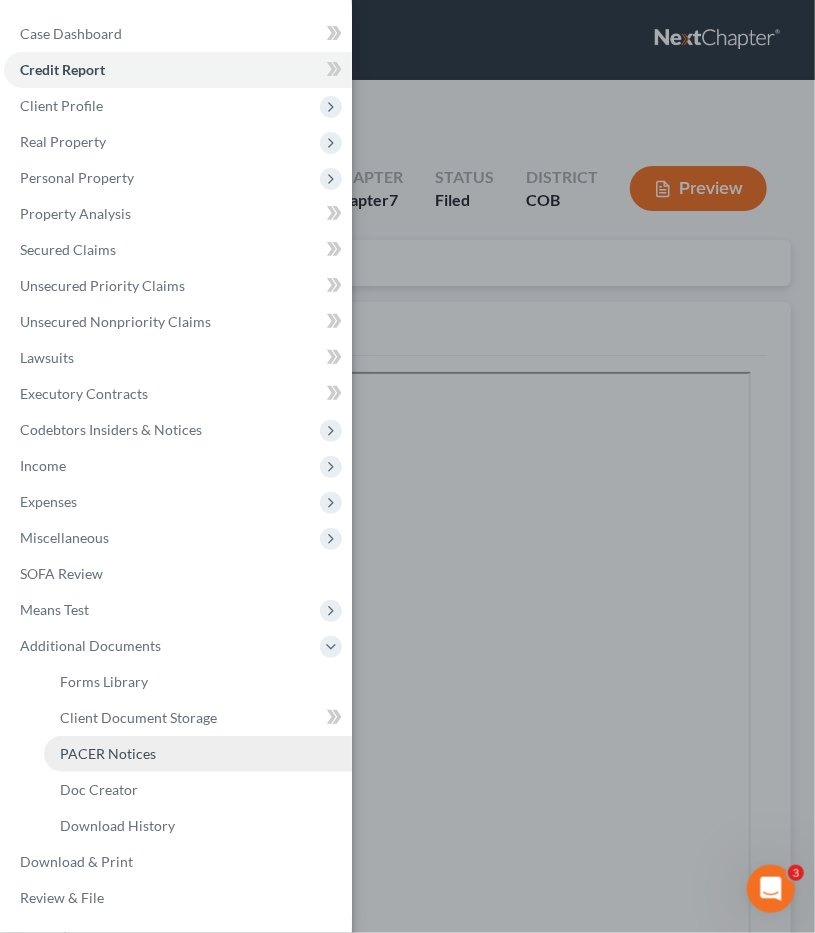 click on "PACER Notices" at bounding box center [108, 753] 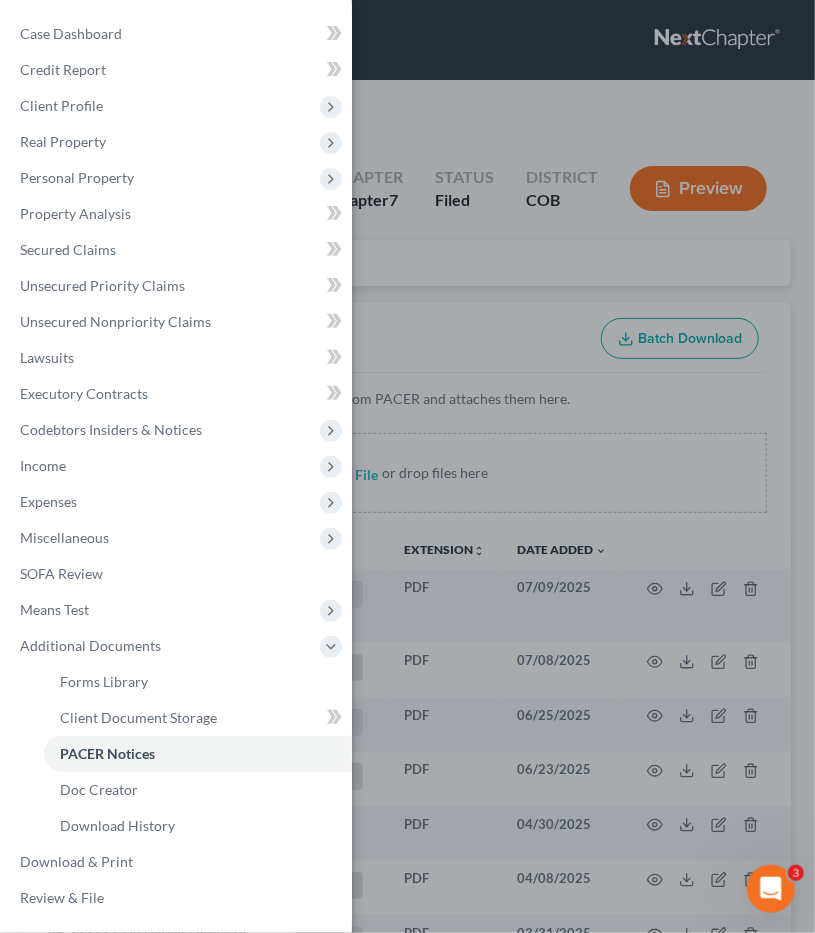 click on "Case Dashboard
Payments
Invoices
Payments
Payments
Credit Report
Client Profile" at bounding box center [407, 466] 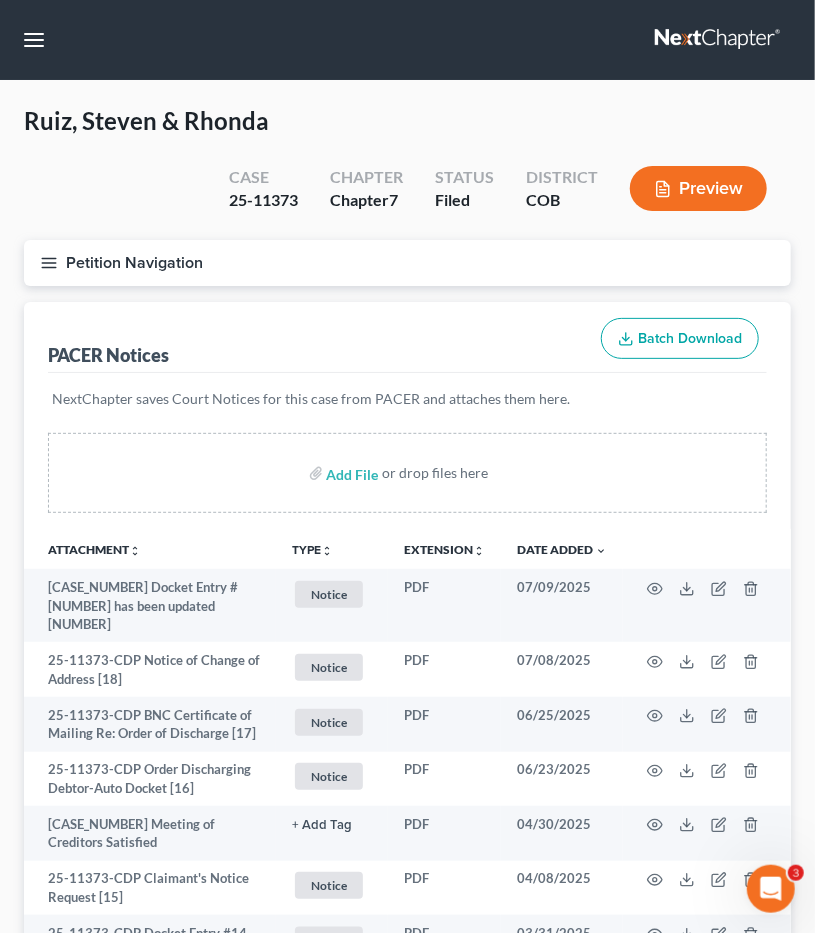 type 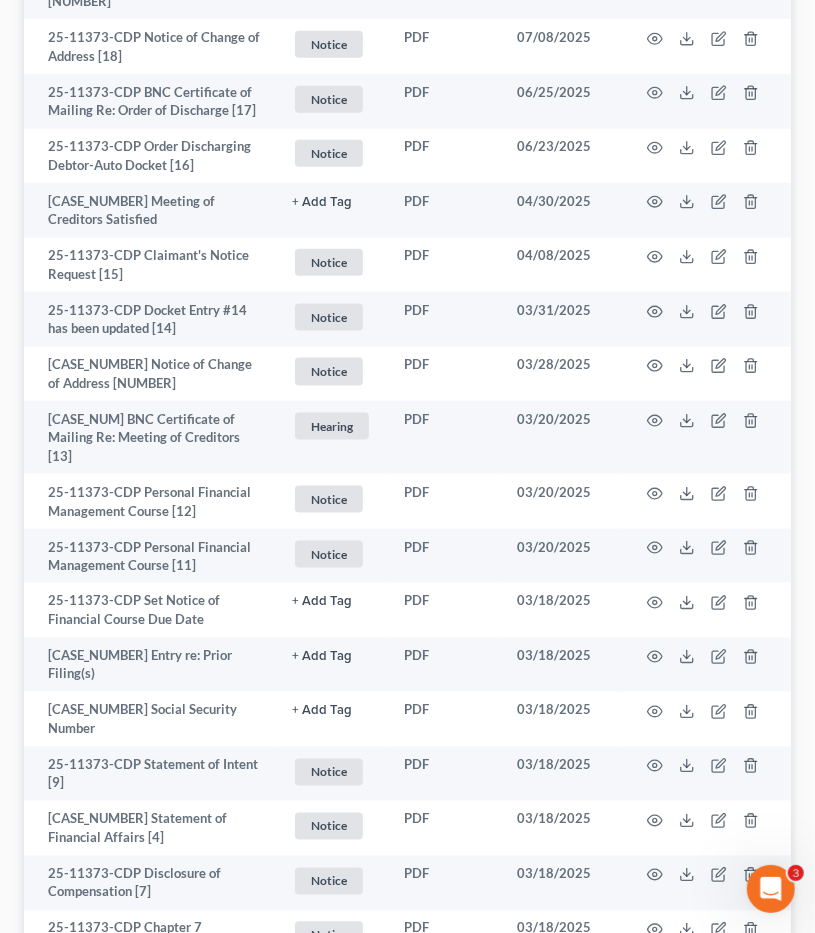 scroll, scrollTop: 624, scrollLeft: 0, axis: vertical 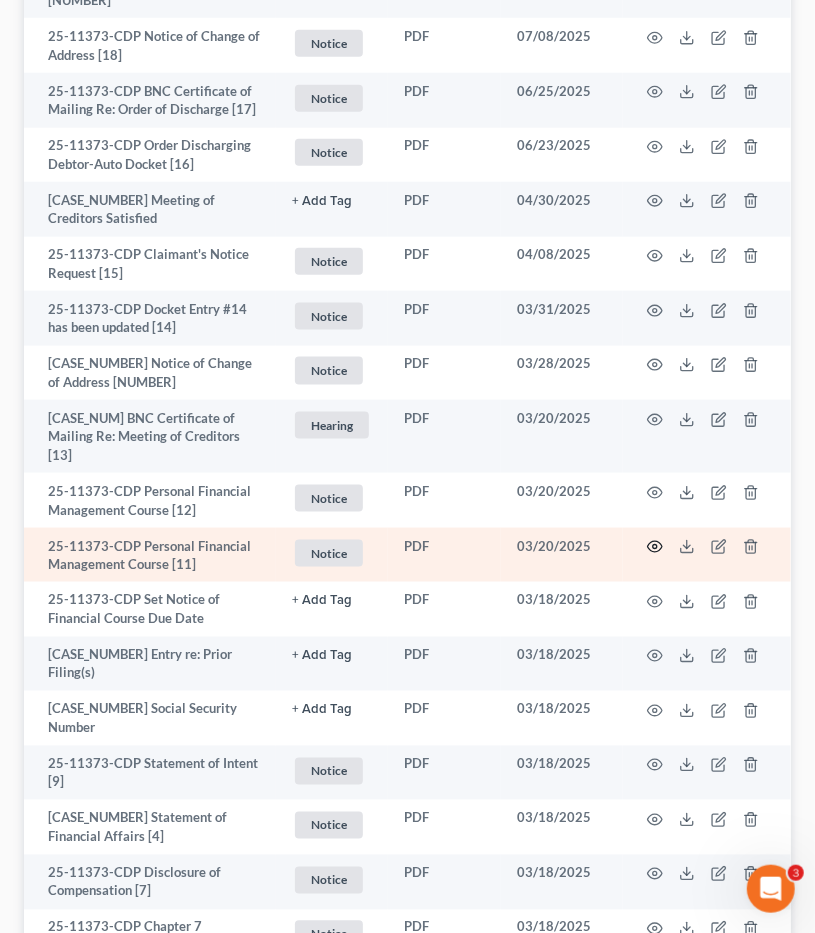 click 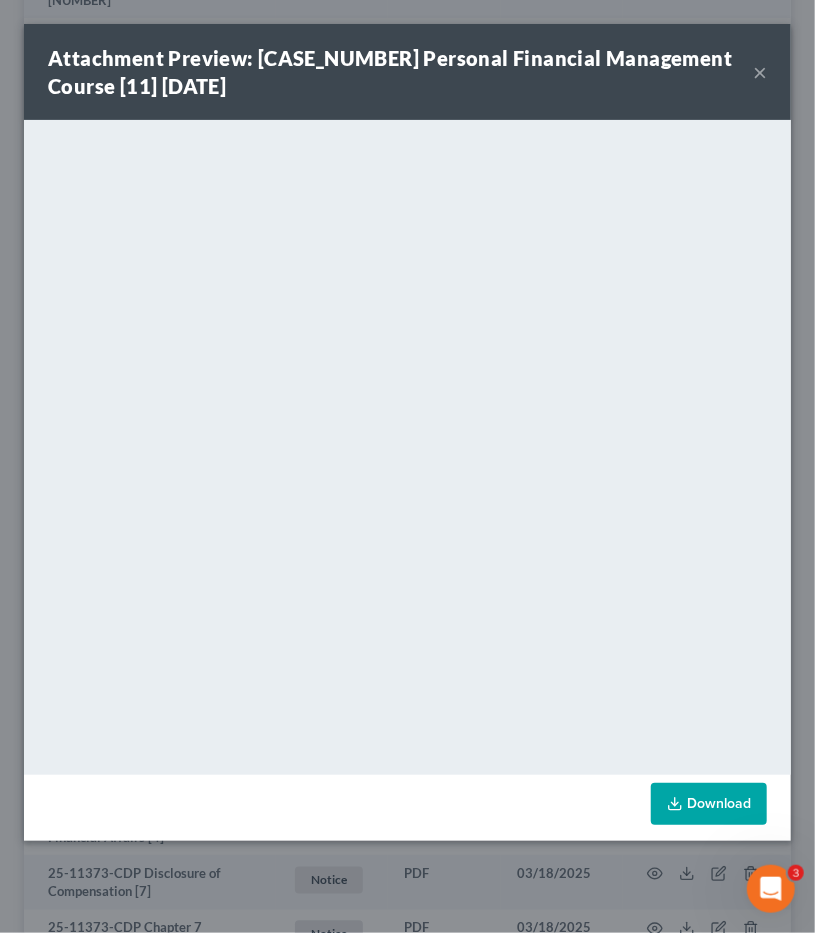 click on "Attachment Preview: 25-11373-CDP Personal Financial Management Course [11] [DATE] ×" at bounding box center [407, 72] 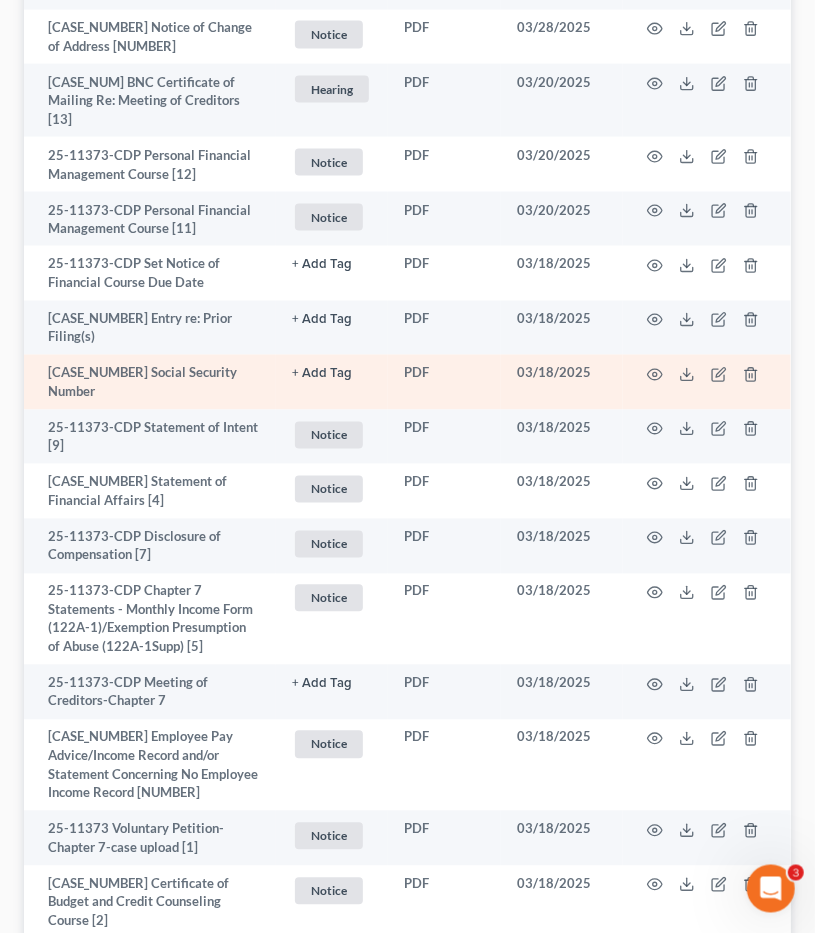 scroll, scrollTop: 1040, scrollLeft: 0, axis: vertical 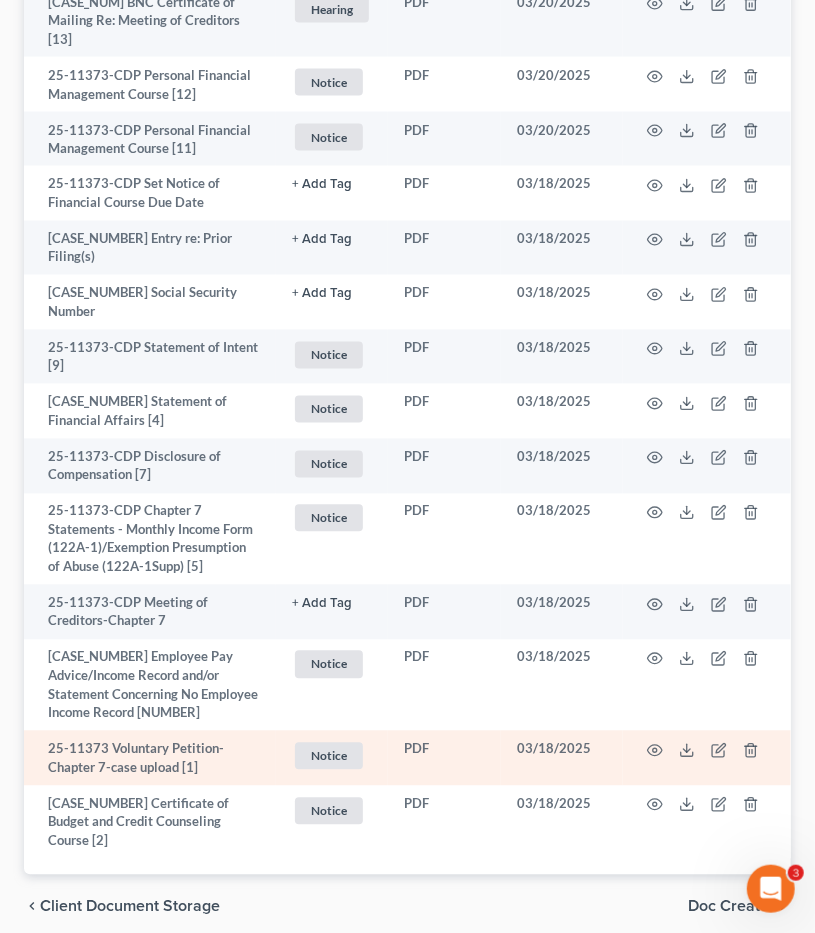 click at bounding box center (707, 758) 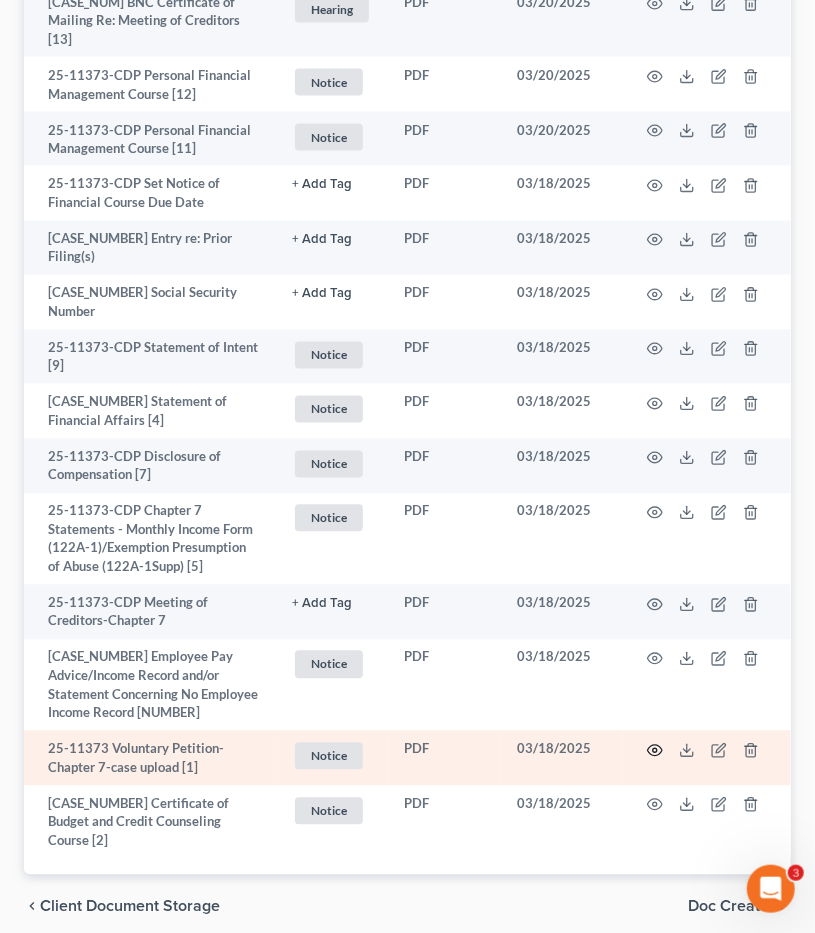 click 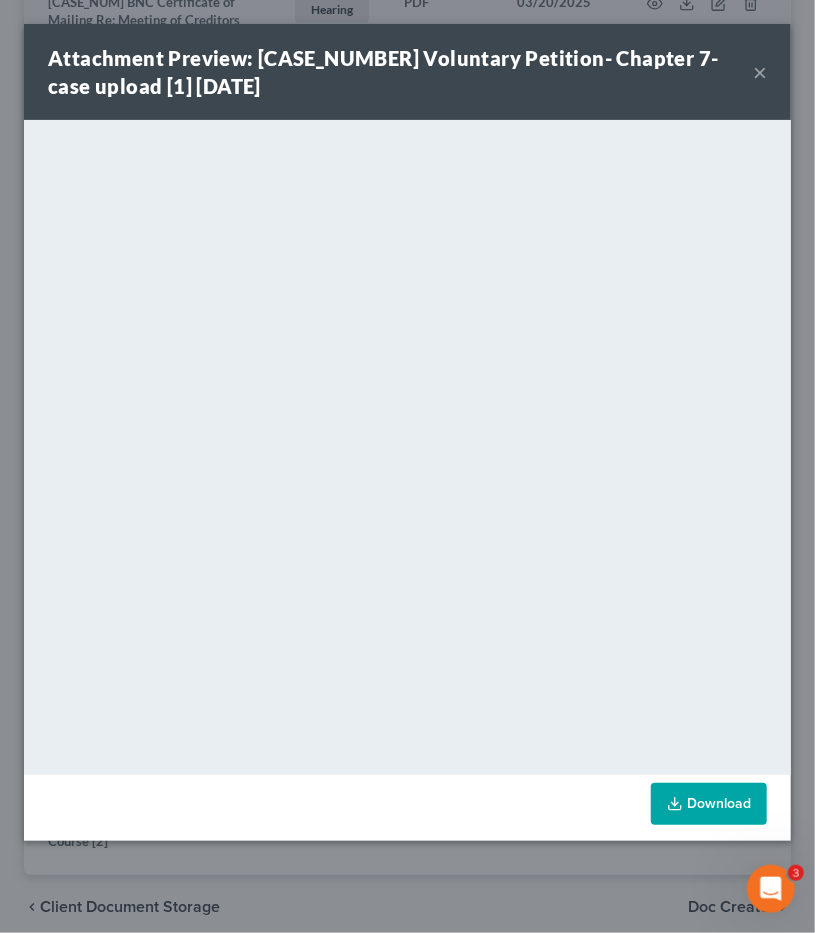 click on "×" at bounding box center (760, 72) 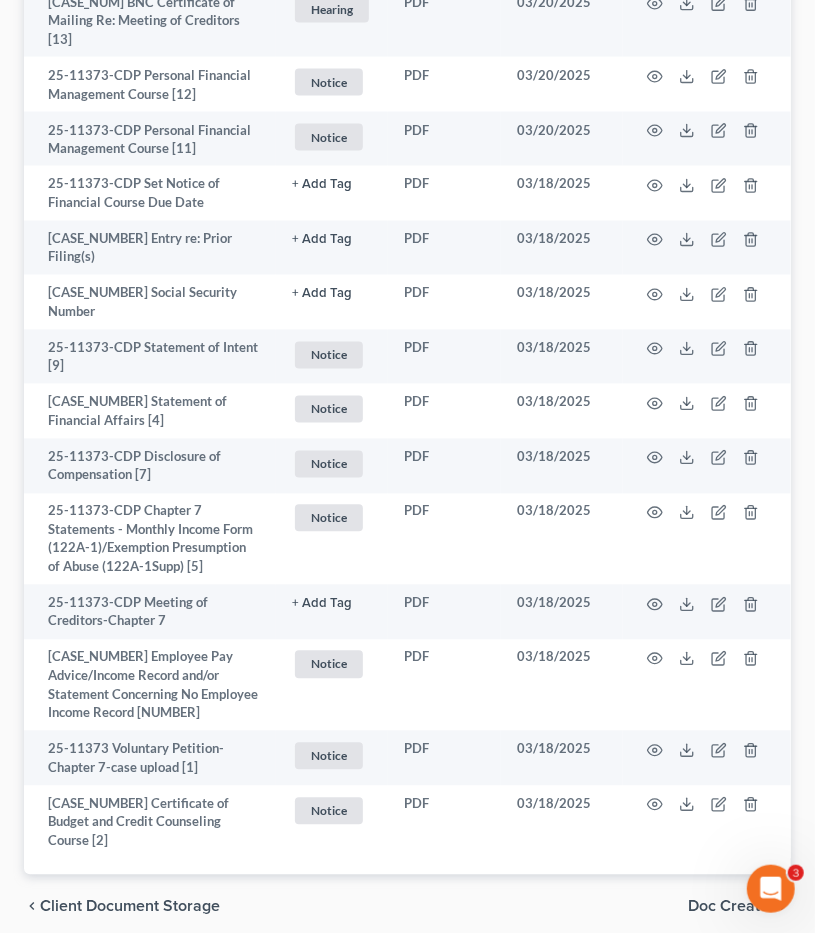 click on "Forms Library
Client Document Storage
PACER Notices
Doc Creator
Download History
PACER Notices
Batch Download
Add File
or drop files here
Attachment
unfold_more
expand_more
expand_less
TYPE unfold_more NONE Hearing License and Socail Notice Proof of Claim
Extension
unfold_more
expand_more
expand_less
Date Added
unfold_more
expand_more
expand_less
[CASE_NUMBER]  Docket Entry #[NUMBER] has been updated [18] Notice + Add Tag Notice × Select an option or create one Hearing License and Socail Notice Proof of Claim PDF [DATE] [CASE_NUMBER] Notice of Change of Address [18] Notice + Add Tag Notice × Select an option or create one Hearing License and Socail Notice Proof of Claim PDF [DATE] [CASE_NUMBER] BNC Certificate of Mailing Re: Order of Discharge [17] ×" at bounding box center [407, 100] 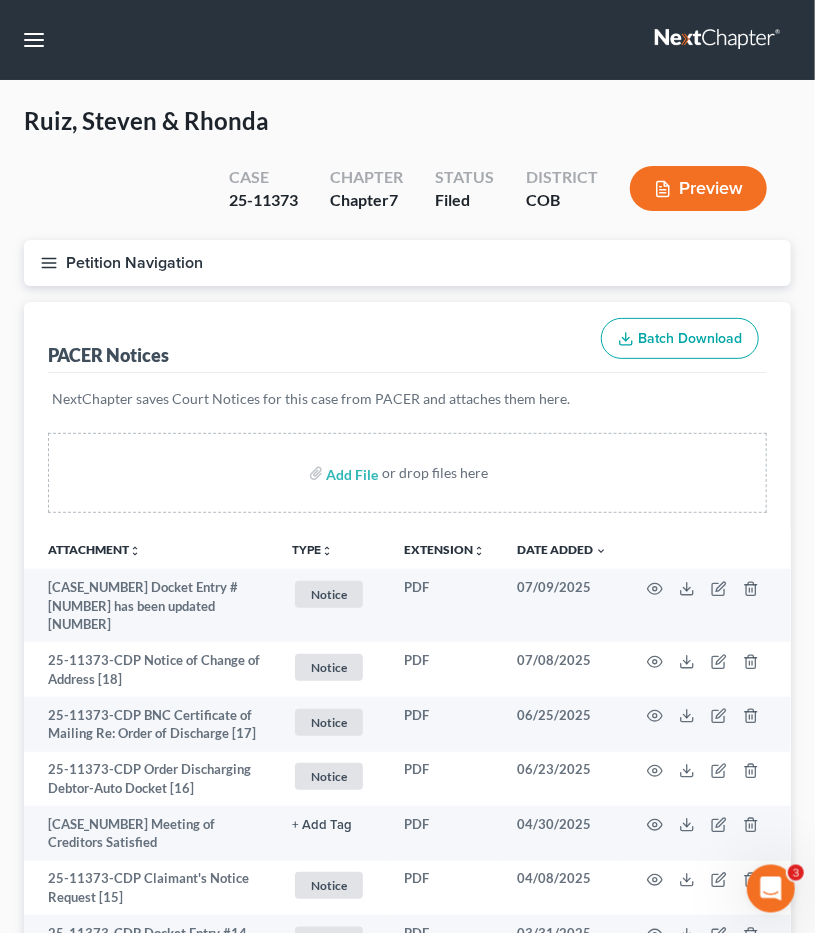 scroll, scrollTop: 0, scrollLeft: 0, axis: both 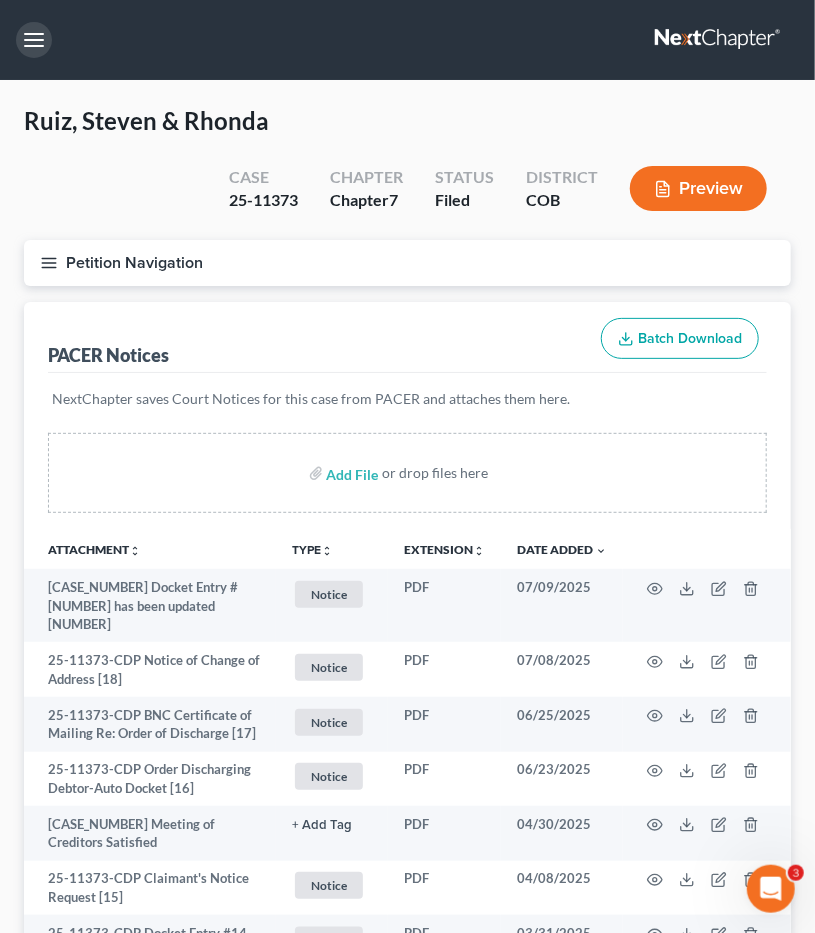 click at bounding box center (34, 40) 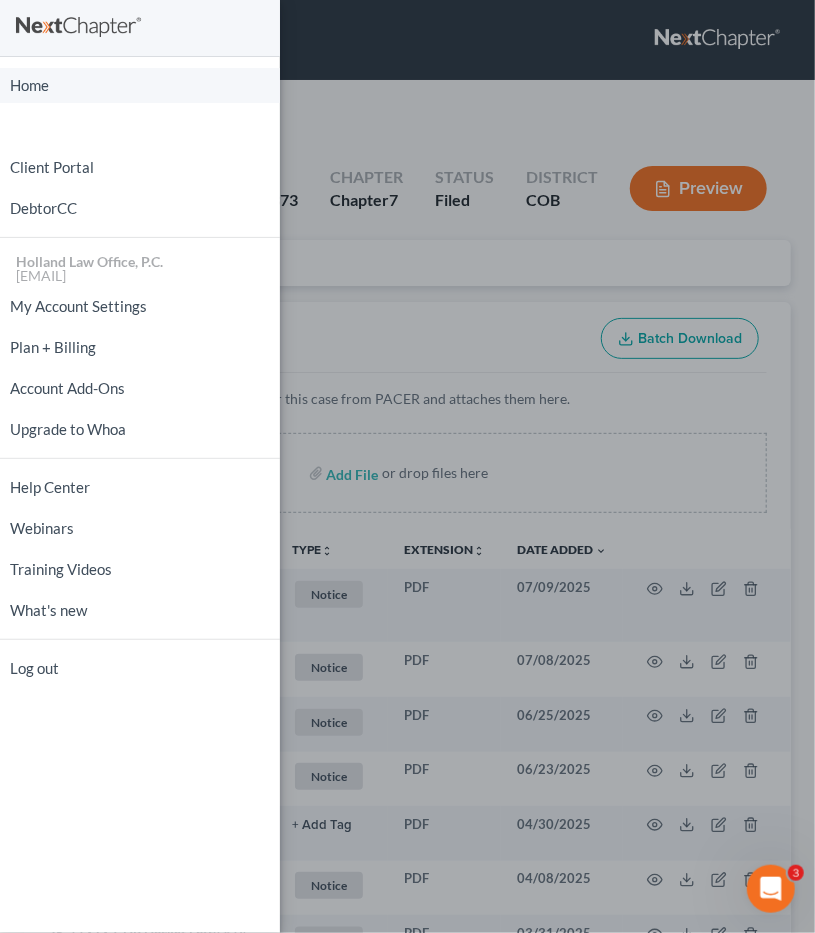 click on "Home" at bounding box center [140, 85] 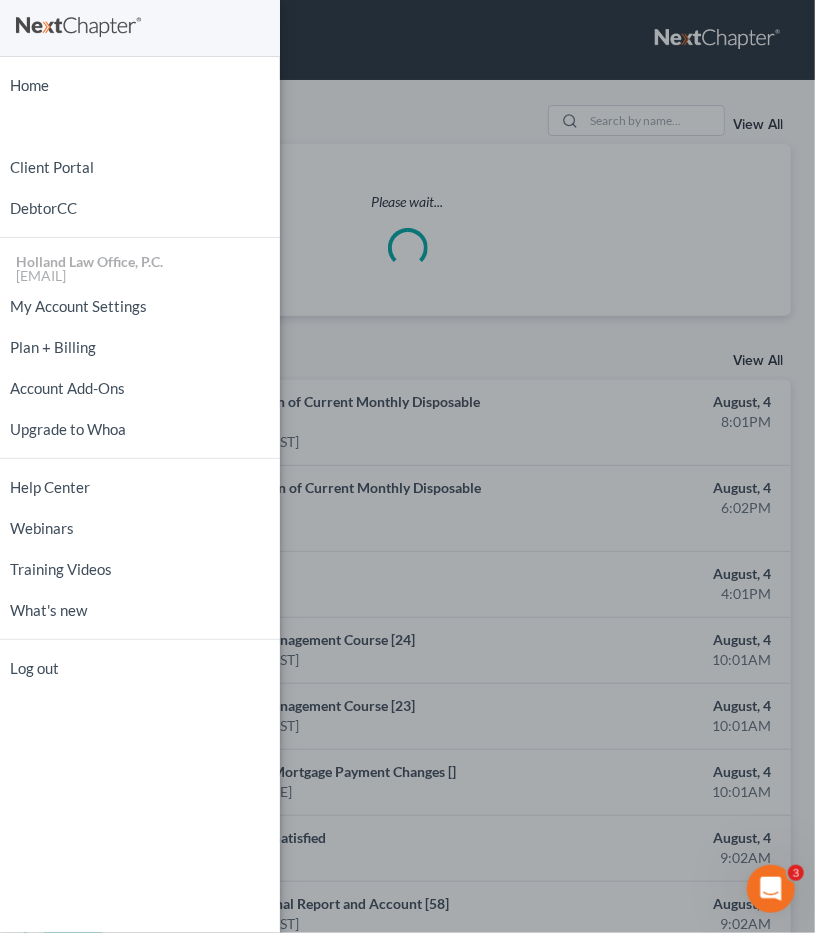 click on "Home New Case Client Portal DebtorCC Holland Law Office, P.C. [EMAIL] My Account Settings Plan + Billing Account Add-Ons Upgrade to Whoa Help Center Webinars Training Videos What's new Log out" at bounding box center [407, 466] 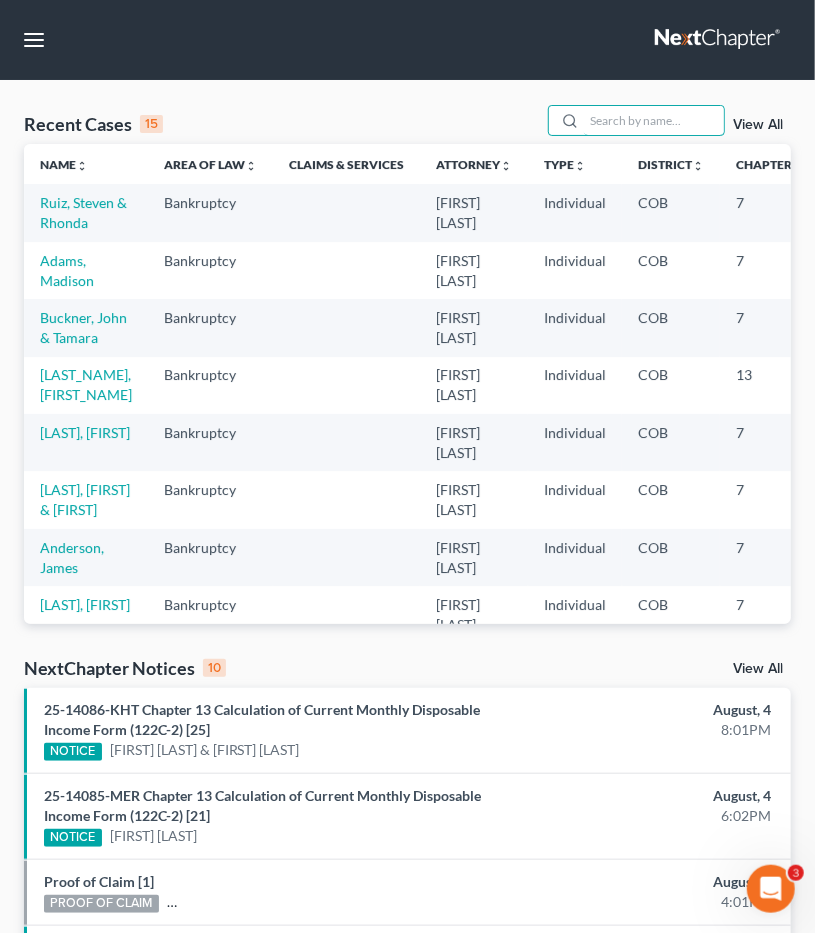 click at bounding box center [654, 120] 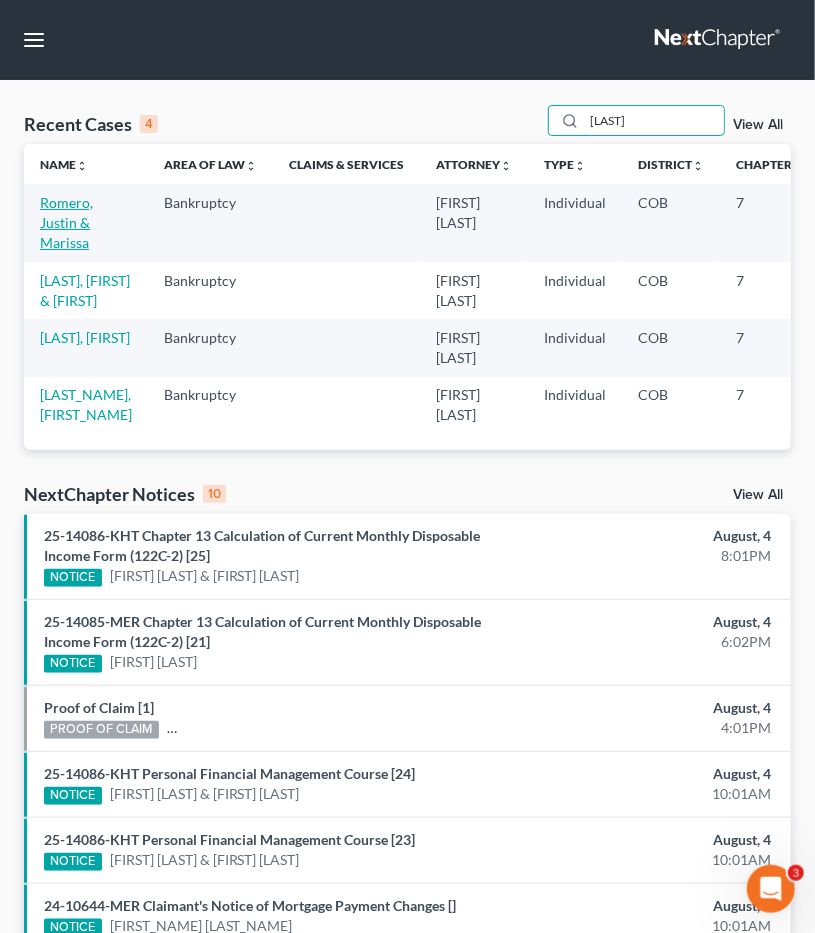 type on "[LAST]" 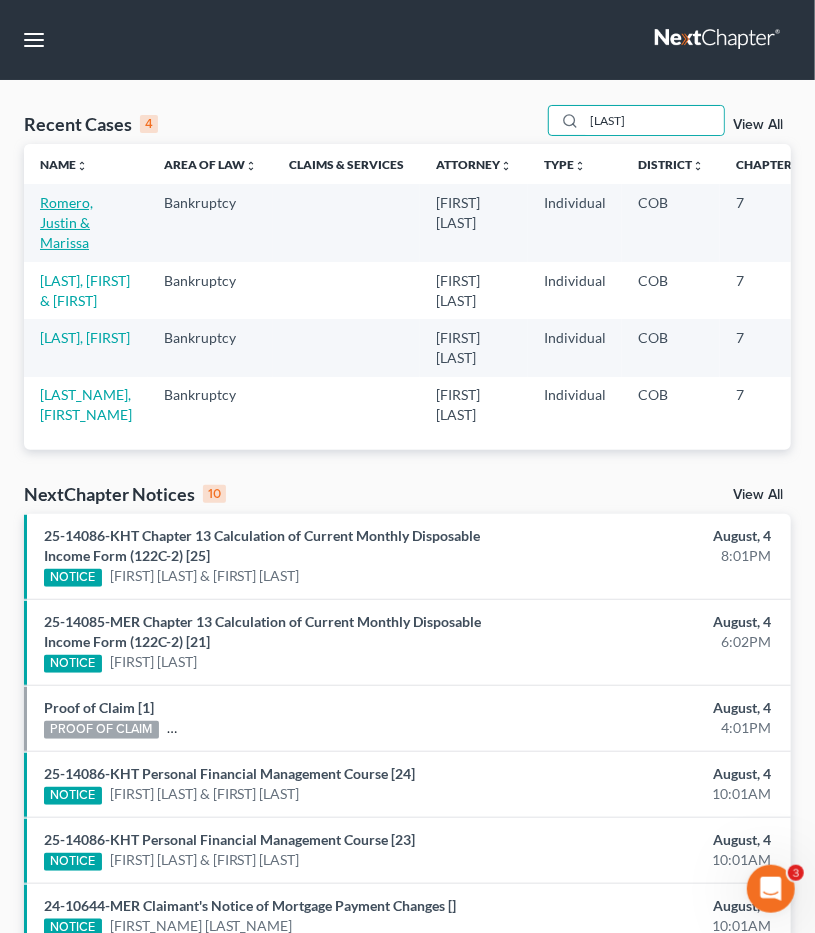 click on "Romero, Justin & Marissa" at bounding box center [66, 222] 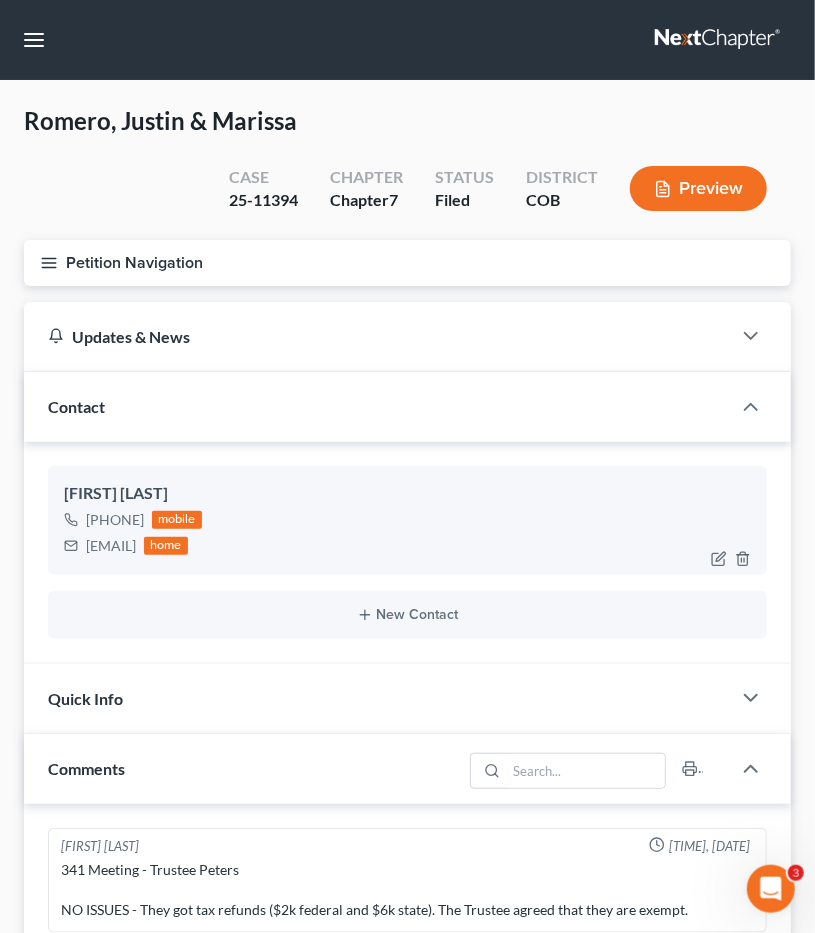 drag, startPoint x: 241, startPoint y: 549, endPoint x: 97, endPoint y: 541, distance: 144.22205 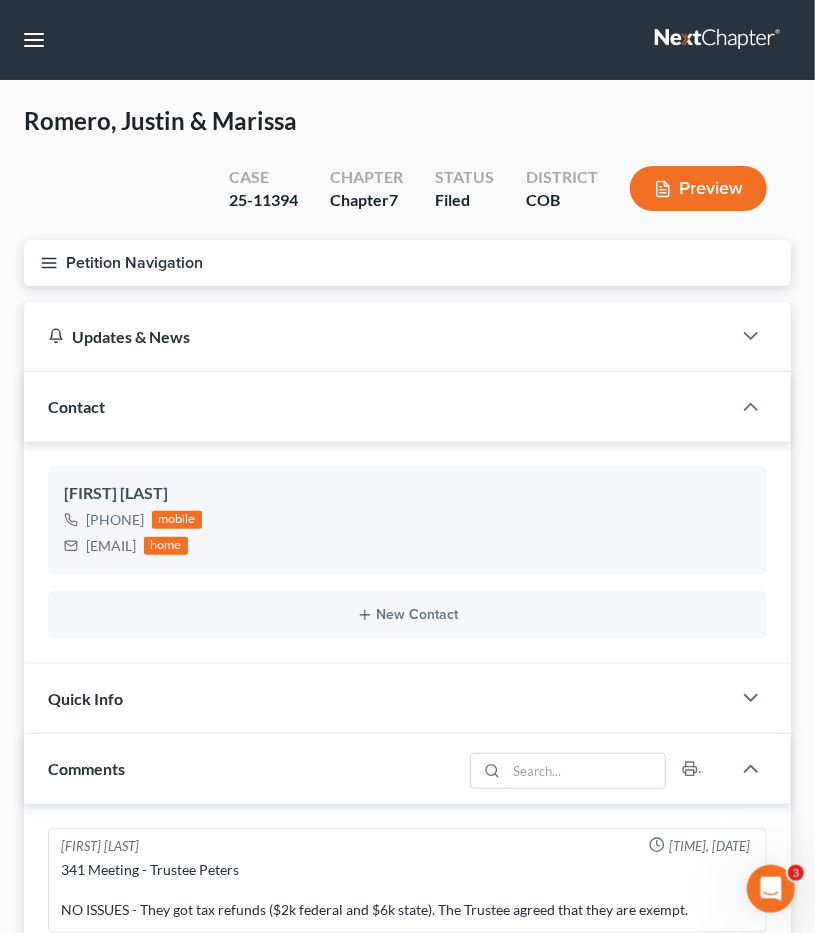 click on "Petition Navigation" at bounding box center [407, 263] 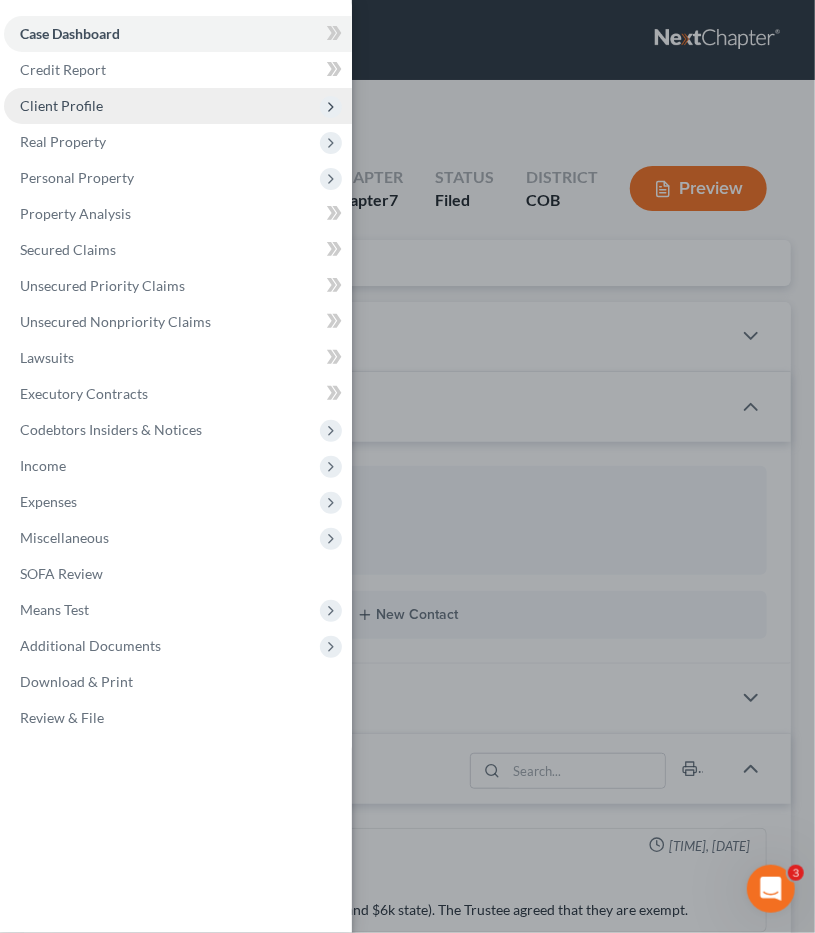 click on "Client Profile" at bounding box center [178, 106] 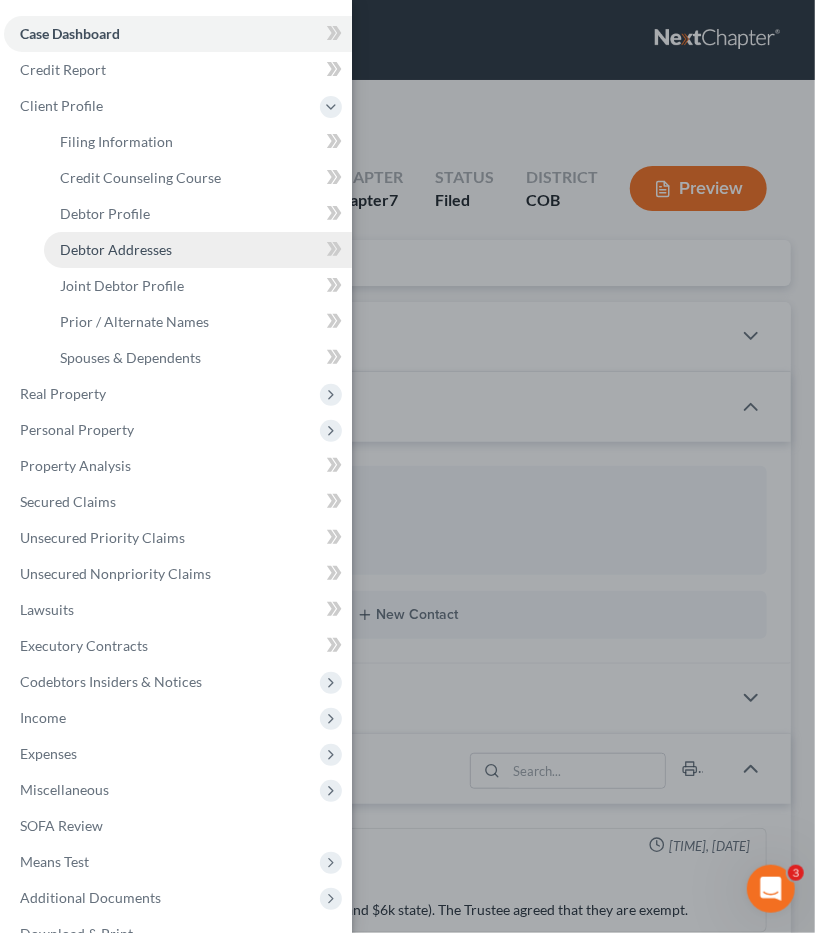 click on "Debtor Addresses" at bounding box center (116, 249) 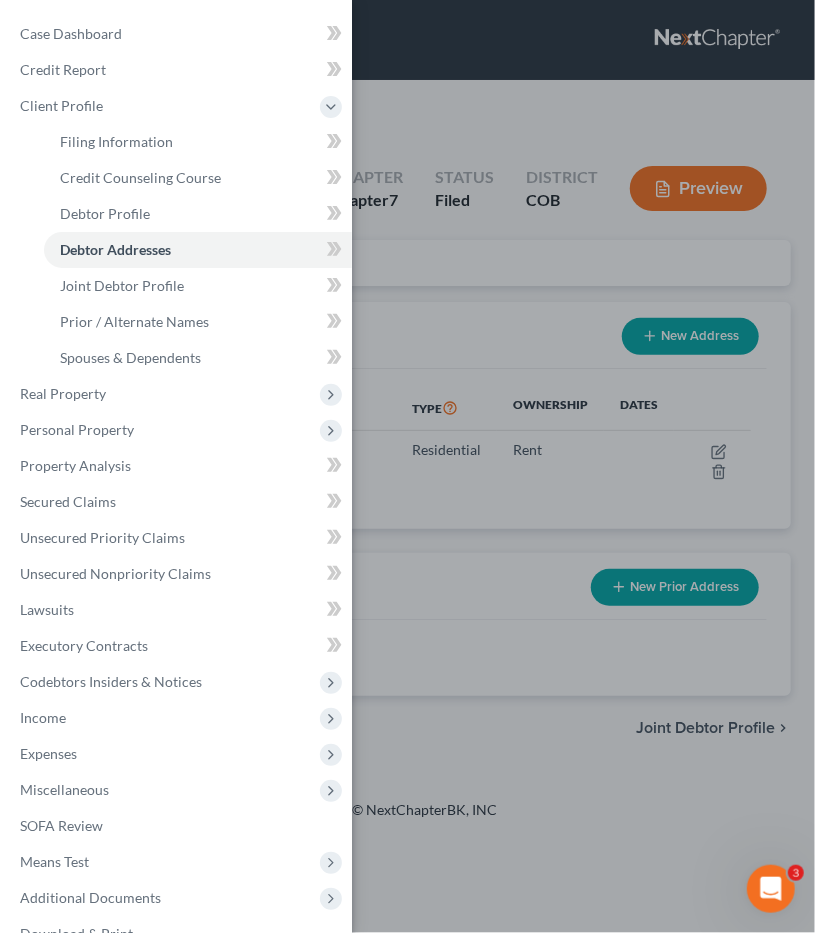 click on "Case Dashboard
Payments
Invoices
Payments
Payments
Credit Report
Client Profile" at bounding box center [407, 466] 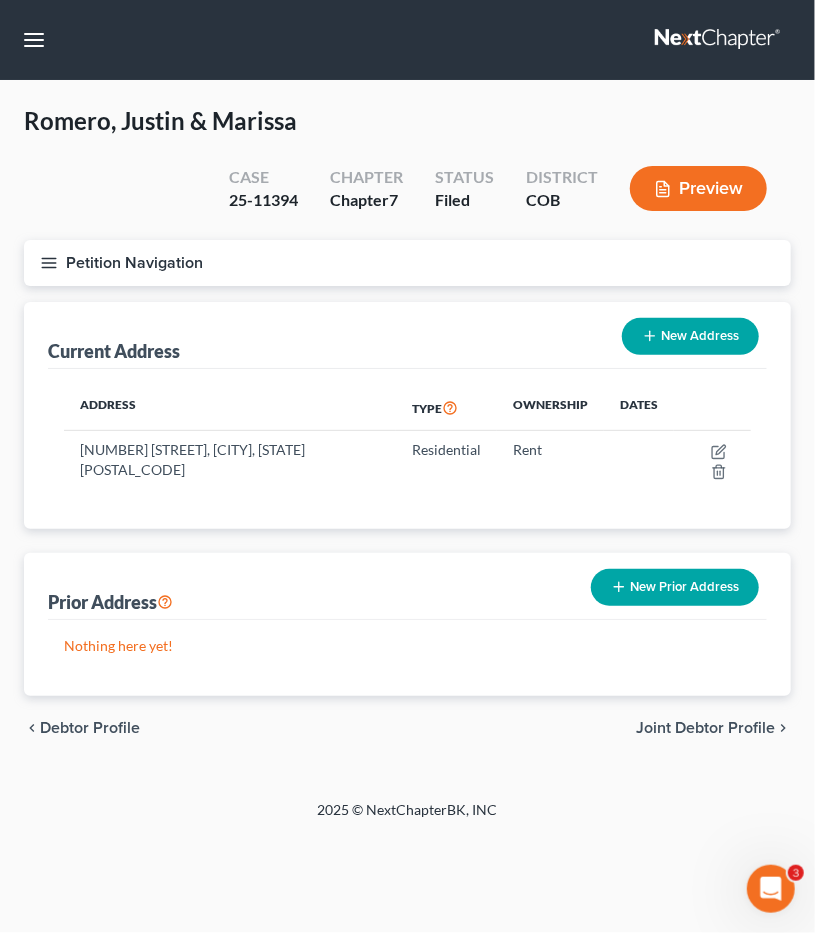 click on "Petition Navigation" at bounding box center [407, 263] 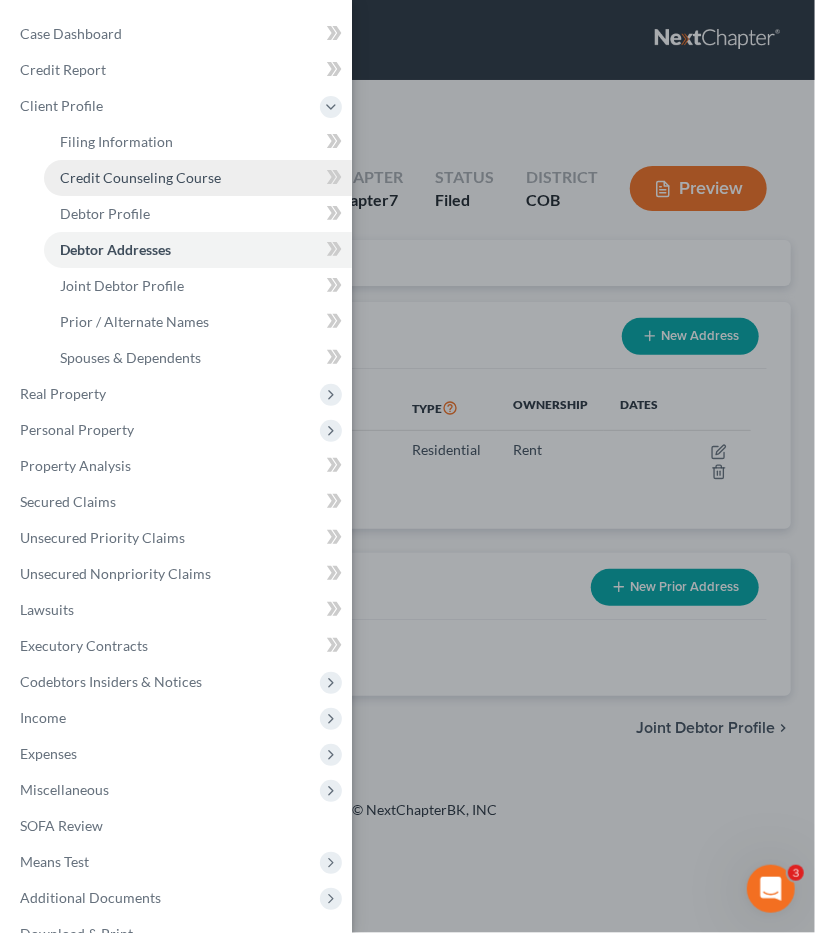 click on "Credit Counseling Course" at bounding box center (140, 177) 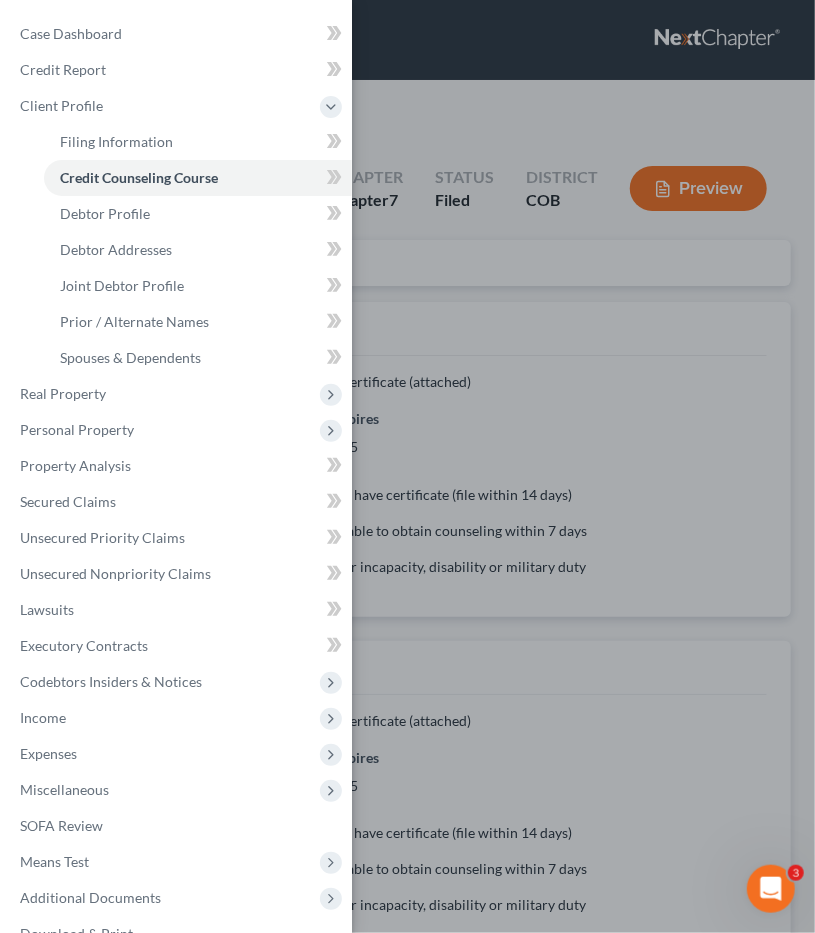 click on "Case Dashboard
Payments
Invoices
Payments
Payments
Credit Report
Client Profile" at bounding box center (407, 466) 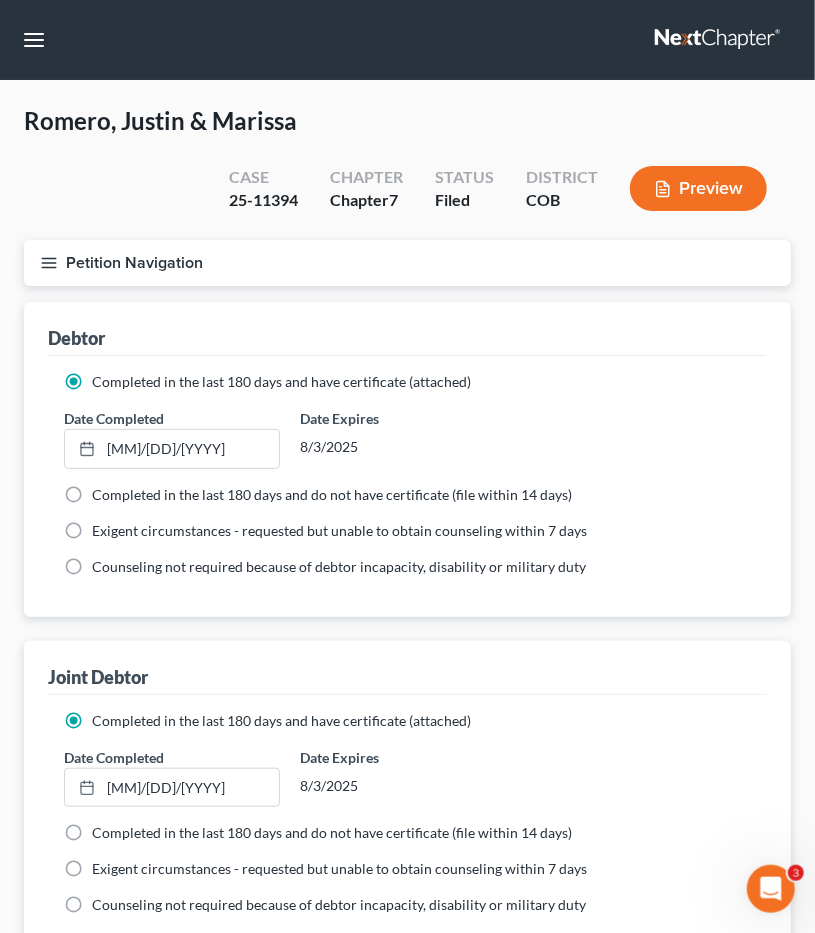 click on "Petition Navigation" at bounding box center [407, 263] 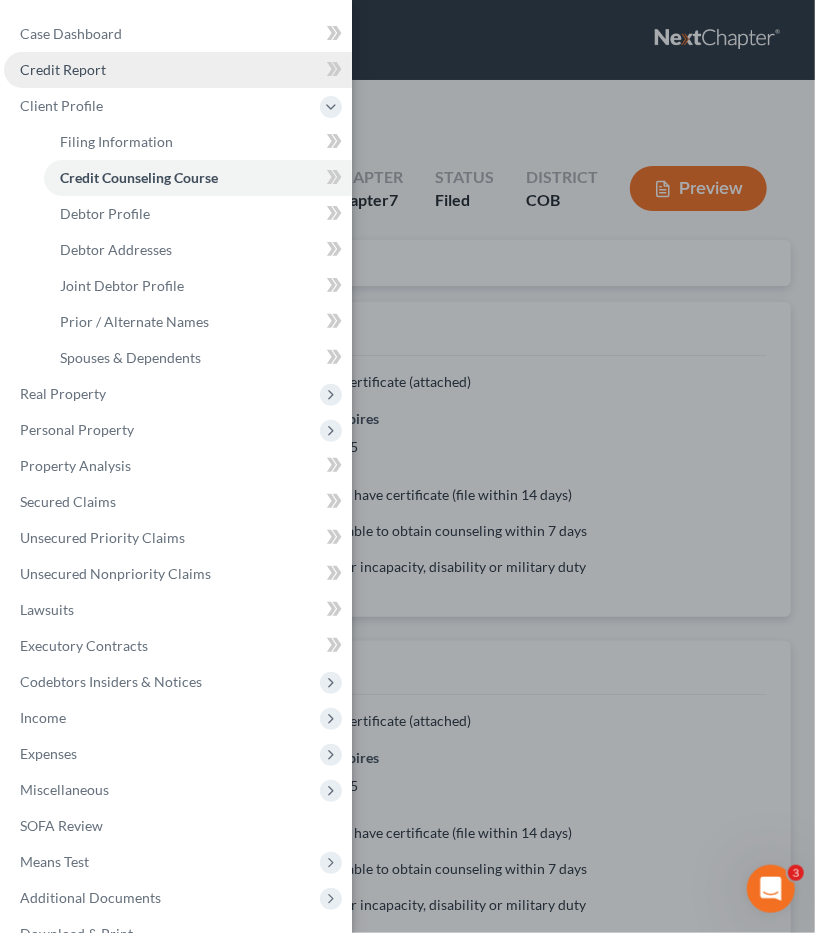 click on "Credit Report" at bounding box center [178, 70] 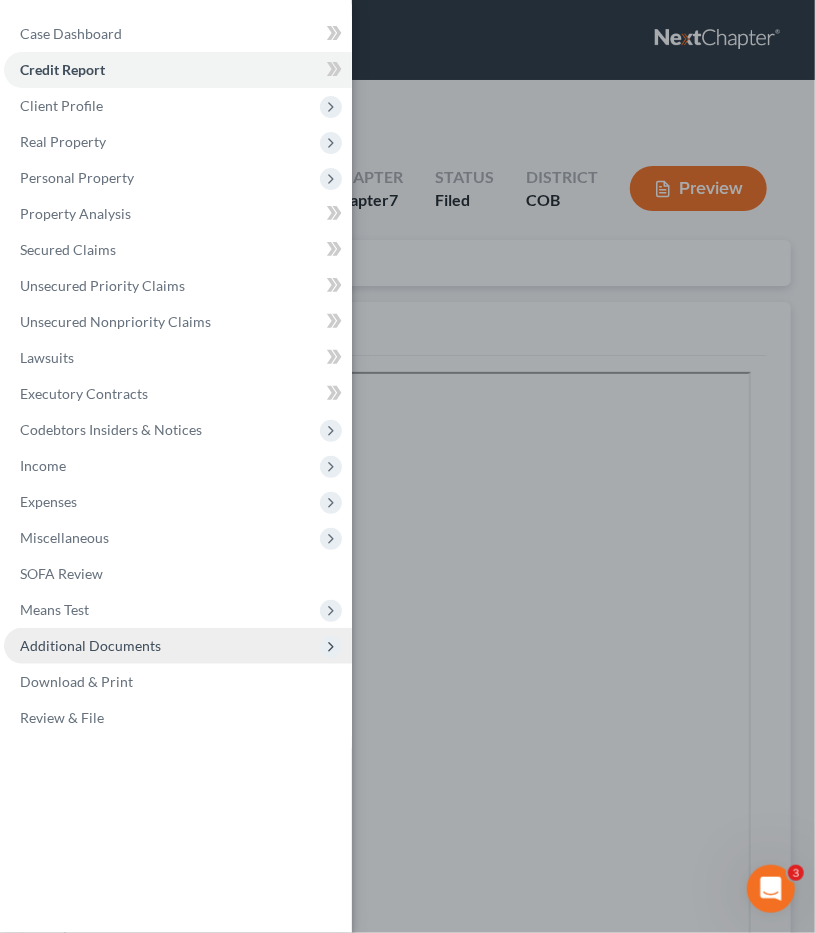 click on "Additional Documents" at bounding box center (178, 646) 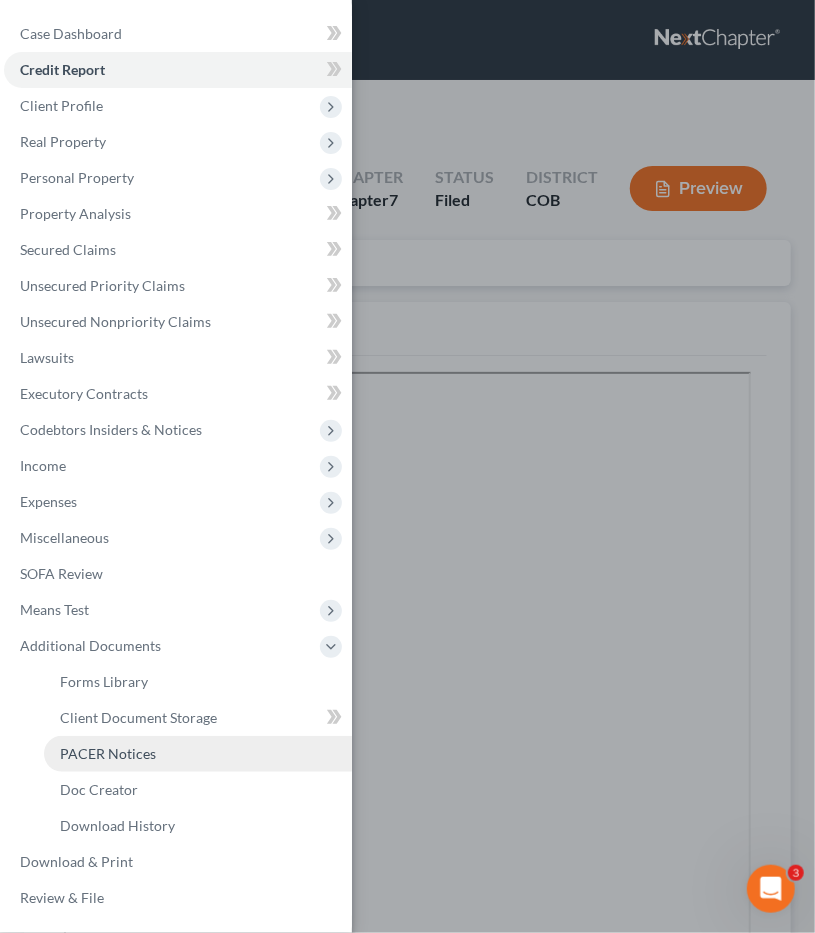 click on "PACER Notices" at bounding box center [198, 754] 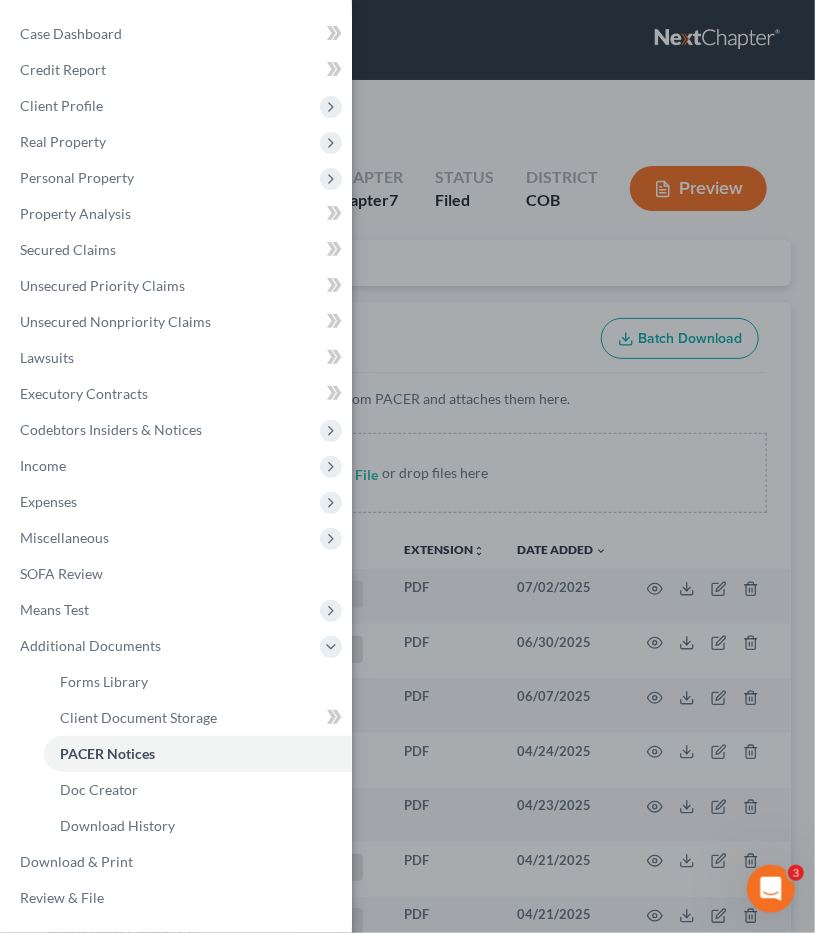 click on "Case Dashboard
Payments
Invoices
Payments
Payments
Credit Report
Client Profile" at bounding box center (407, 466) 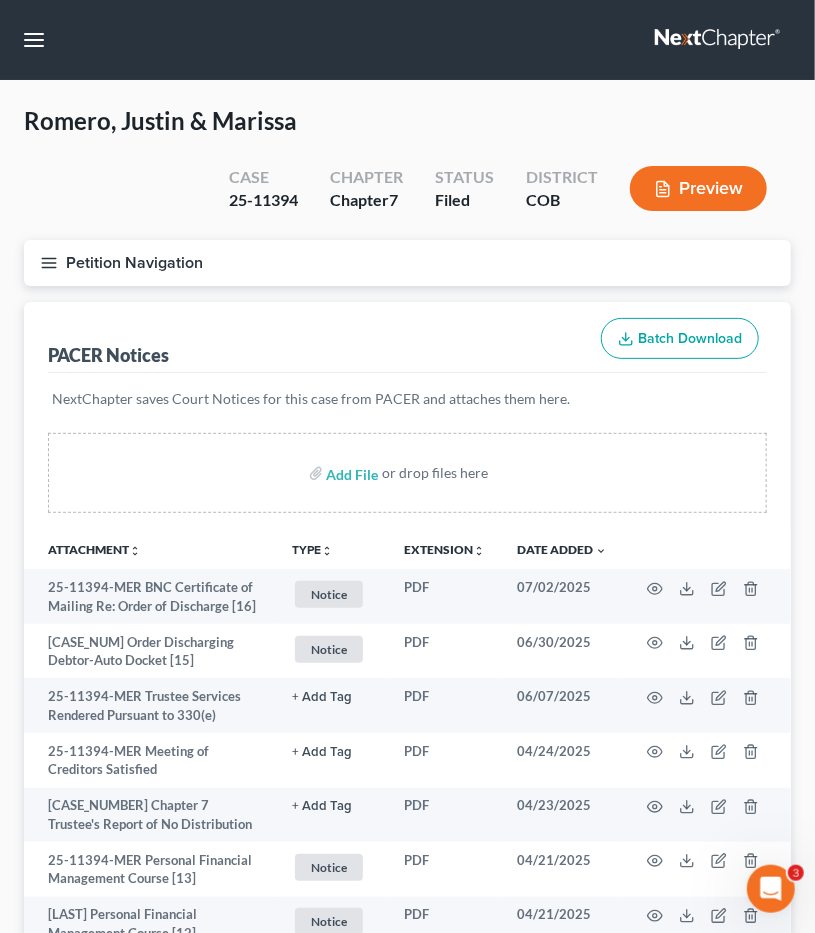 type 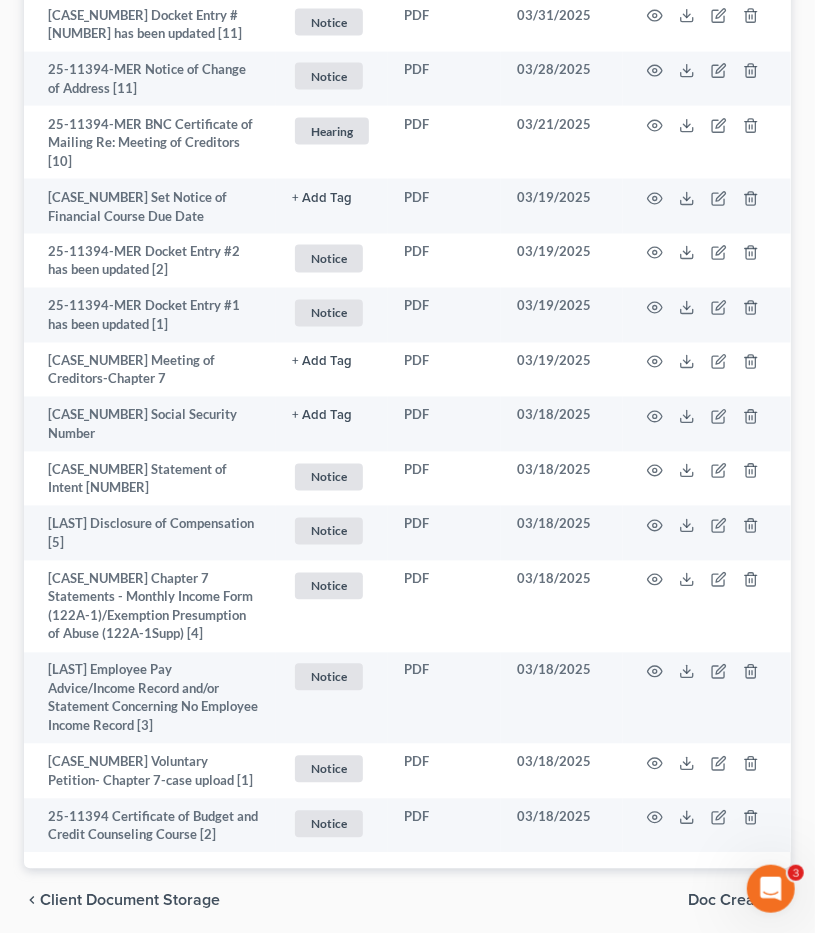 scroll, scrollTop: 902, scrollLeft: 0, axis: vertical 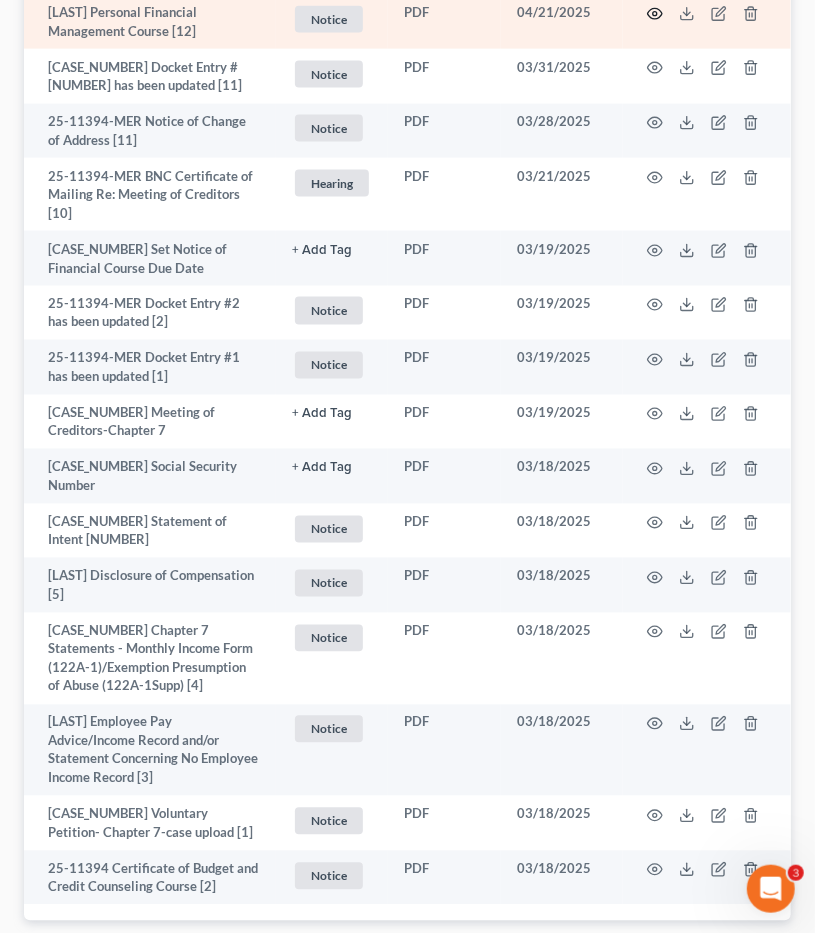 click 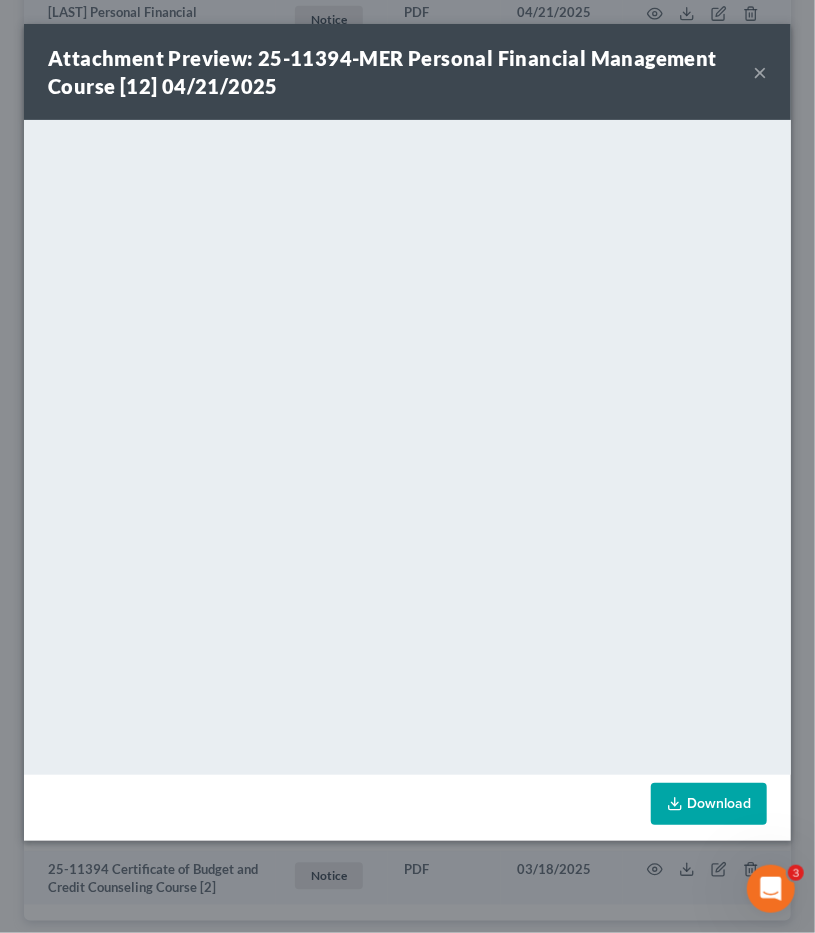 click on "×" at bounding box center [760, 72] 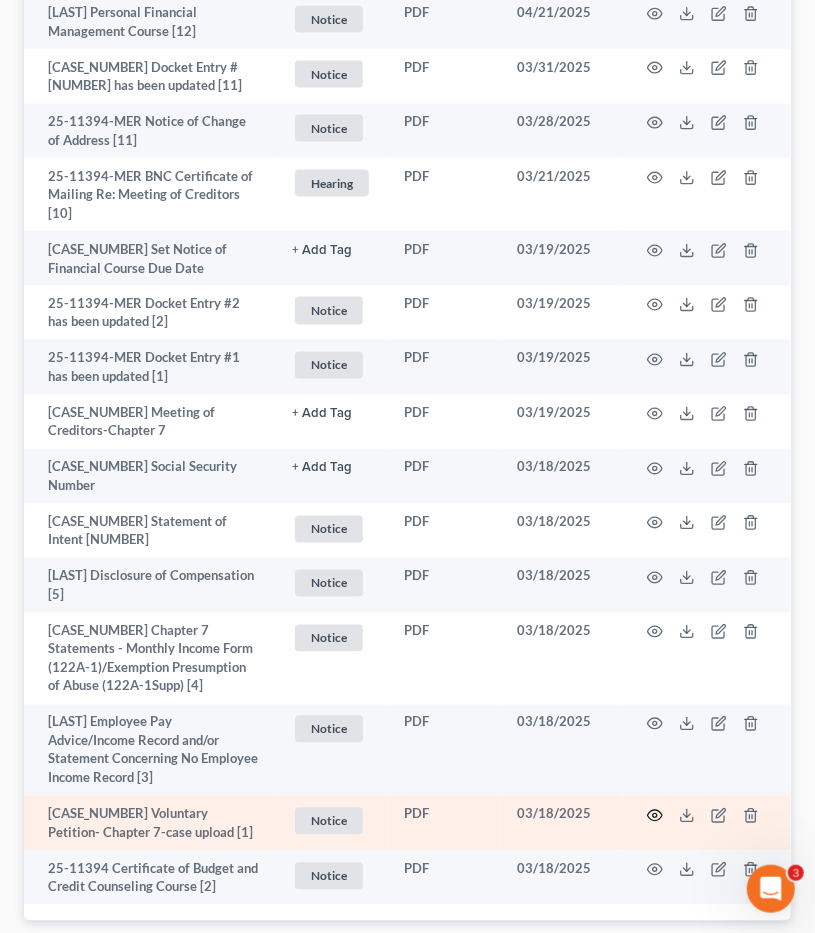 click 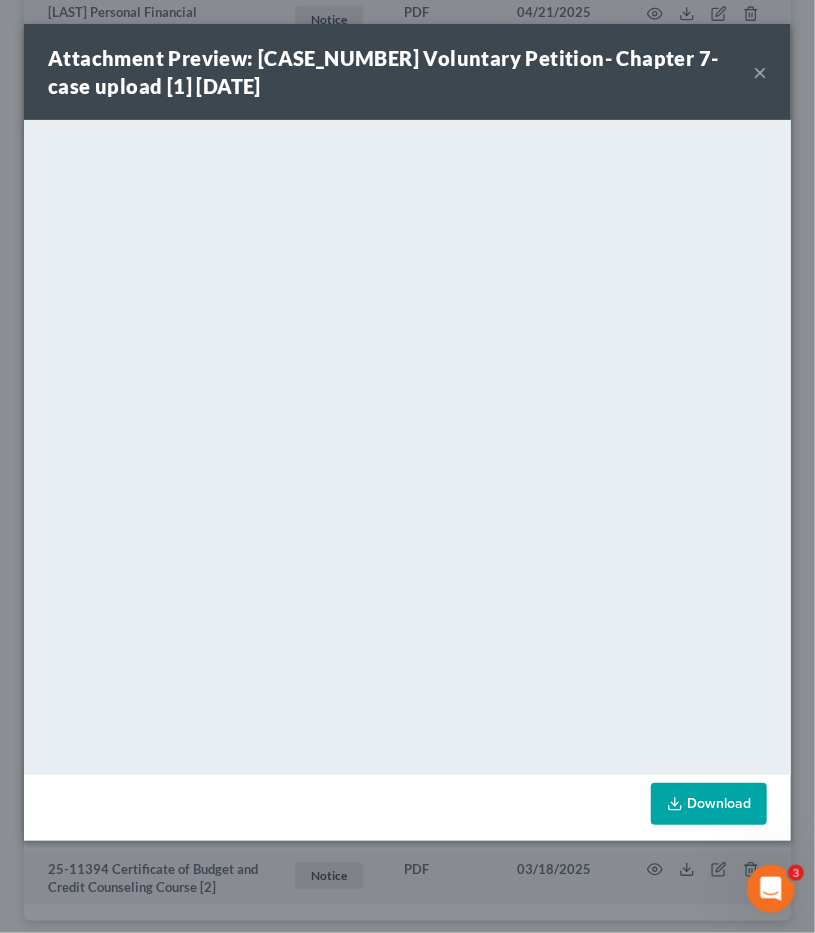 click on "×" at bounding box center (760, 72) 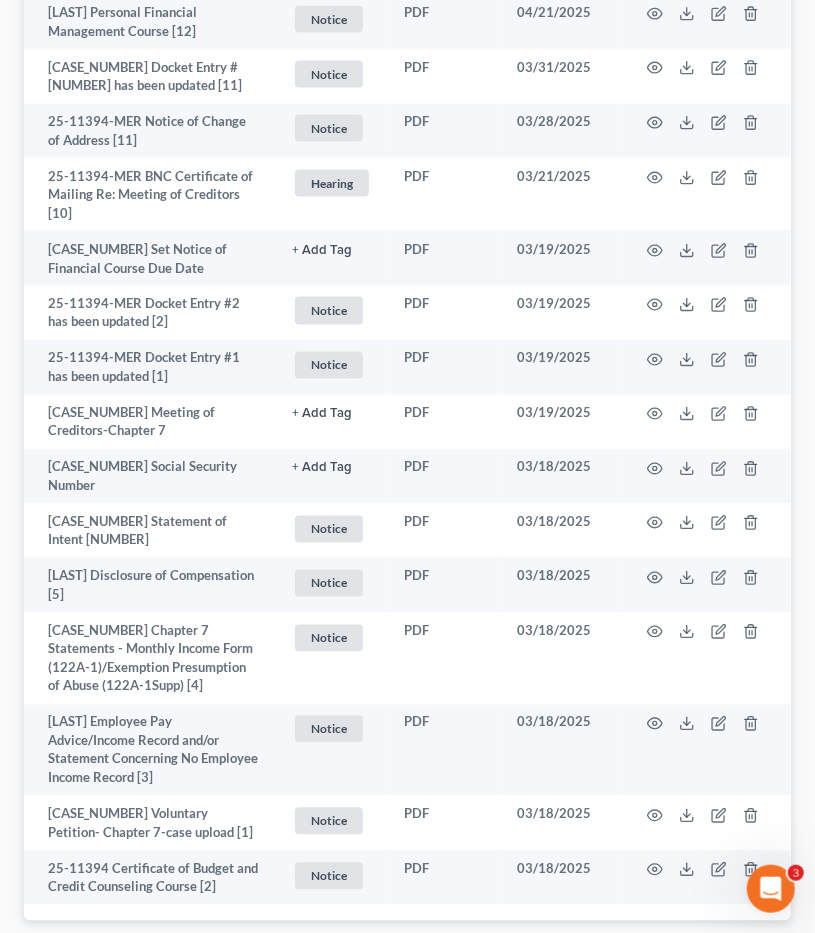 click on "25-11394-MER BNC Certificate of Mailing Re: Order of Discharge [NUMBER] Notice + AddTagNotice × Select an option or create one Hearing License and Socail Notice Proof of Claim PDF [MM]/[DD]/[YYYY] 25-11394-MER Order Discharging Debtor-AutoDocket [NUMBER] Notice + AddTagNotice × Select an option or create one Hearing License and Socail Notice Proof of Claim PDF [MM]/[DD]/[YYYY] + AddTagSelect an option or create one Notice" at bounding box center (407, 193) 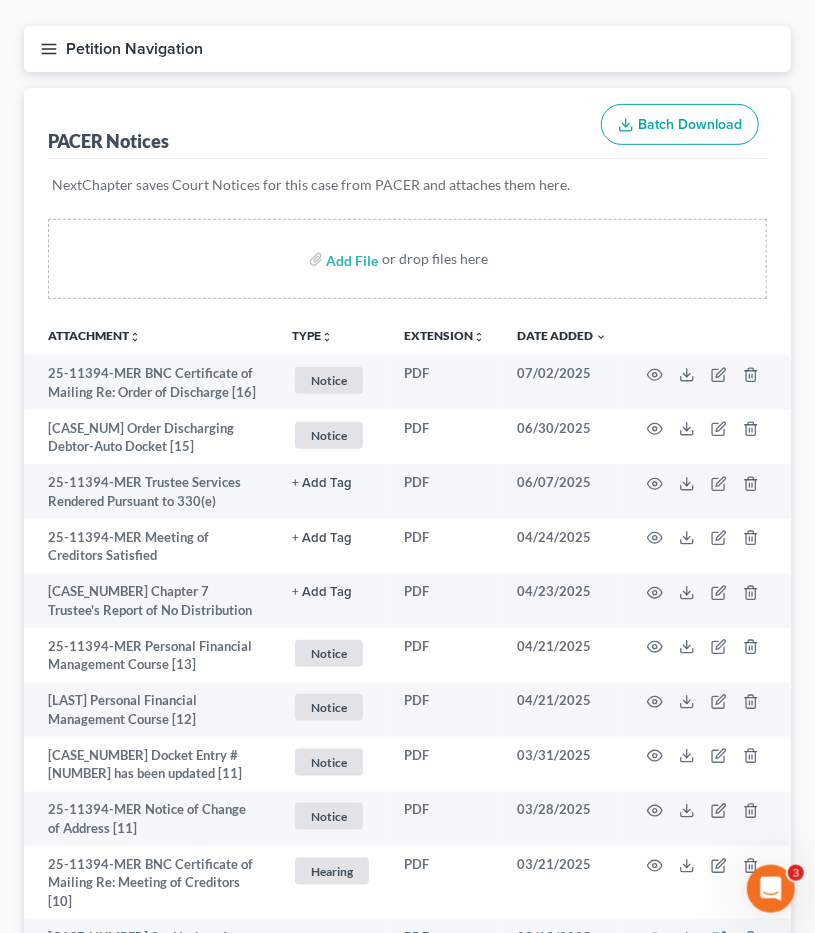 scroll, scrollTop: 0, scrollLeft: 0, axis: both 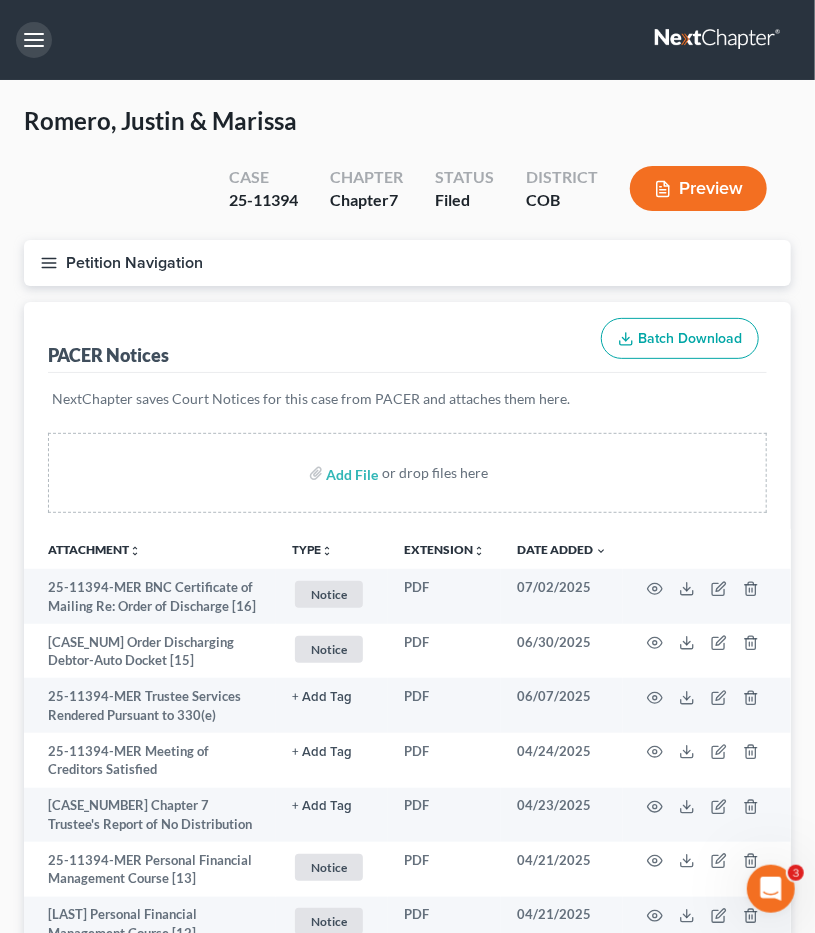 click at bounding box center [34, 40] 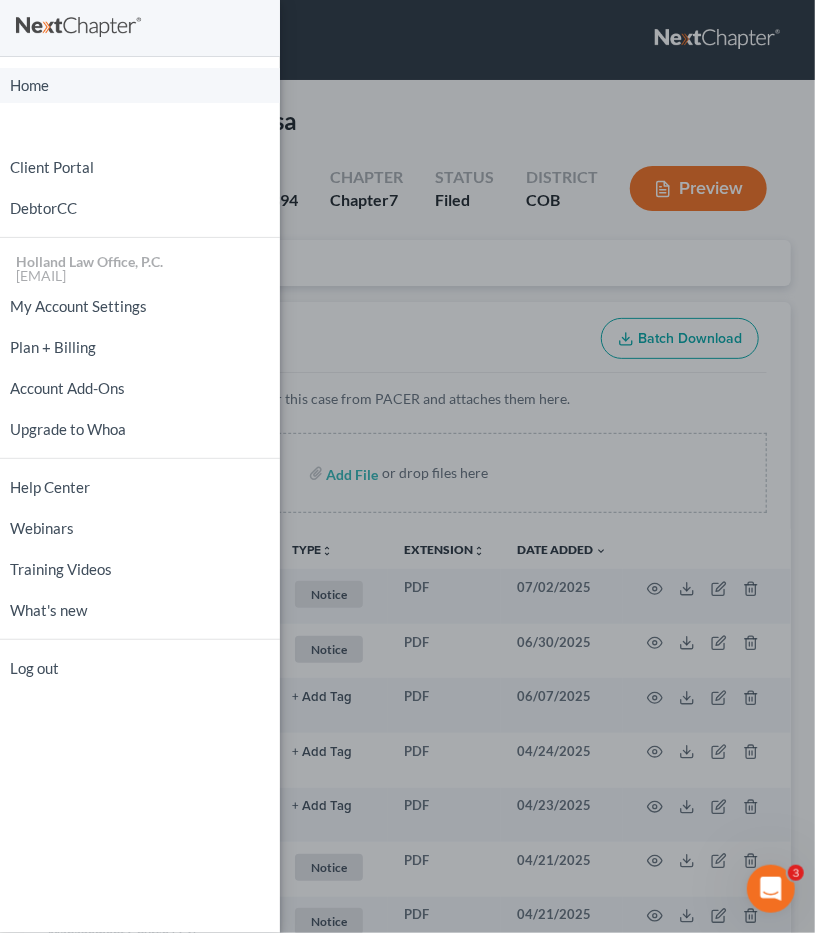 click on "Home" at bounding box center (140, 85) 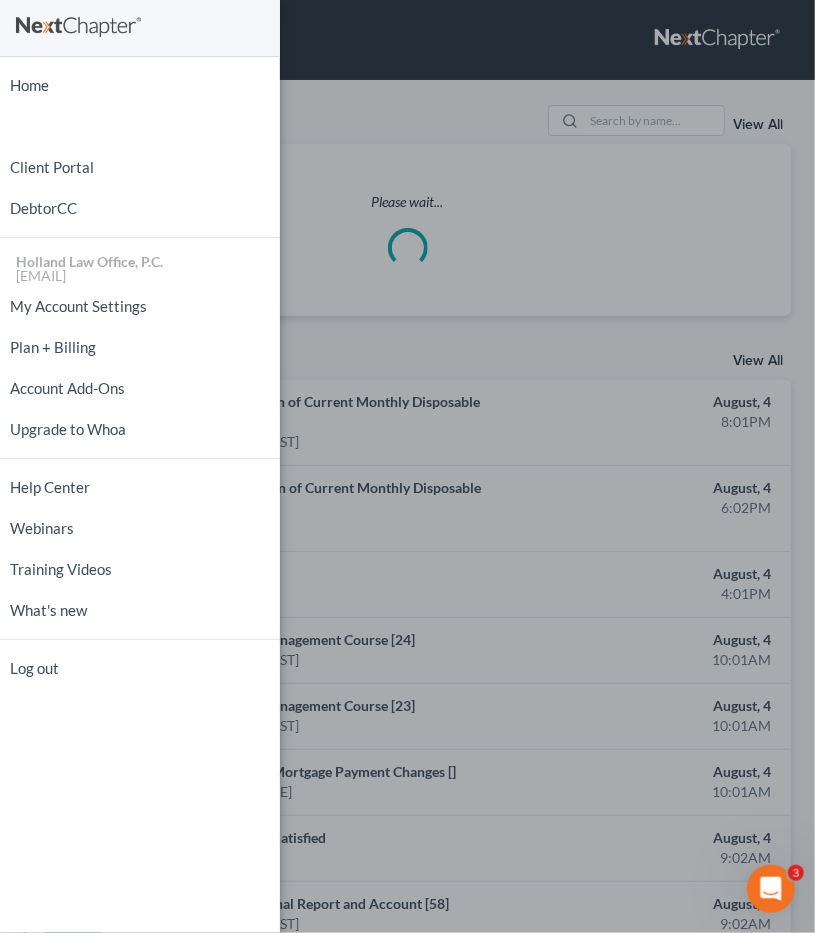 click on "Home New Case Client Portal DebtorCC Holland Law Office, P.C. [EMAIL] My Account Settings Plan + Billing Account Add-Ons Upgrade to Whoa Help Center Webinars Training Videos What's new Log out" at bounding box center [407, 466] 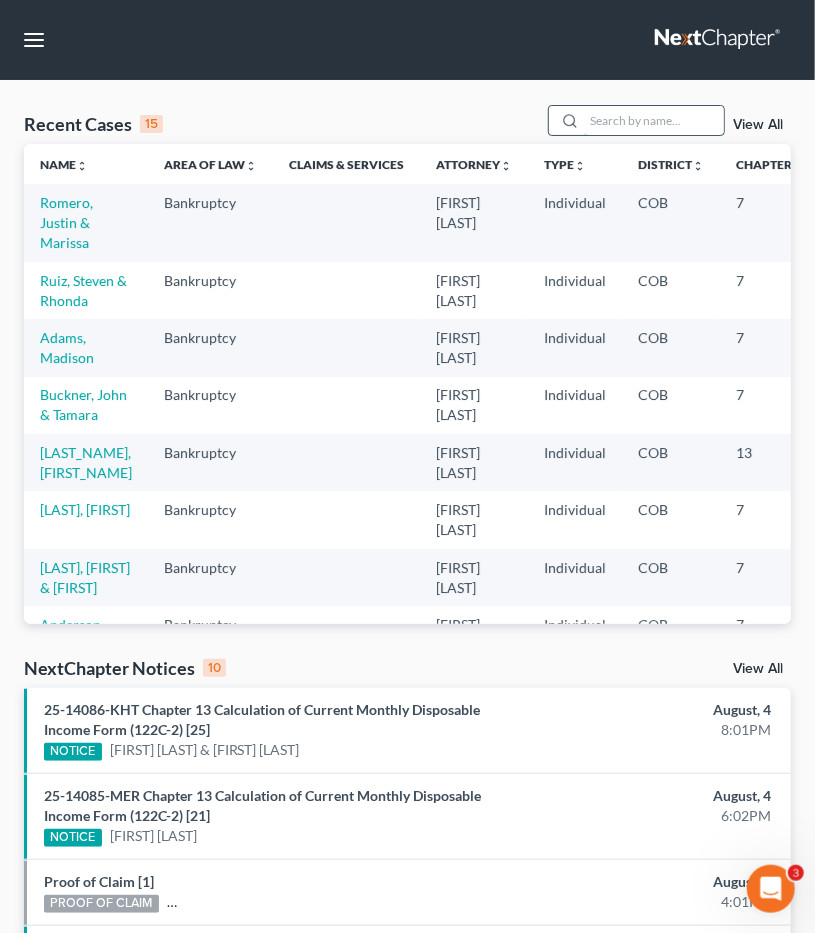 click at bounding box center [654, 120] 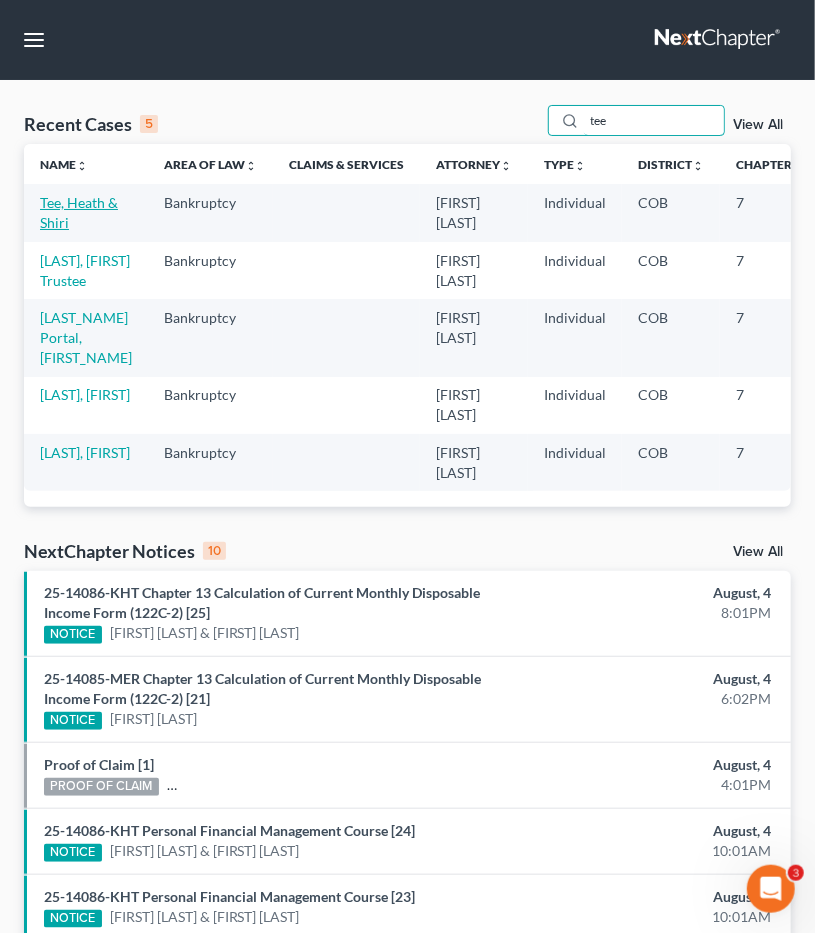 type on "tee" 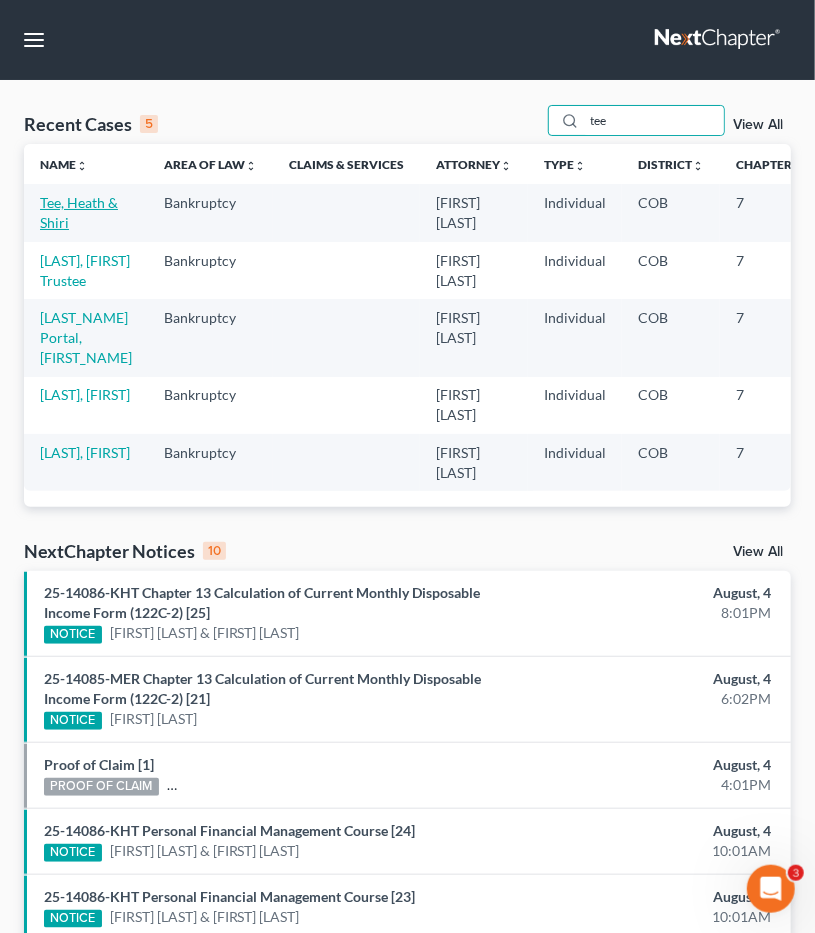 click on "Tee, Heath & Shiri" at bounding box center (79, 212) 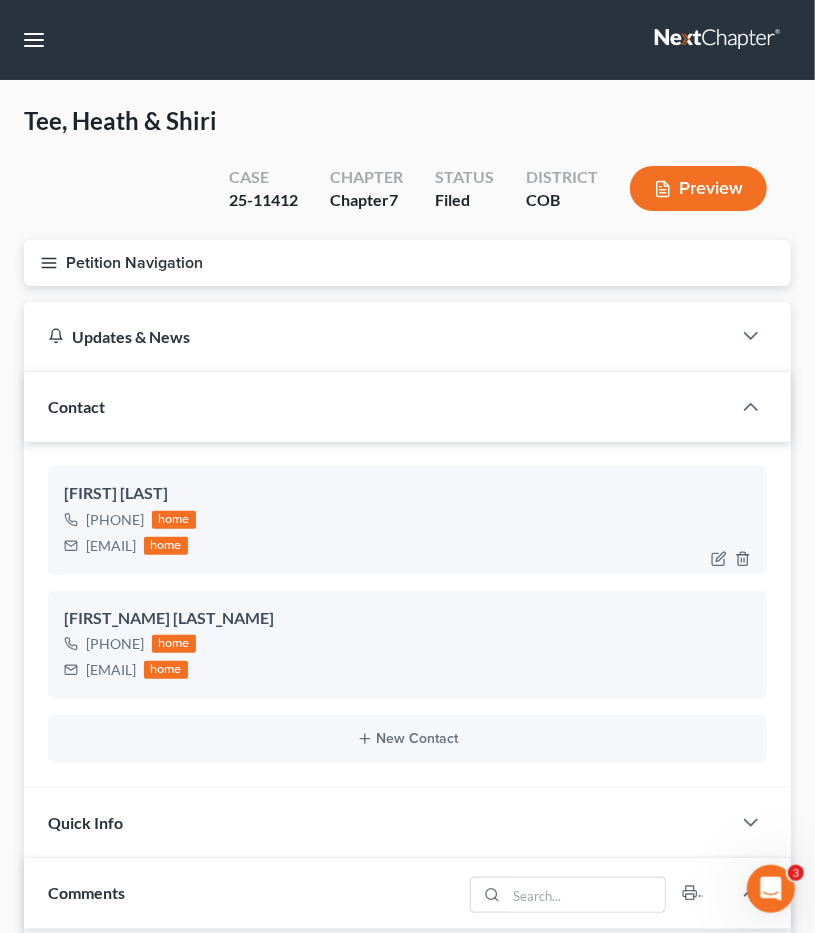 scroll, scrollTop: 935, scrollLeft: 0, axis: vertical 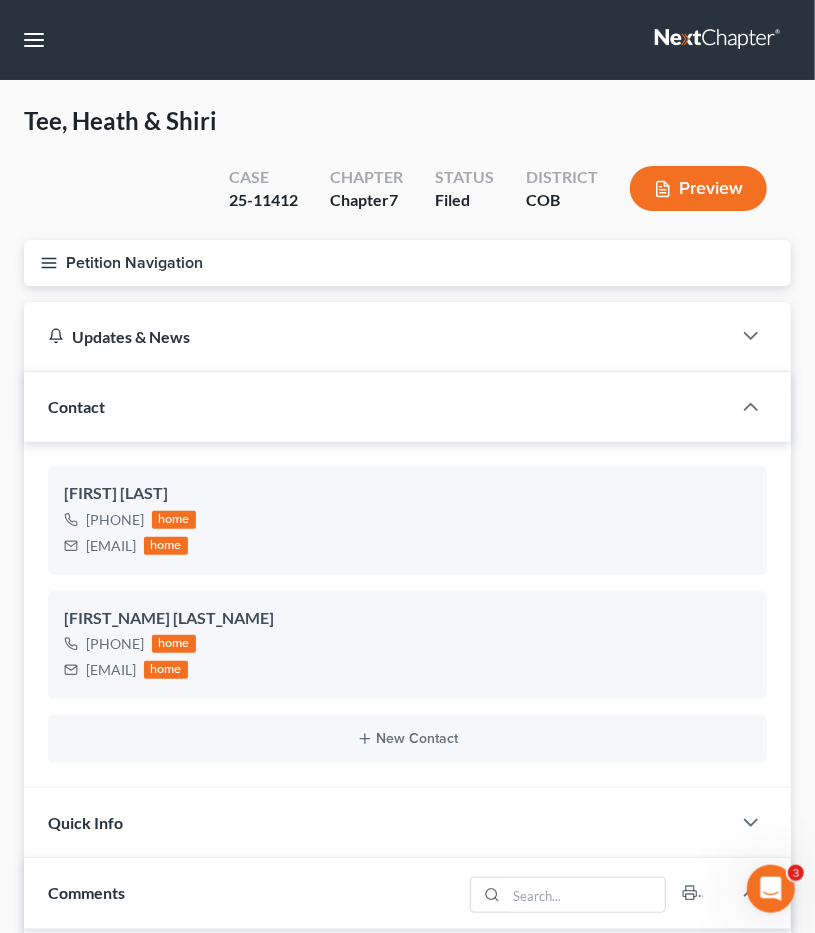 click on "Petition Navigation" at bounding box center [407, 263] 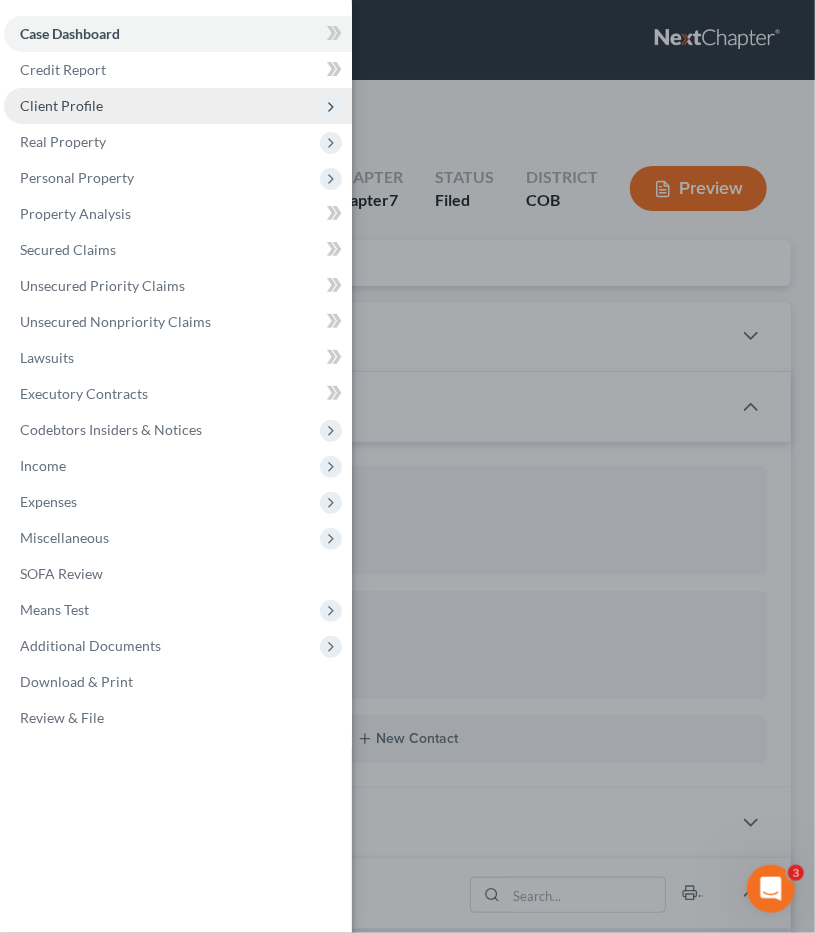 click on "Client Profile" at bounding box center (61, 105) 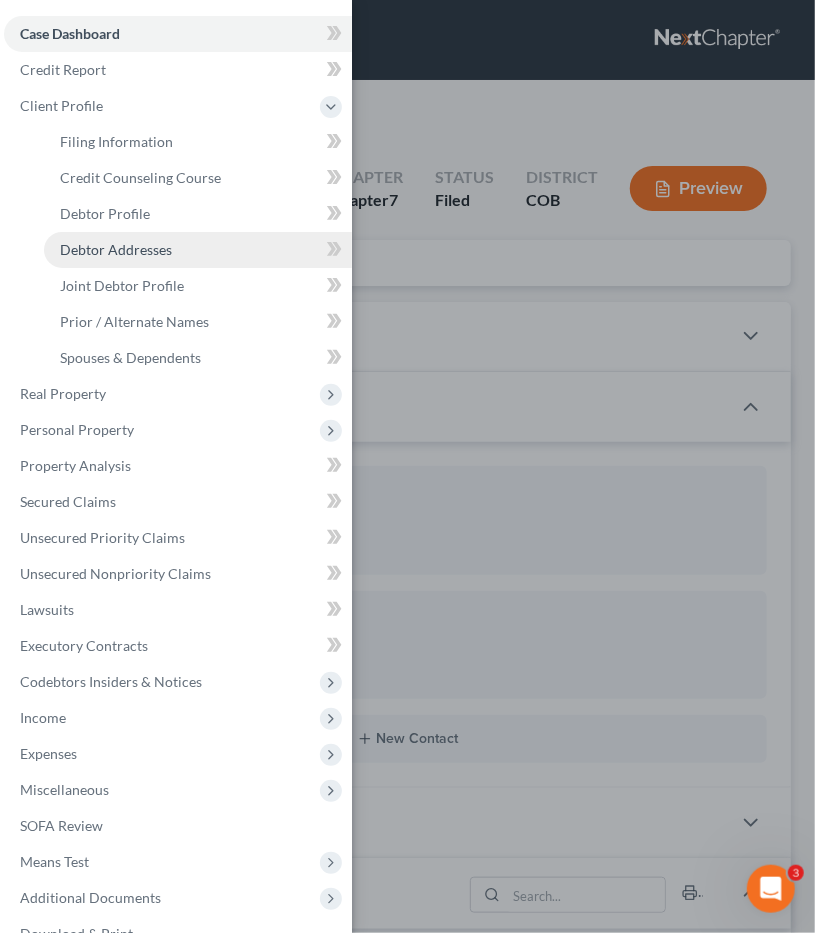 click on "Debtor Addresses" at bounding box center [198, 250] 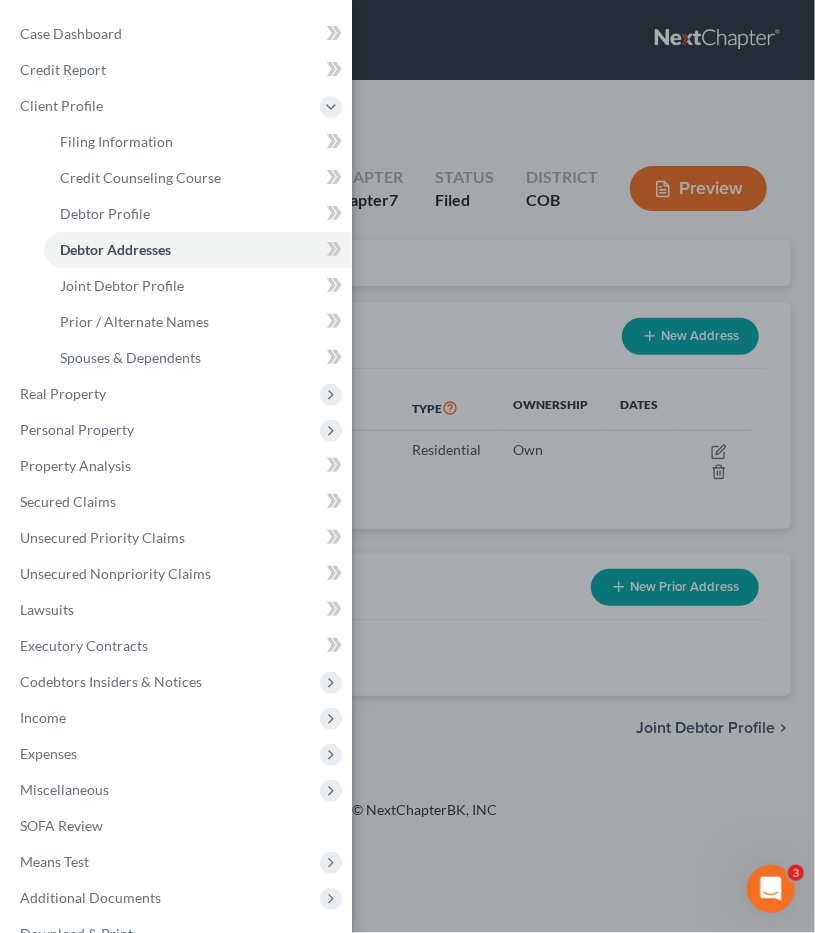 click on "Case Dashboard
Payments
Invoices
Payments
Payments
Credit Report
Client Profile" at bounding box center [407, 466] 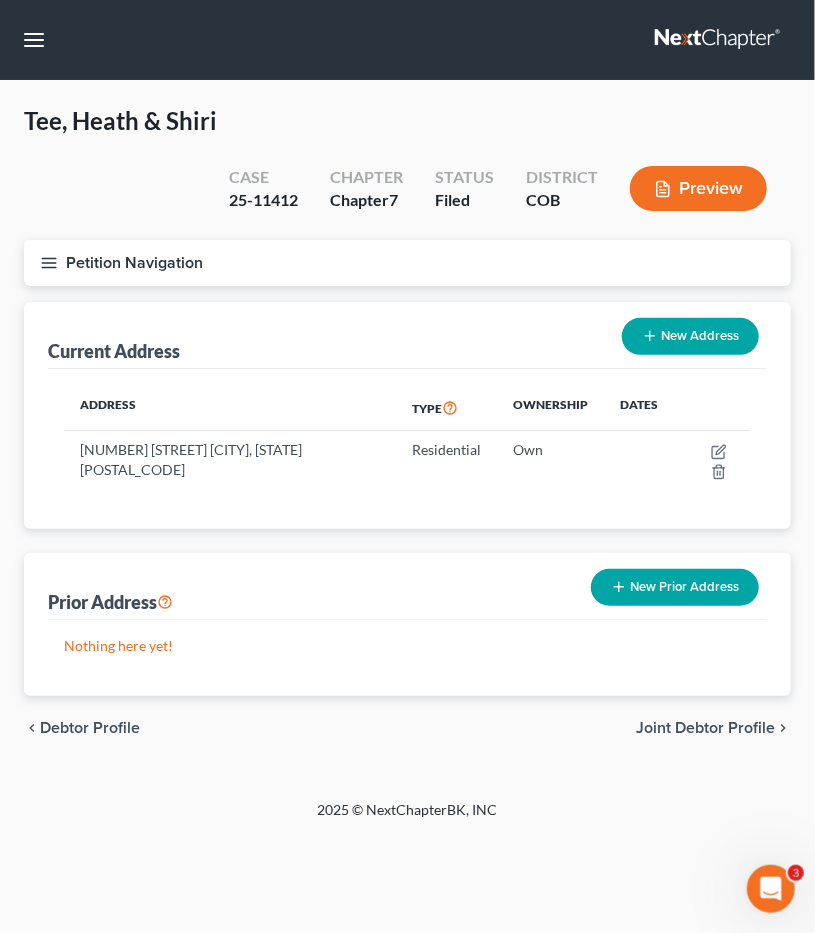 click on "Petition Navigation" at bounding box center (407, 263) 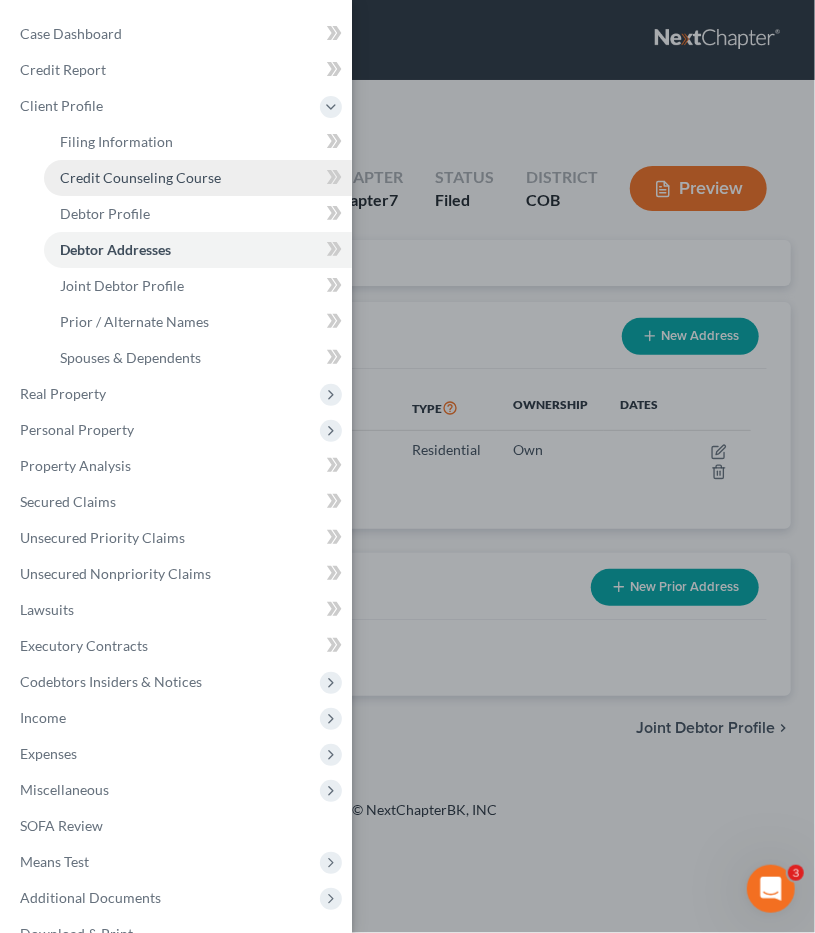 click on "Credit Counseling Course" at bounding box center [140, 177] 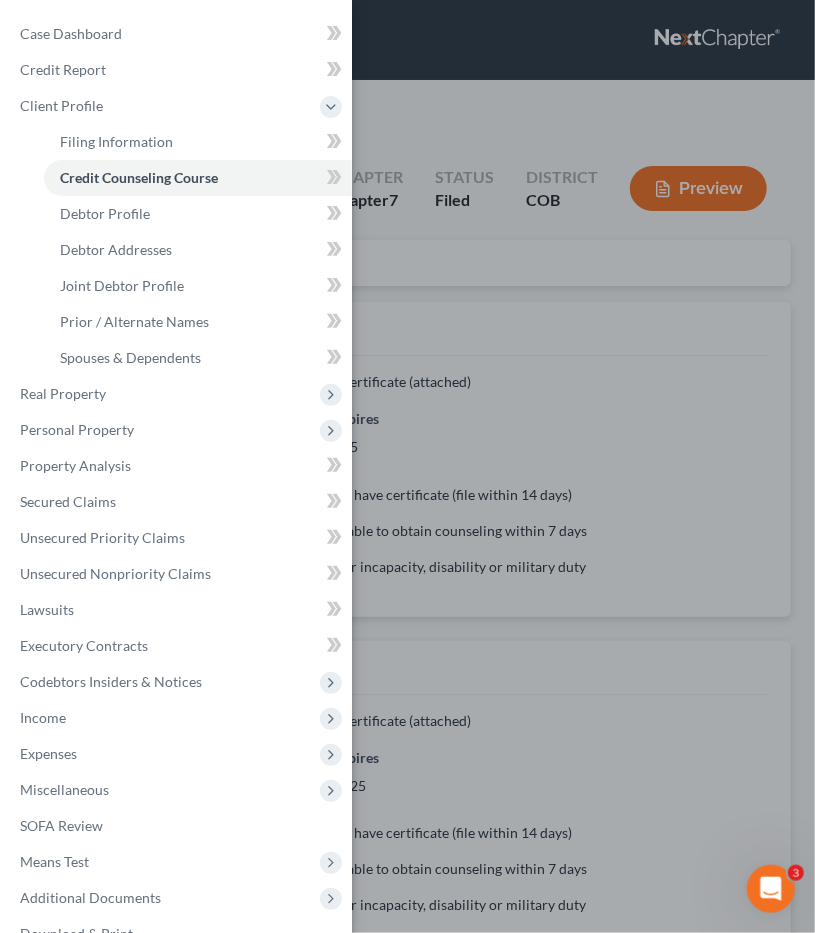 click on "Case Dashboard
Payments
Invoices
Payments
Payments
Credit Report
Client Profile" at bounding box center (407, 466) 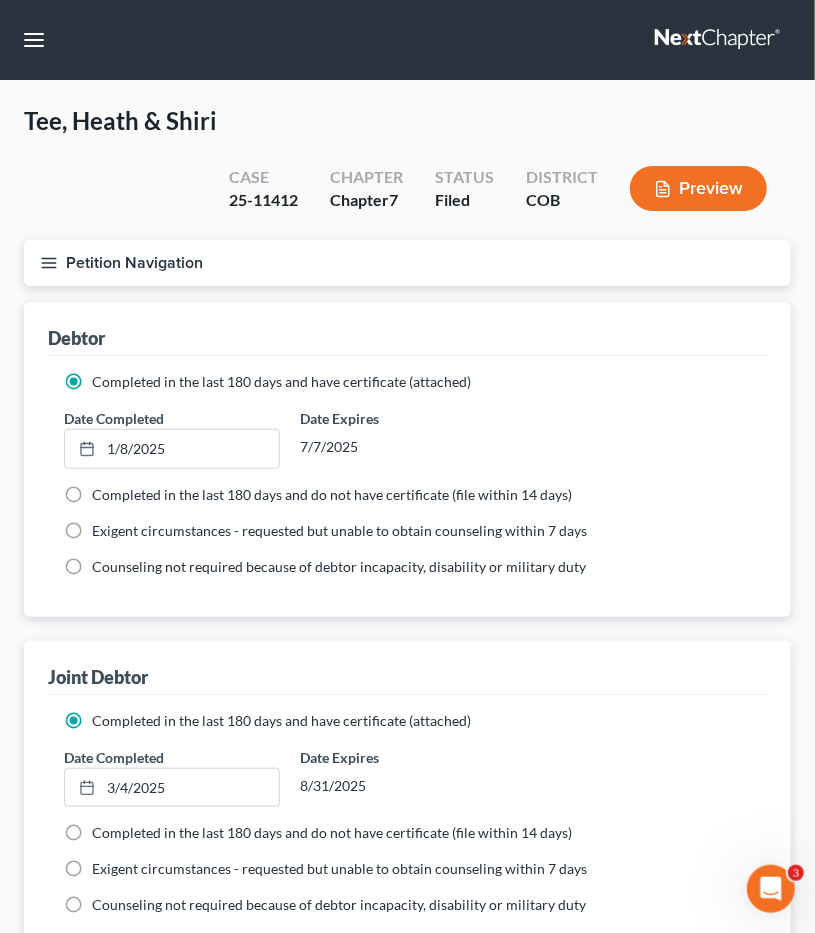 click on "Petition Navigation" at bounding box center (407, 263) 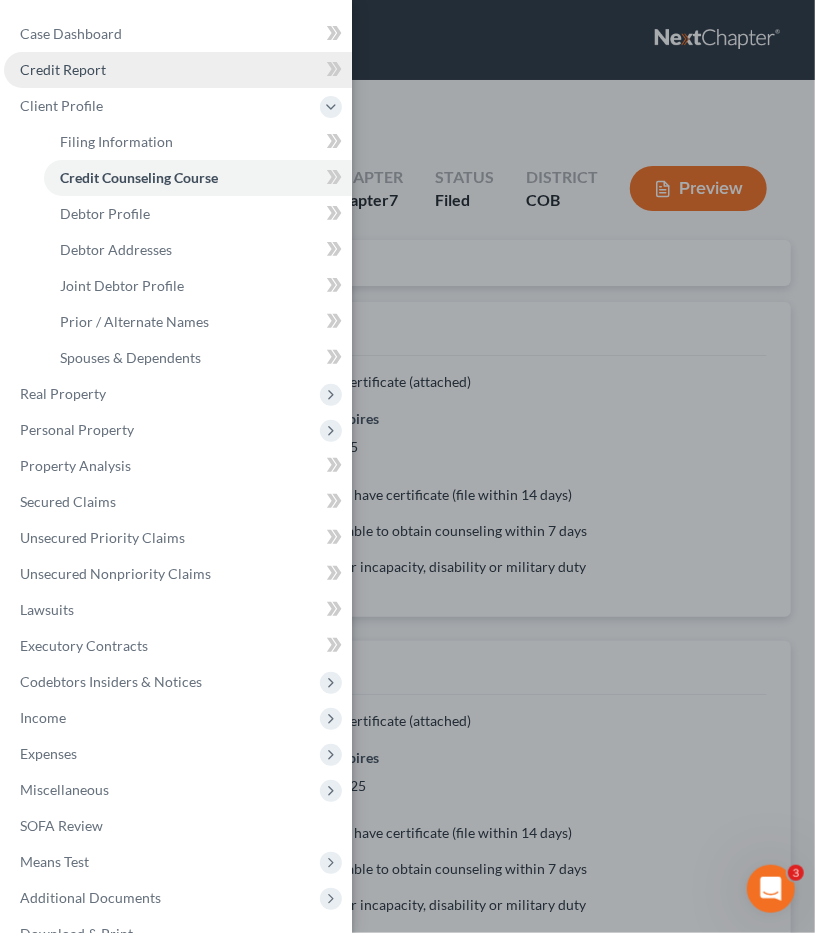 click on "Credit Report" at bounding box center (178, 70) 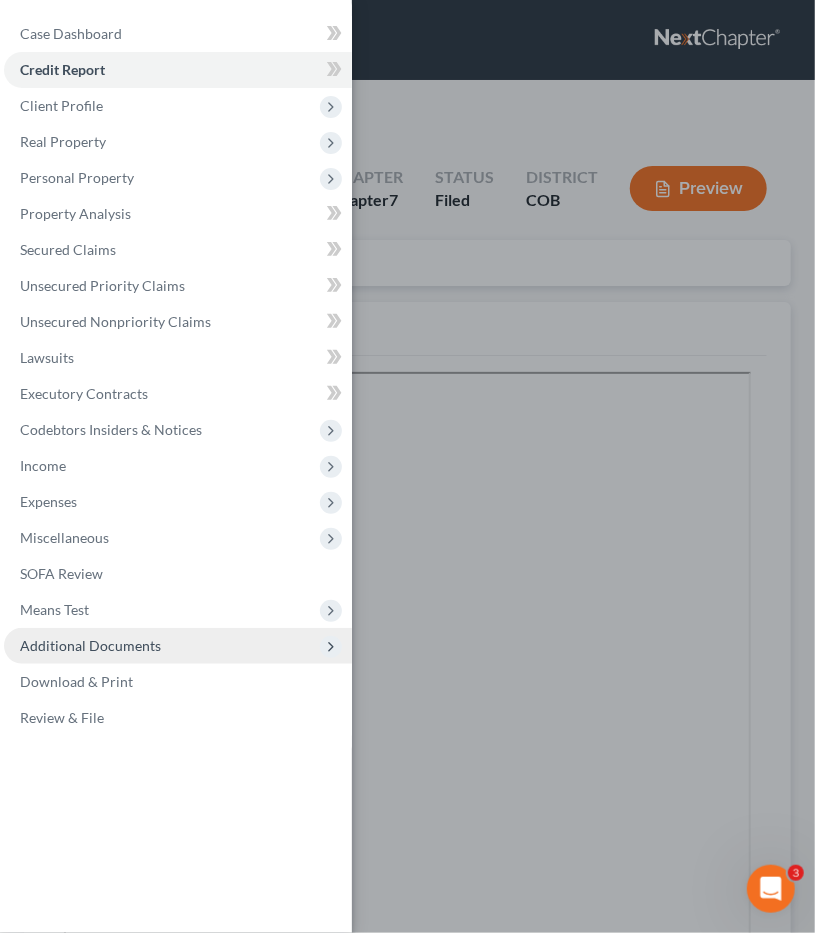 click on "Additional Documents" at bounding box center (90, 645) 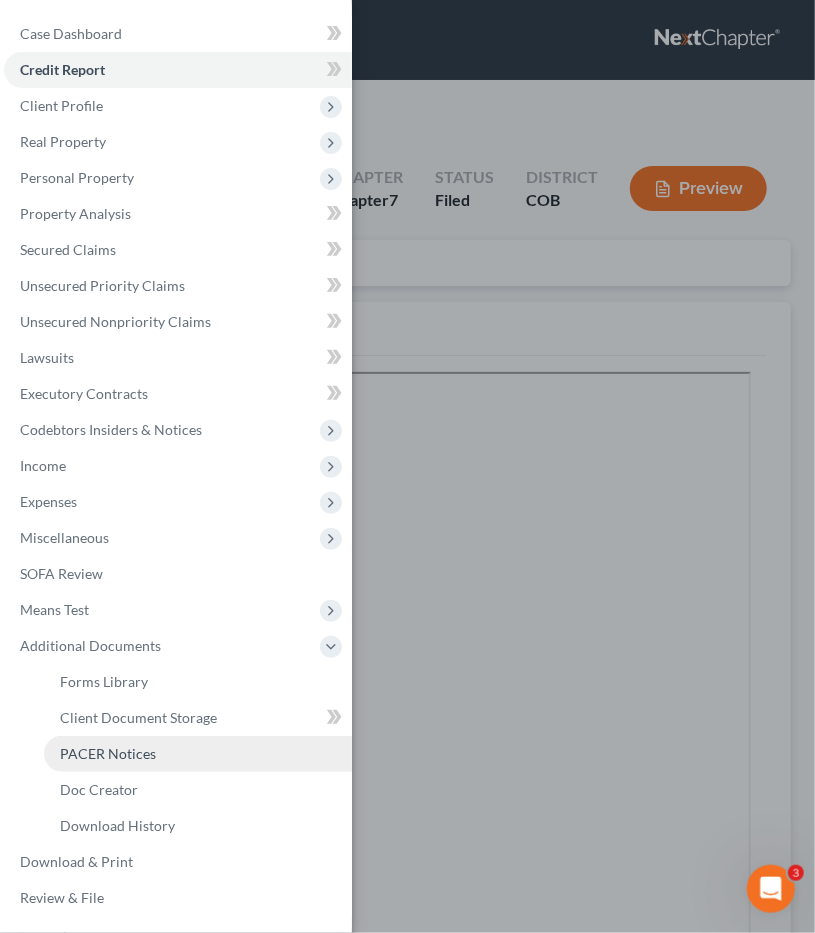 click on "PACER Notices" at bounding box center (108, 753) 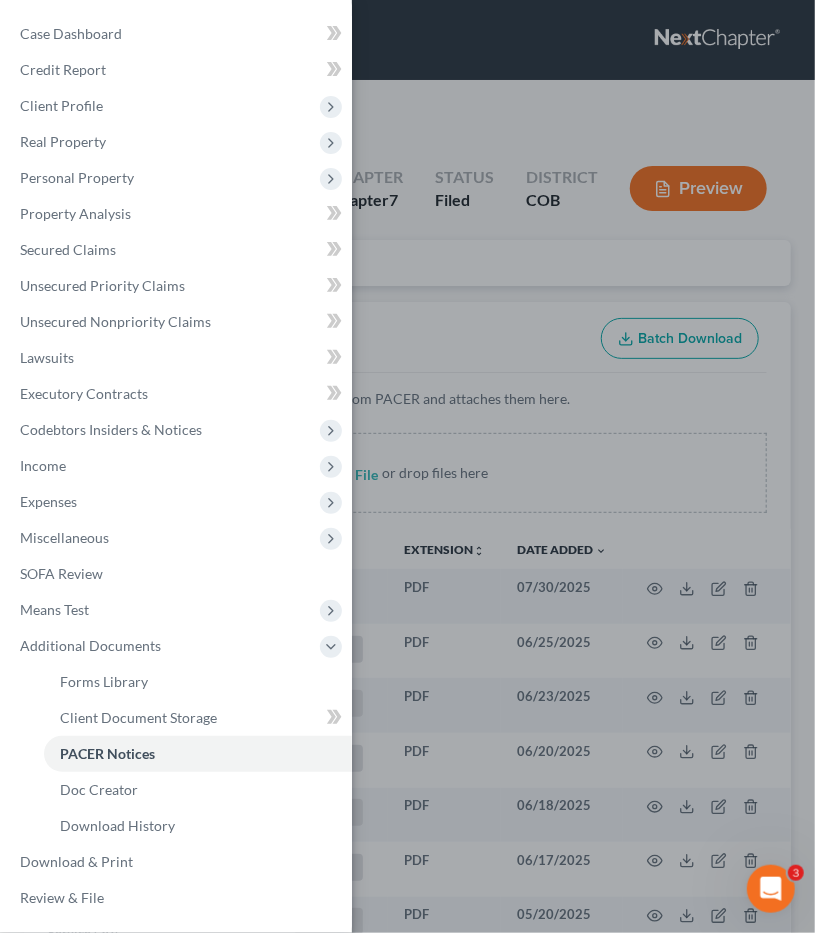 click on "Case Dashboard
Payments
Invoices
Payments
Payments
Credit Report
Client Profile" at bounding box center (407, 466) 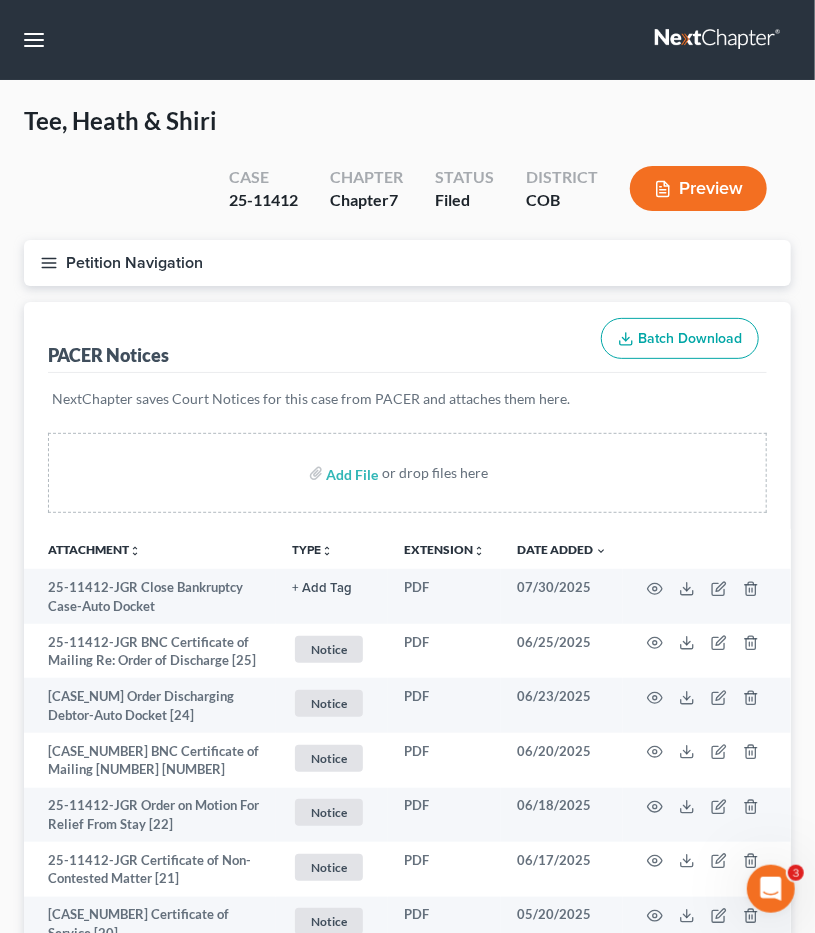 type 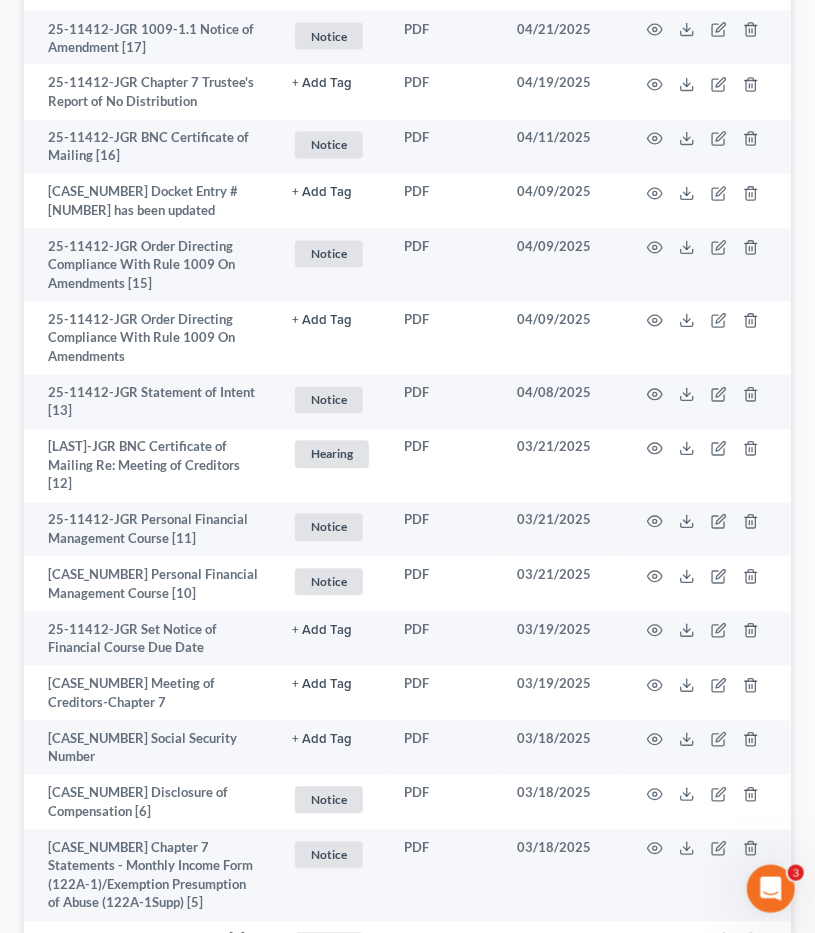 scroll, scrollTop: 1144, scrollLeft: 0, axis: vertical 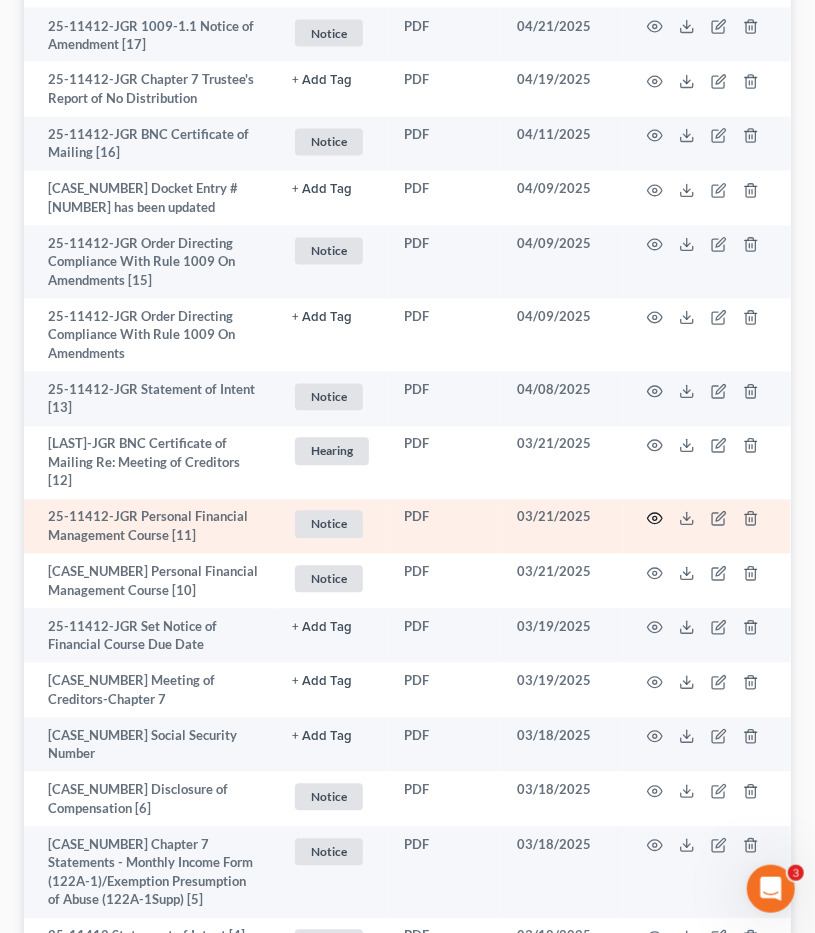 click 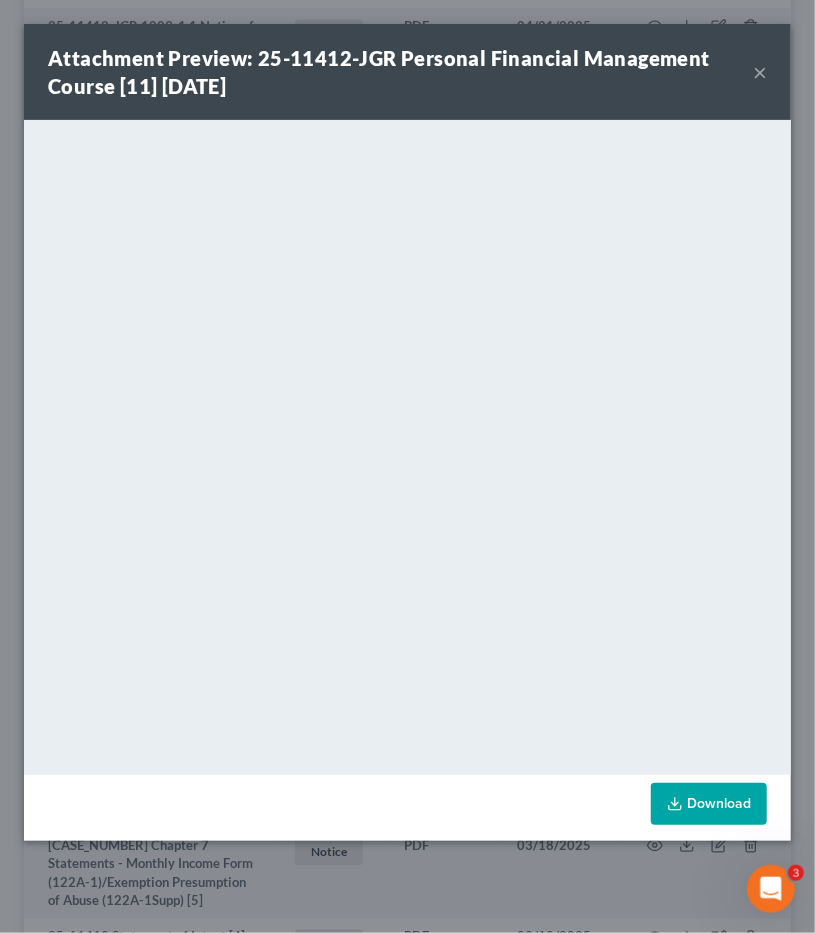 click on "×" at bounding box center (760, 72) 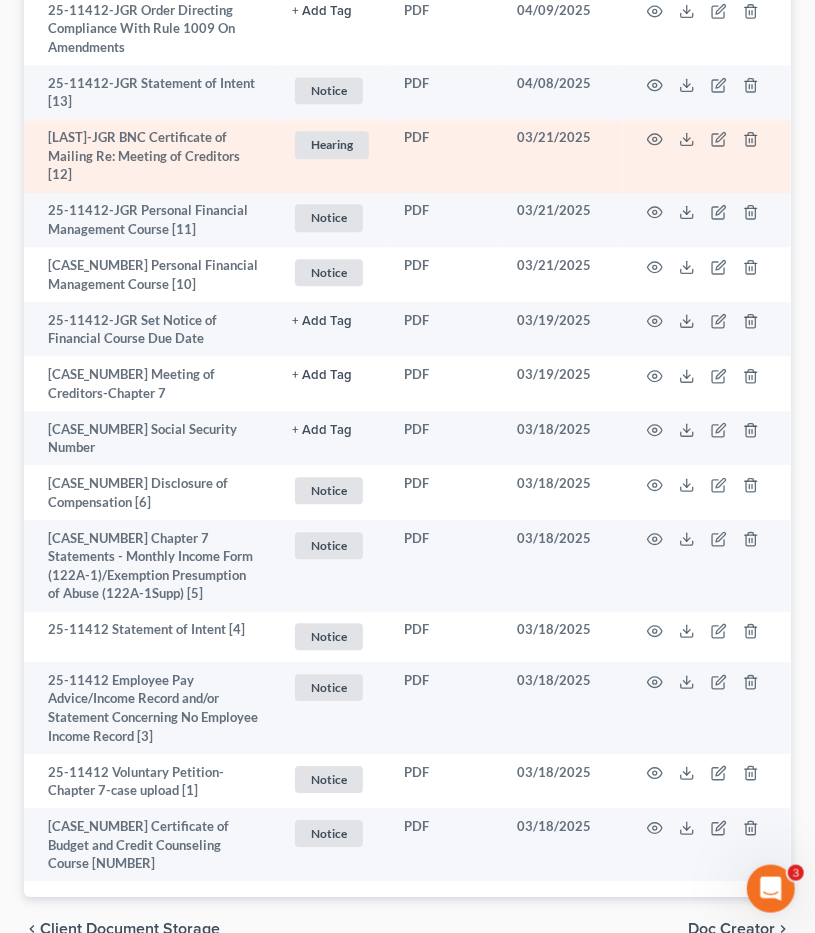 scroll, scrollTop: 1518, scrollLeft: 0, axis: vertical 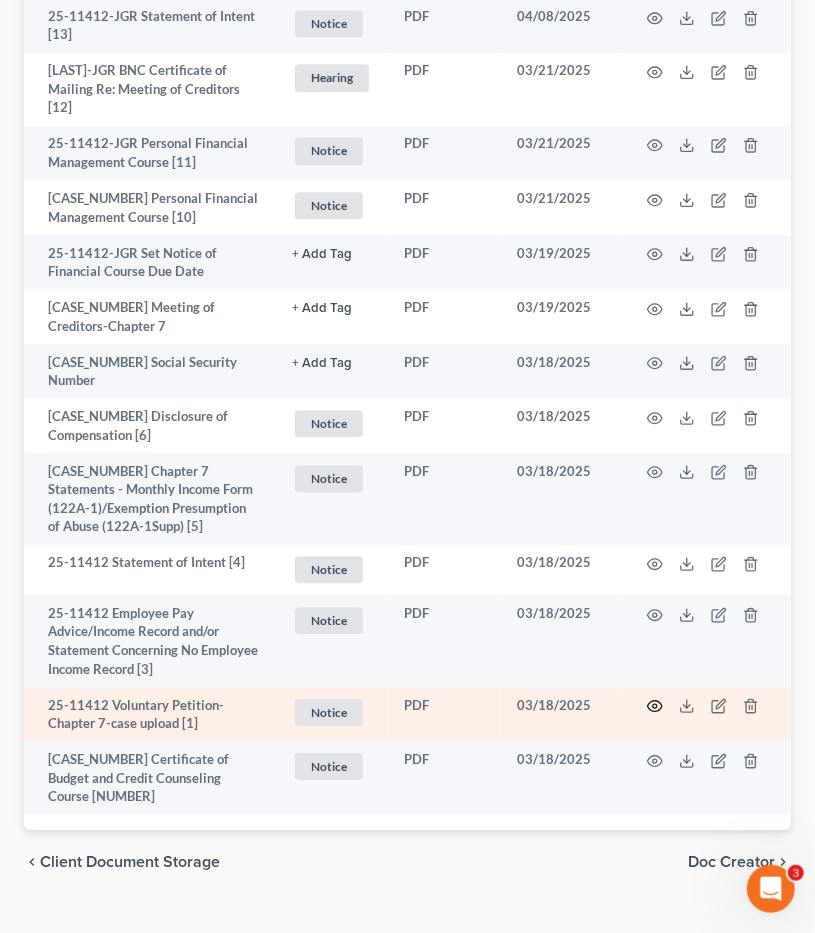 click 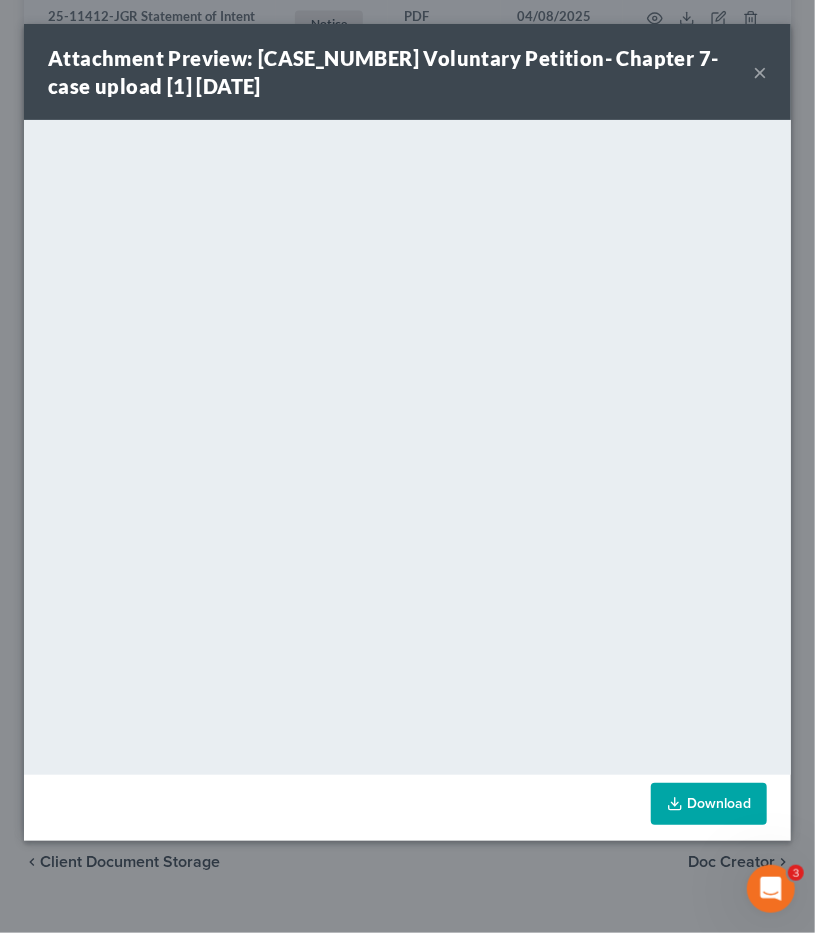 click on "×" at bounding box center [760, 72] 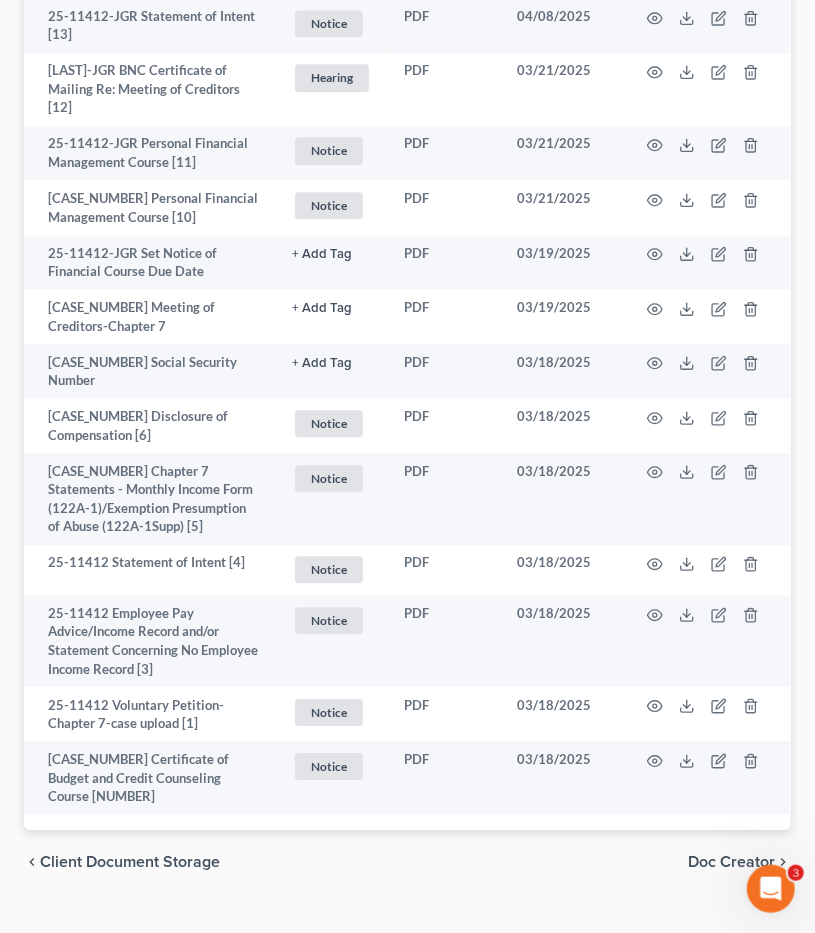 click on "Forms Library
Client Document Storage
PACER Notices
Doc Creator
Download History
PACER Notices
Batch Download
NextChapter saves Court Notices for this case from PACER and attaches them here.
Add File
or drop files here
Attachment
unfold_more
expand_more
expand_less
TYPE unfold_more NONE Hearing License and Socail Notice Proof of Claim
Extension
unfold_more
expand_more
expand_less
Date Added
unfold_more
expand_more
expand_less
[CASE_NUMBER] Close Bankruptcy Case-Auto Docket + Add Tag Select an option or create one Hearing License and Socail Notice Proof of Claim PDF [DATE] [CASE_NUMBER] BNC Certificate of Mailing Re: Order of Discharge [25] Notice + Add Tag Notice × Select an option or create one Hearing License and Socail Notice Proof of Claim PDF [DATE] [CASE_NUMBER] Order Discharging Debtor-Auto Docket [24] Notice + Add Tag" at bounding box center [407, -161] 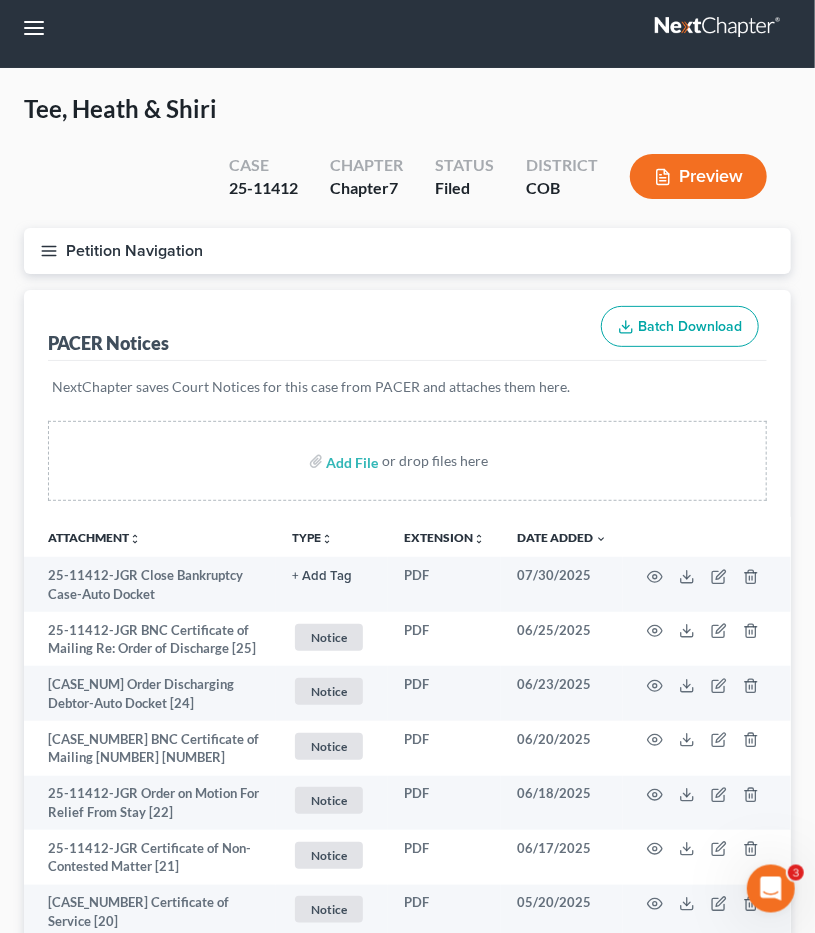 scroll, scrollTop: 0, scrollLeft: 0, axis: both 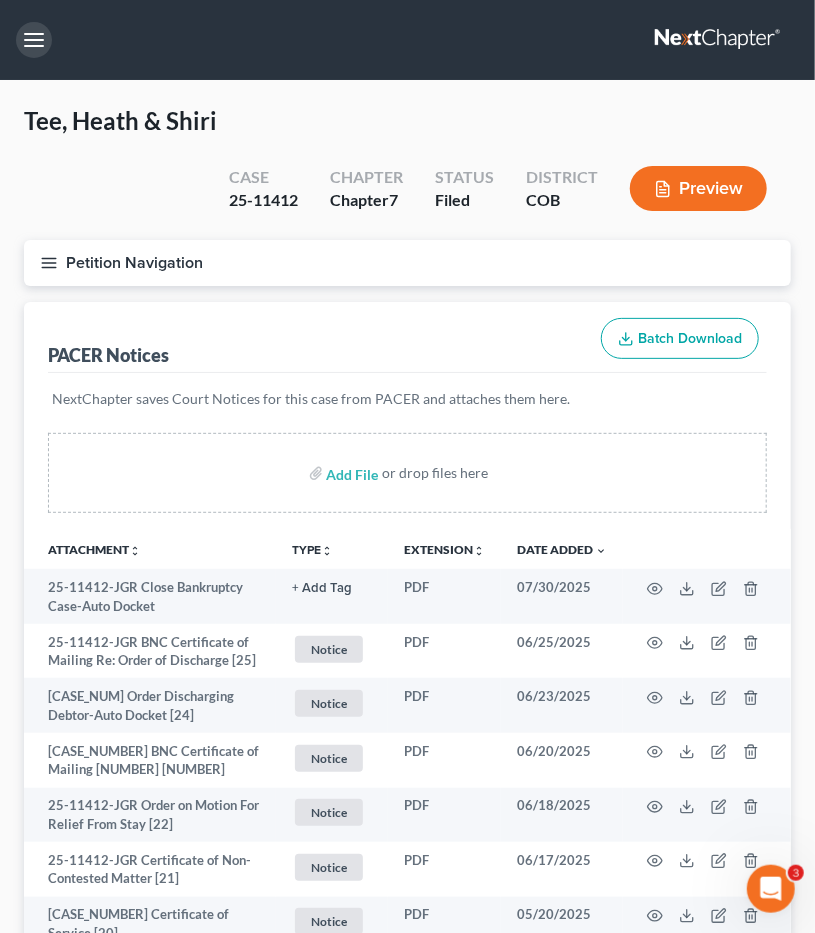click at bounding box center (34, 40) 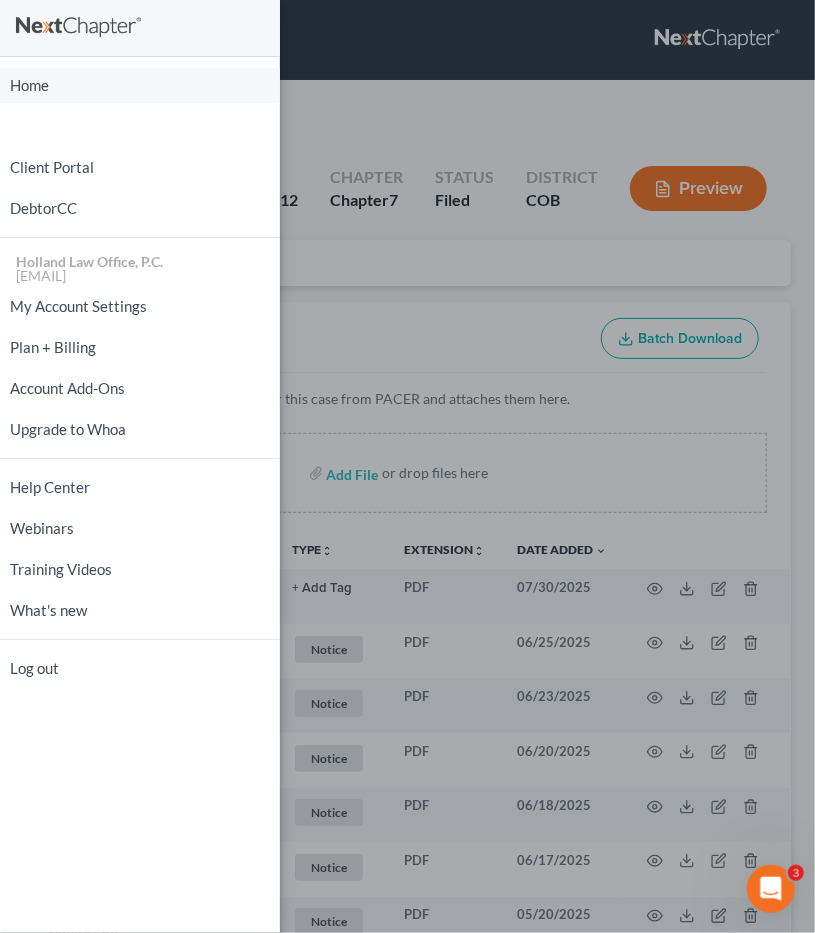 click on "Home" at bounding box center (140, 85) 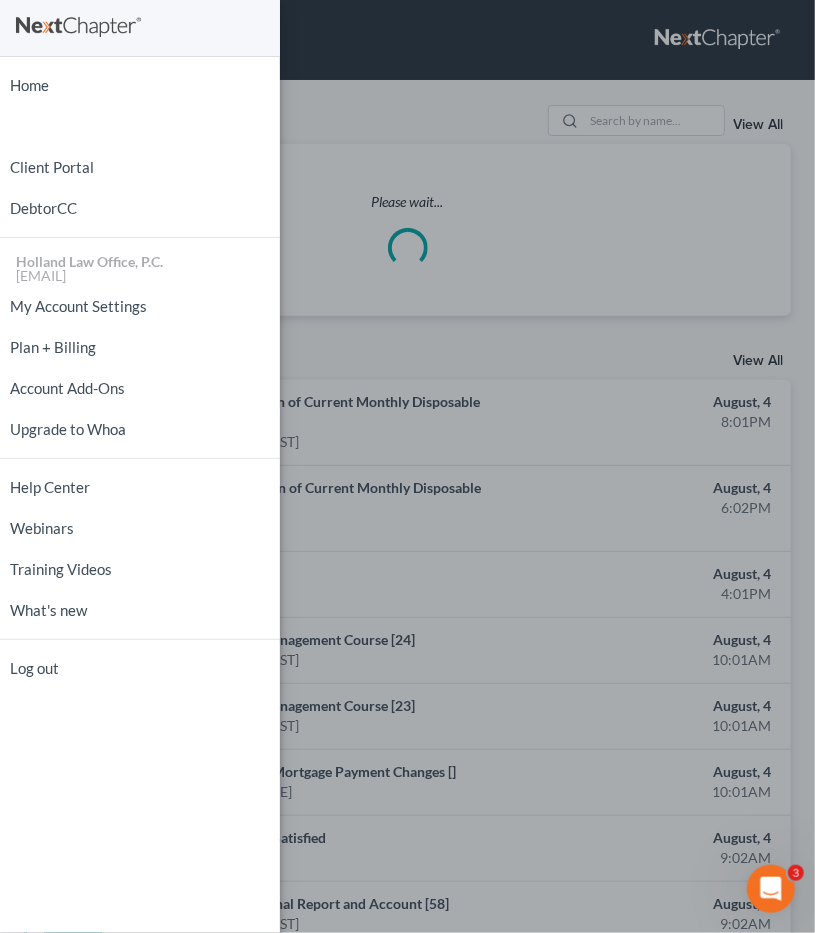 click on "Home New Case Client Portal DebtorCC Holland Law Office, P.C. [EMAIL] My Account Settings Plan + Billing Account Add-Ons Upgrade to Whoa Help Center Webinars Training Videos What's new Log out" at bounding box center [407, 466] 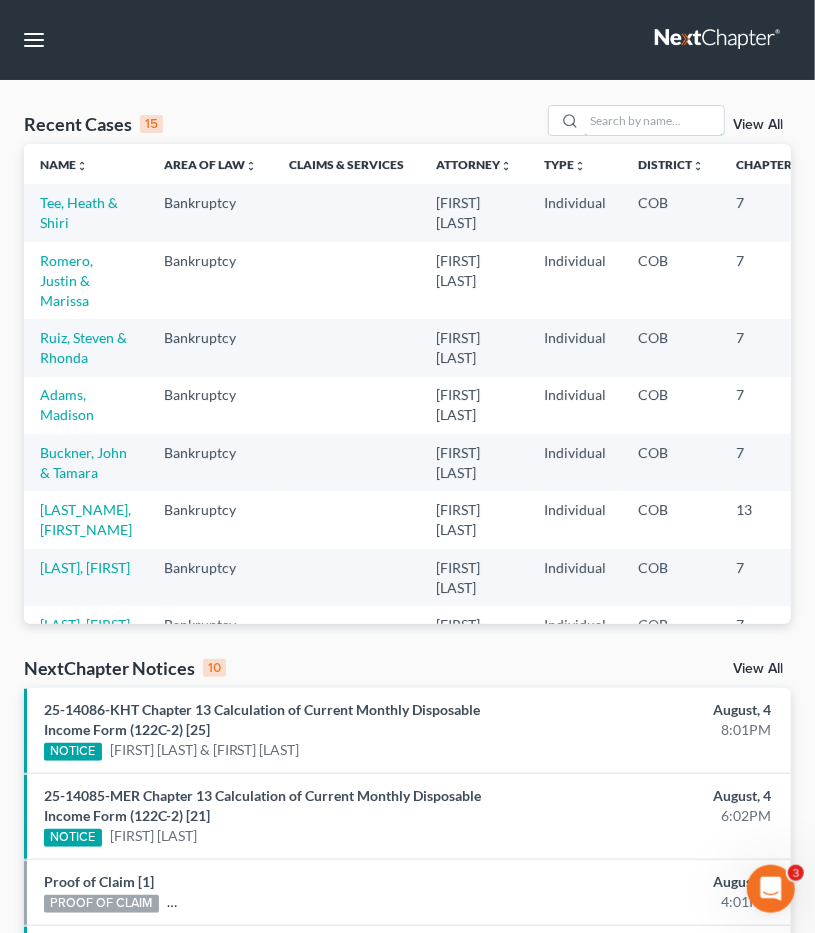 click at bounding box center [654, 120] 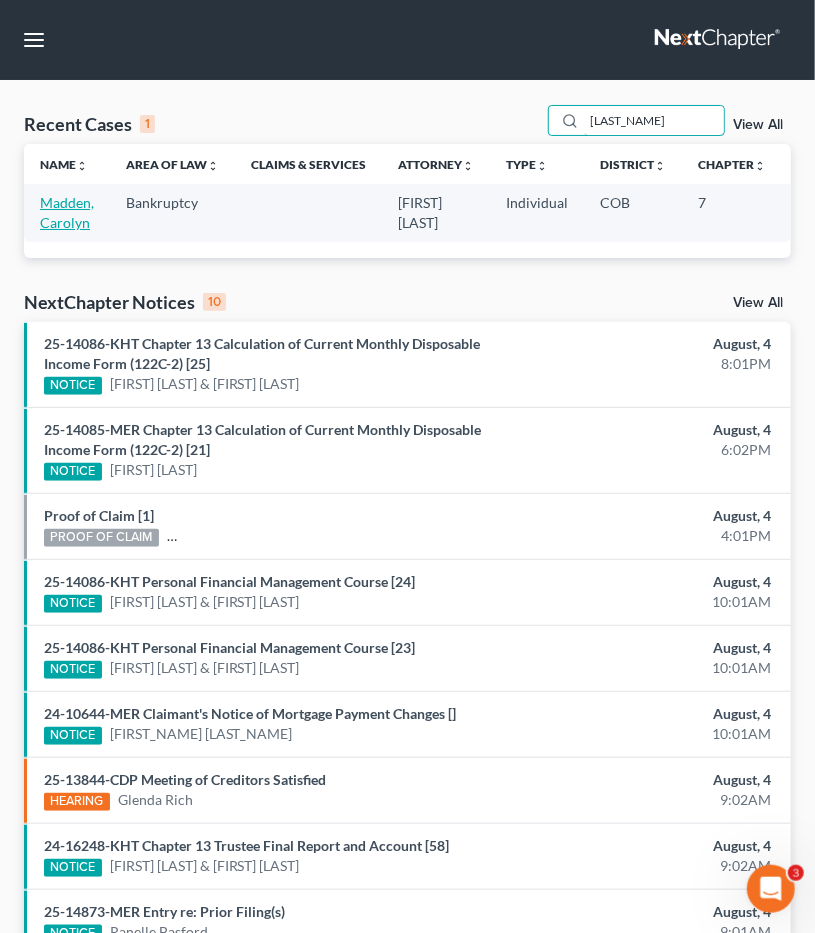 type on "[LAST_NAME]" 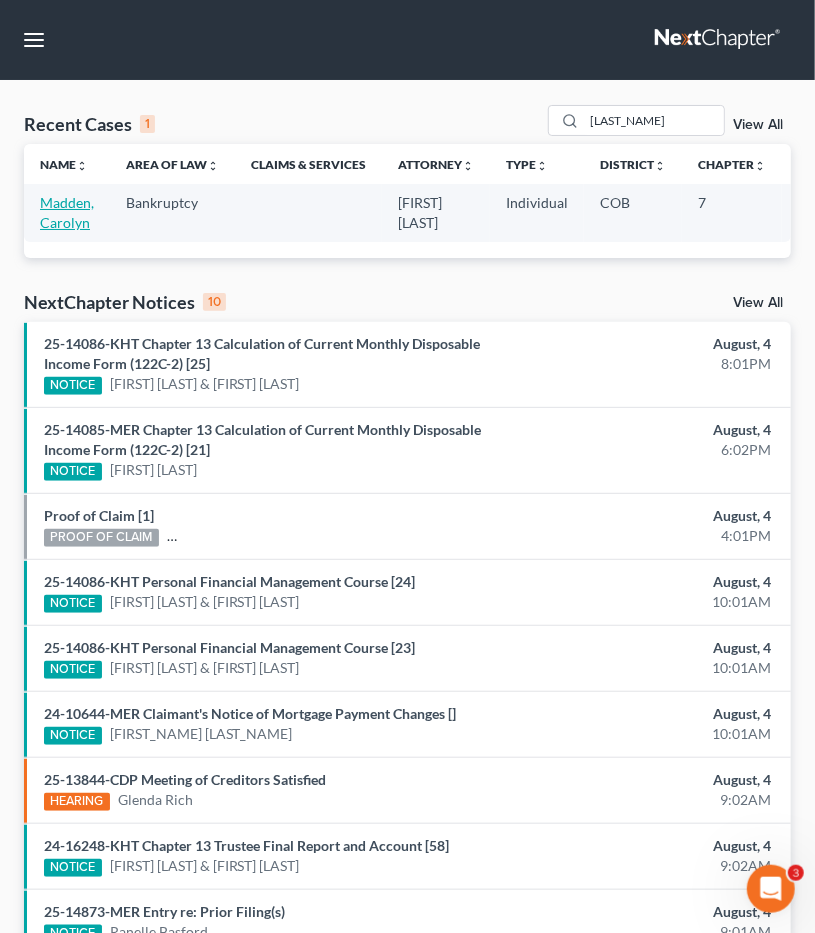 click on "Madden, Carolyn" at bounding box center (67, 212) 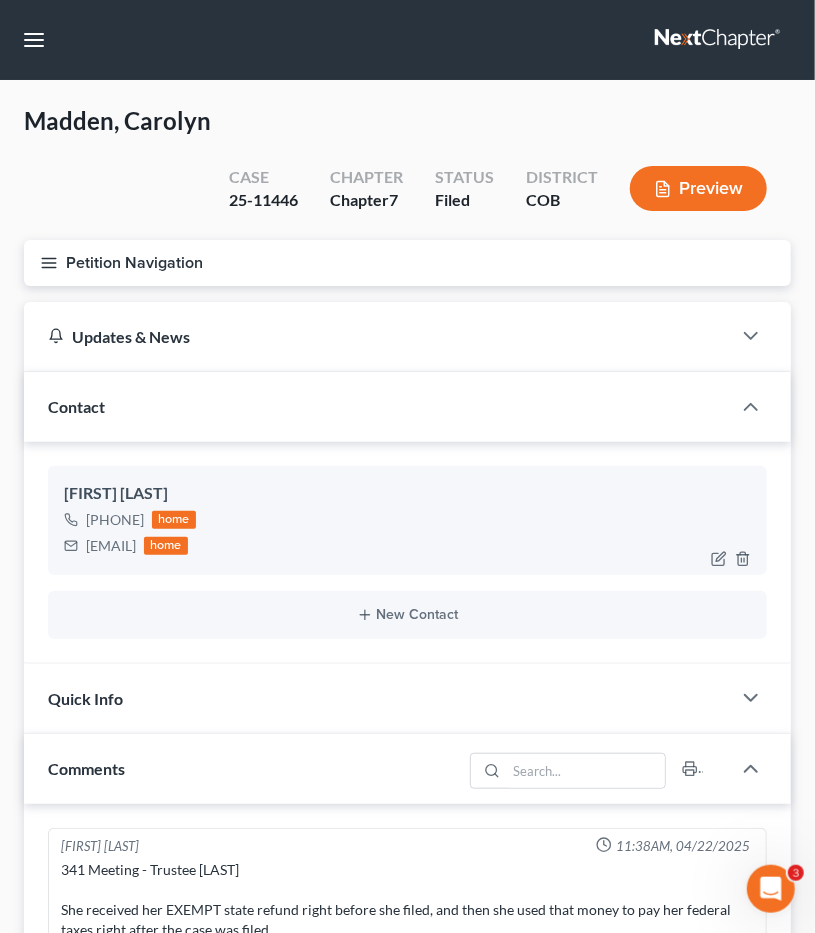 drag, startPoint x: 270, startPoint y: 541, endPoint x: 86, endPoint y: 549, distance: 184.17383 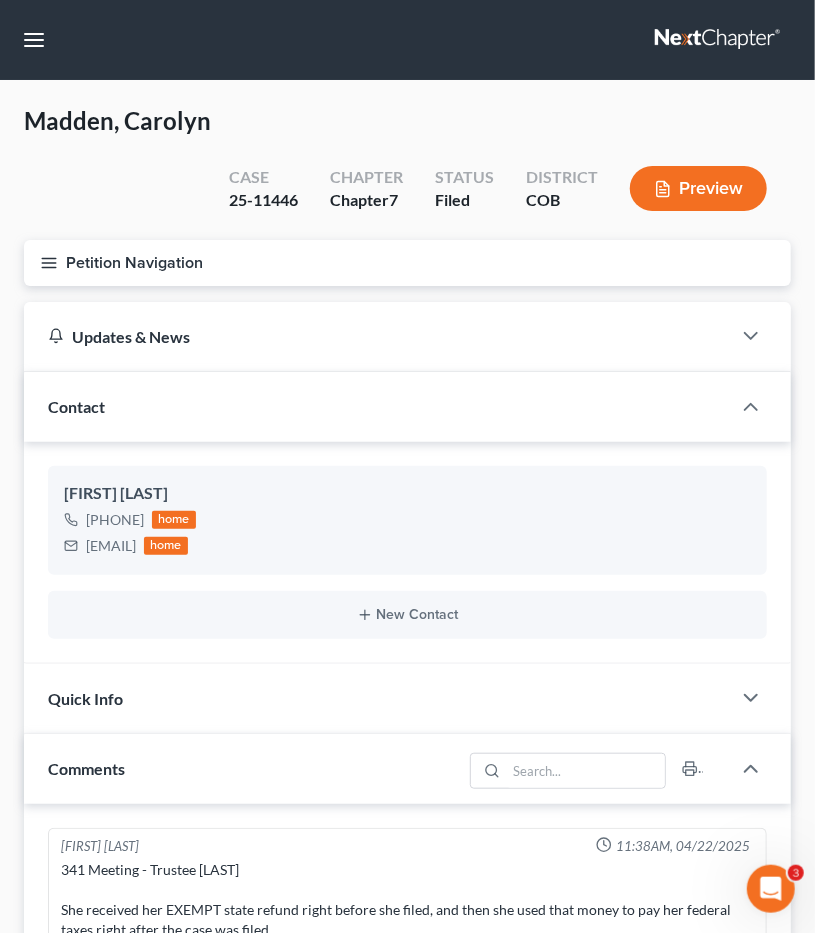click on "Petition Navigation" at bounding box center [407, 263] 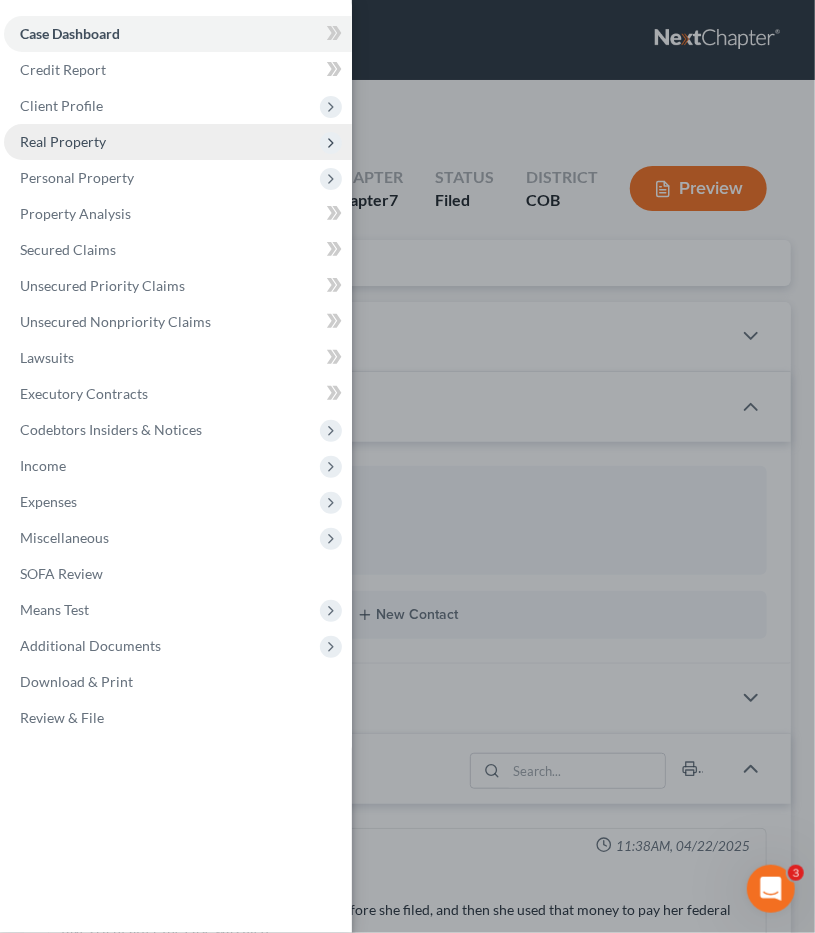 click on "Real Property" at bounding box center [63, 141] 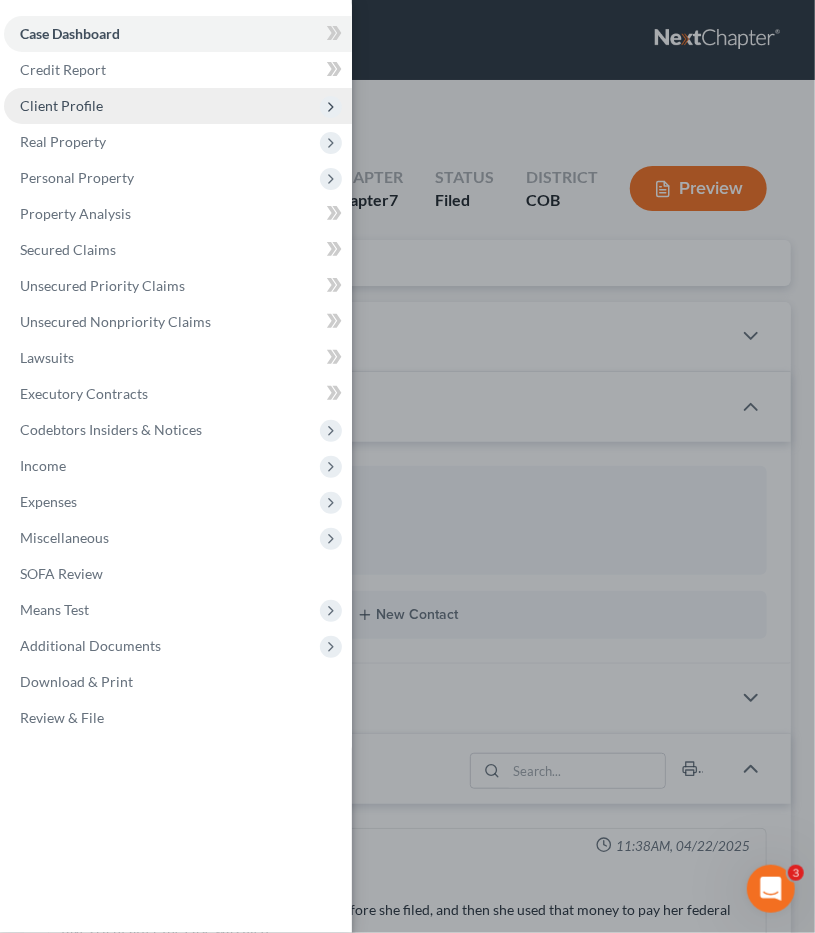 click on "Client Profile" at bounding box center [61, 105] 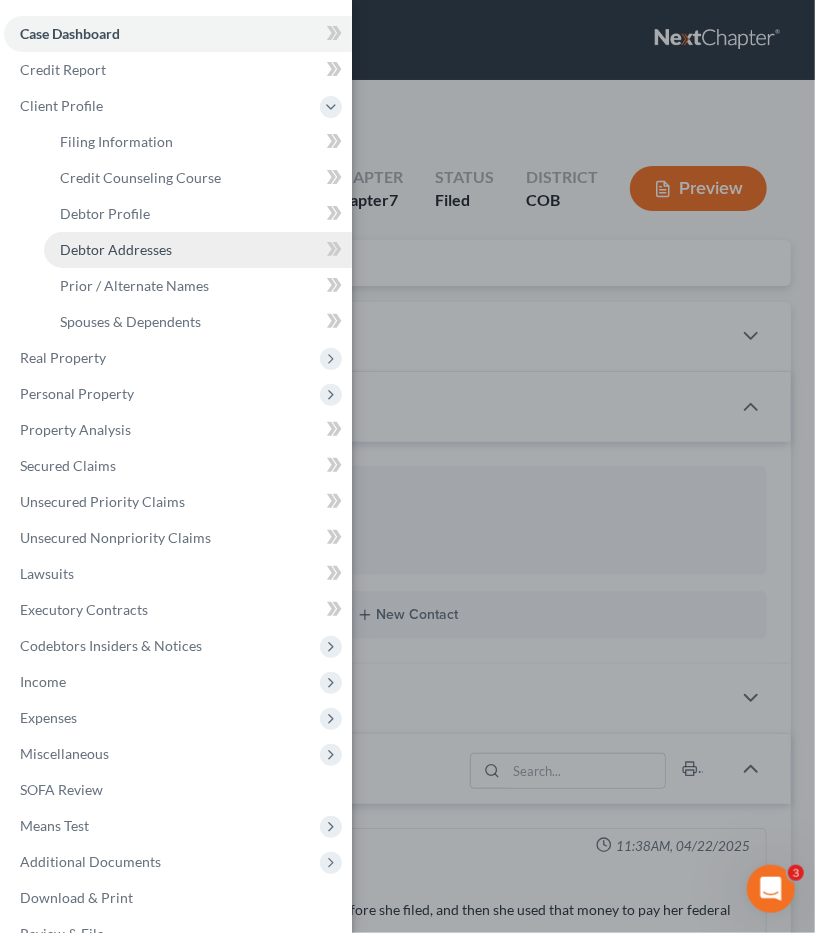 click on "Debtor Addresses" at bounding box center [116, 249] 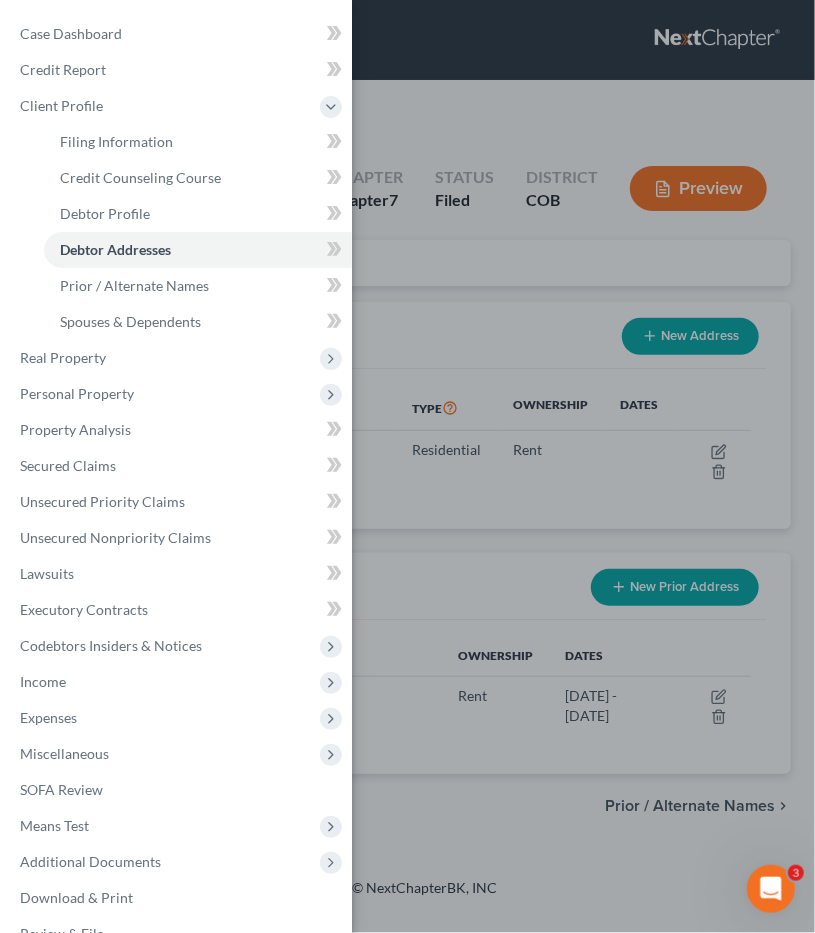click on "Case Dashboard
Payments
Invoices
Payments
Payments
Credit Report
Client Profile" at bounding box center [407, 466] 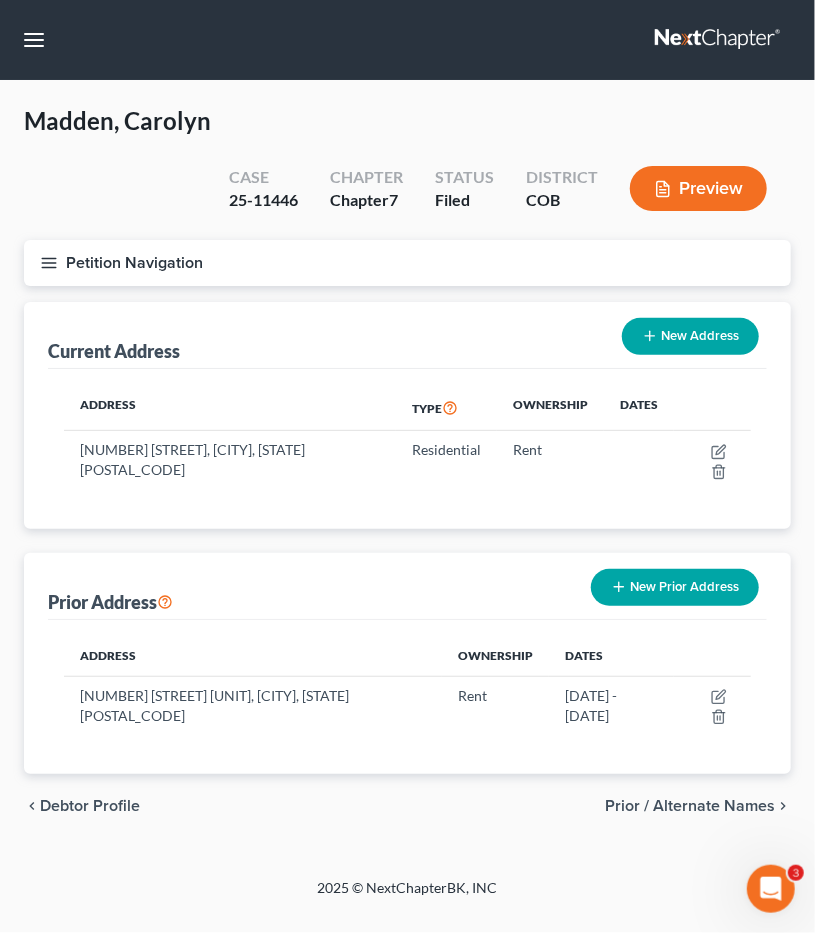 click on "Petition Navigation" at bounding box center (407, 263) 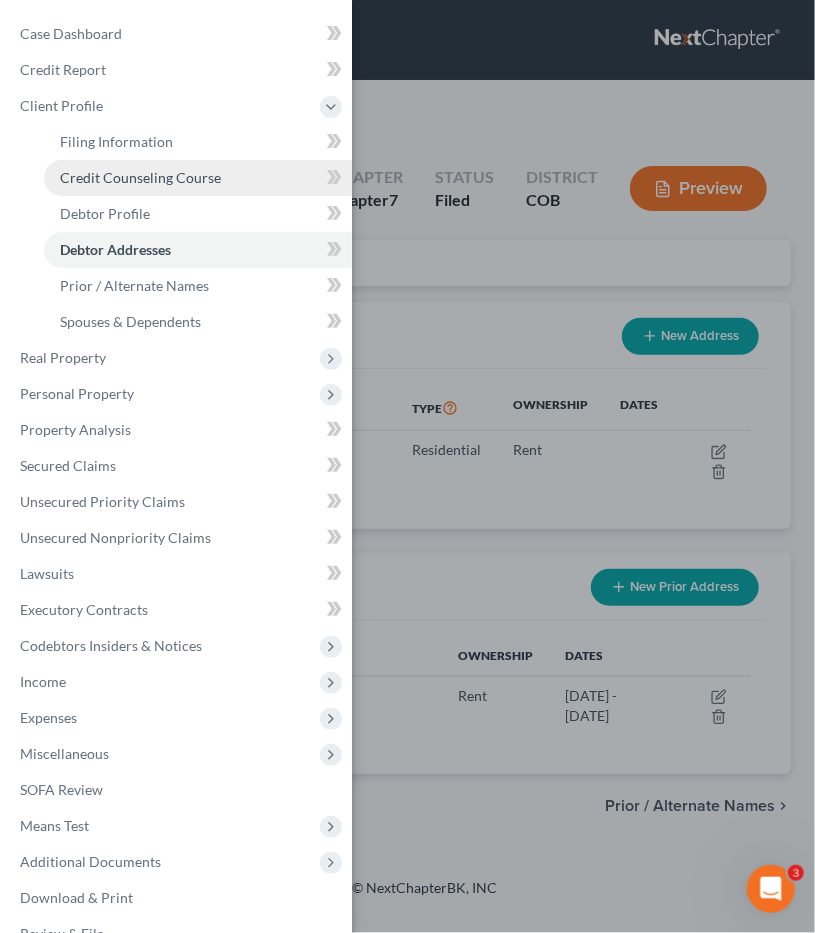click on "Credit Counseling Course" at bounding box center (140, 177) 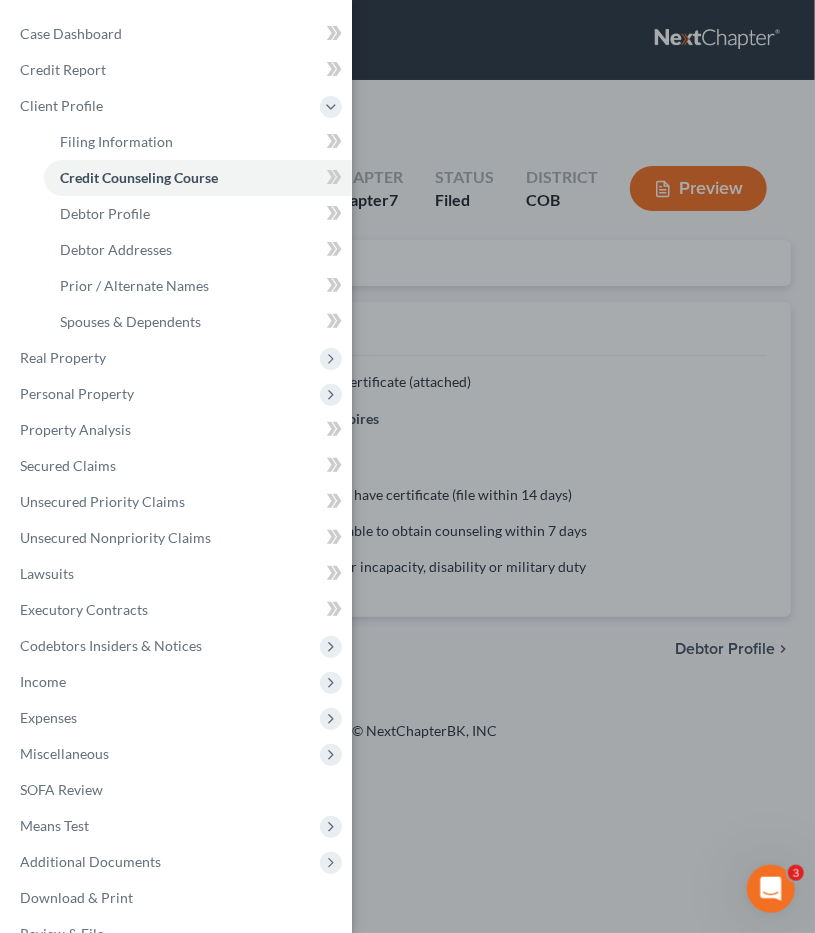 click on "Case Dashboard
Payments
Invoices
Payments
Payments
Credit Report
Client Profile" at bounding box center [407, 466] 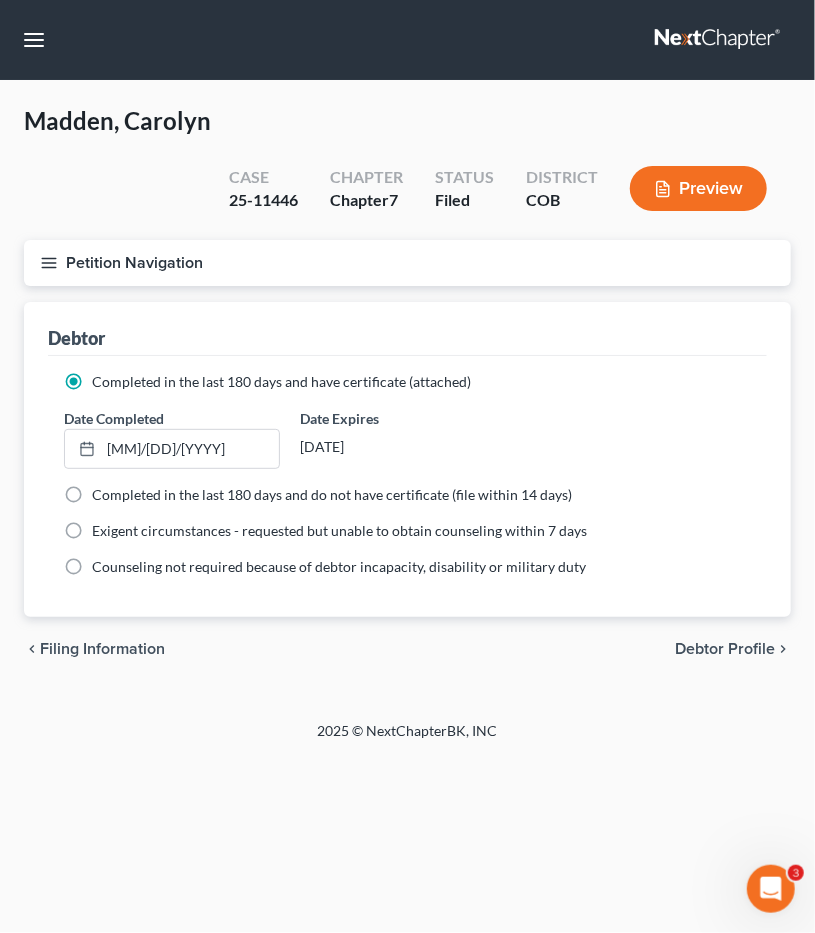 click on "Petition Navigation" at bounding box center (407, 263) 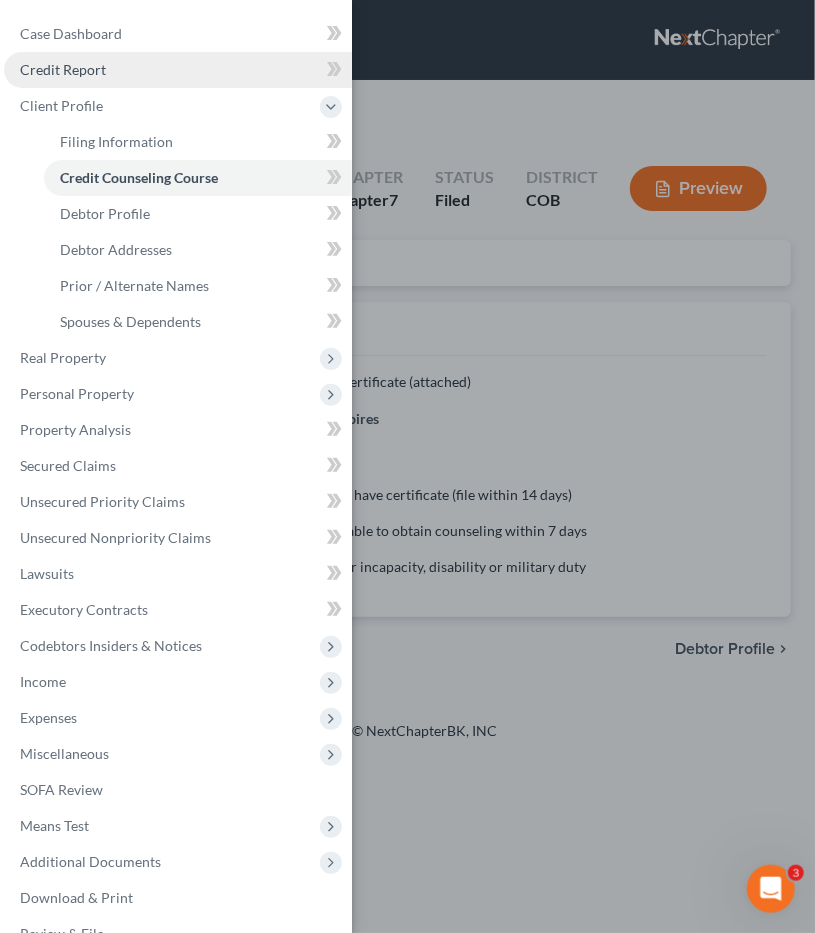 click on "Credit Report" at bounding box center (63, 69) 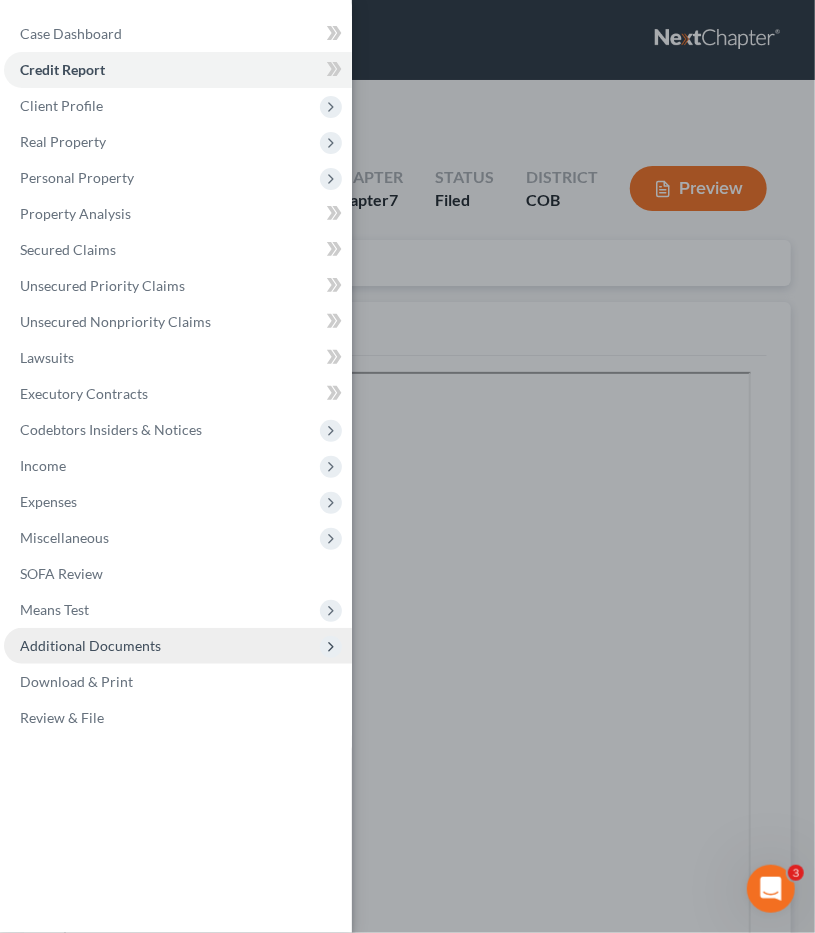 click on "Additional Documents" at bounding box center (90, 645) 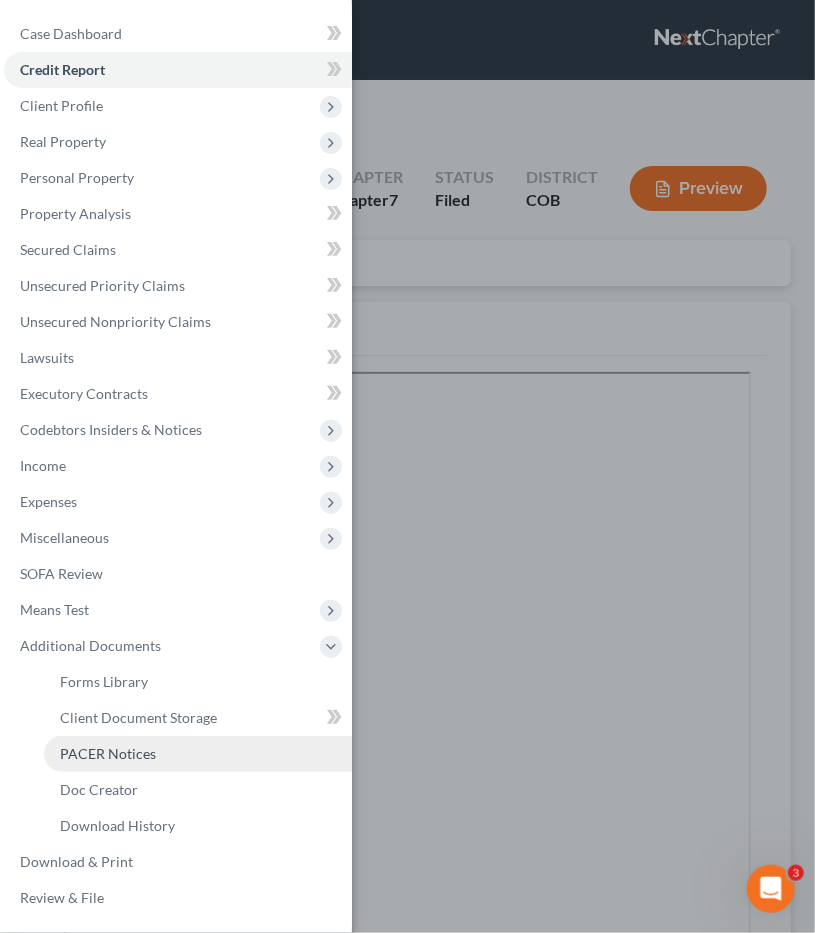 click on "PACER Notices" at bounding box center (108, 753) 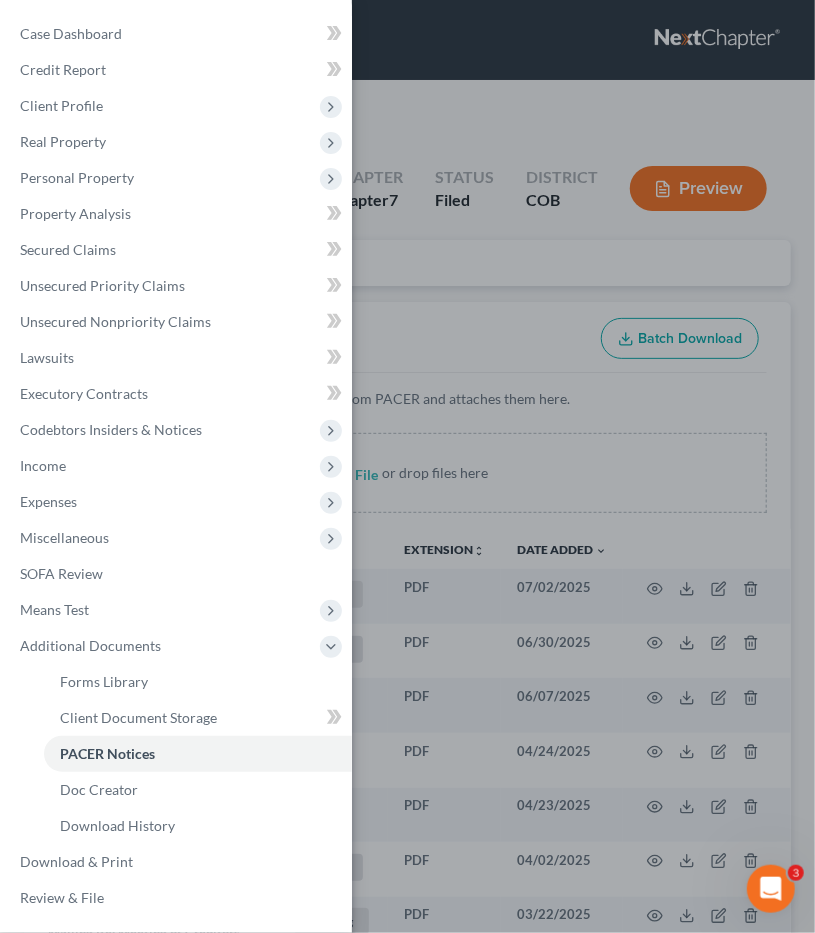 click on "Case Dashboard
Payments
Invoices
Payments
Payments
Credit Report
Client Profile" at bounding box center [407, 466] 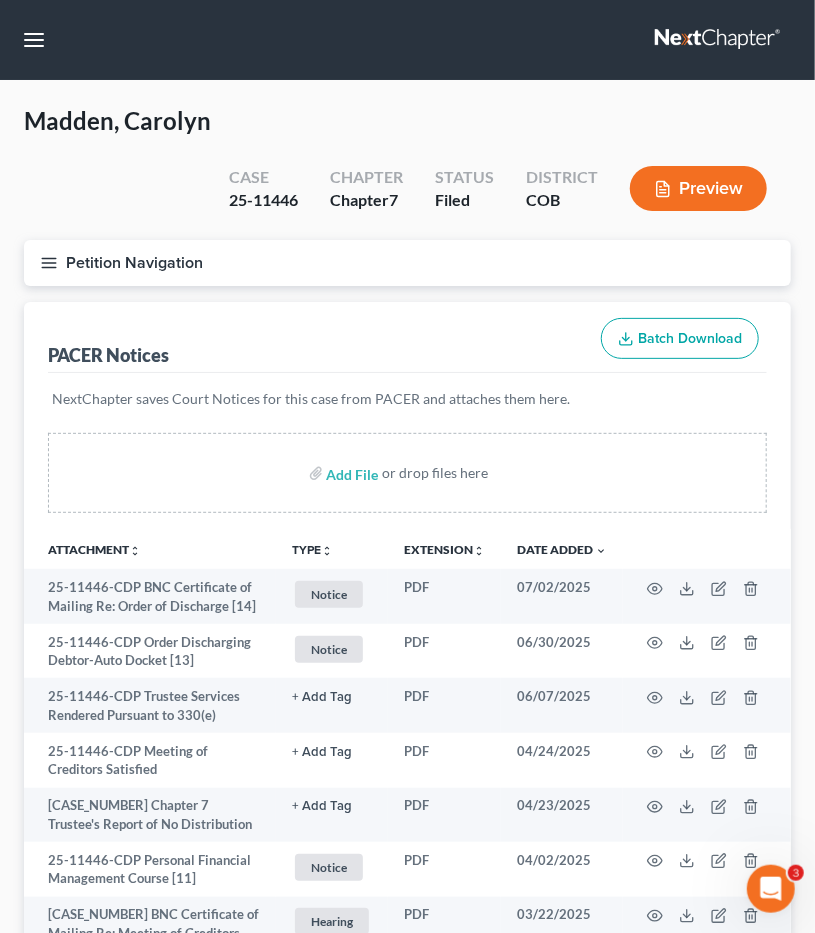 type 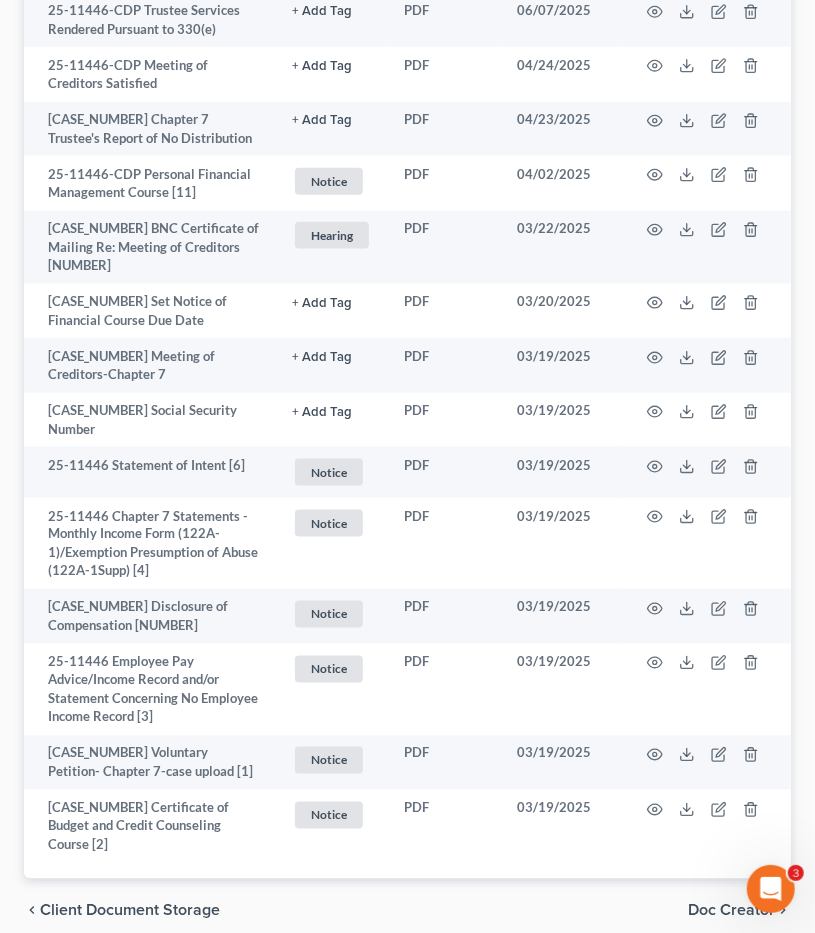 scroll, scrollTop: 682, scrollLeft: 0, axis: vertical 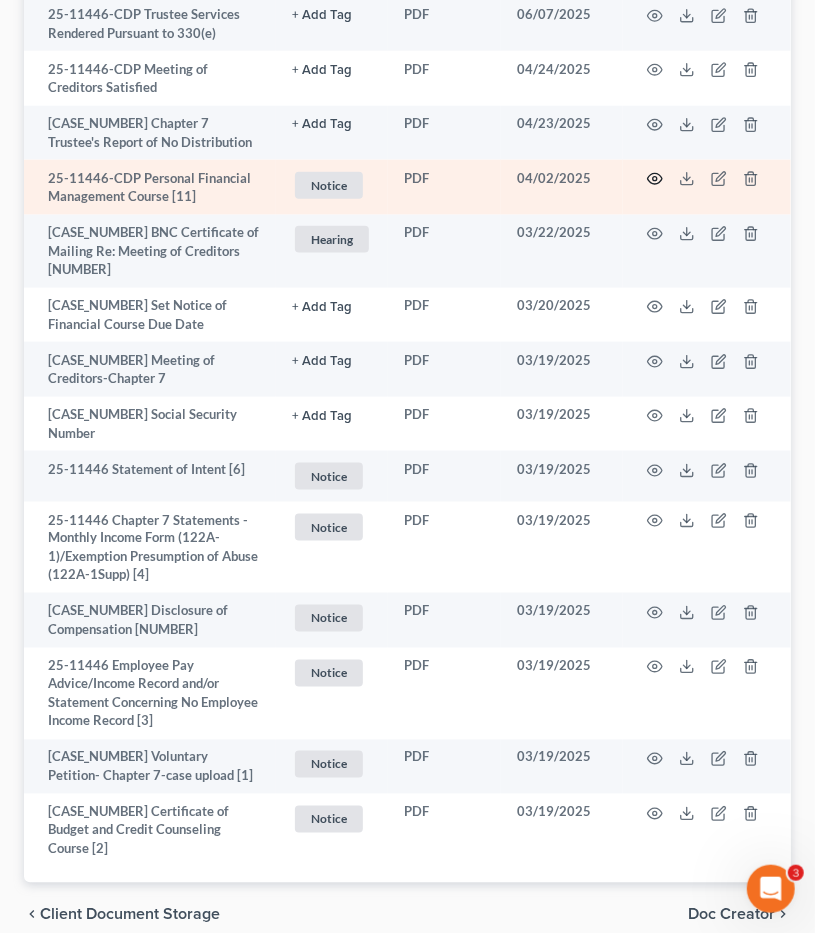 click 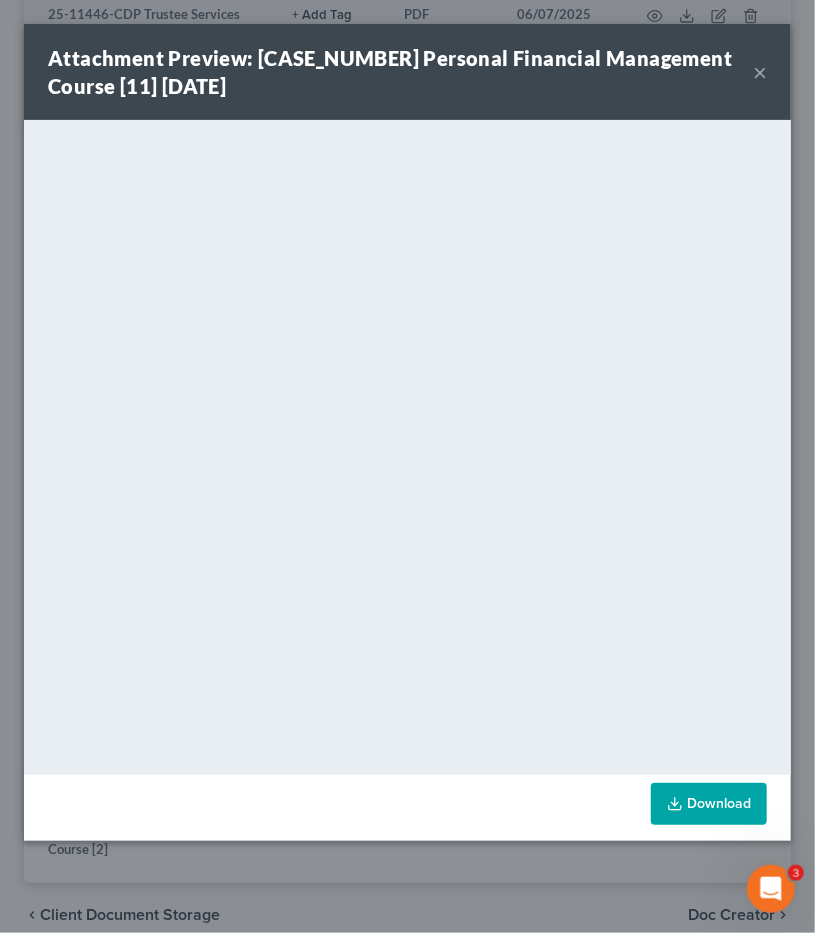 click on "Attachment Preview: 25-11446-CDP Personal Financial Management Course [11] [DATE] ×" at bounding box center (407, 72) 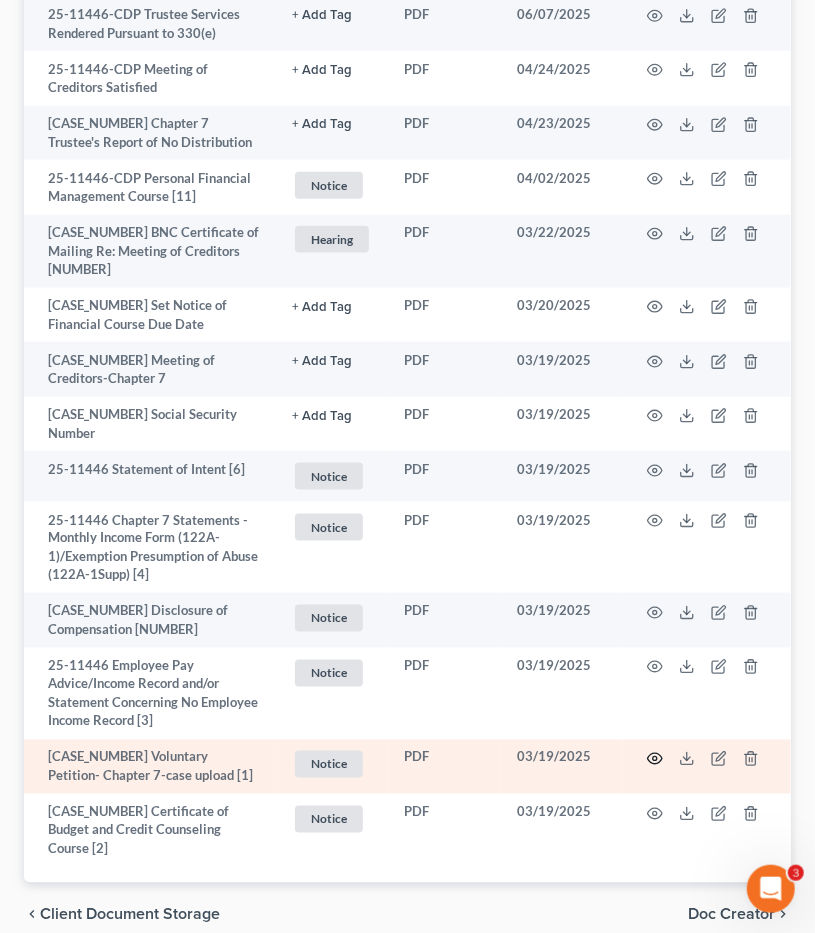 click 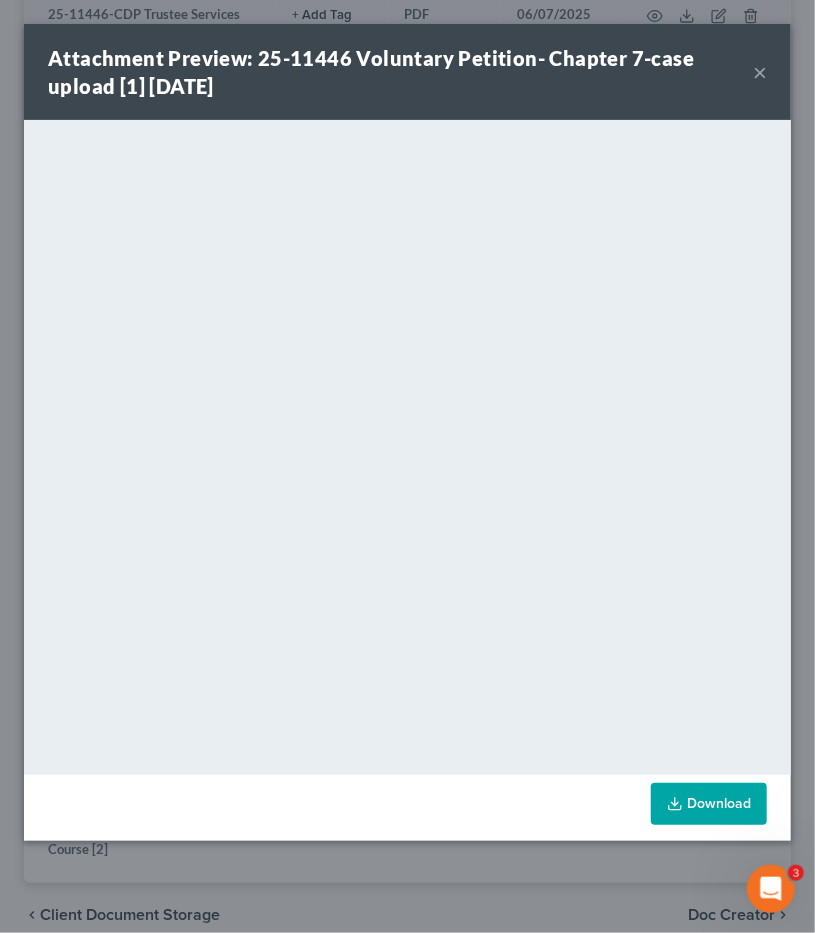 click on "×" at bounding box center [760, 72] 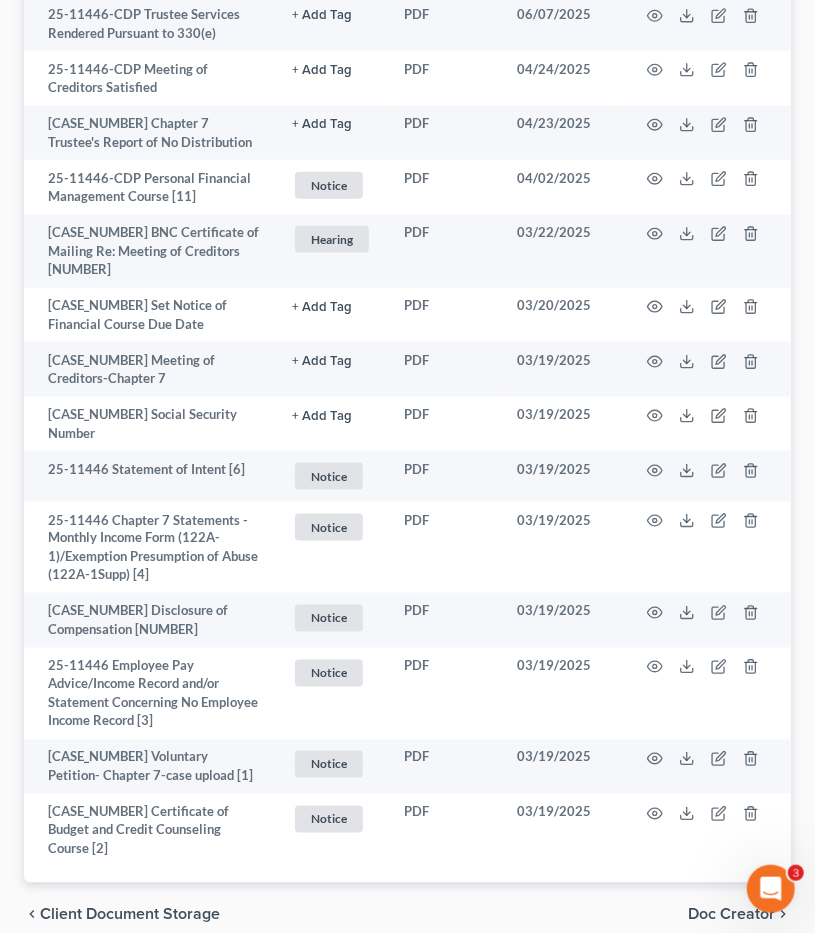 click on "[LAST], [FIRST] Upgraded Case [CASE_NUMBER] Chapter Chapter 7 Status Filed District COB Preview Petition Navigation
Case Dashboard
Payments
Invoices
Payments
Payments
Credit Report" at bounding box center [407, 193] 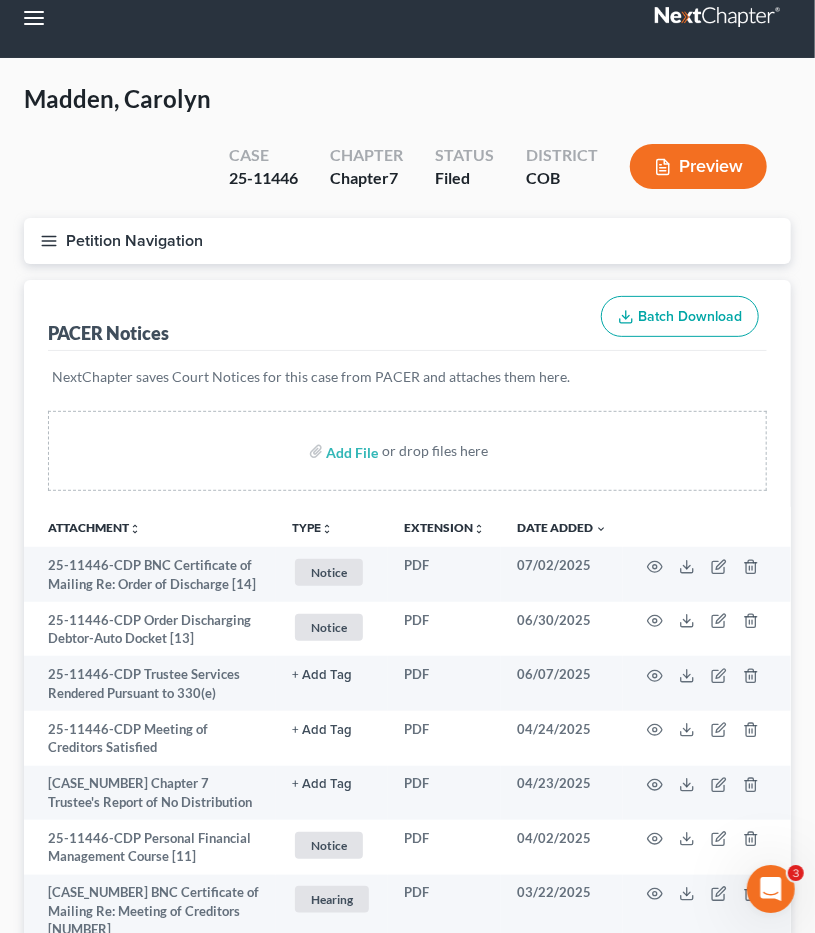 scroll, scrollTop: 0, scrollLeft: 0, axis: both 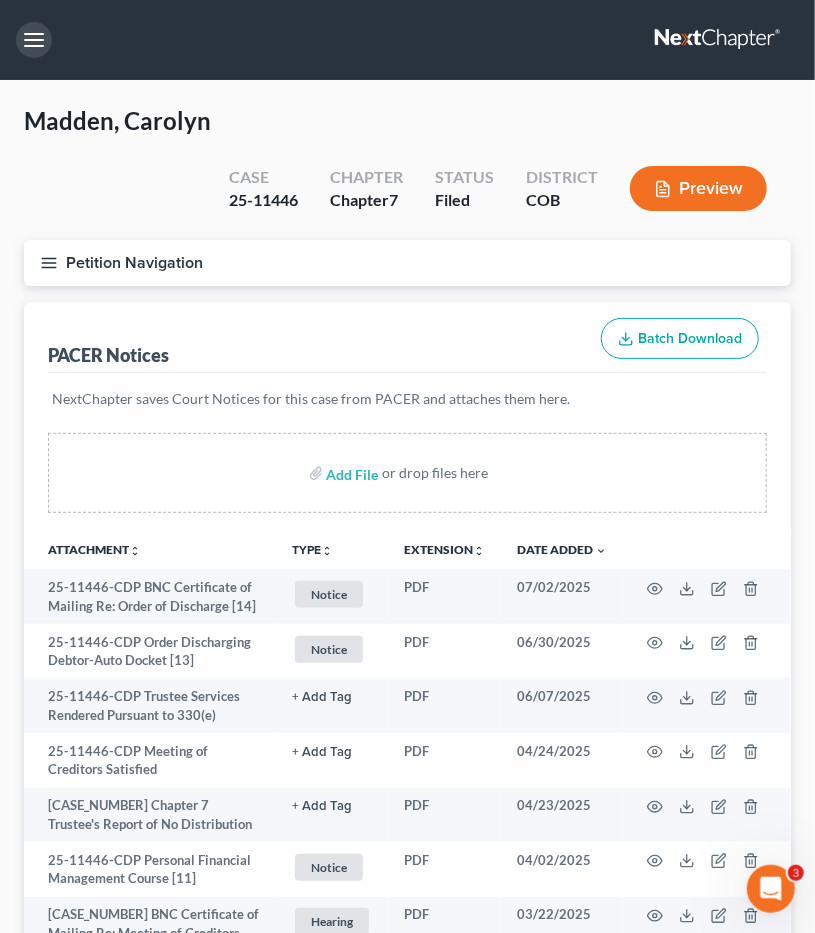 click at bounding box center [34, 40] 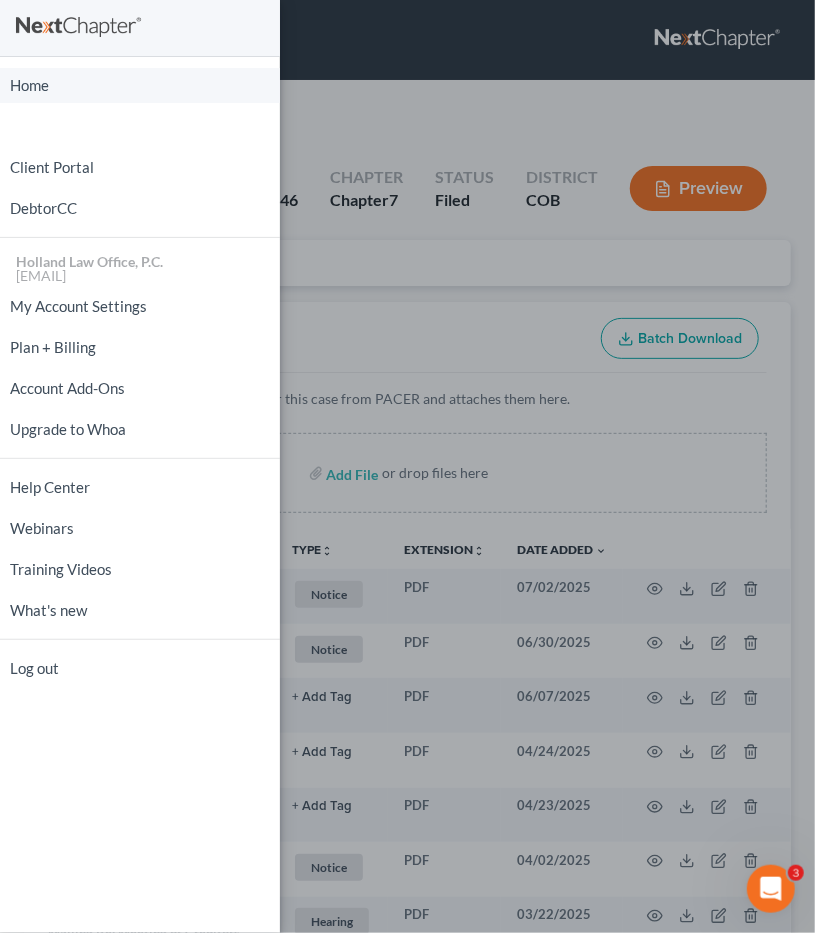 click on "Home" at bounding box center (140, 85) 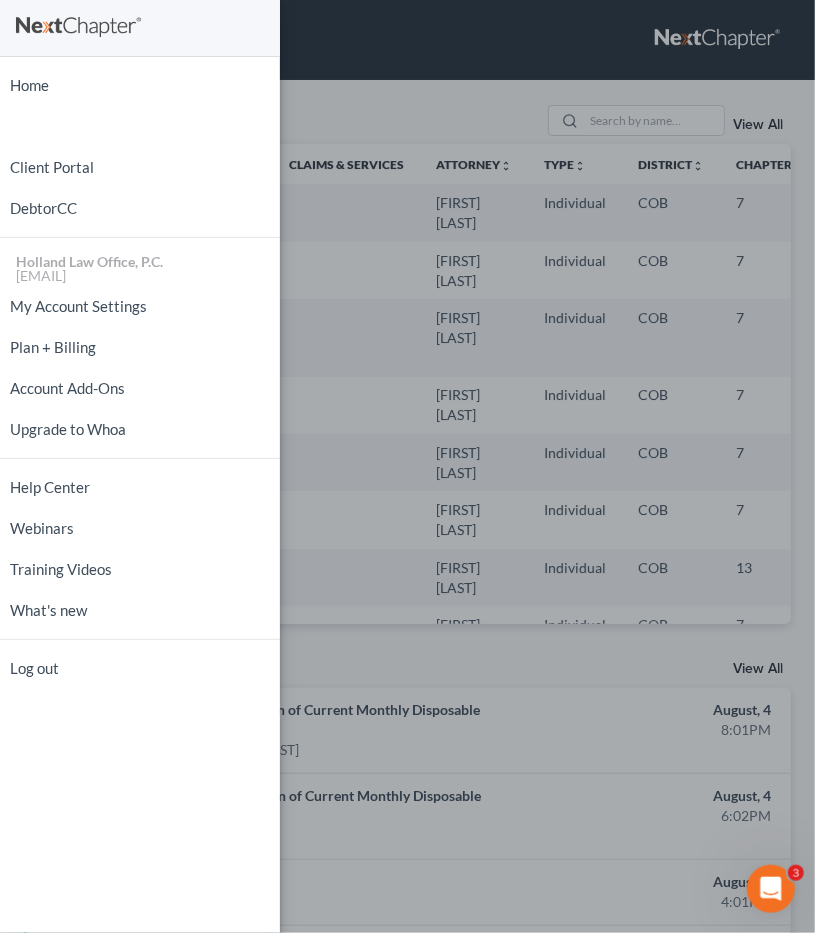 click on "Home New Case Client Portal DebtorCC Holland Law Office, P.C. [EMAIL] My Account Settings Plan + Billing Account Add-Ons Upgrade to Whoa Help Center Webinars Training Videos What's new Log out" at bounding box center (407, 466) 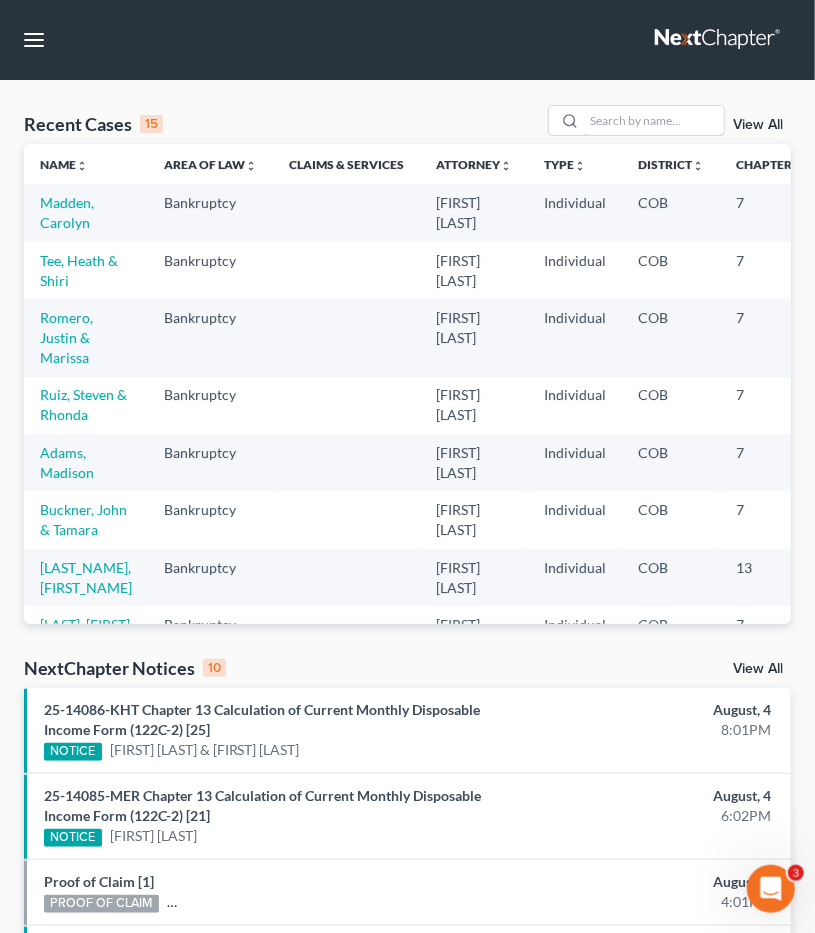 click at bounding box center [654, 120] 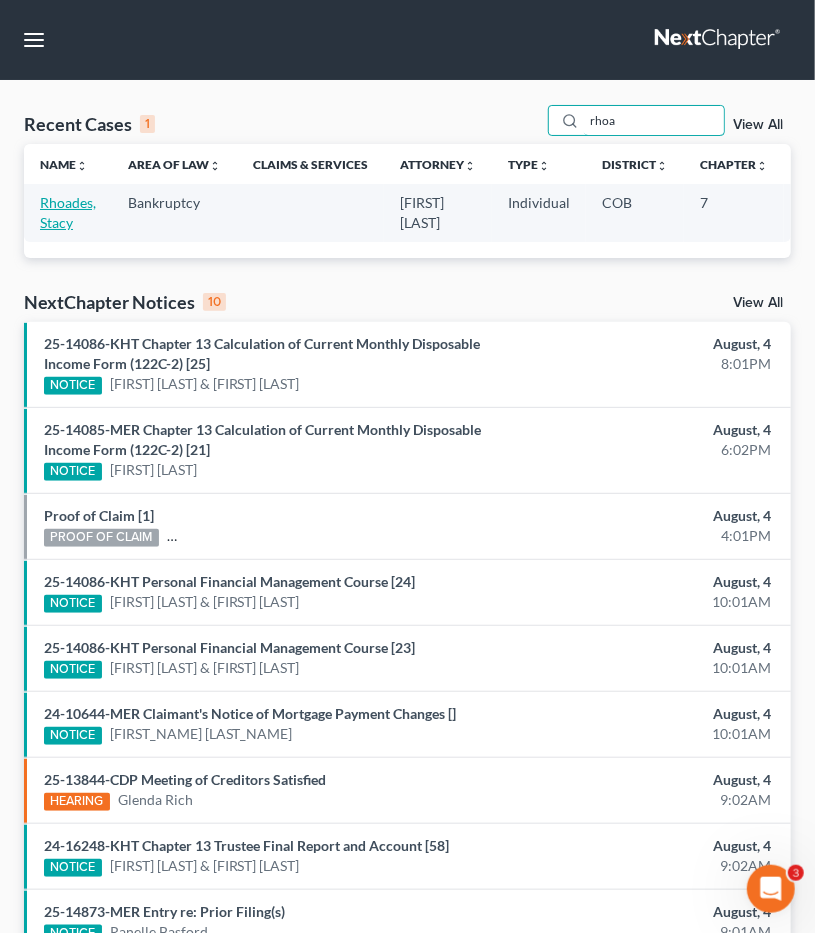 type on "rhoa" 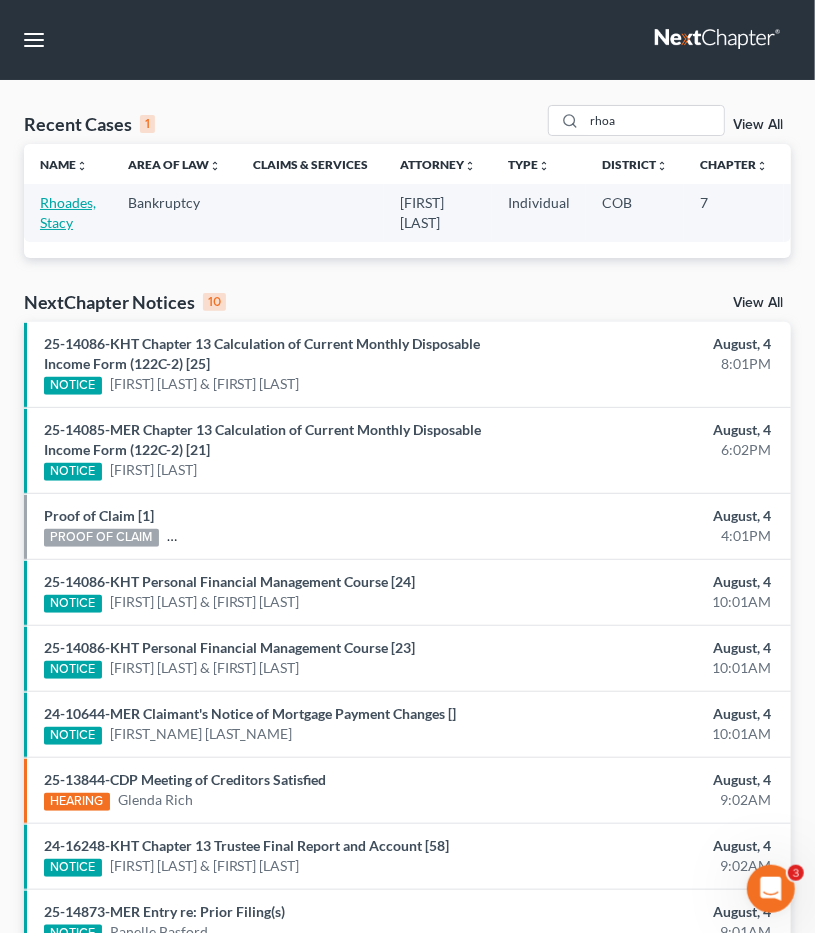 click on "Rhoades, Stacy" at bounding box center (68, 212) 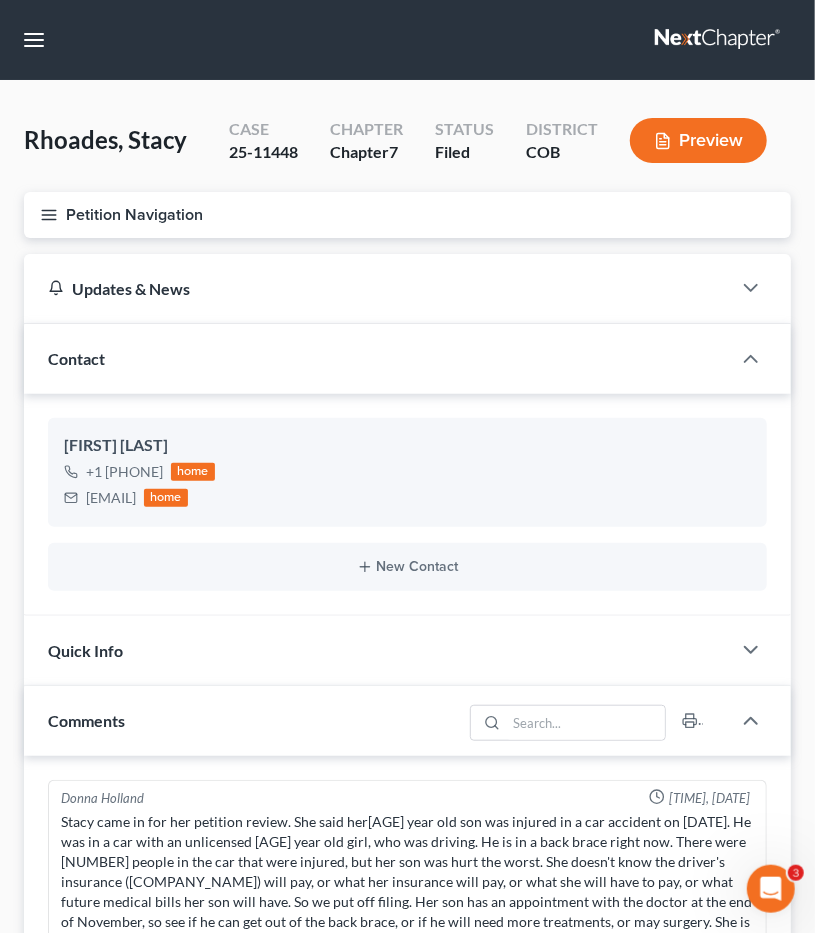 scroll, scrollTop: 200, scrollLeft: 0, axis: vertical 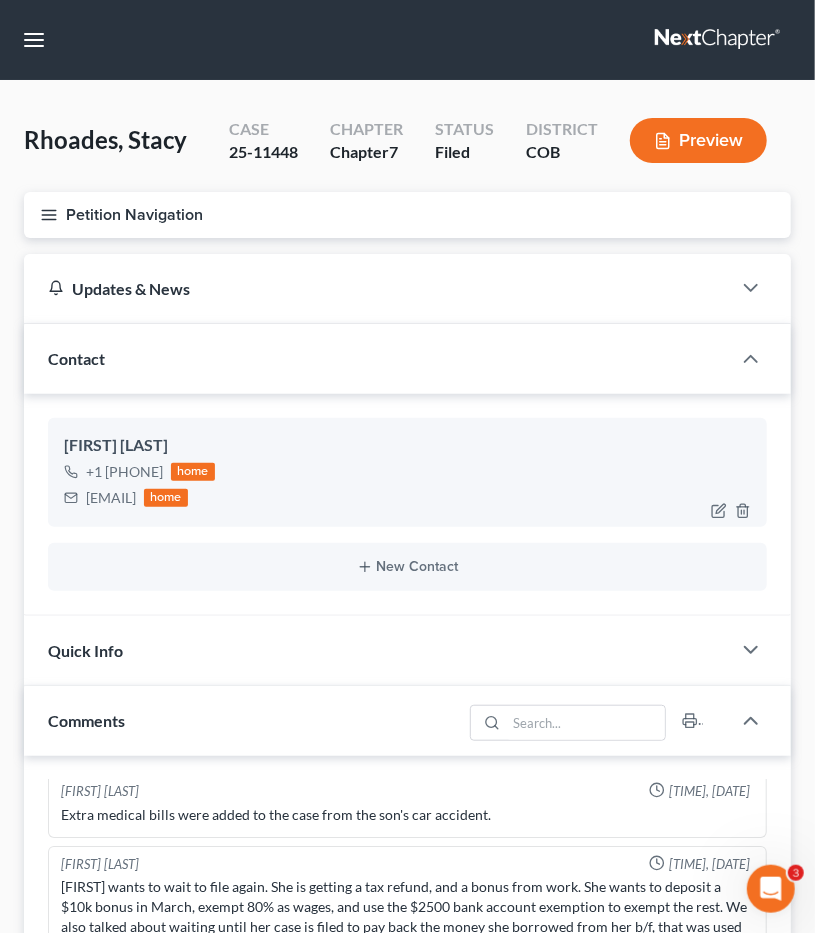 drag, startPoint x: 249, startPoint y: 501, endPoint x: 82, endPoint y: 501, distance: 167 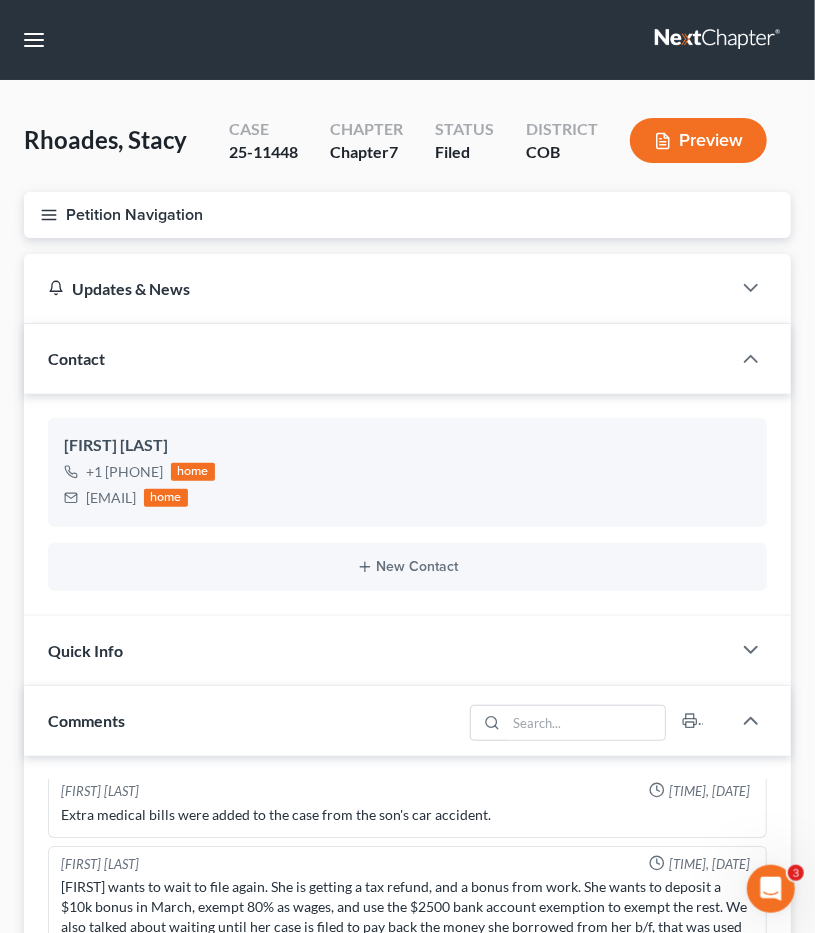 click on "Petition Navigation" at bounding box center (407, 215) 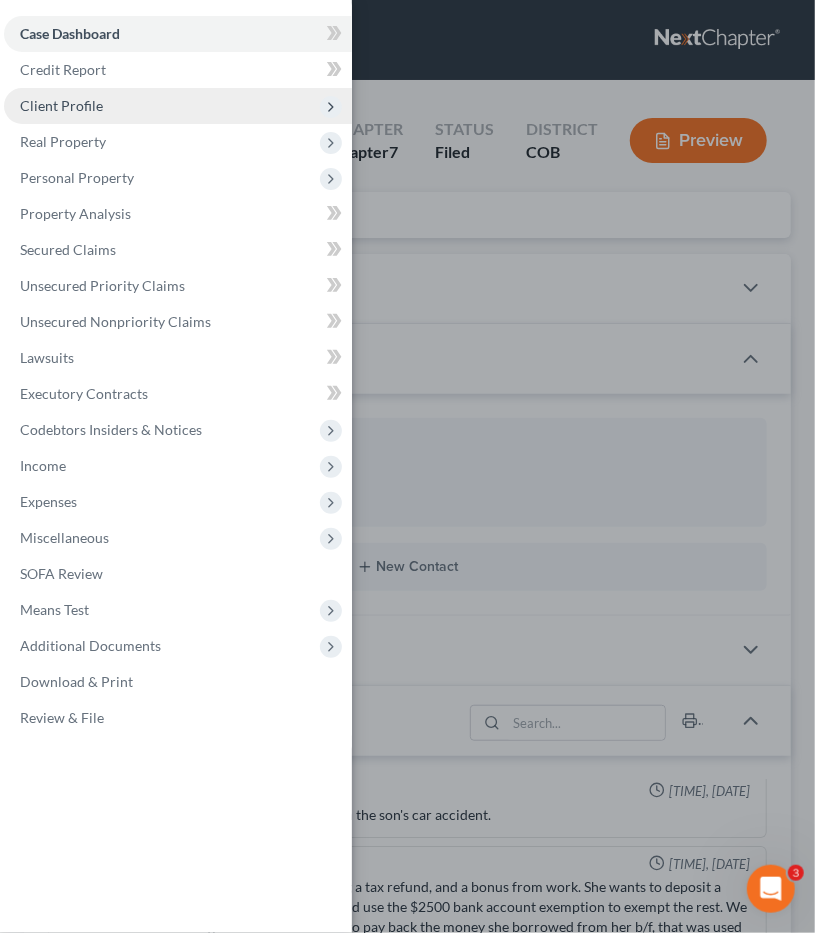 click on "Client Profile" at bounding box center (178, 106) 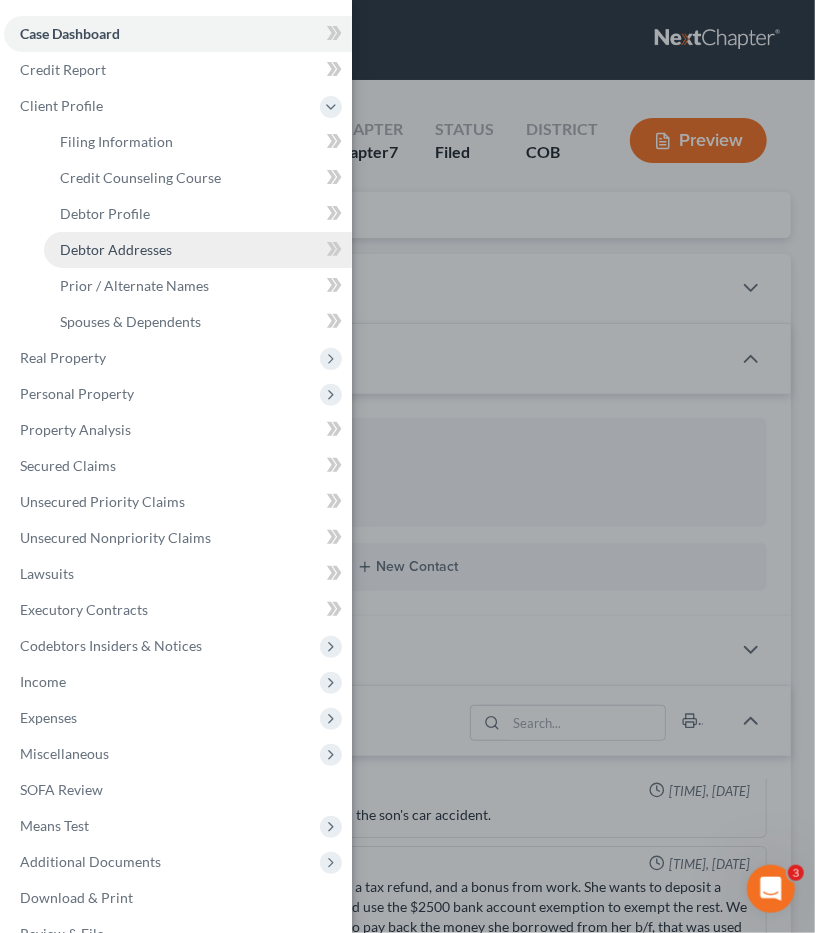 click on "Debtor Addresses" at bounding box center [116, 249] 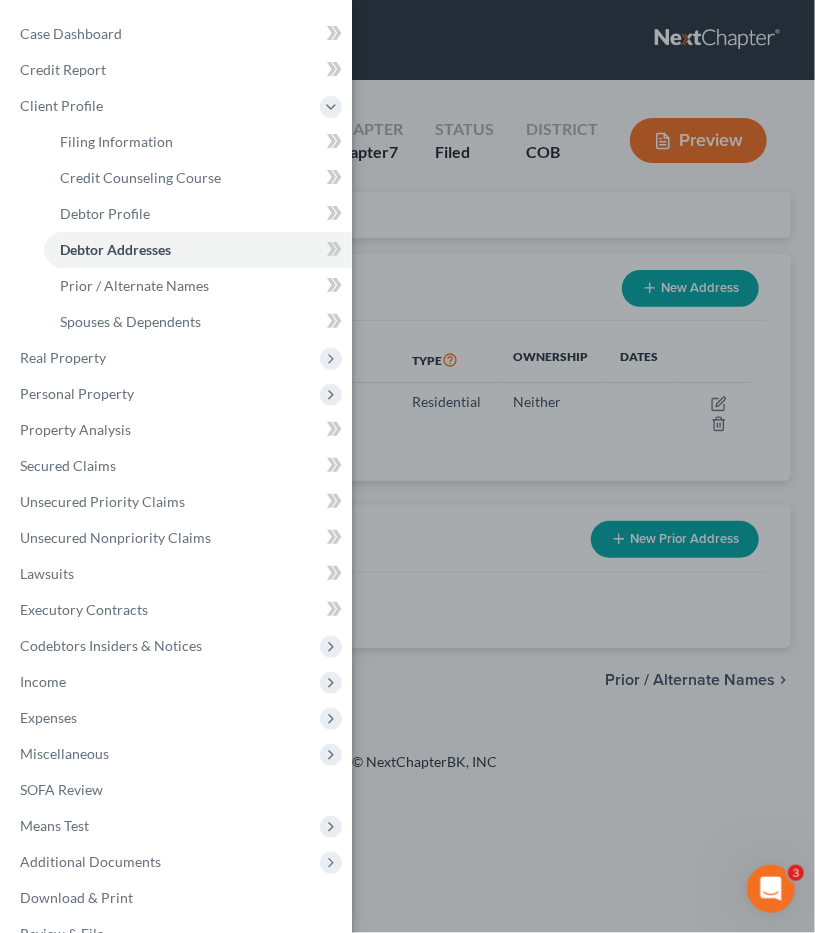 click on "Case Dashboard
Payments
Invoices
Payments
Payments
Credit Report
Client Profile" at bounding box center [407, 466] 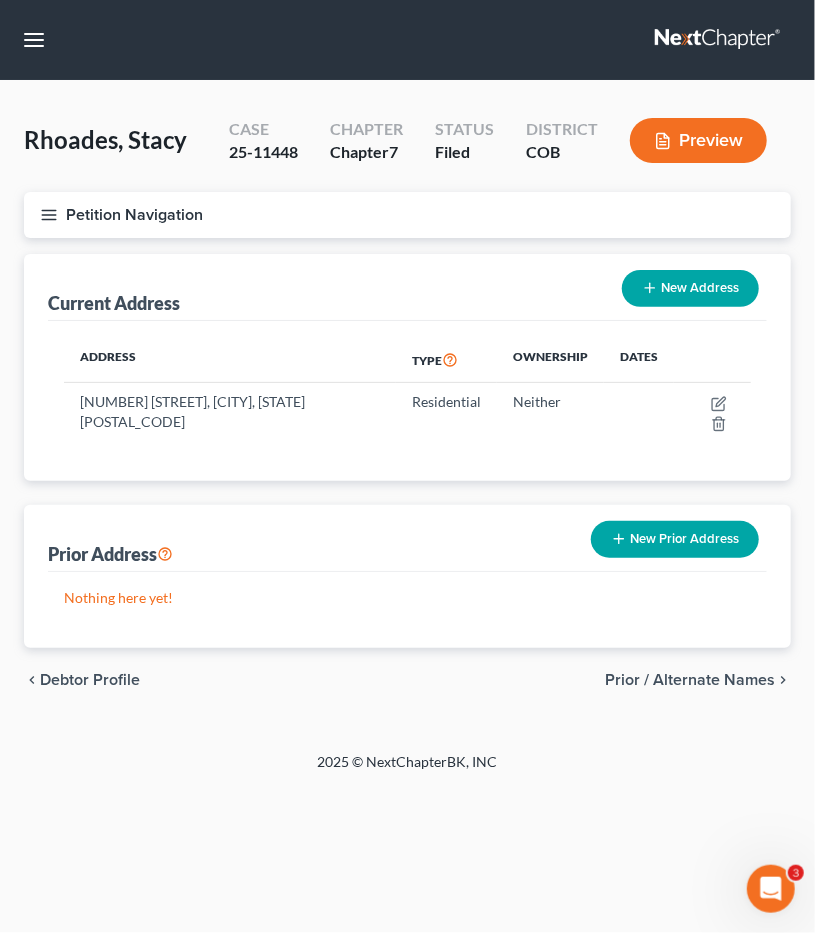 click on "Petition Navigation" at bounding box center (407, 215) 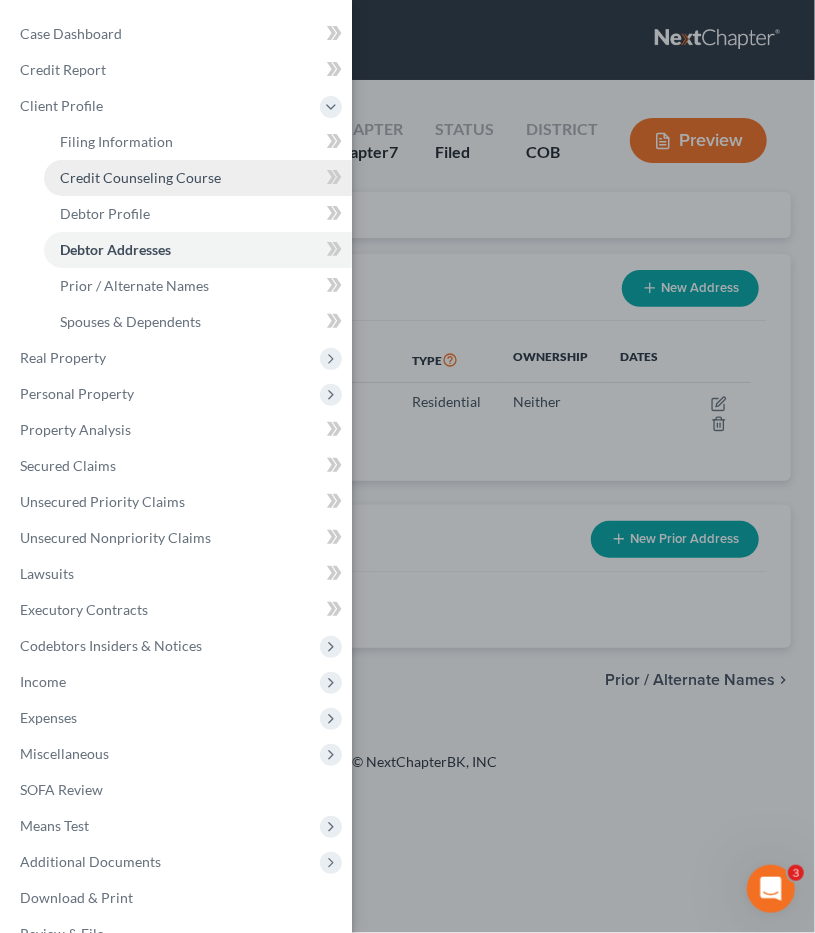 click on "Credit Counseling Course" at bounding box center (140, 177) 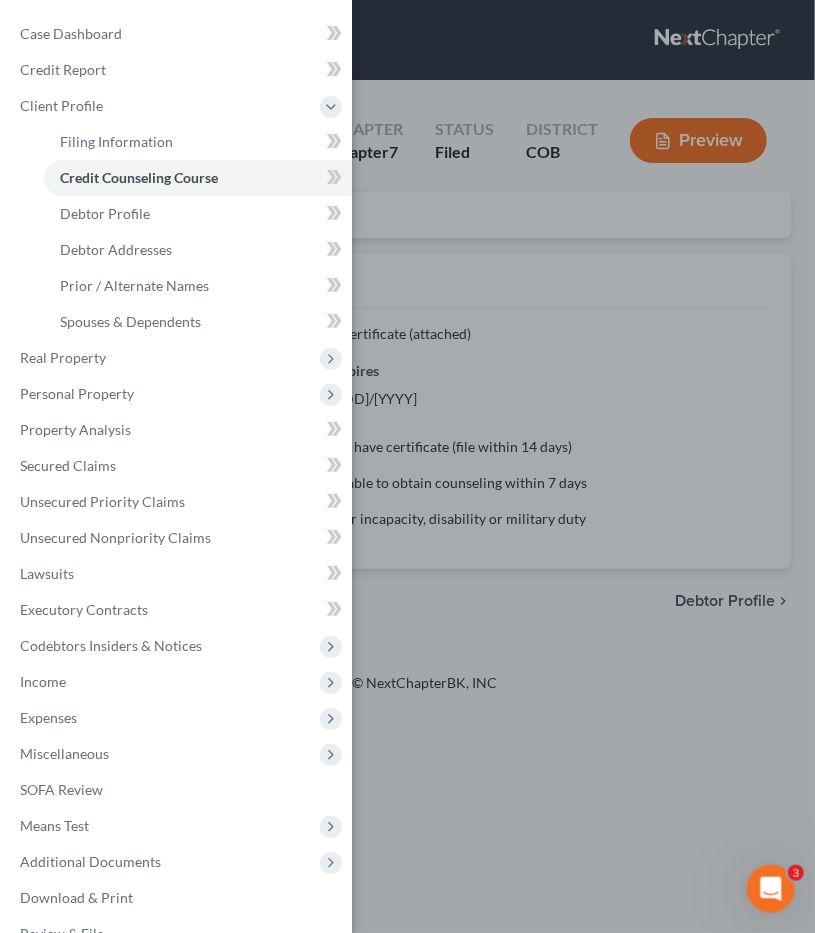 click on "Case Dashboard
Payments
Invoices
Payments
Payments
Credit Report
Client Profile" at bounding box center (407, 466) 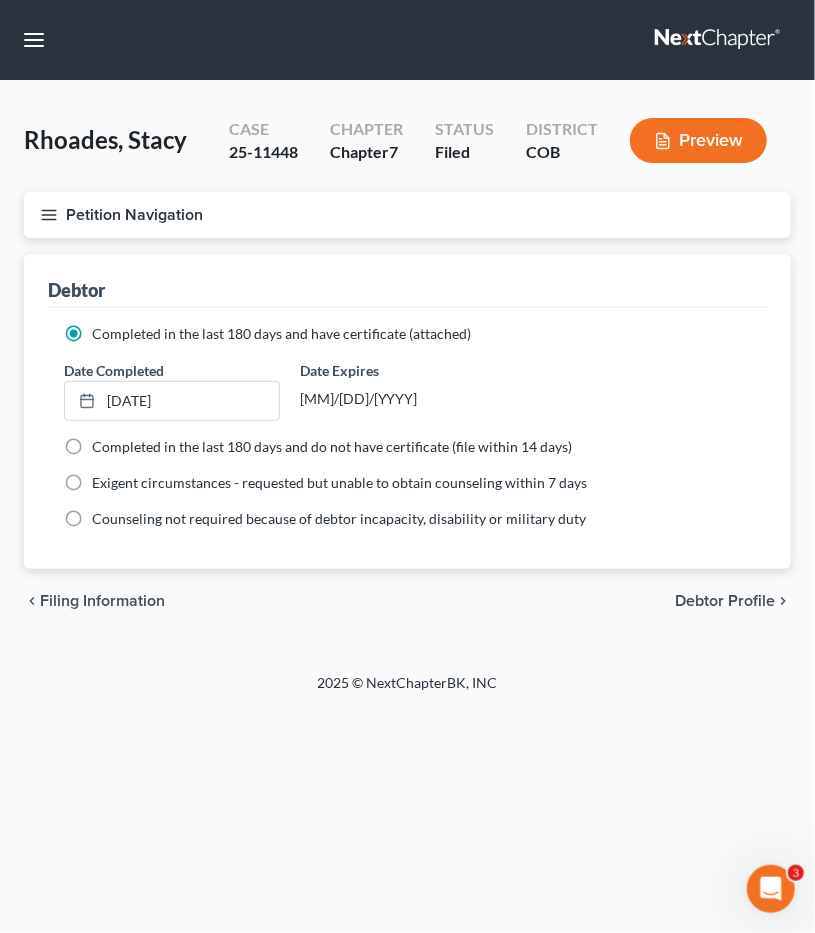 click on "Petition Navigation" at bounding box center (407, 215) 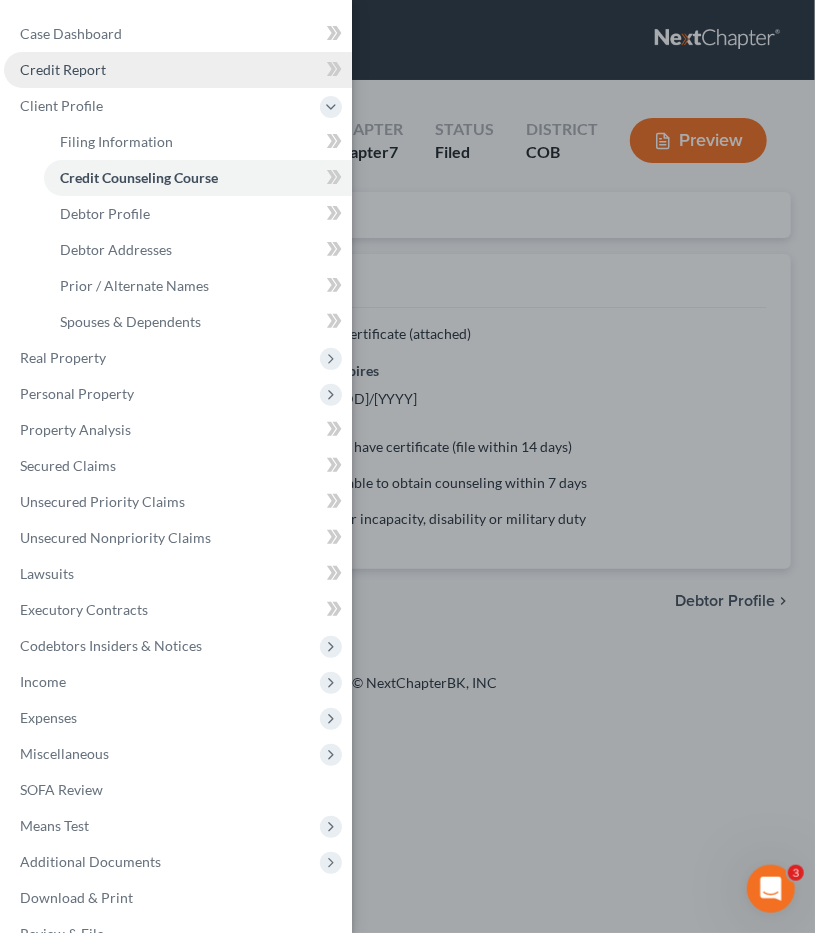 click on "Credit Report" at bounding box center (178, 70) 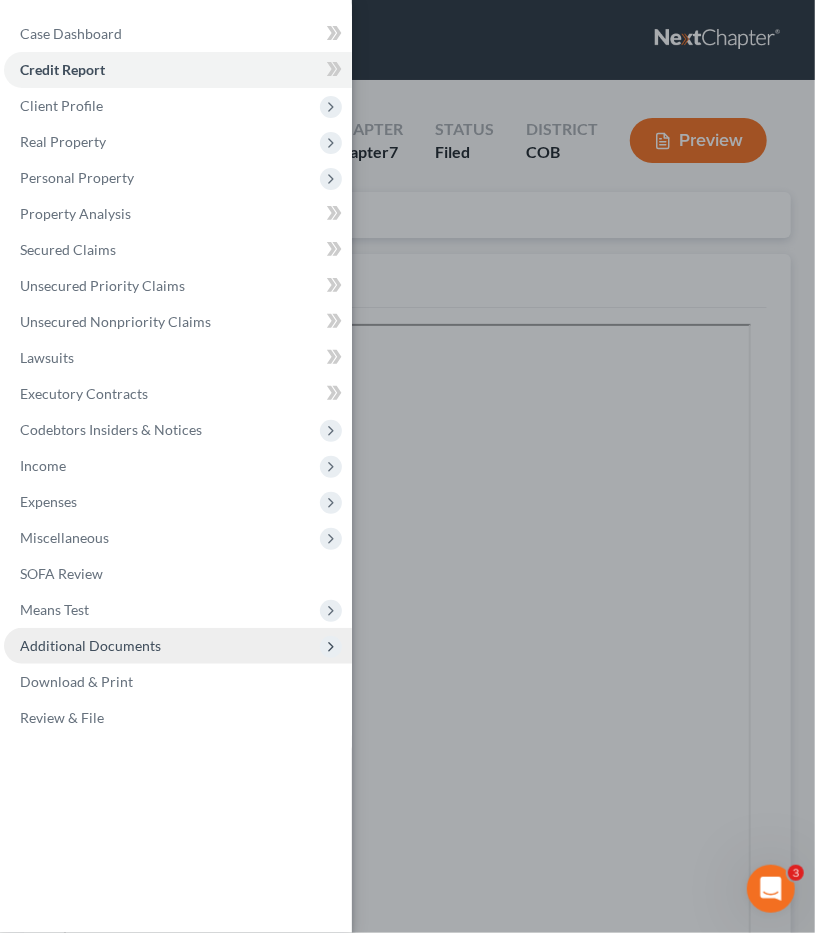 click on "Additional Documents" at bounding box center [90, 645] 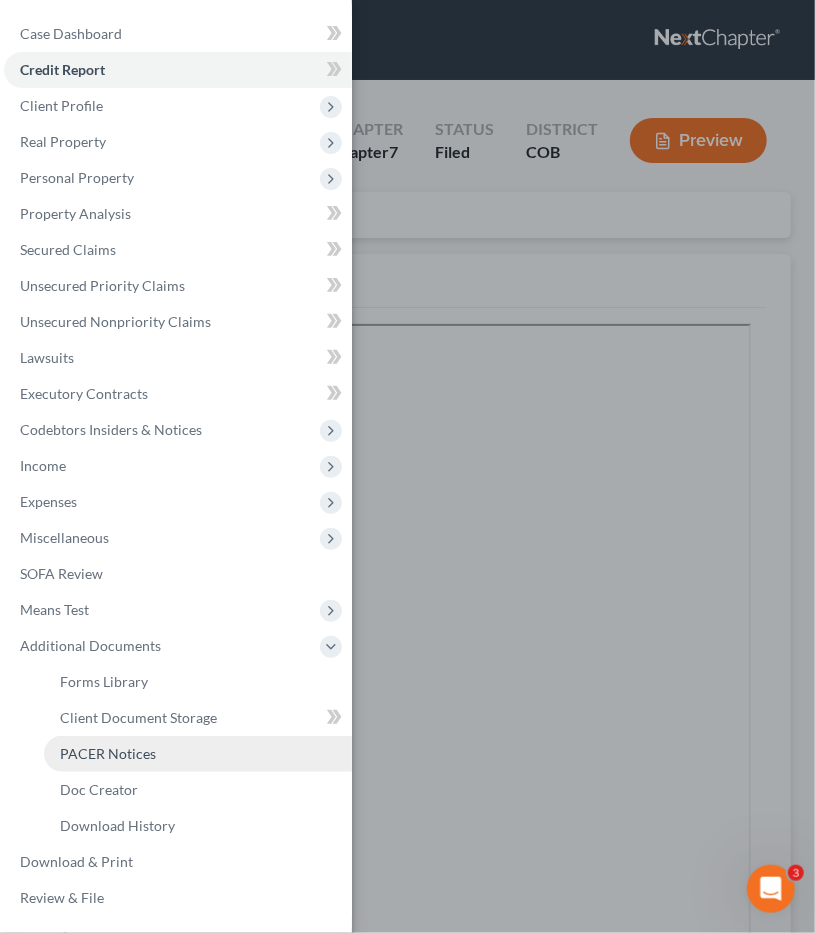 click on "PACER Notices" at bounding box center [198, 754] 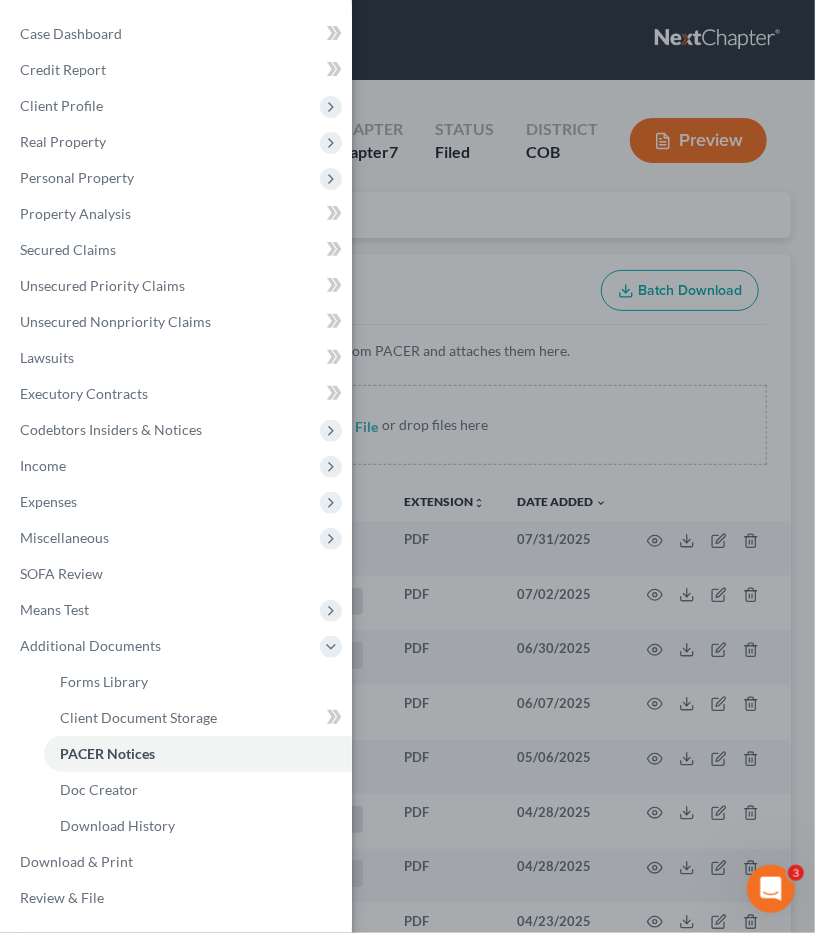 click on "Case Dashboard
Payments
Invoices
Payments
Payments
Credit Report
Client Profile" at bounding box center [407, 466] 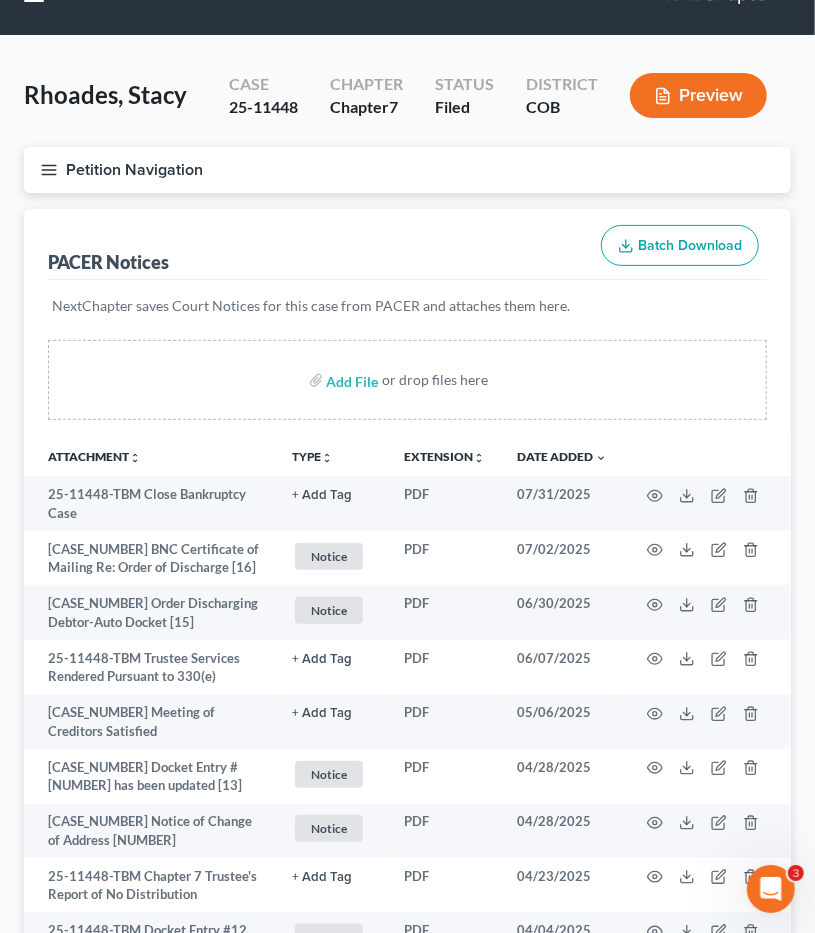 type 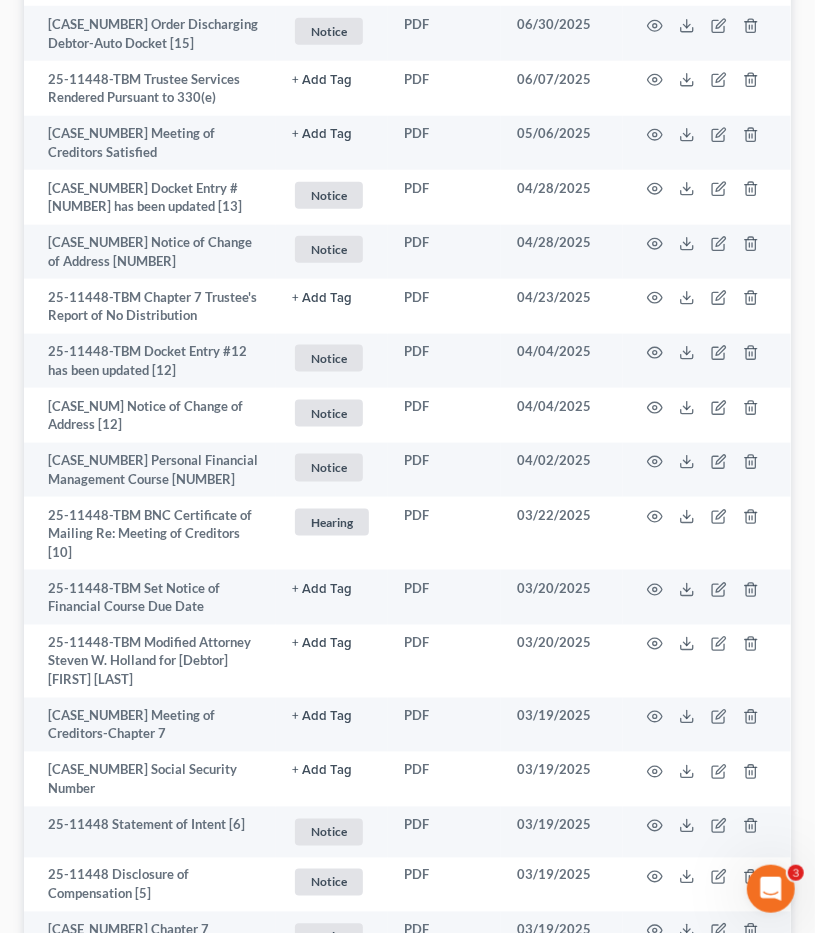 scroll, scrollTop: 676, scrollLeft: 0, axis: vertical 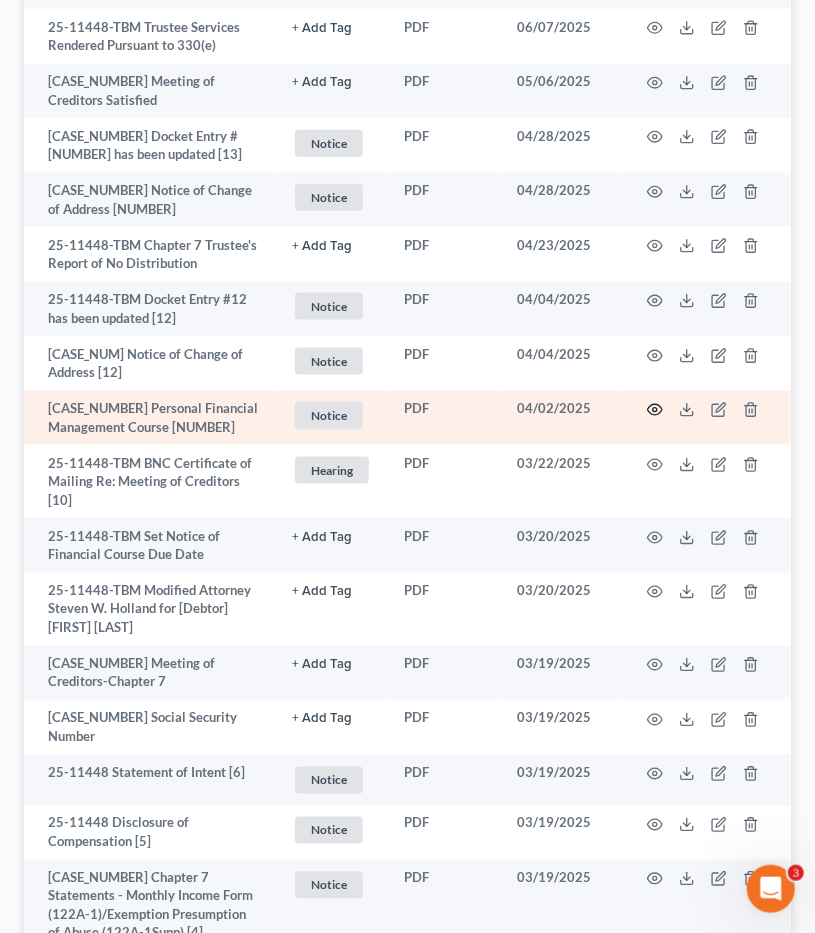 click 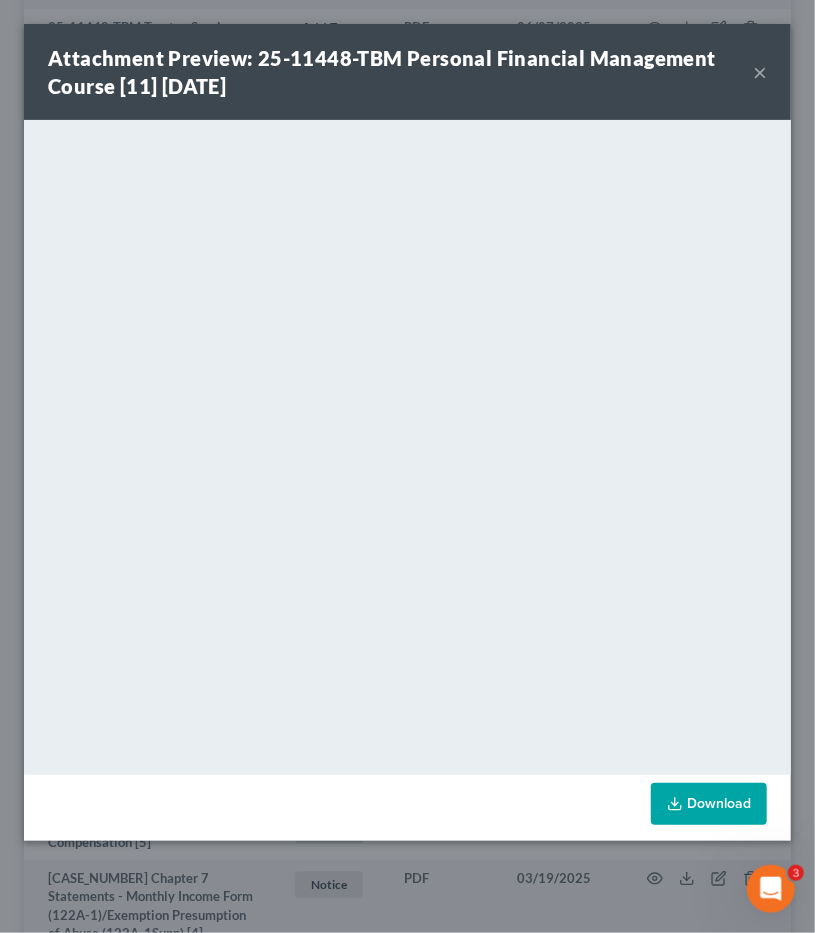 click on "×" at bounding box center (760, 72) 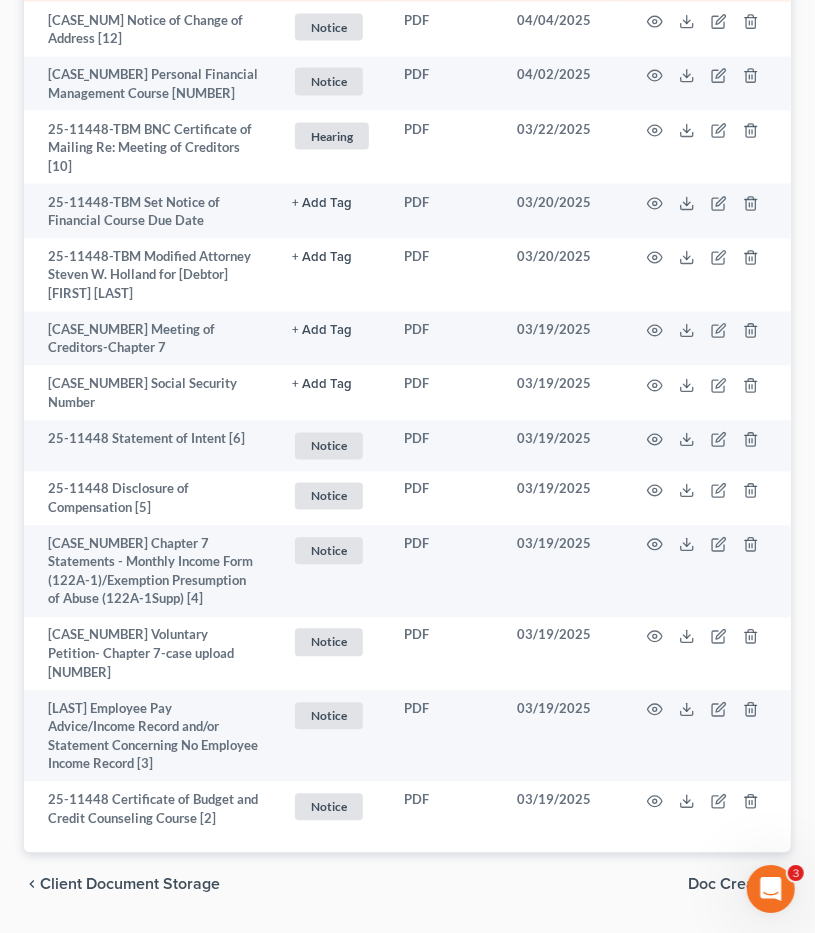 scroll, scrollTop: 1032, scrollLeft: 0, axis: vertical 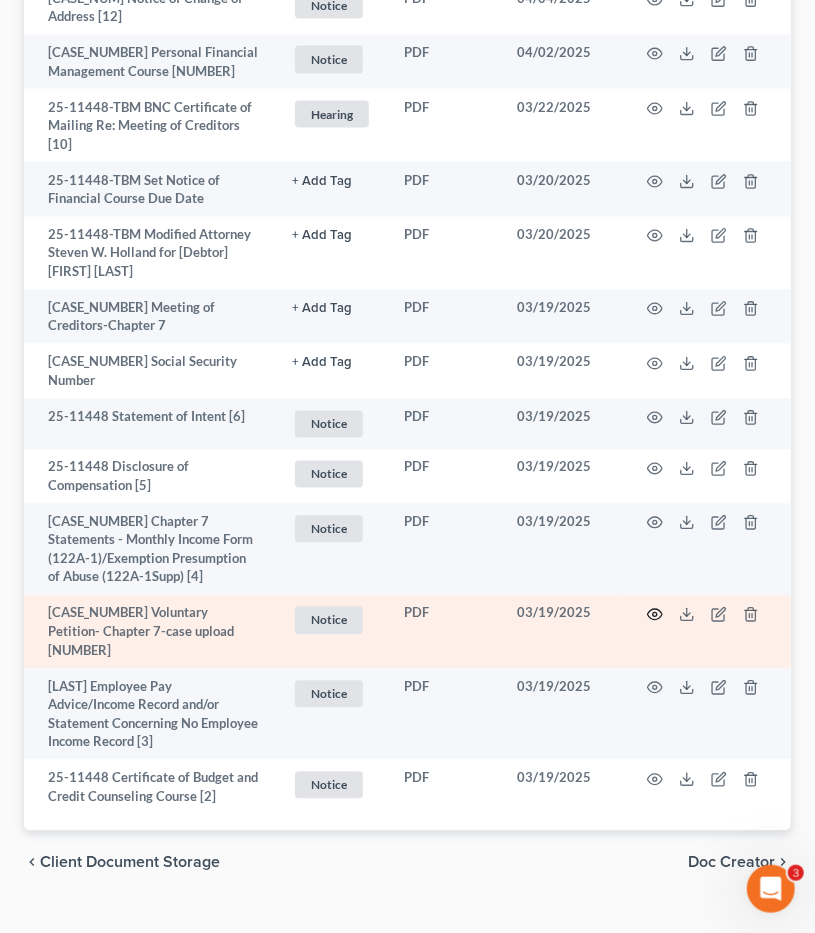 click 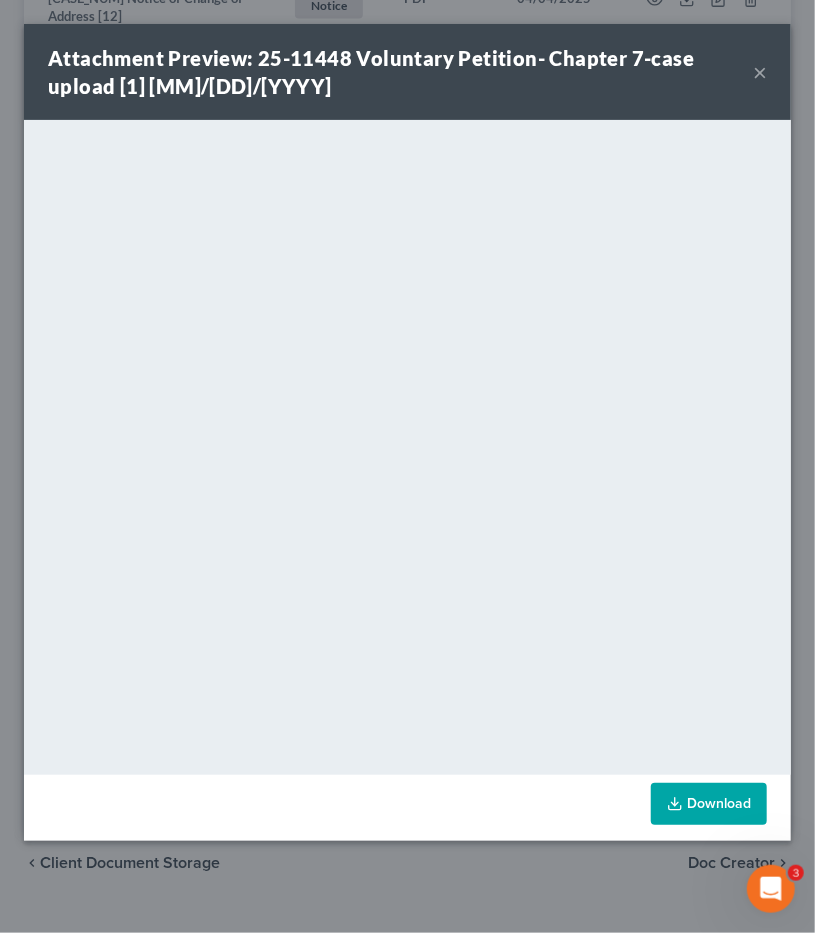 click on "×" at bounding box center [760, 72] 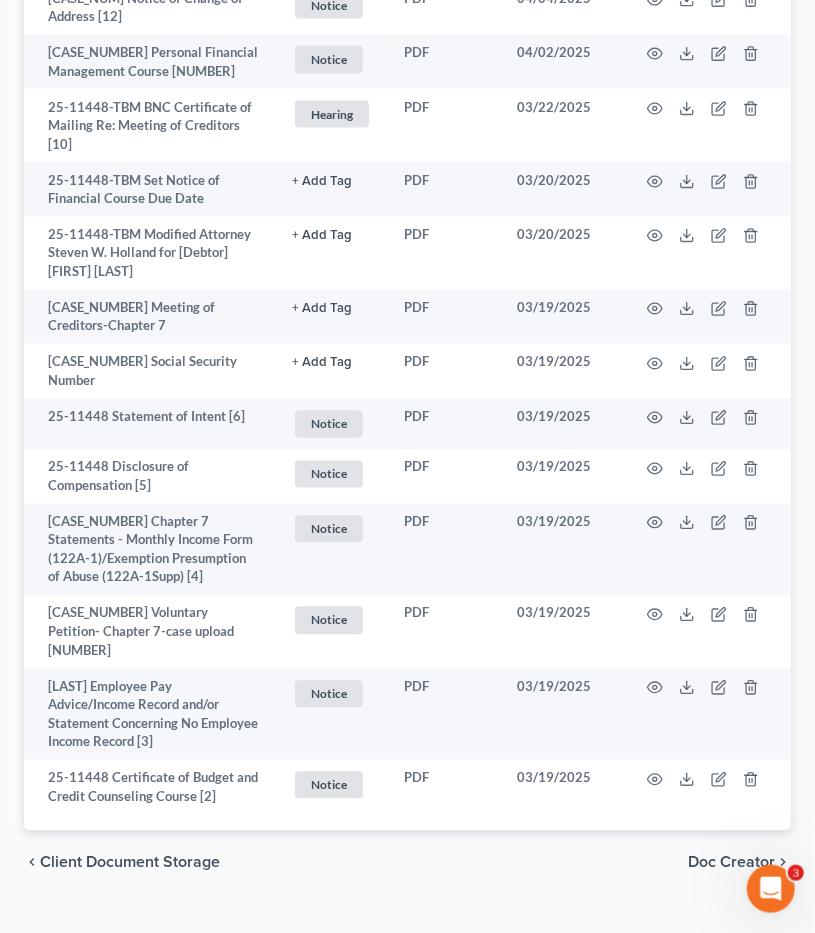 click on "Forms Library
Client Document Storage
PACER Notices
Doc Creator
Download History
PACER Notices
Batch Download
NextChapter saves Court Notices for this case from PACER and attaches them here.
Add File
or drop files here
Attachment
unfold_more
expand_more
expand_less
TYPE unfold_more NONE Hearing License and Socail Notice Proof of Claim
Extension
unfold_more
expand_more
expand_less
Date Added
unfold_more
expand_more
expand_less
[DATE]-[CASE_NUM] Close Bankruptcy Case + Add Tag Select an option or create one Hearing License and Socail Notice Proof of Claim PDF [DATE] [CASE_NUM] BNC Certificate of Mailing Re: Order of Discharge [16] Notice + Add Tag Notice × Select an option or create one Hearing License and Socail Notice Proof of Claim PDF [DATE] [CASE_NUM] Order Discharging Debtor-Auto Docket [15] Notice + Add Tag Notice × ×" at bounding box center (407, 58) 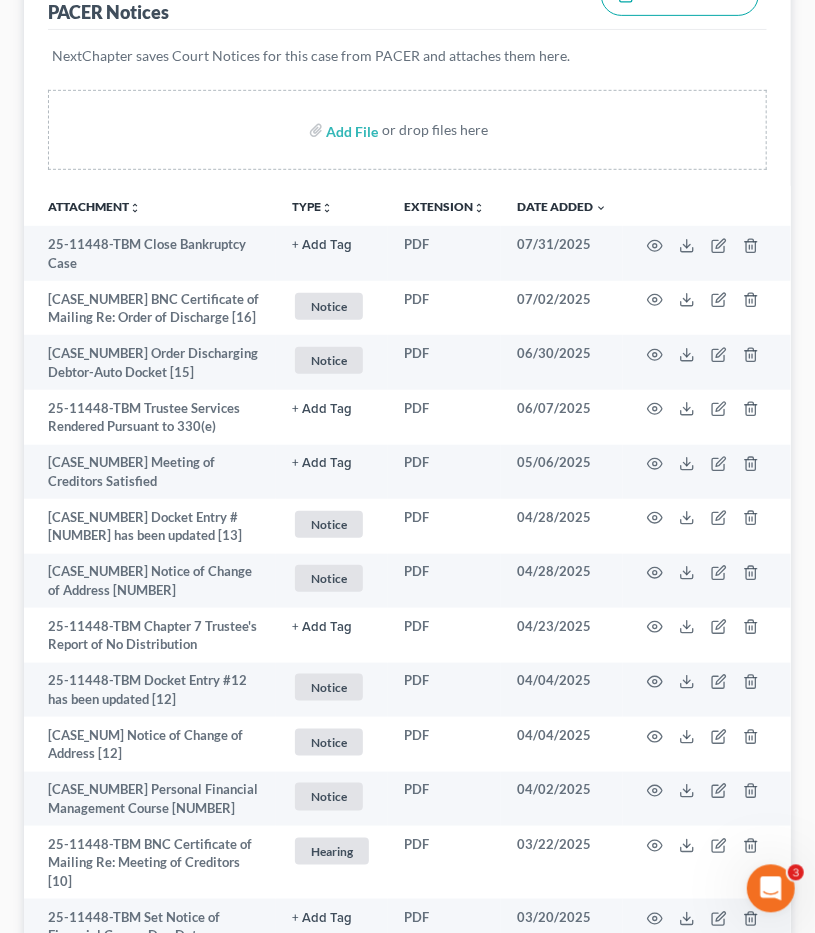 scroll, scrollTop: 148, scrollLeft: 0, axis: vertical 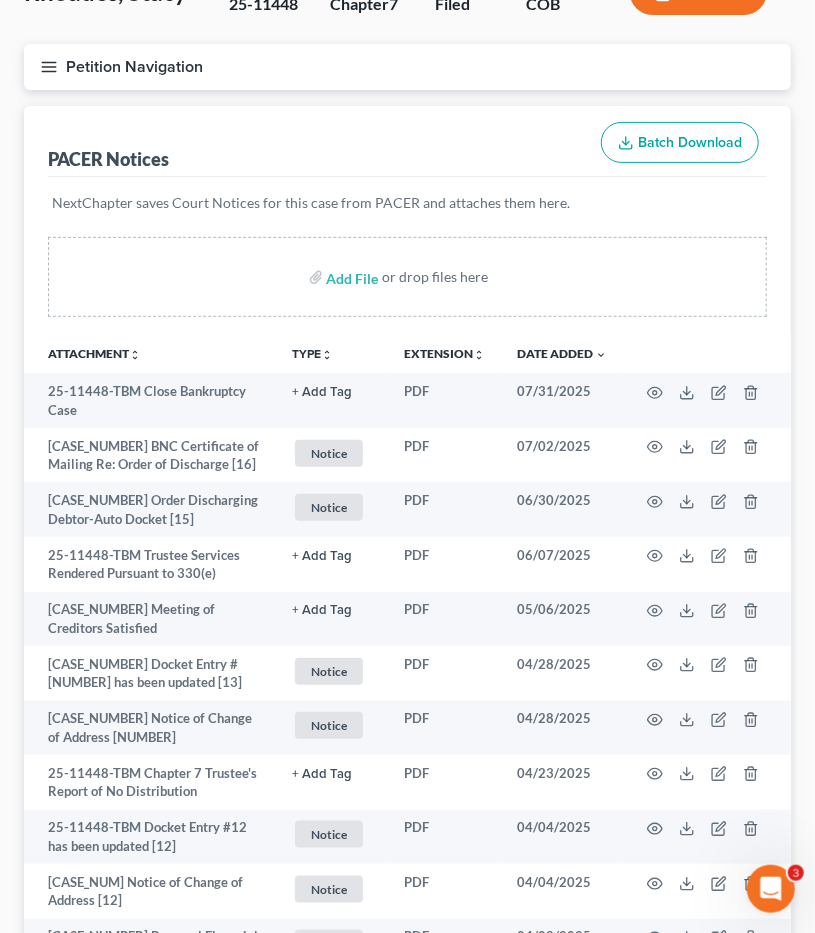 click 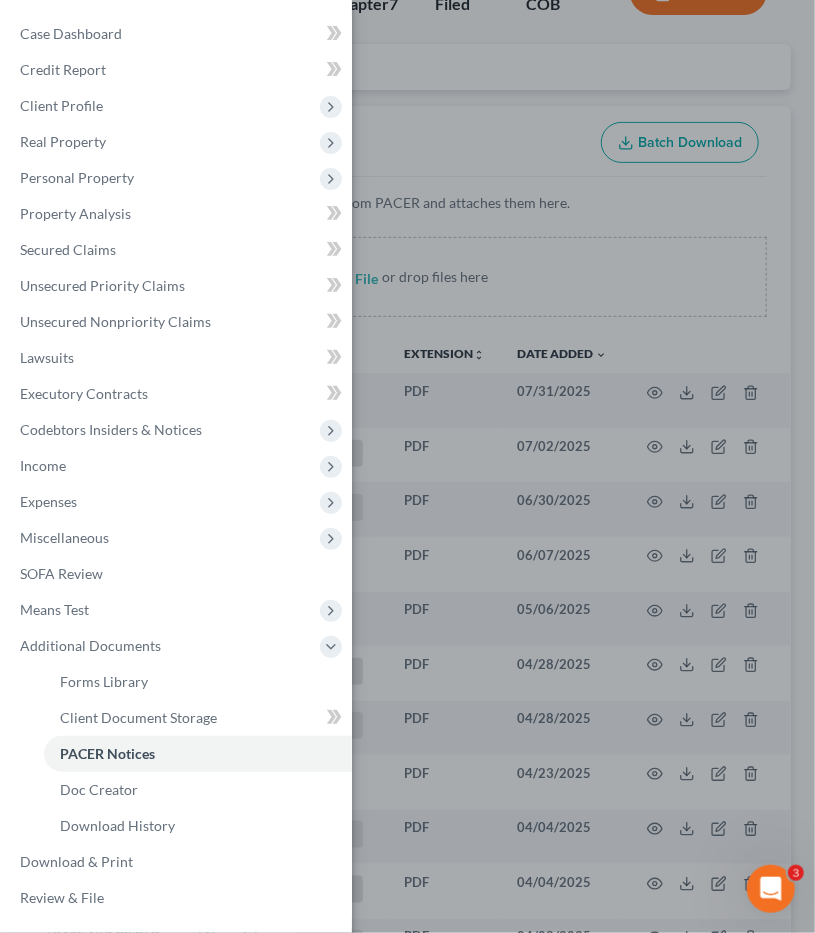 click on "Case Dashboard
Payments
Invoices
Payments
Payments
Credit Report
Client Profile" at bounding box center [407, 466] 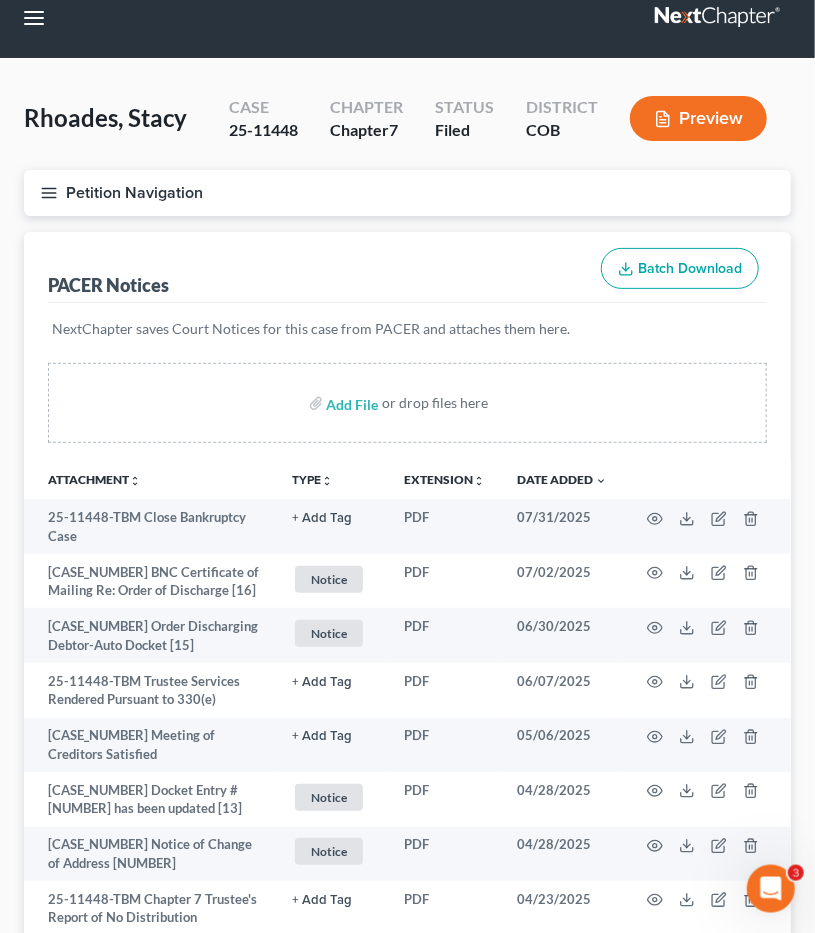 scroll, scrollTop: 0, scrollLeft: 0, axis: both 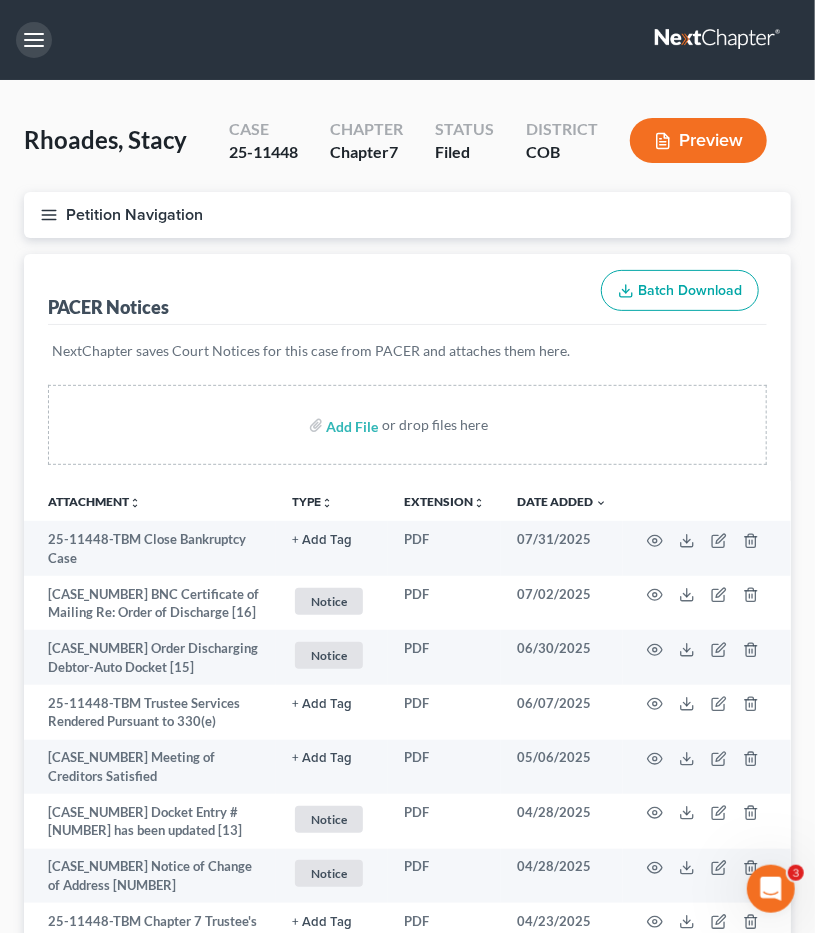 click at bounding box center (34, 40) 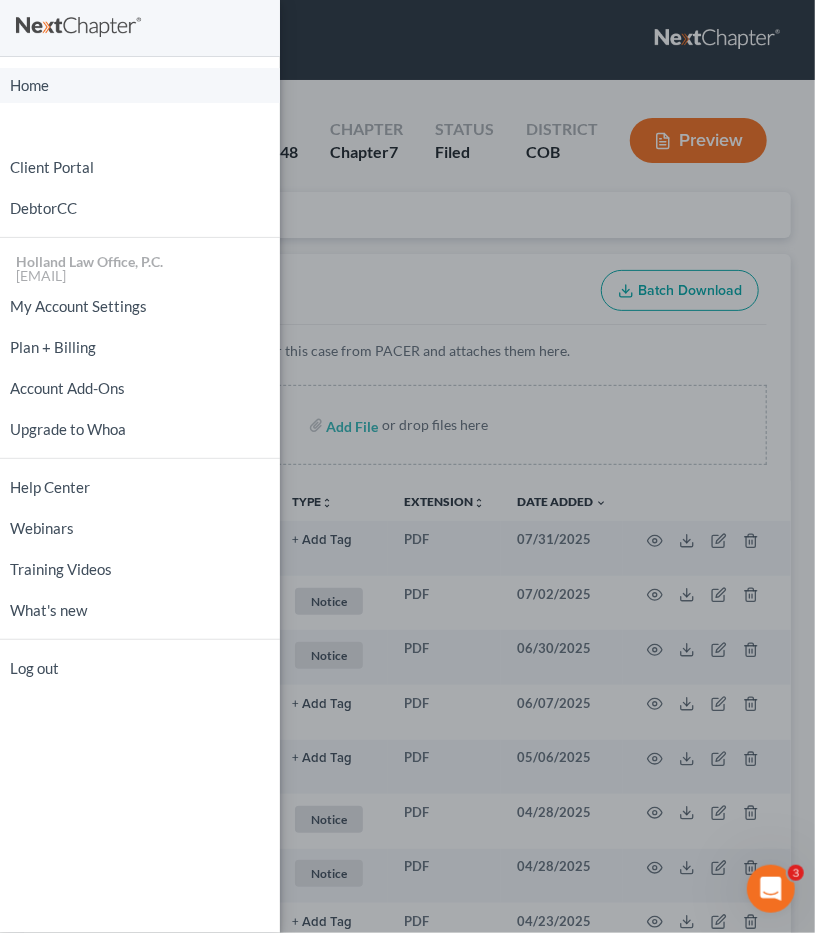 click on "Home" at bounding box center (140, 85) 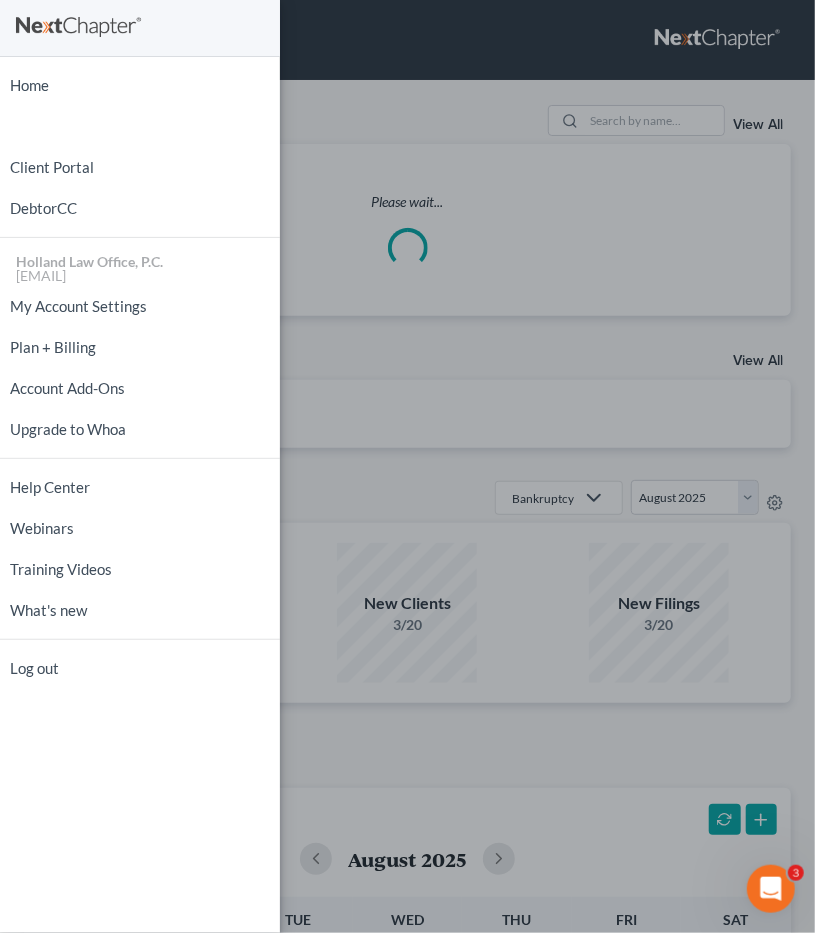 click on "Home New Case Client Portal DebtorCC Holland Law Office, P.C. [EMAIL] My Account Settings Plan + Billing Account Add-Ons Upgrade to Whoa Help Center Webinars Training Videos What's new Log out" at bounding box center [407, 466] 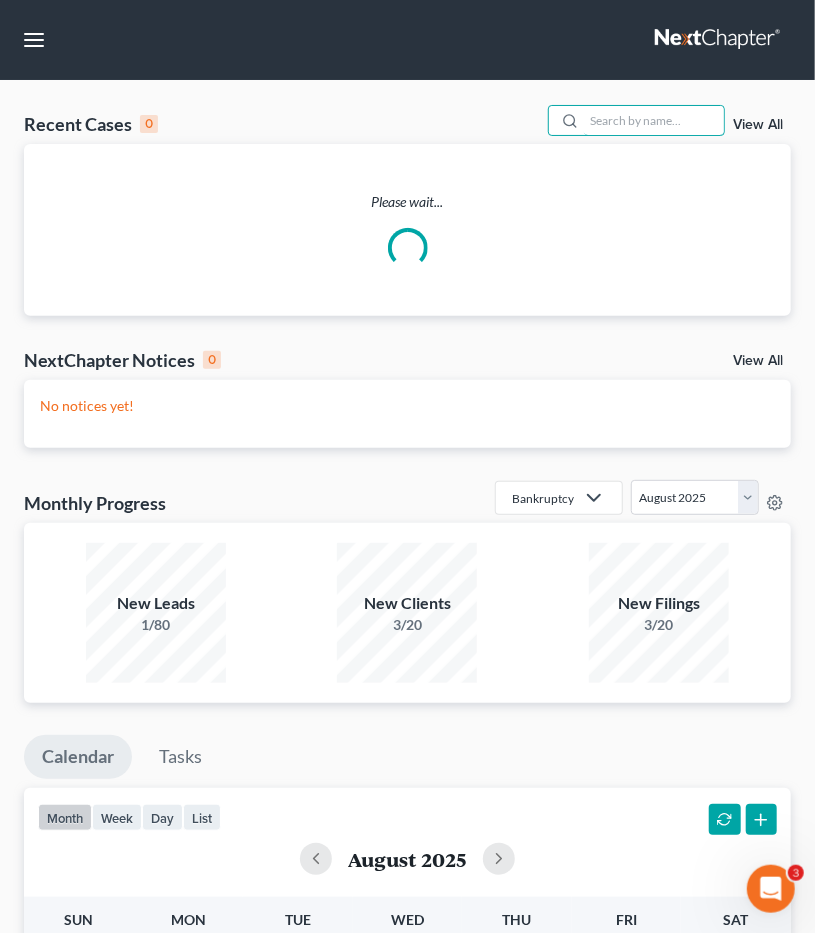 click at bounding box center (654, 120) 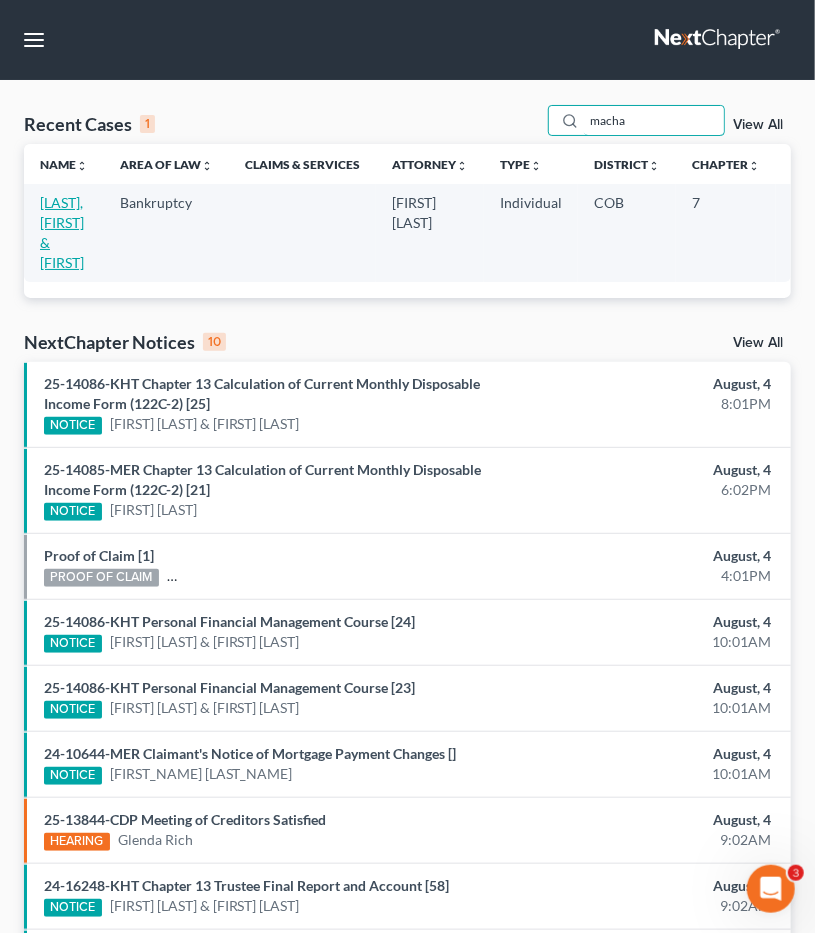 type on "macha" 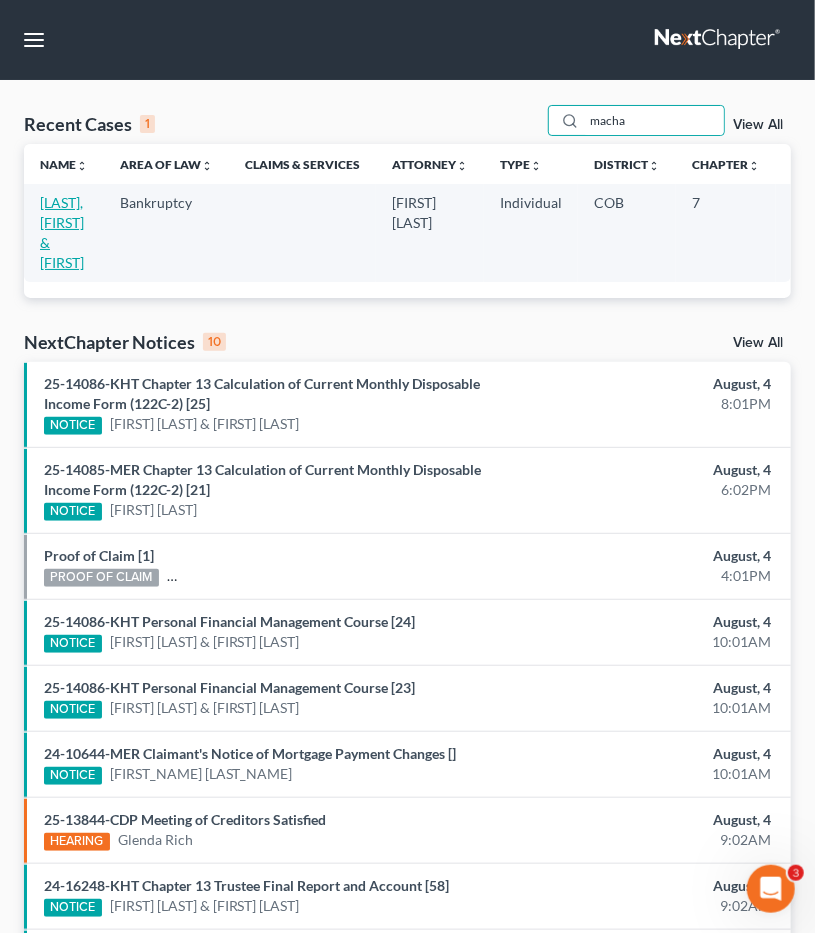click on "[LAST], [FIRST] & [FIRST]" at bounding box center [62, 232] 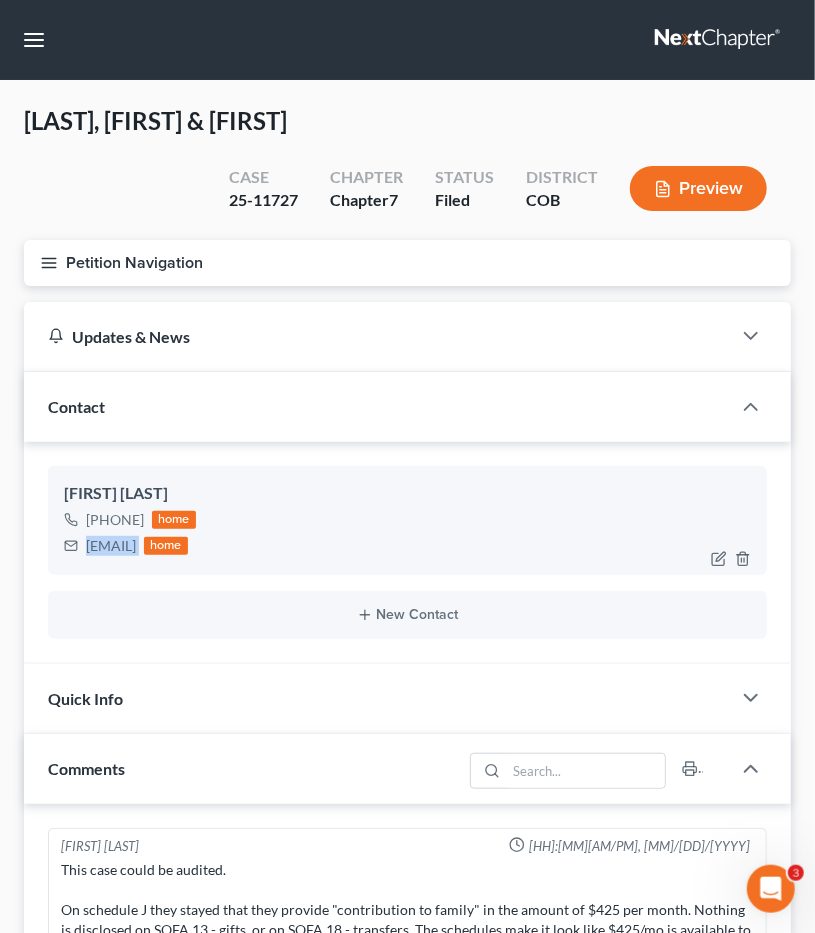 drag, startPoint x: 255, startPoint y: 545, endPoint x: 94, endPoint y: 545, distance: 161 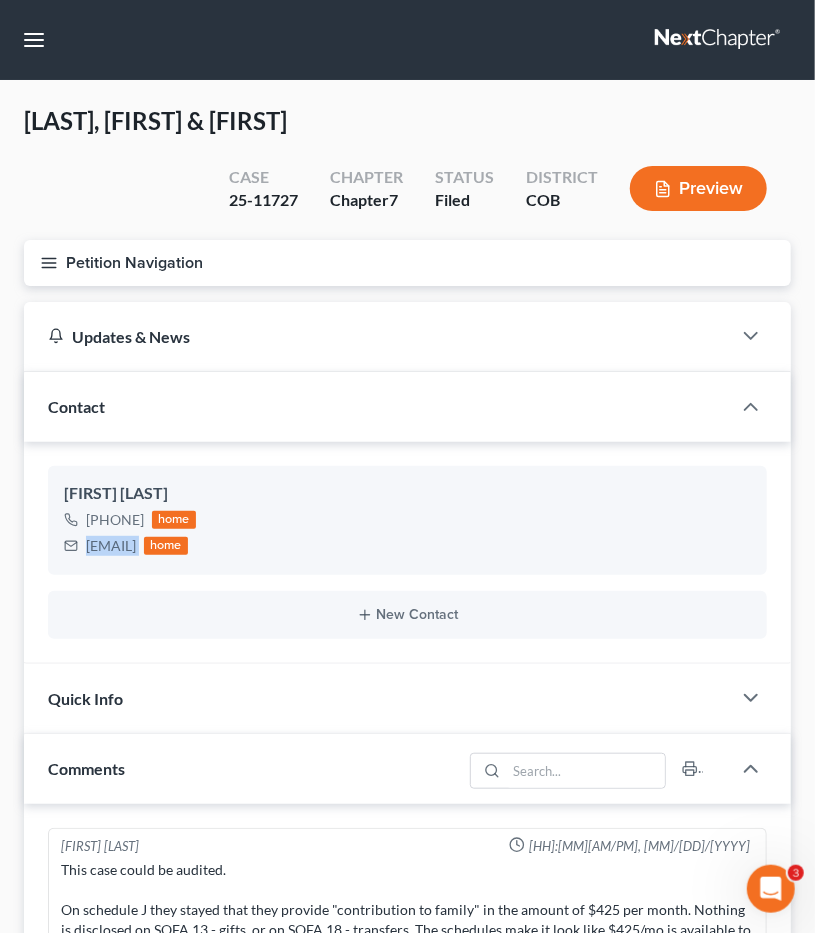 click on "Petition Navigation" at bounding box center (407, 263) 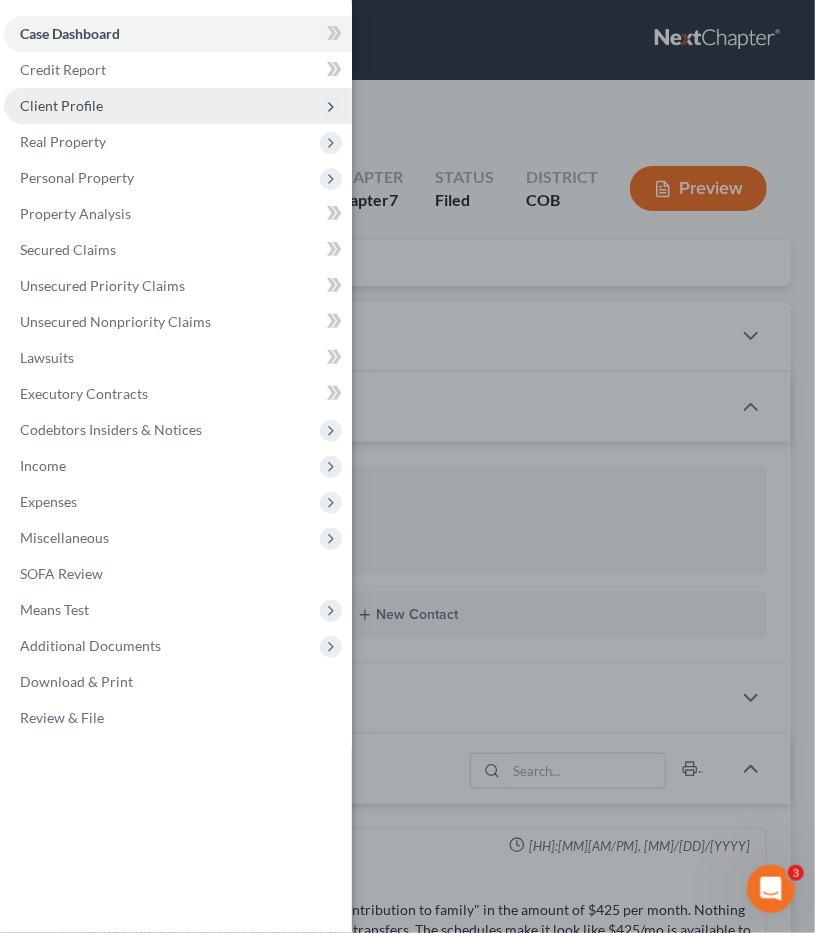 click on "Client Profile" at bounding box center [61, 105] 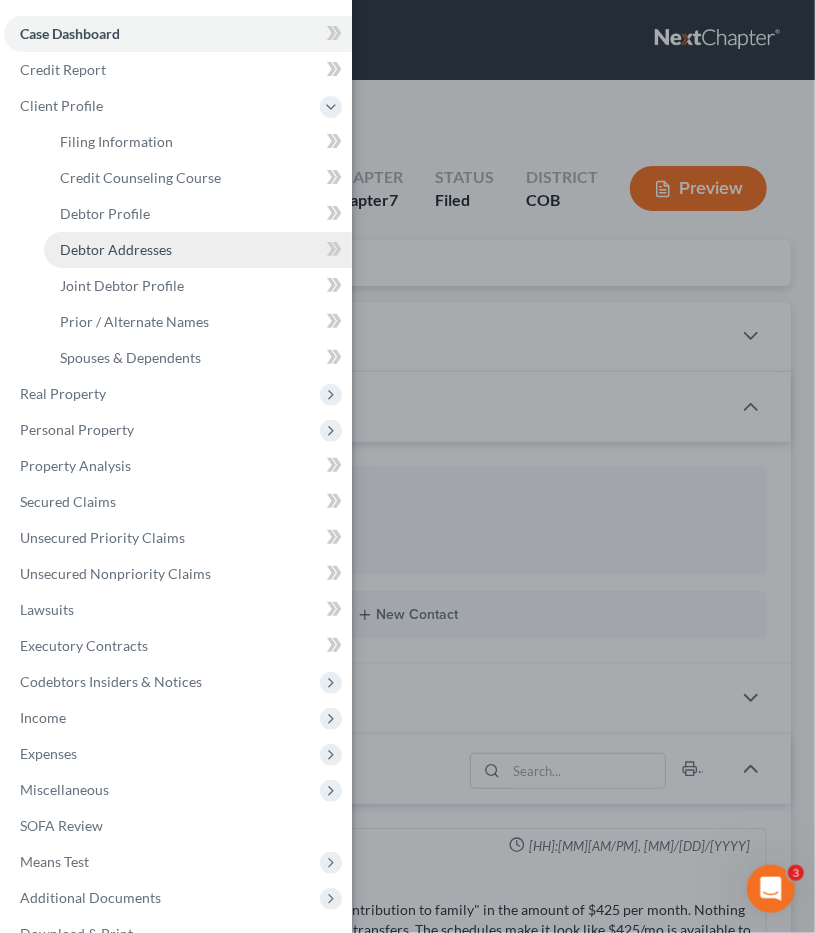 click on "Debtor Addresses" at bounding box center (198, 250) 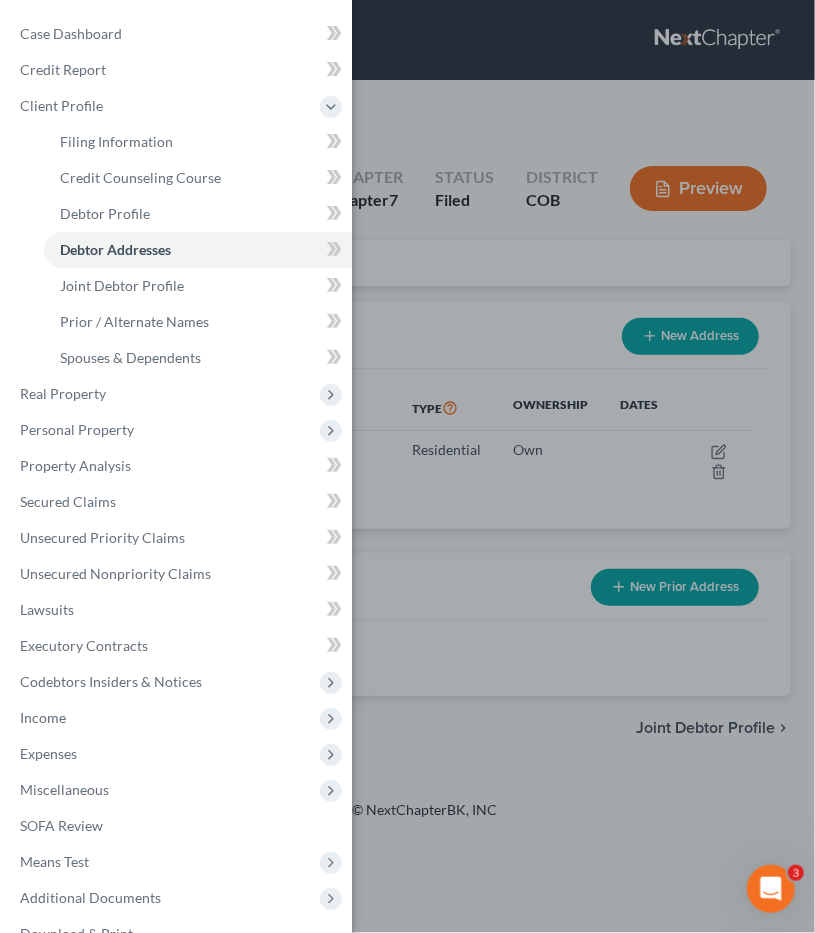 click on "Case Dashboard
Payments
Invoices
Payments
Payments
Credit Report
Client Profile" at bounding box center (407, 466) 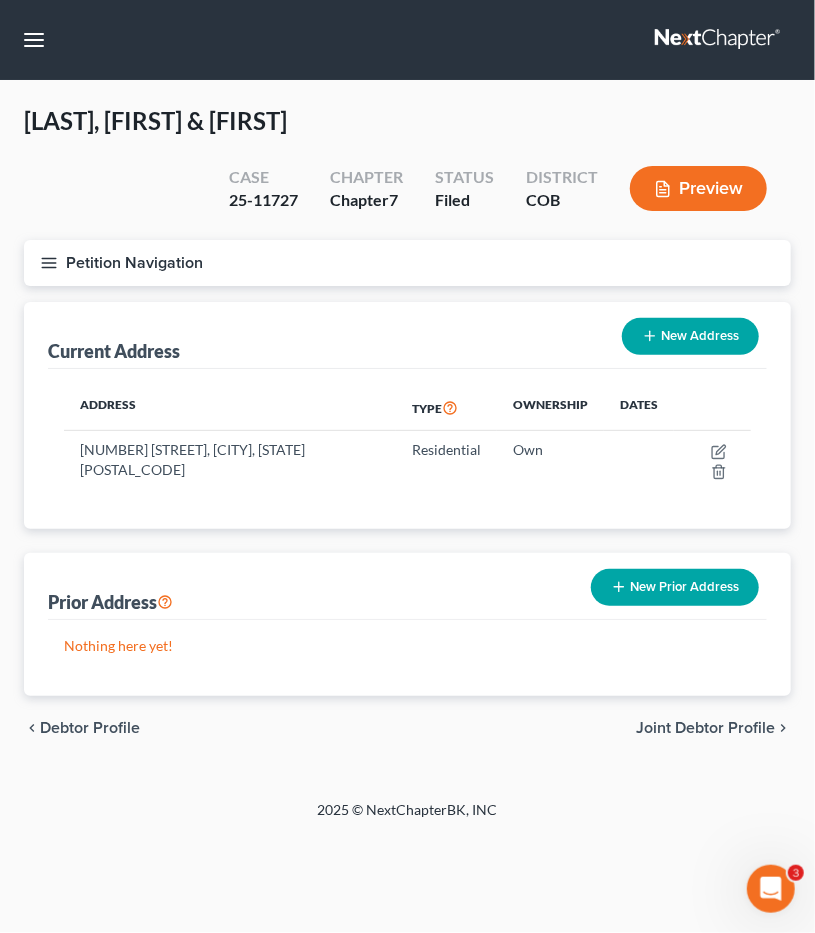click on "Petition Navigation" at bounding box center [407, 263] 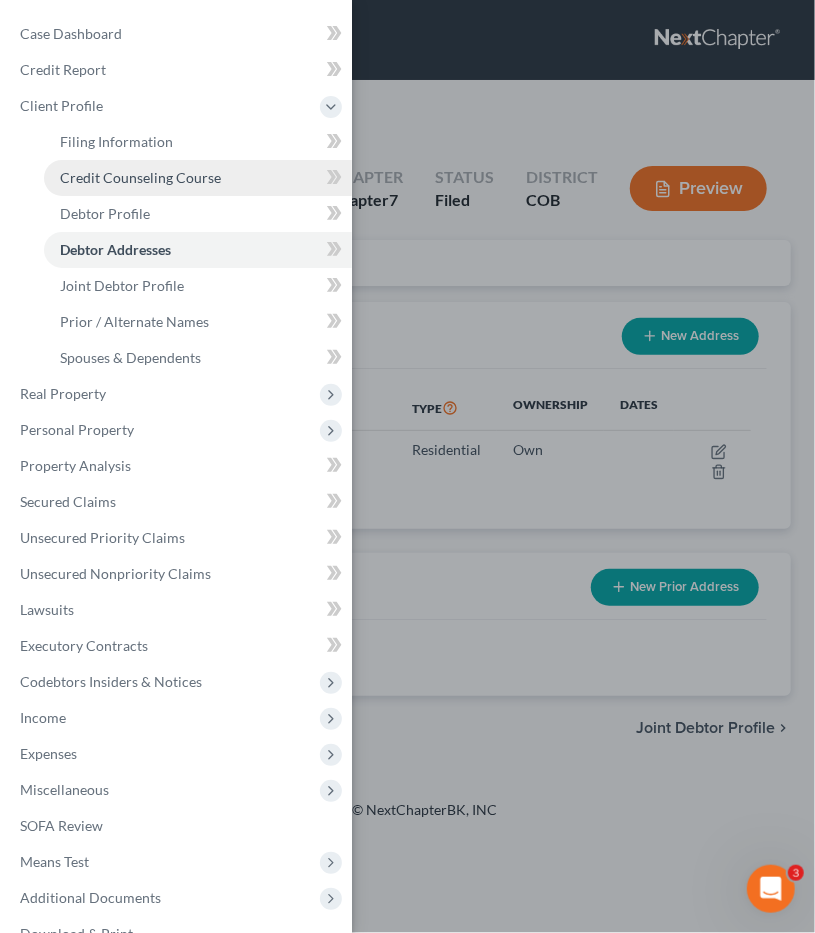 click on "Credit Counseling Course" at bounding box center (198, 178) 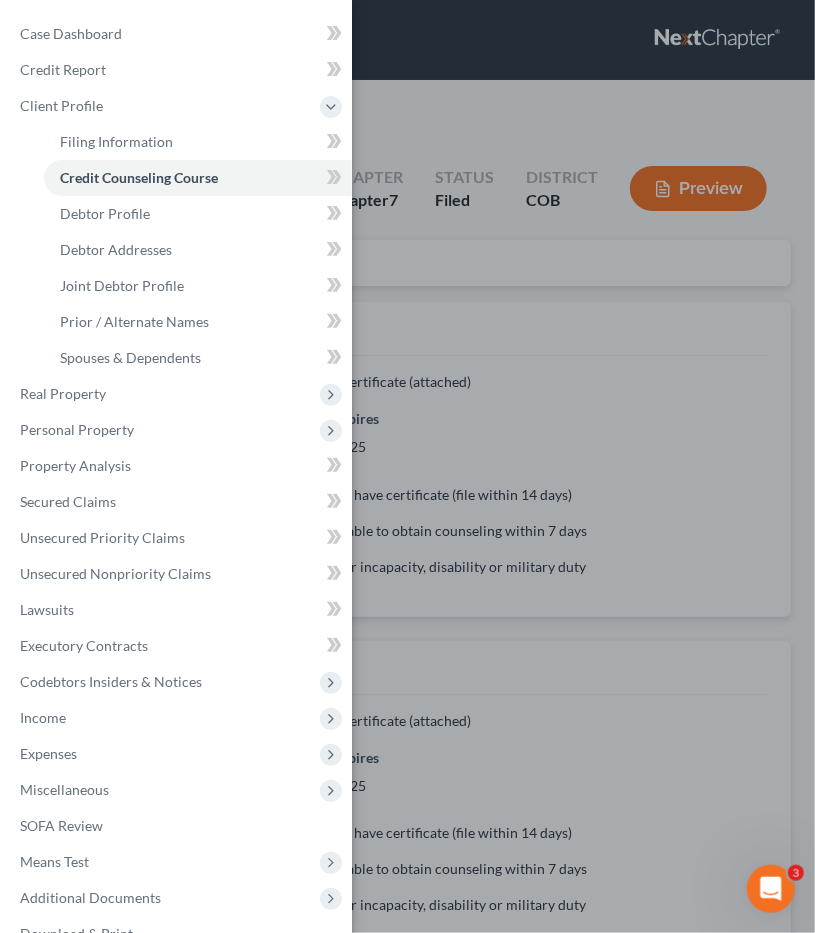 click on "Case Dashboard
Payments
Invoices
Payments
Payments
Credit Report
Client Profile" at bounding box center [407, 466] 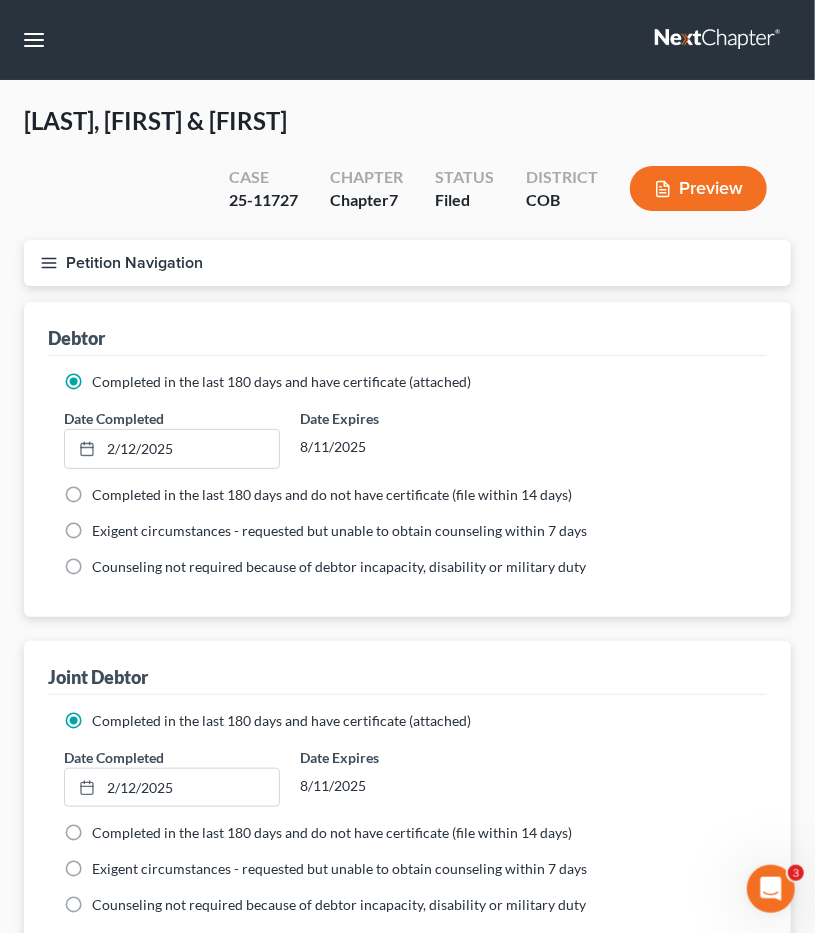 click on "Petition Navigation" at bounding box center [407, 263] 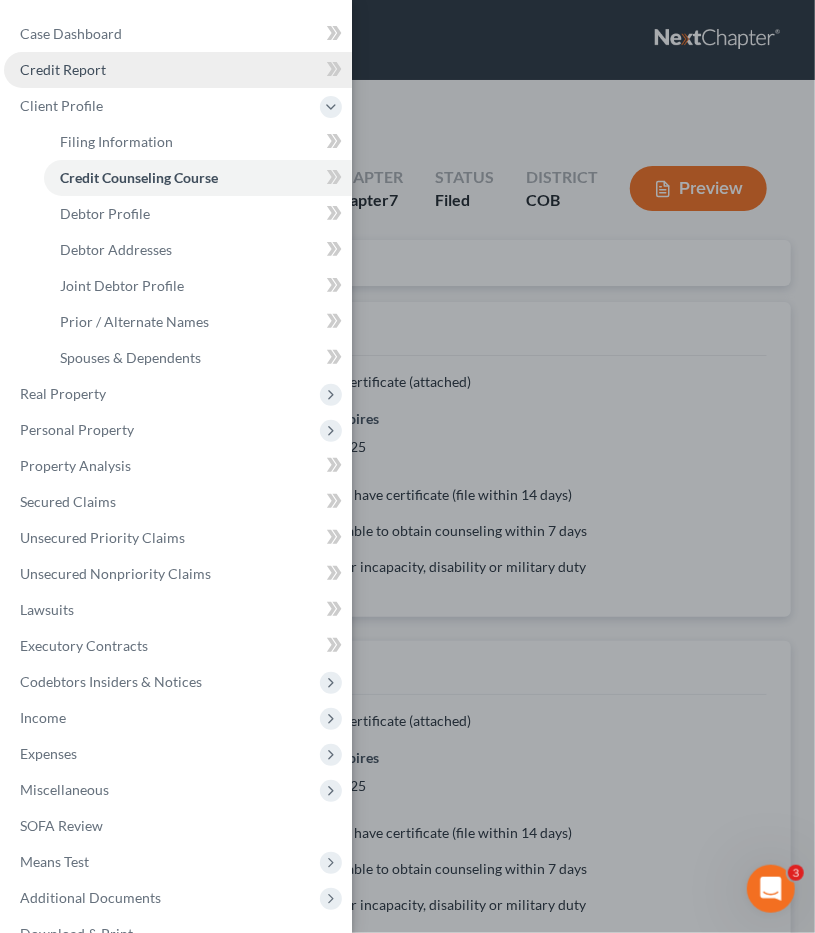 click on "Credit Report" at bounding box center (178, 70) 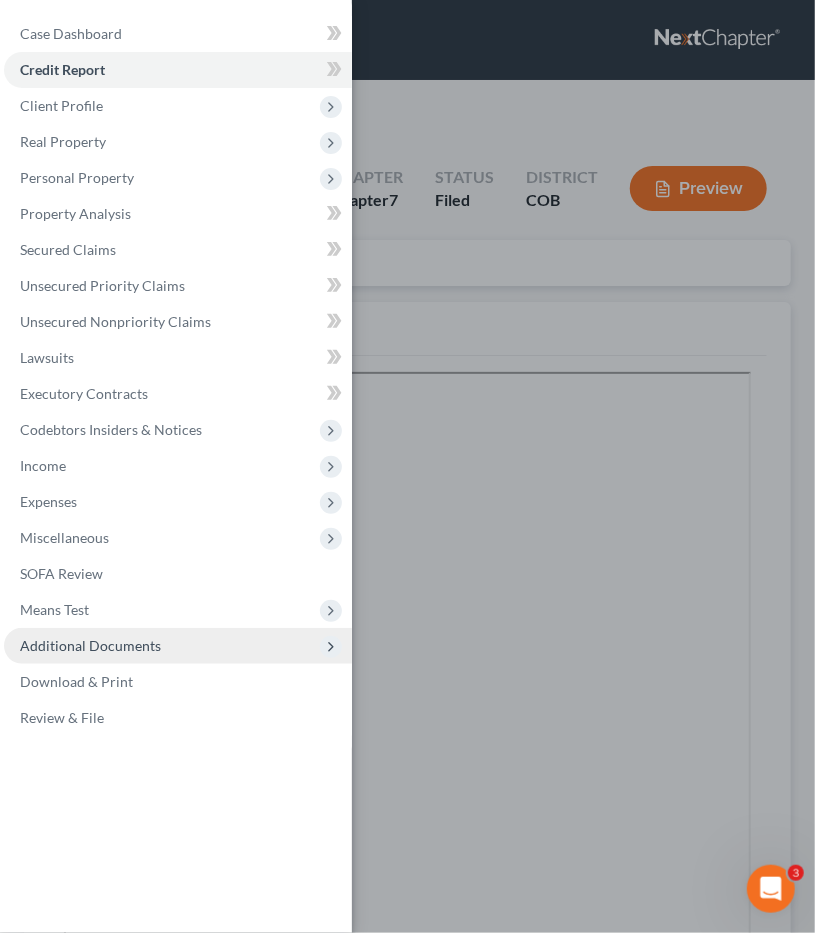 click on "Additional Documents" at bounding box center [90, 645] 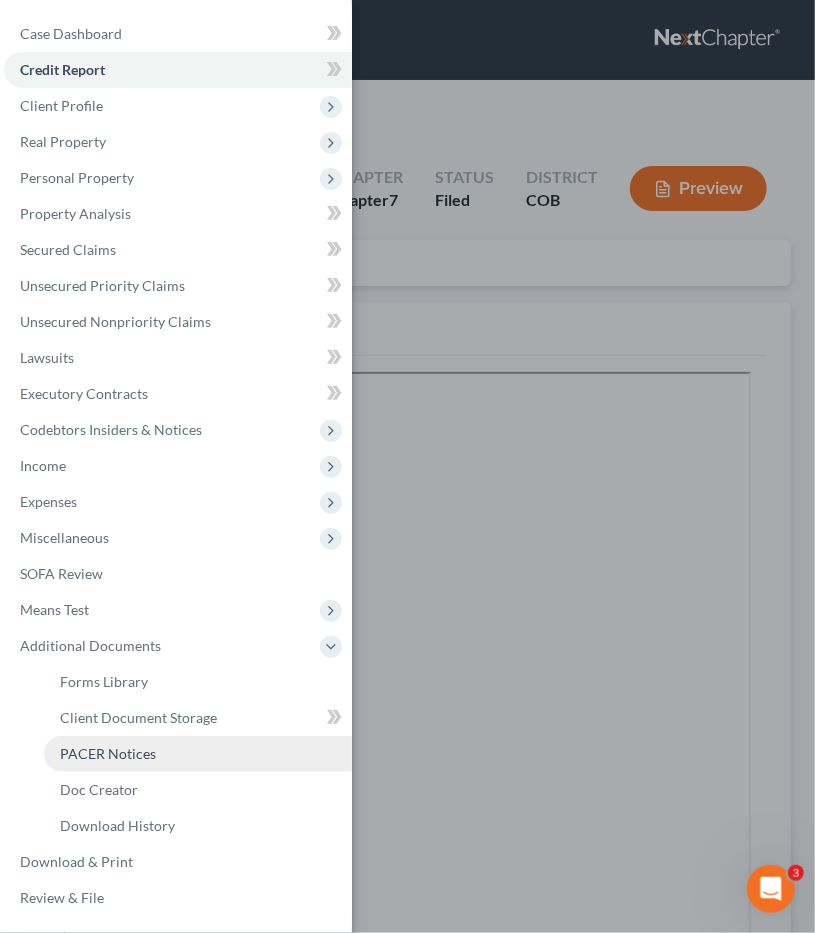 click on "PACER Notices" at bounding box center [108, 753] 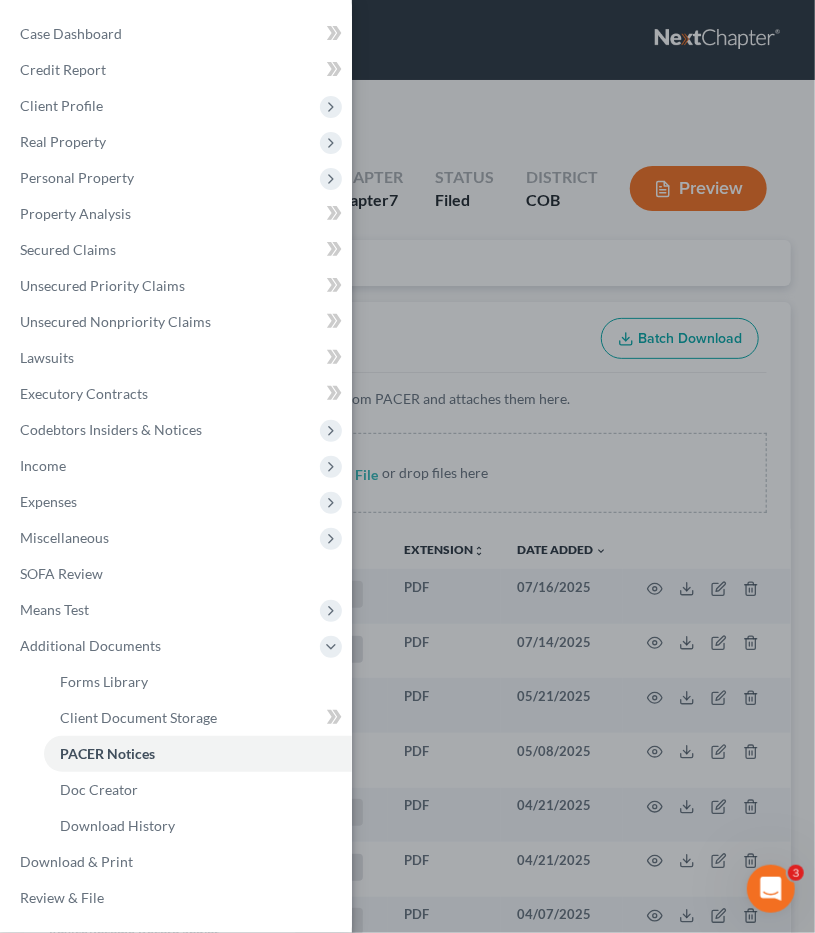click on "Case Dashboard
Payments
Invoices
Payments
Payments
Credit Report
Client Profile" at bounding box center (407, 466) 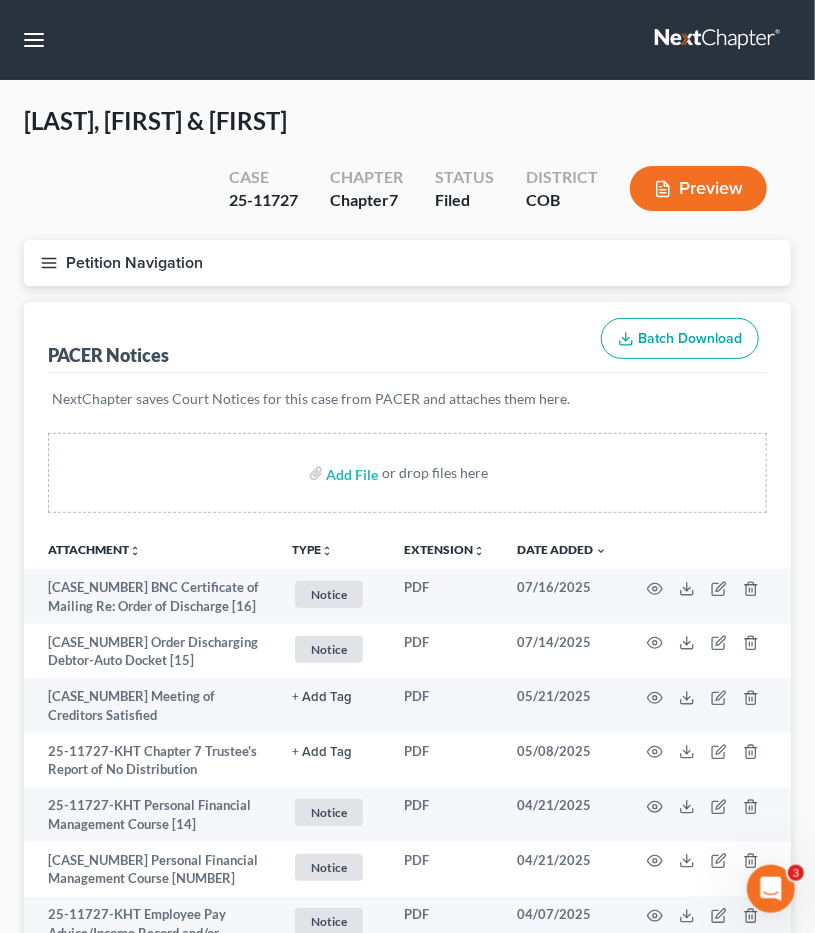 type 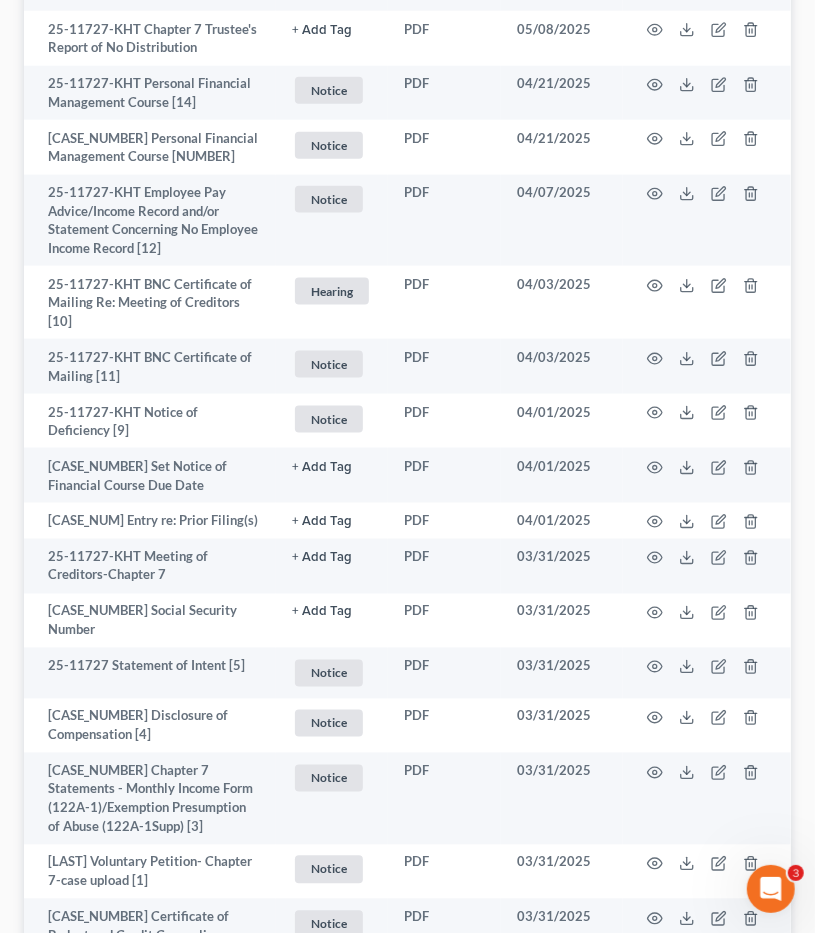 scroll, scrollTop: 690, scrollLeft: 0, axis: vertical 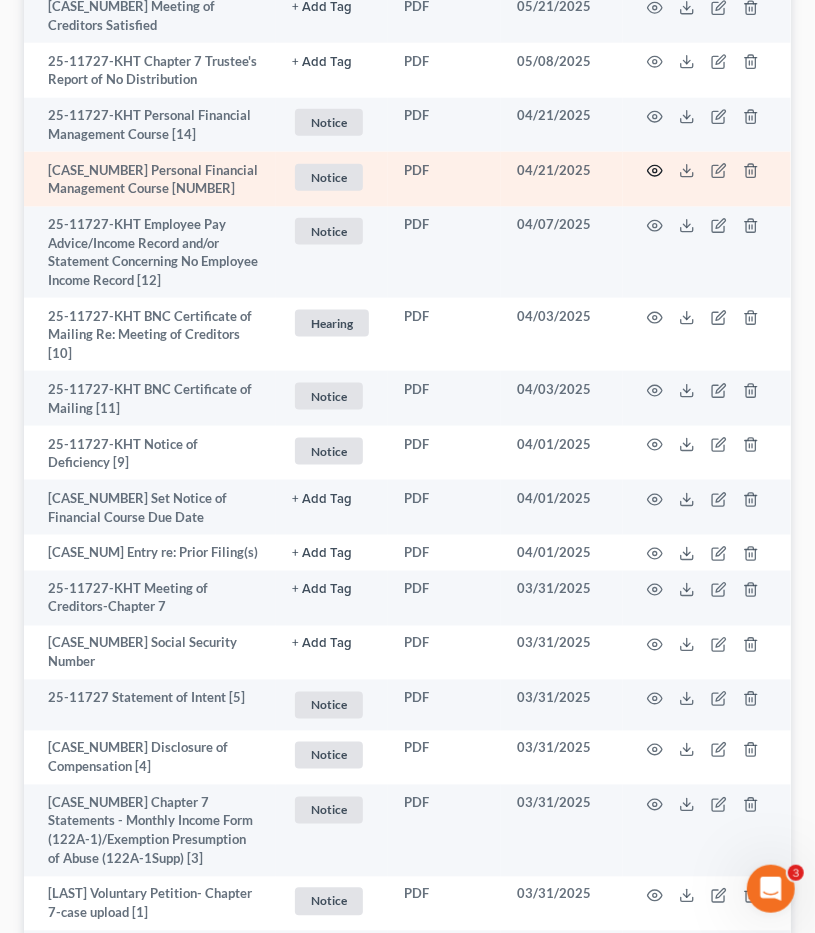 click 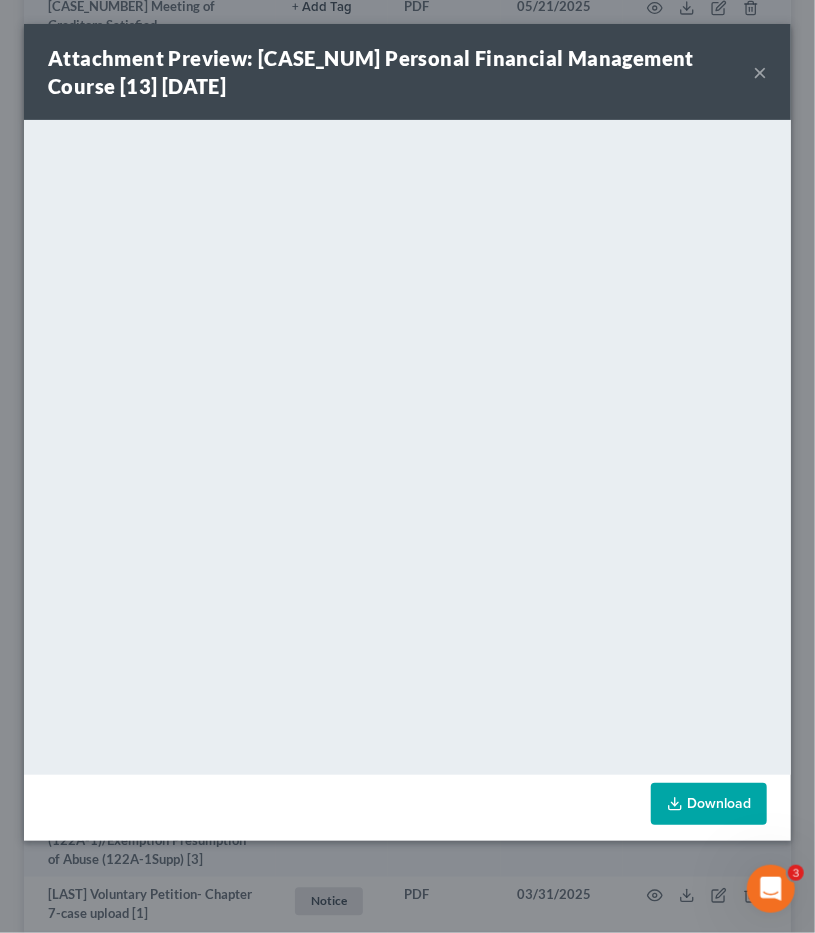 click on "×" at bounding box center (760, 72) 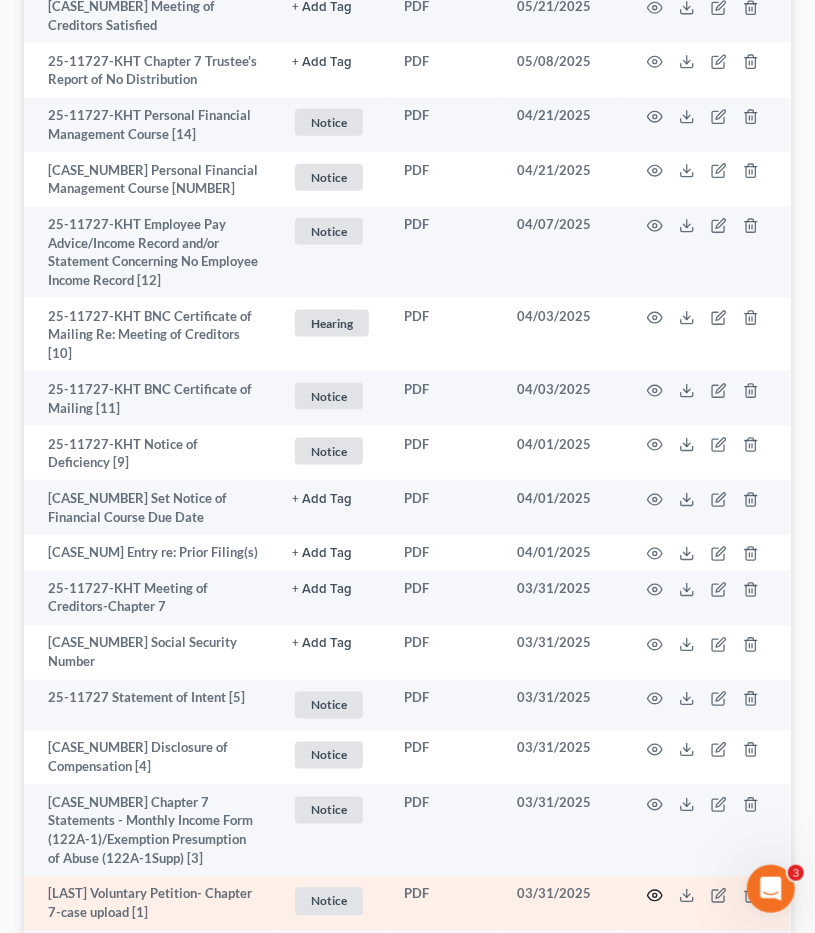 click 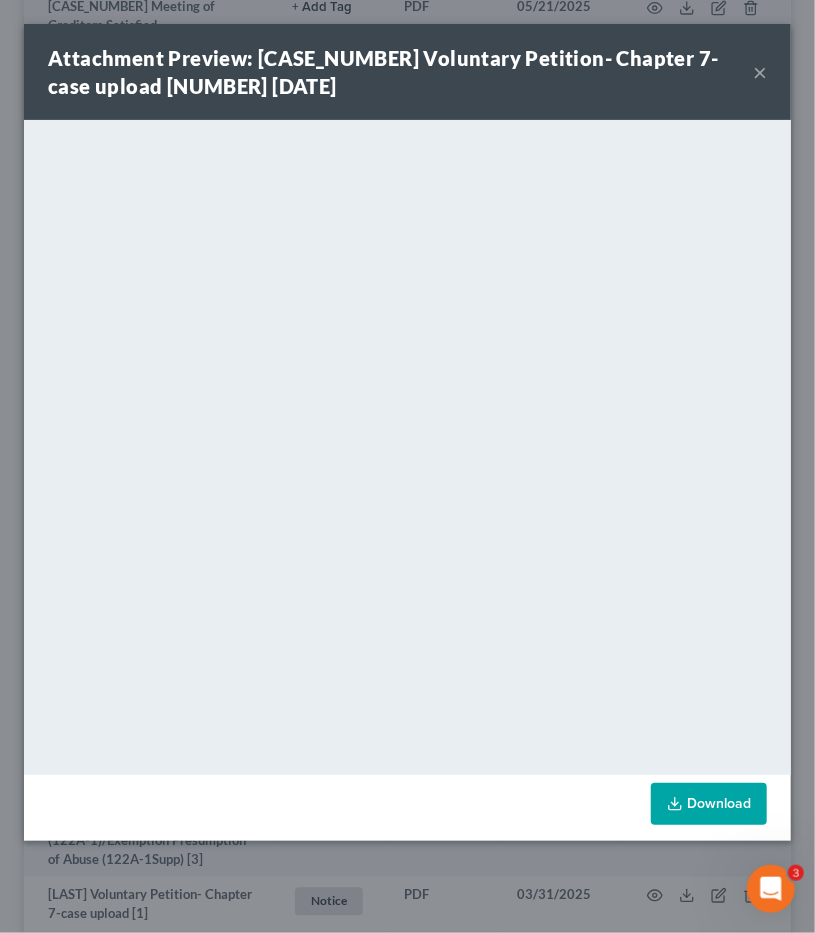 click on "×" at bounding box center [760, 72] 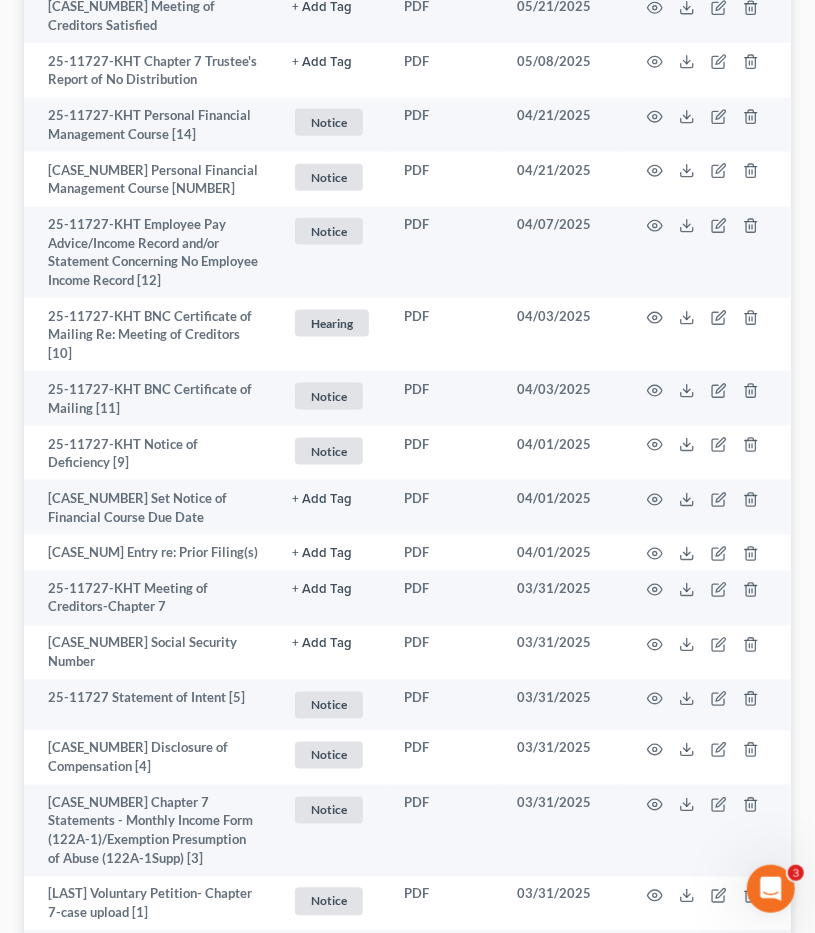 click on "[LAST], [FIRST] Upgraded Case [CASE_NUMBER] Chapter Chapter  7 Status Filed District COB Preview Petition Navigation
Case Dashboard
Payments
Invoices
Payments
Payments
Credit Report" at bounding box center [407, 257] 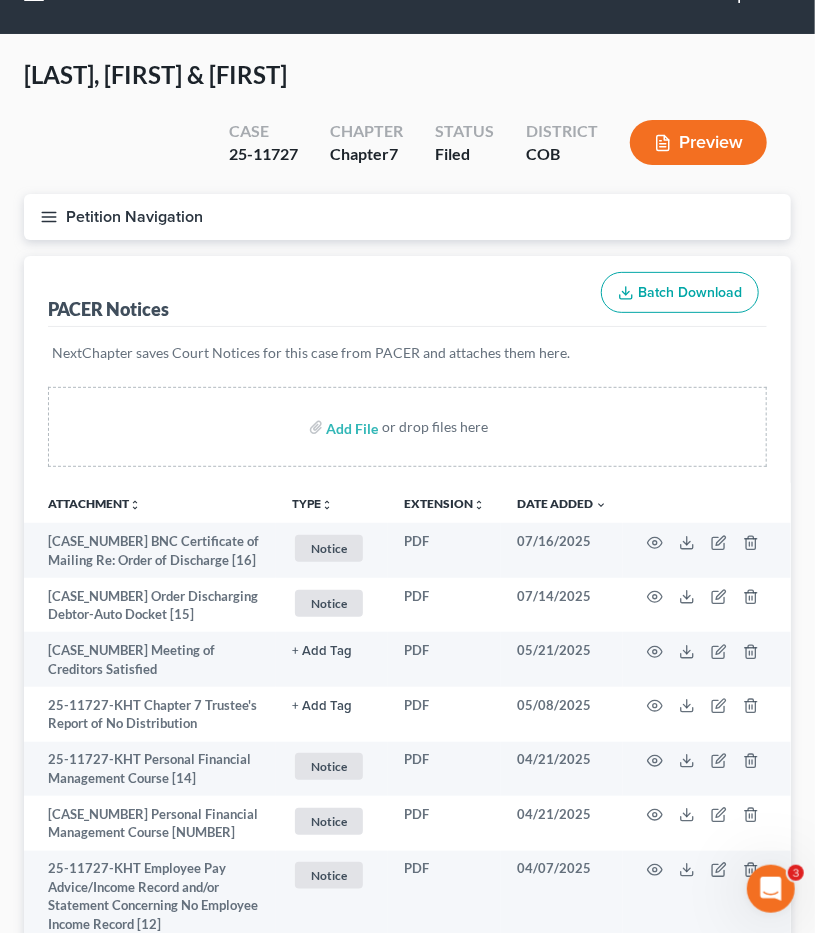 scroll, scrollTop: 0, scrollLeft: 0, axis: both 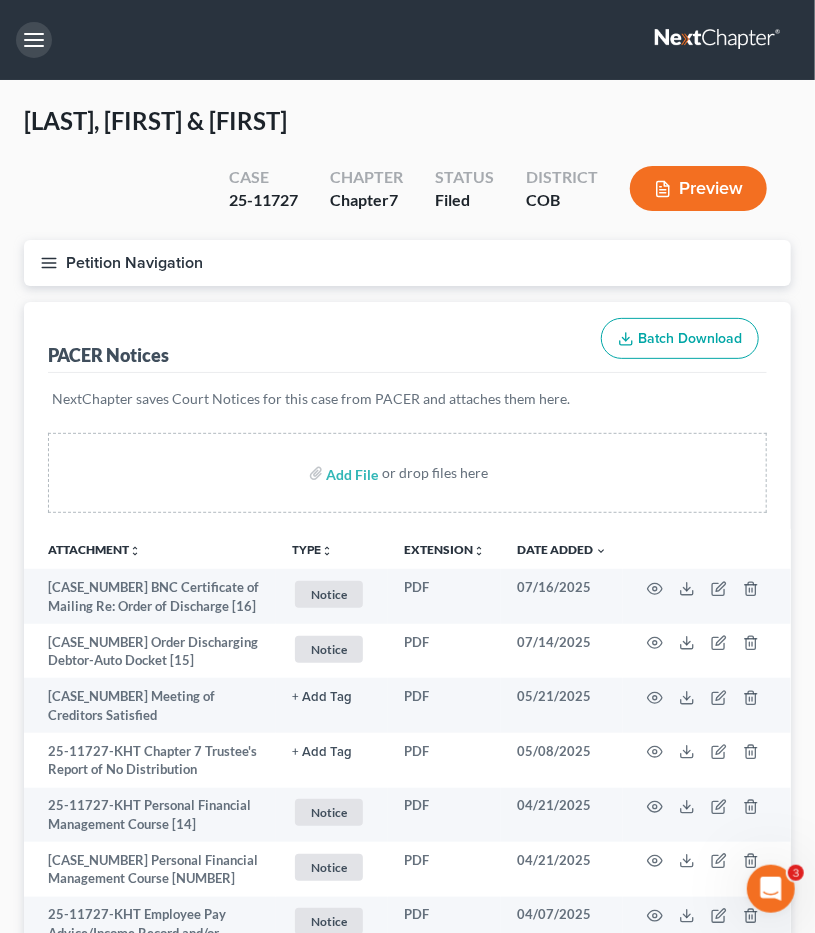 click at bounding box center (34, 40) 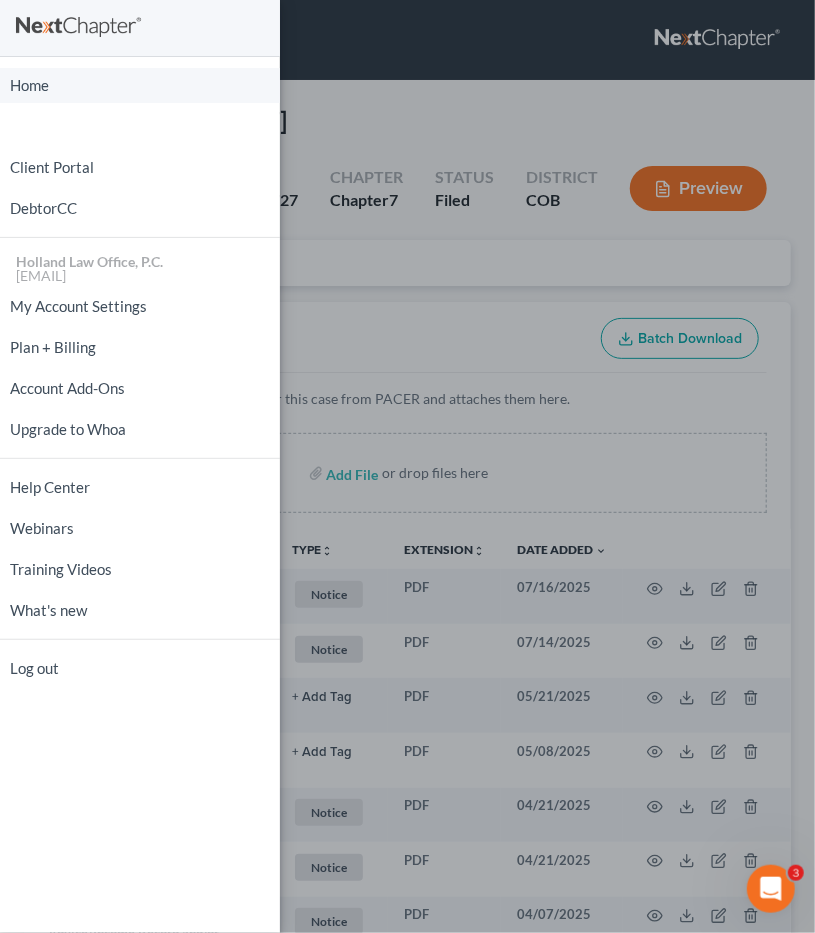 click on "Home" at bounding box center [140, 85] 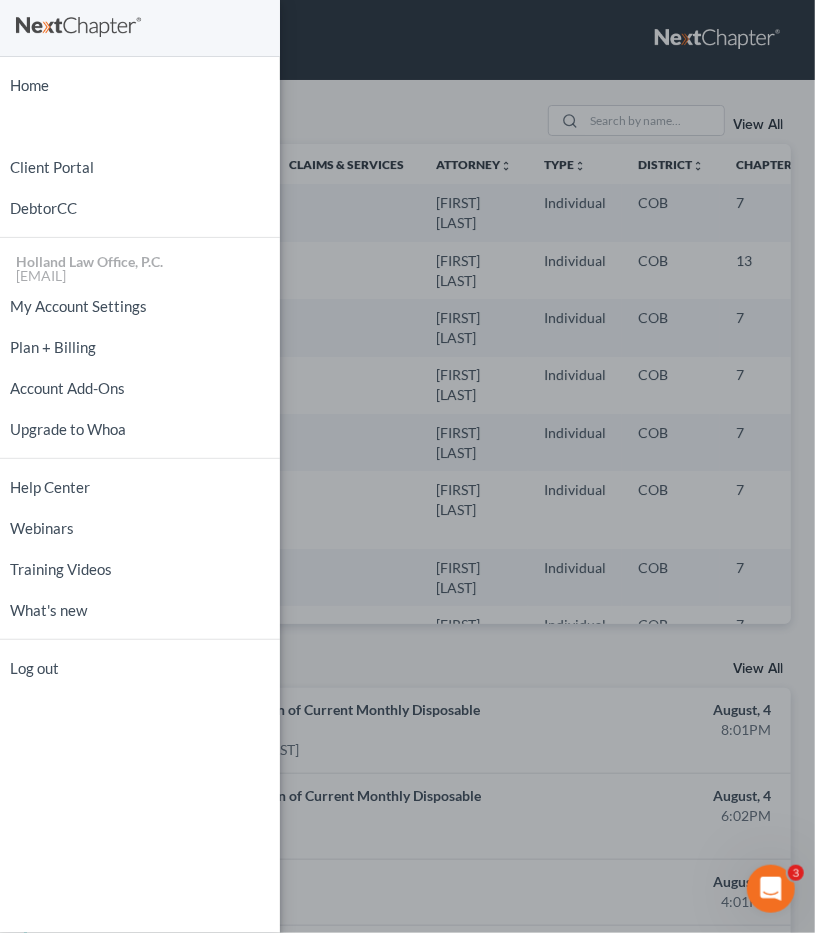 click on "Home New Case Client Portal DebtorCC Holland Law Office, P.C. [EMAIL] My Account Settings Plan + Billing Account Add-Ons Upgrade to Whoa Help Center Webinars Training Videos What's new Log out" at bounding box center [407, 466] 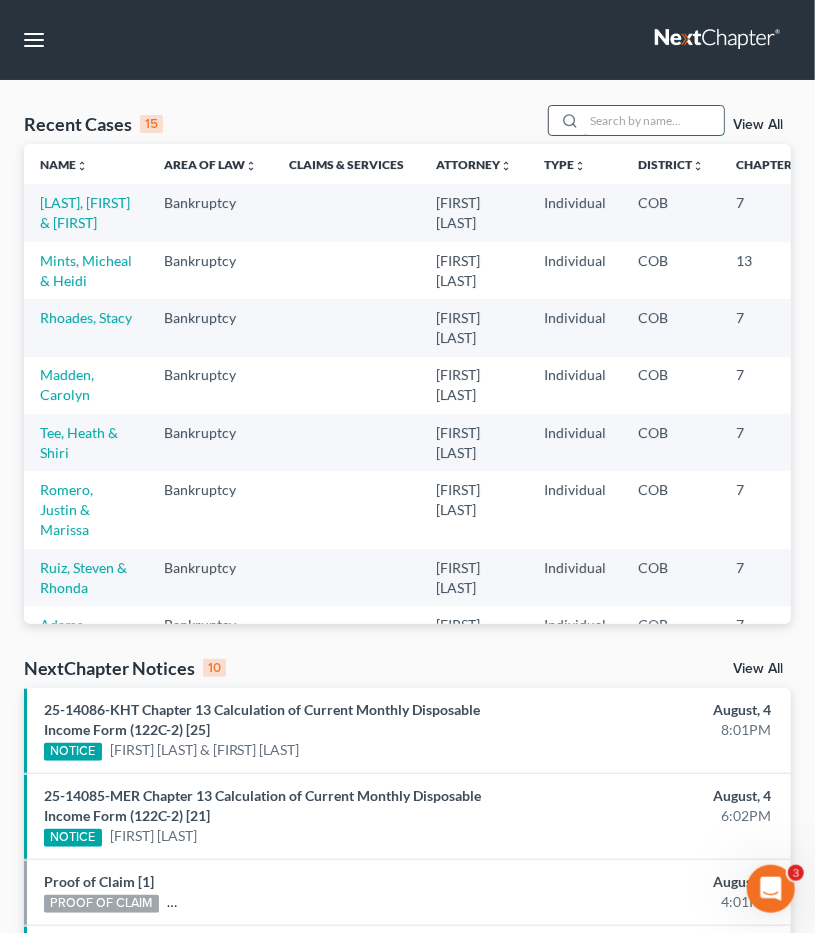 click at bounding box center [654, 120] 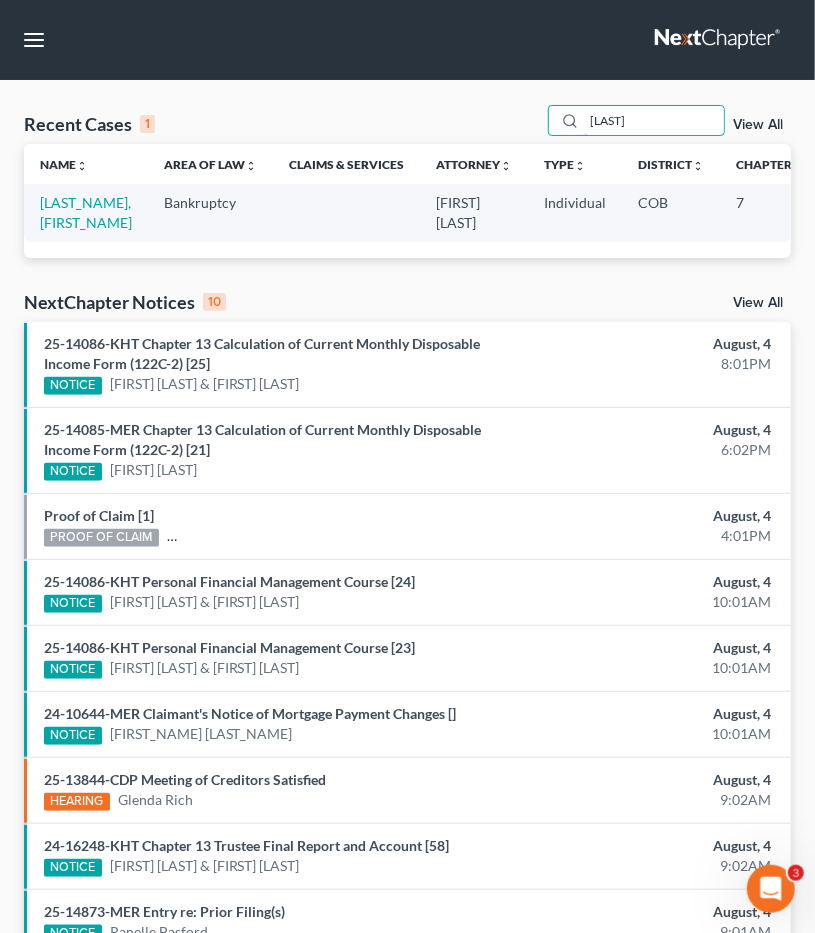 type on "[LAST]" 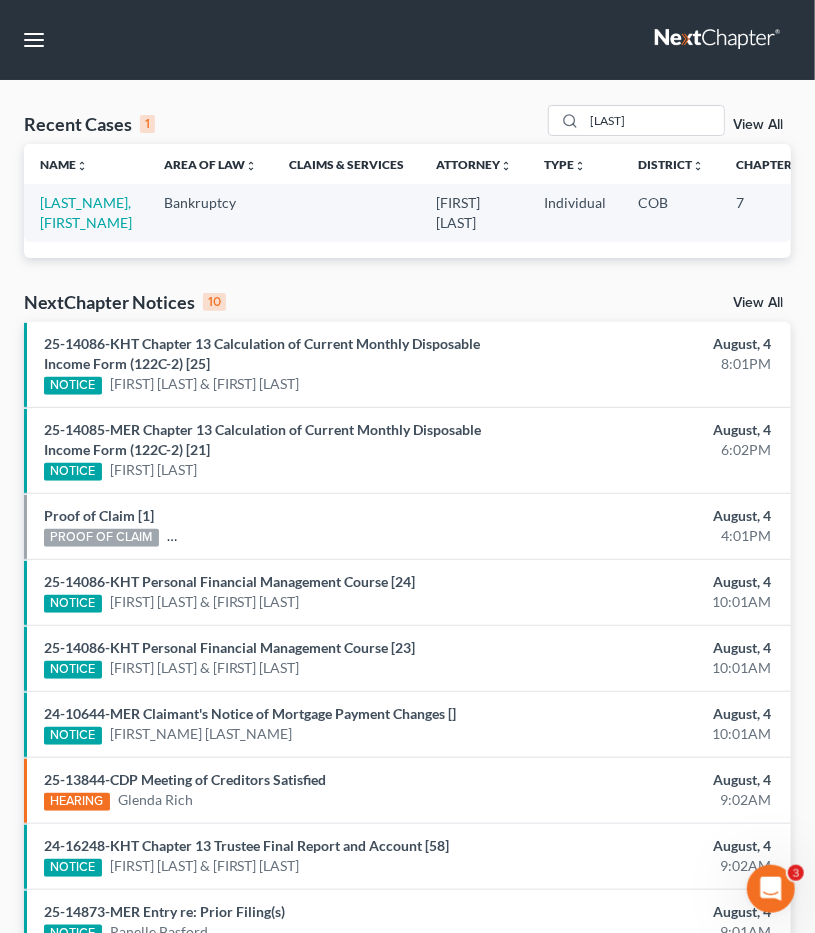 click on "[LAST_NAME], [FIRST_NAME]" at bounding box center (86, 212) 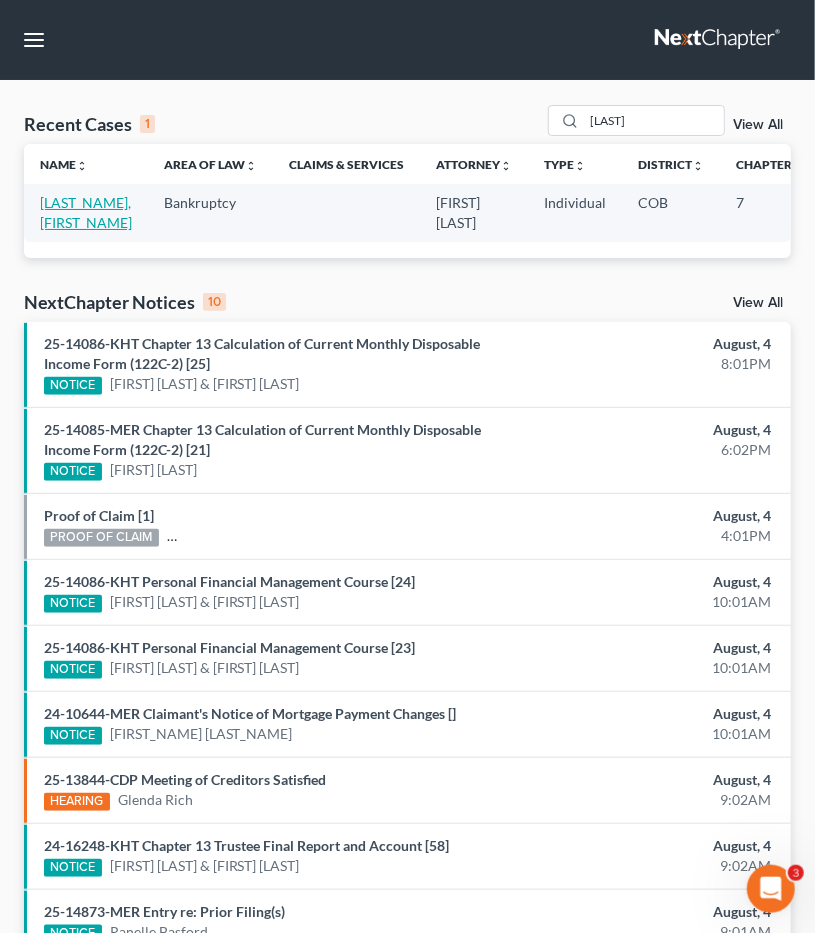 click on "[LAST_NAME], [FIRST_NAME]" at bounding box center (86, 212) 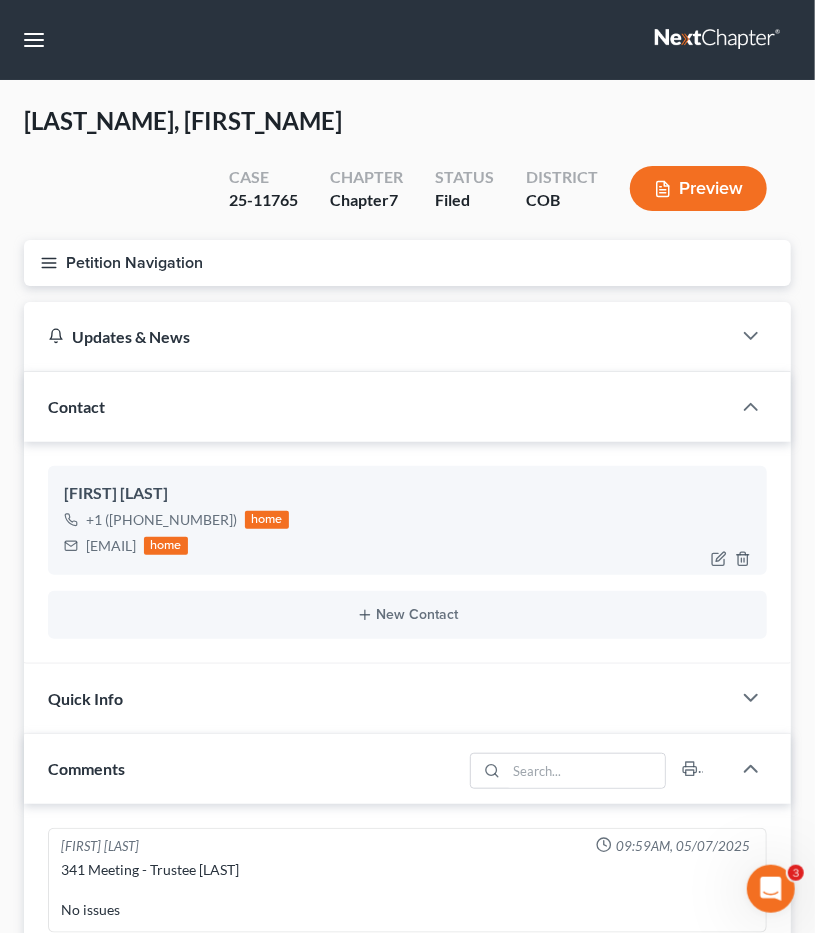 drag, startPoint x: 284, startPoint y: 547, endPoint x: 99, endPoint y: 547, distance: 185 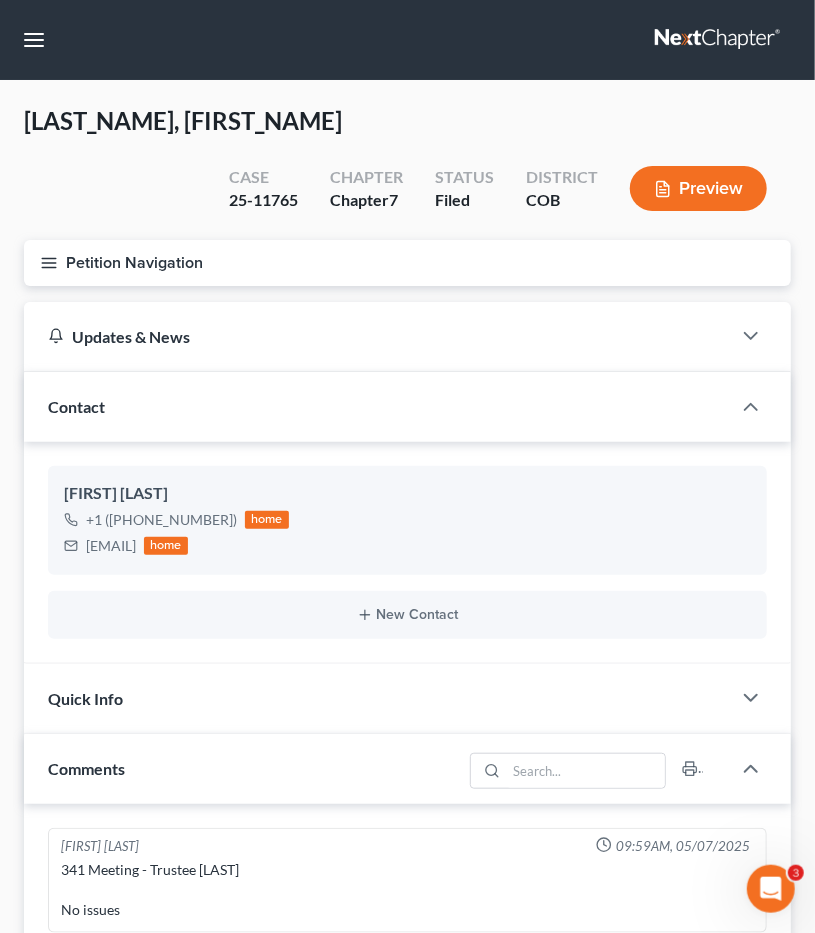 click on "Petition Navigation" at bounding box center [407, 263] 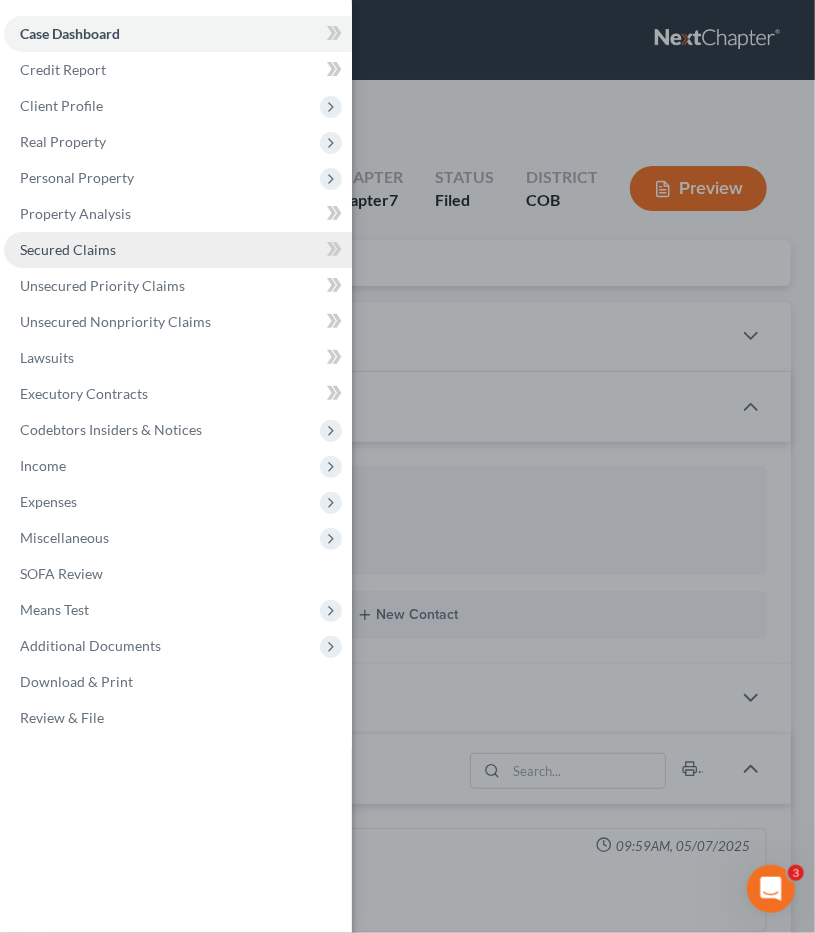 click on "Case Dashboard
Payments
Invoices
Payments
Payments
Credit Report
Client Profile" at bounding box center (407, 466) 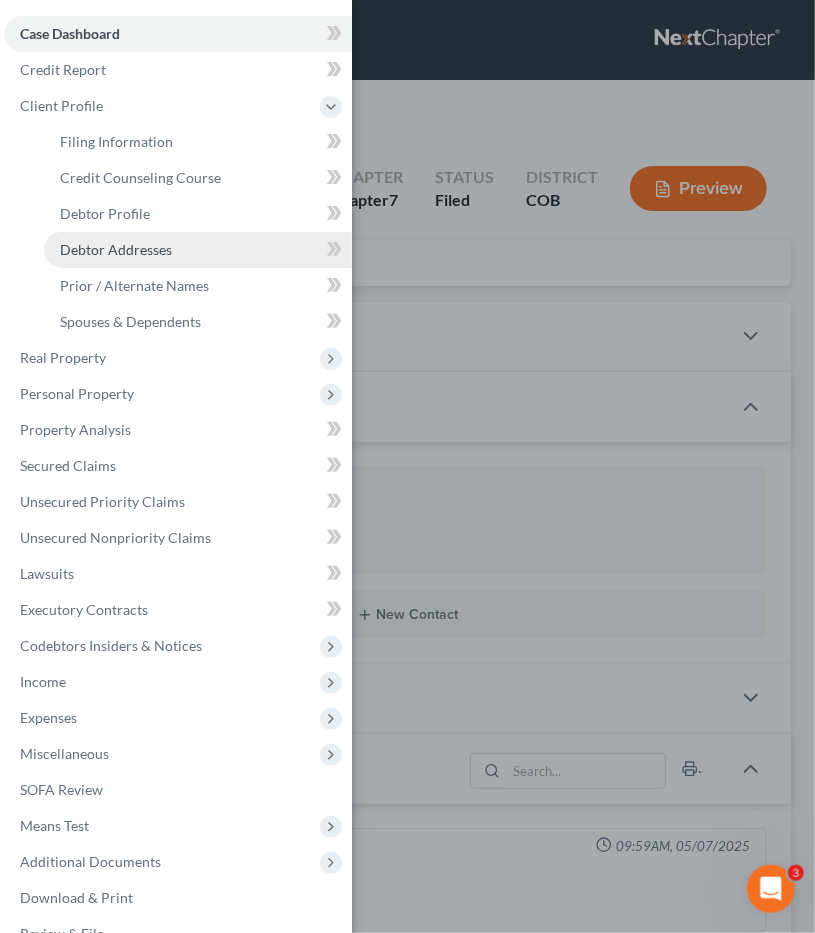 click on "Debtor Addresses" at bounding box center (198, 250) 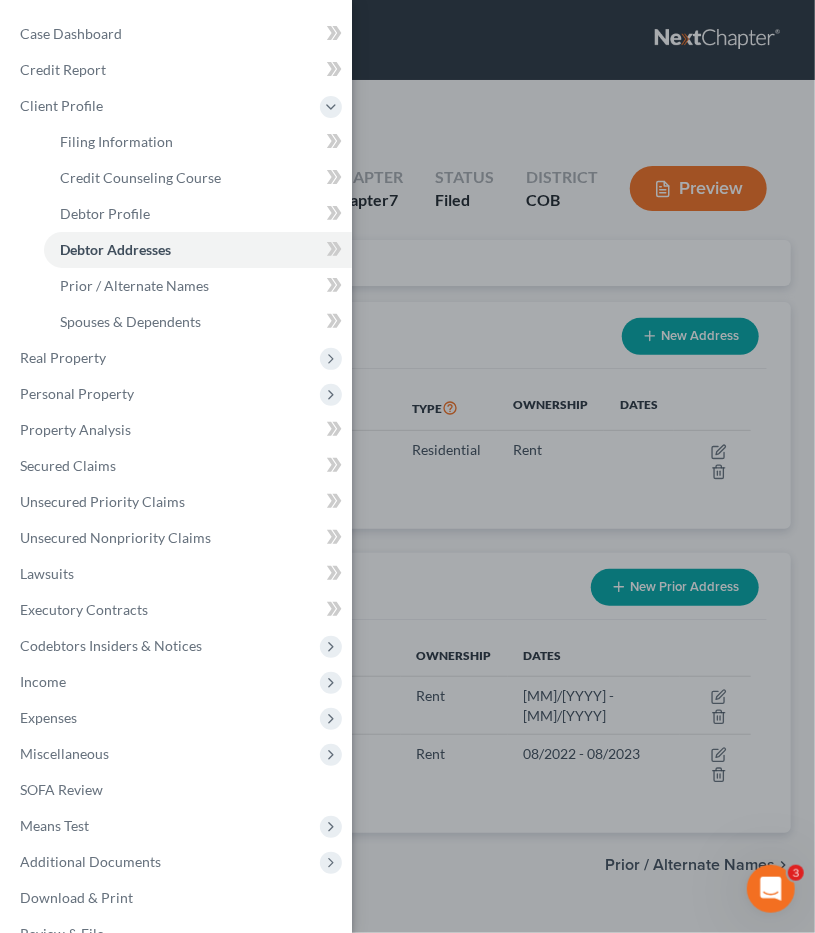 click on "Case Dashboard
Payments
Invoices
Payments
Payments
Credit Report
Client Profile" at bounding box center (407, 466) 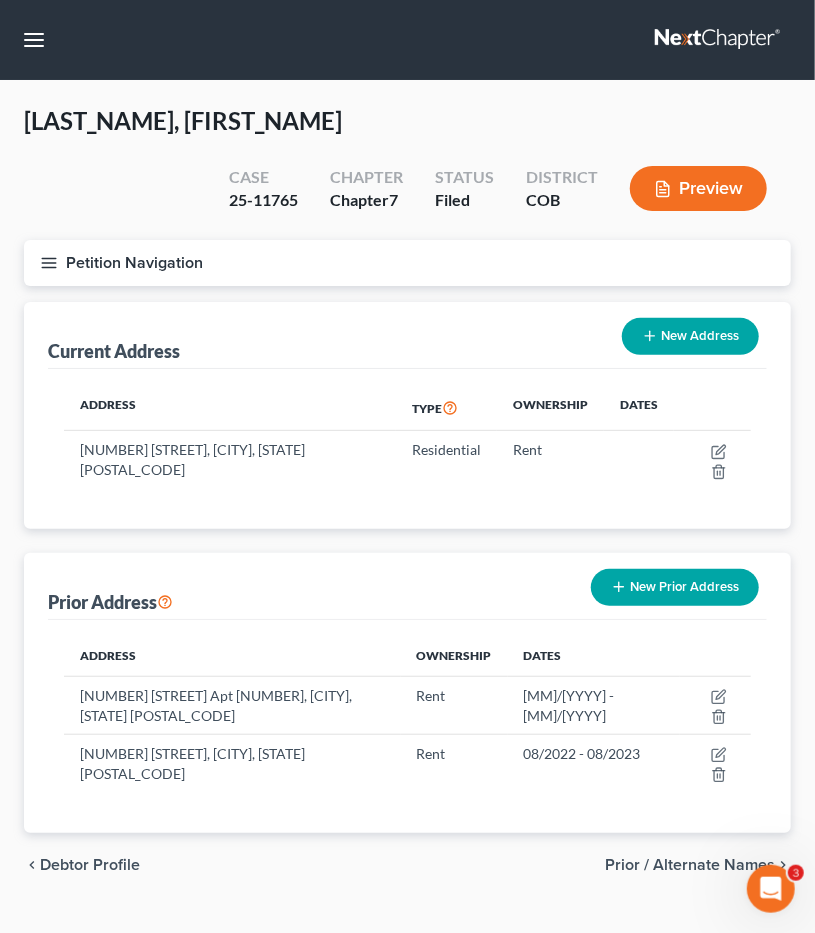 click on "Petition Navigation" at bounding box center [407, 263] 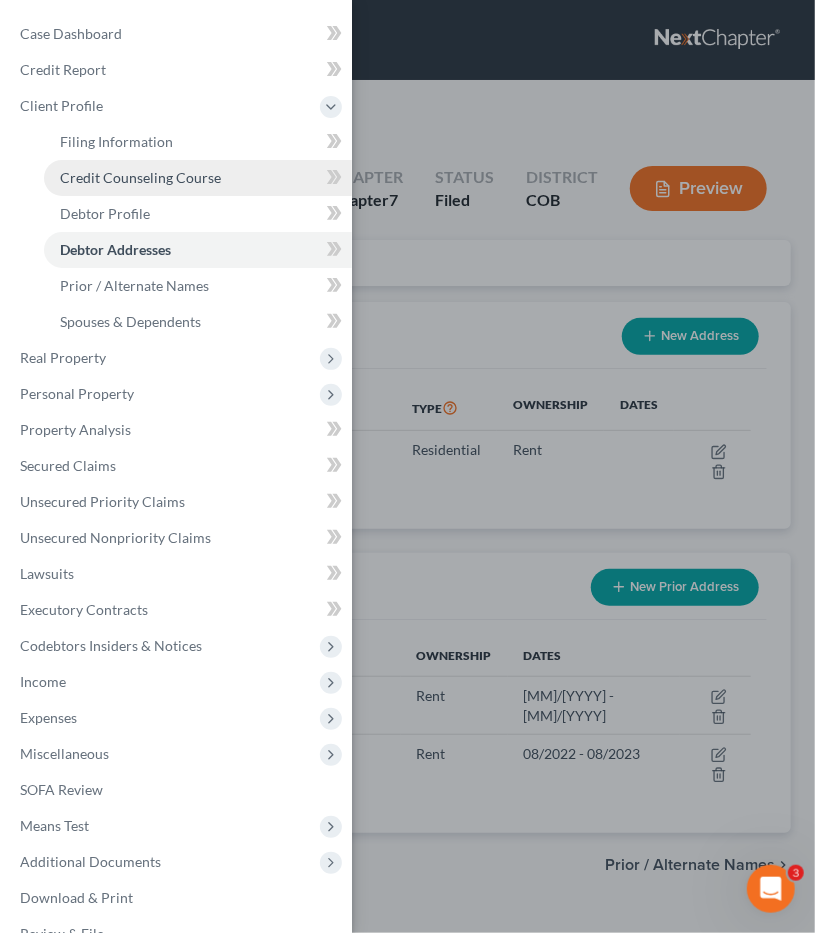 click on "Credit Counseling Course" at bounding box center [198, 178] 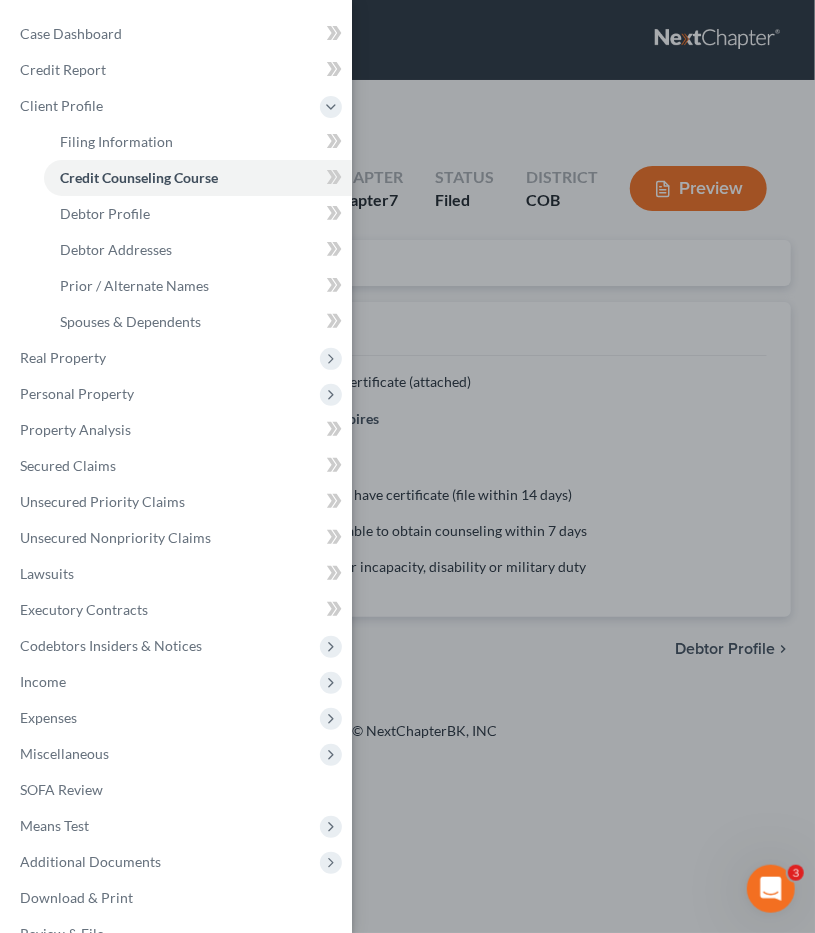 click on "Case Dashboard
Payments
Invoices
Payments
Payments
Credit Report
Client Profile" at bounding box center (407, 466) 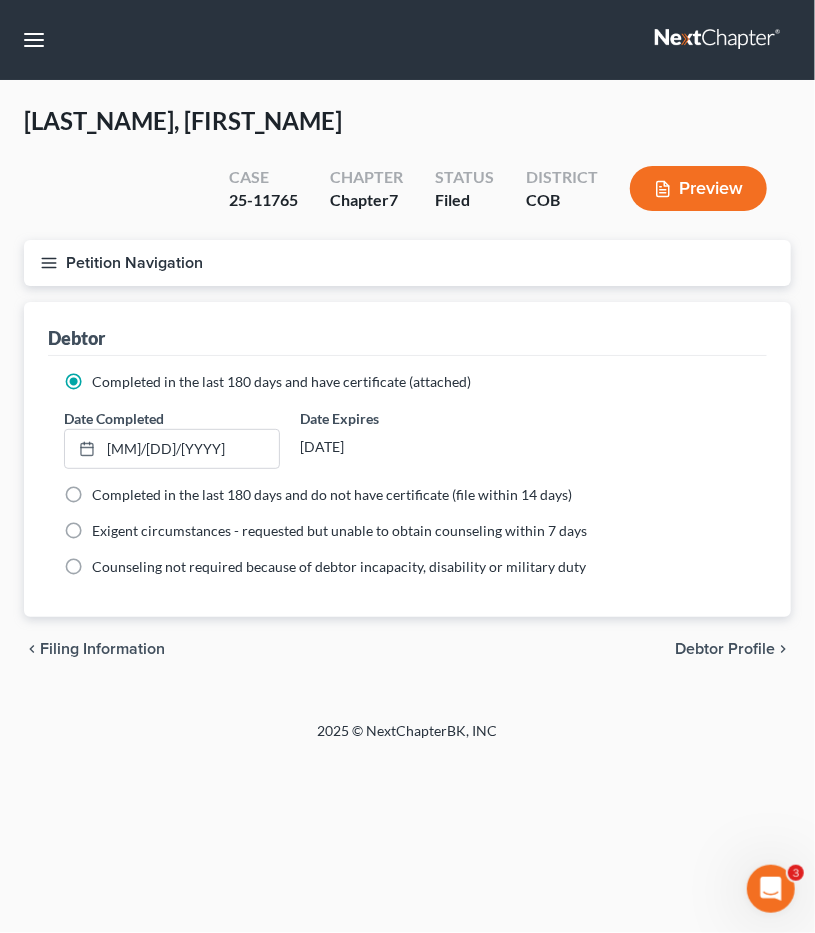 click on "Petition Navigation" at bounding box center (407, 263) 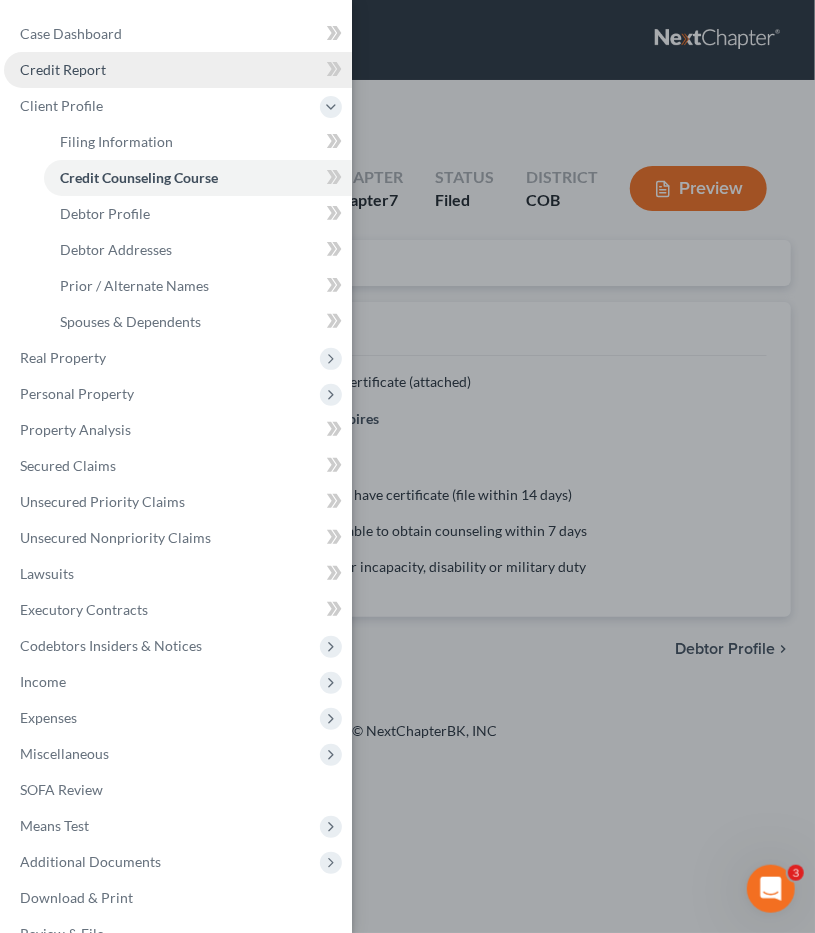 click on "Credit Report" at bounding box center (178, 70) 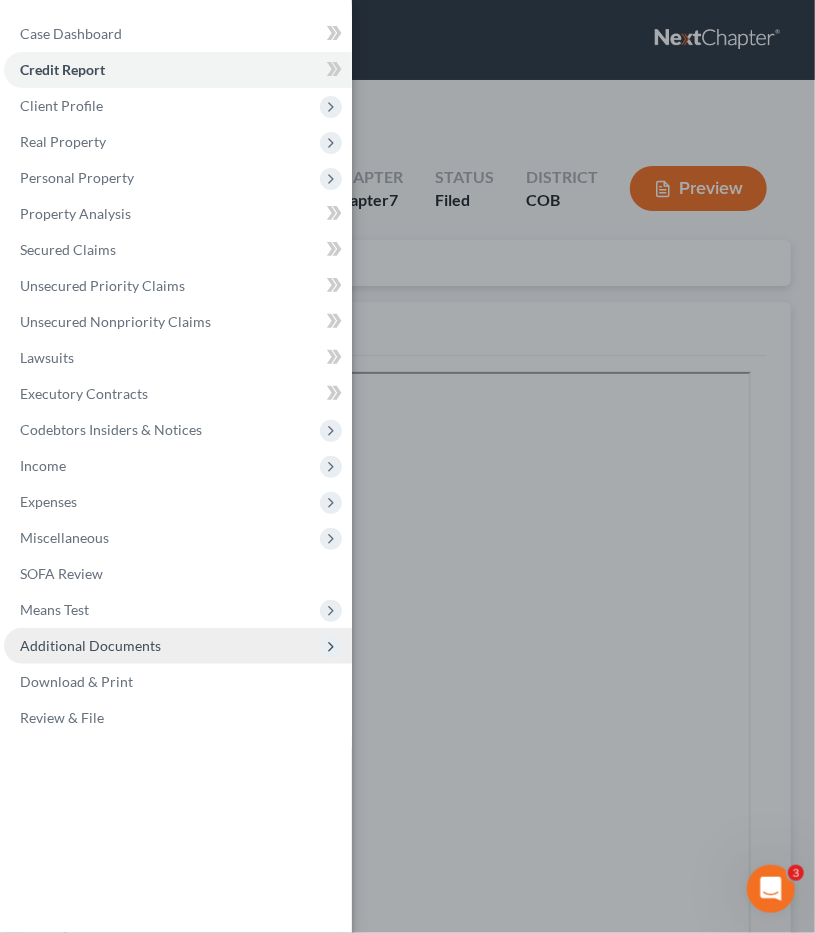 click on "Additional Documents" at bounding box center (90, 645) 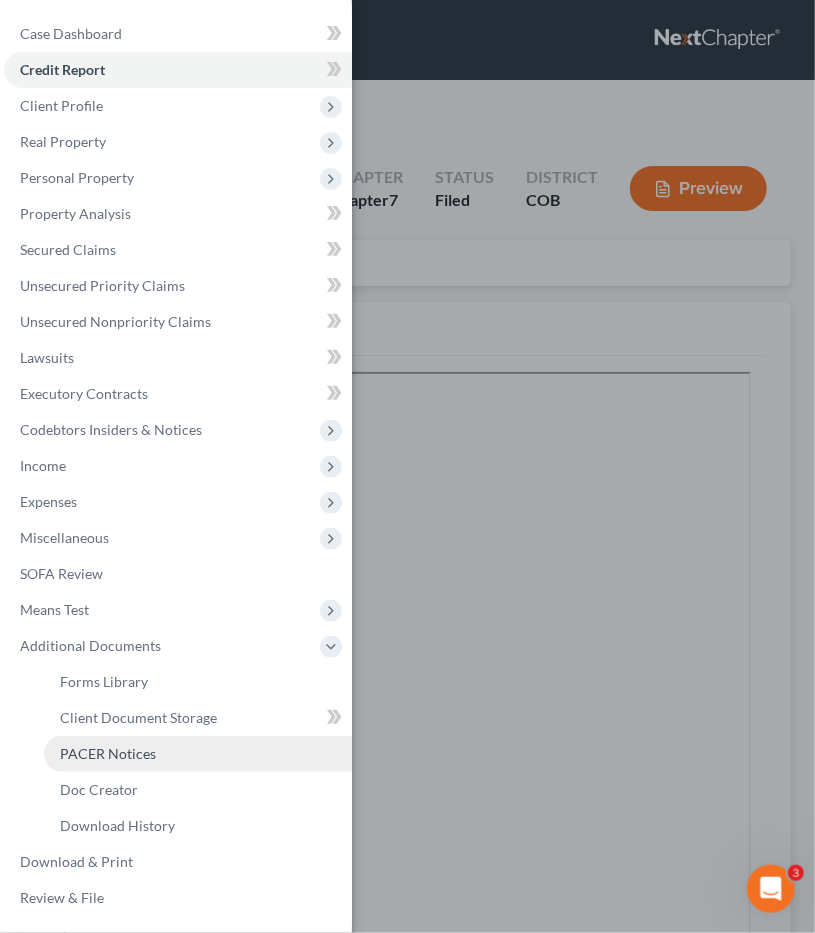 click on "PACER Notices" at bounding box center (108, 753) 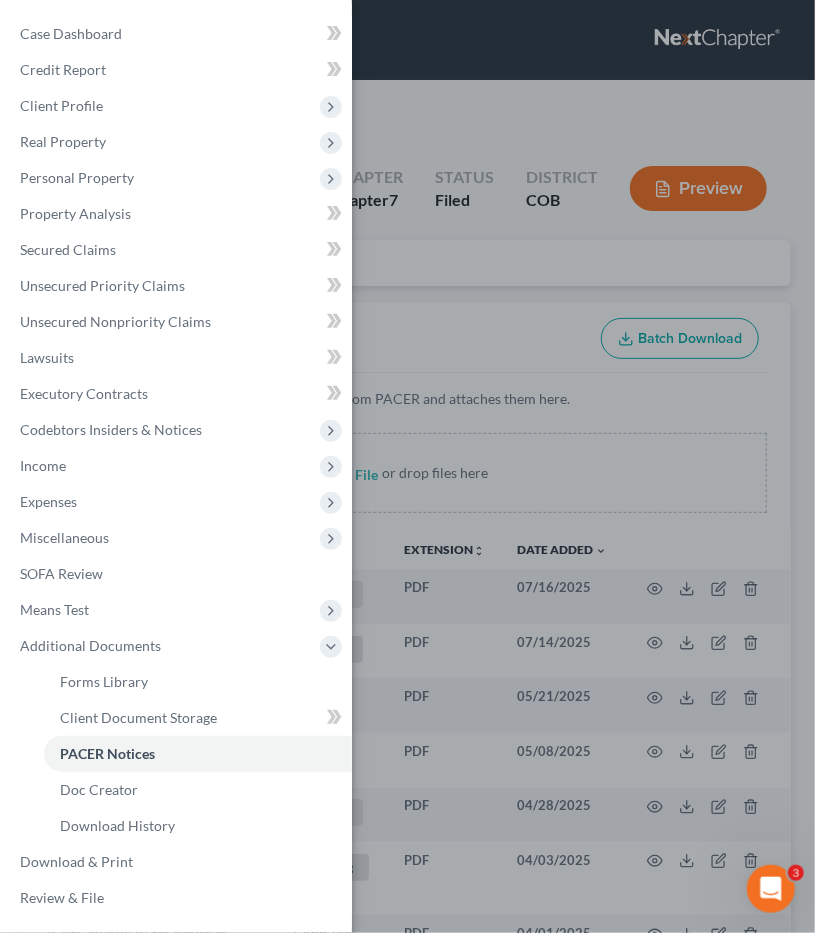 click on "Case Dashboard
Payments
Invoices
Payments
Payments
Credit Report
Client Profile" at bounding box center [407, 466] 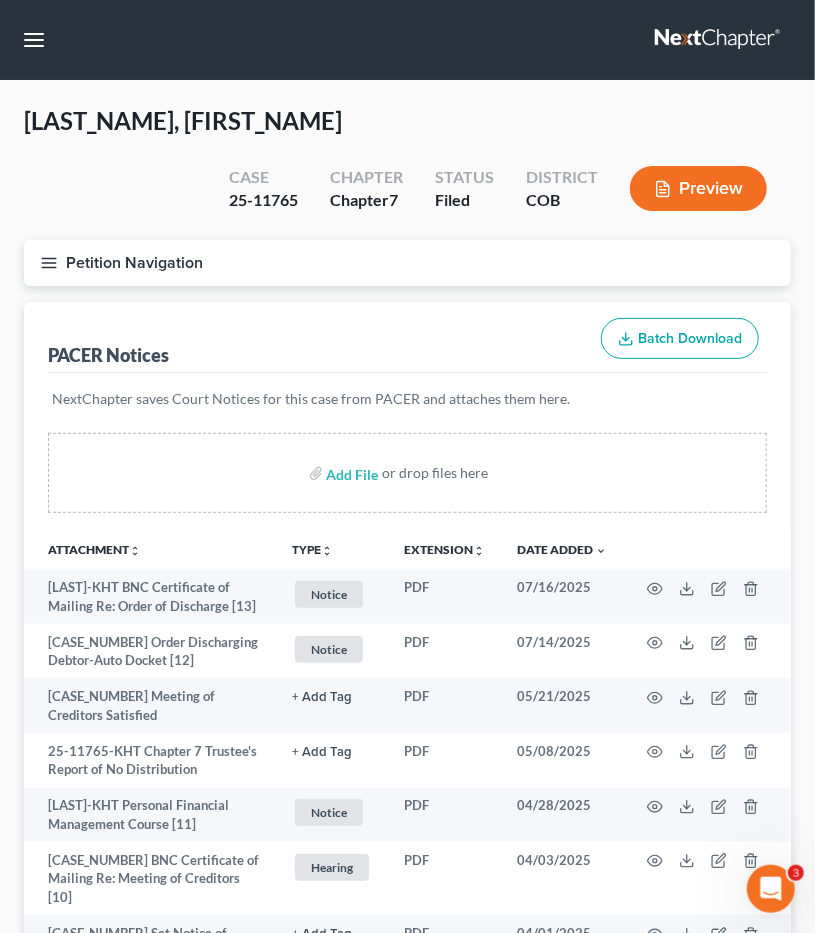 type 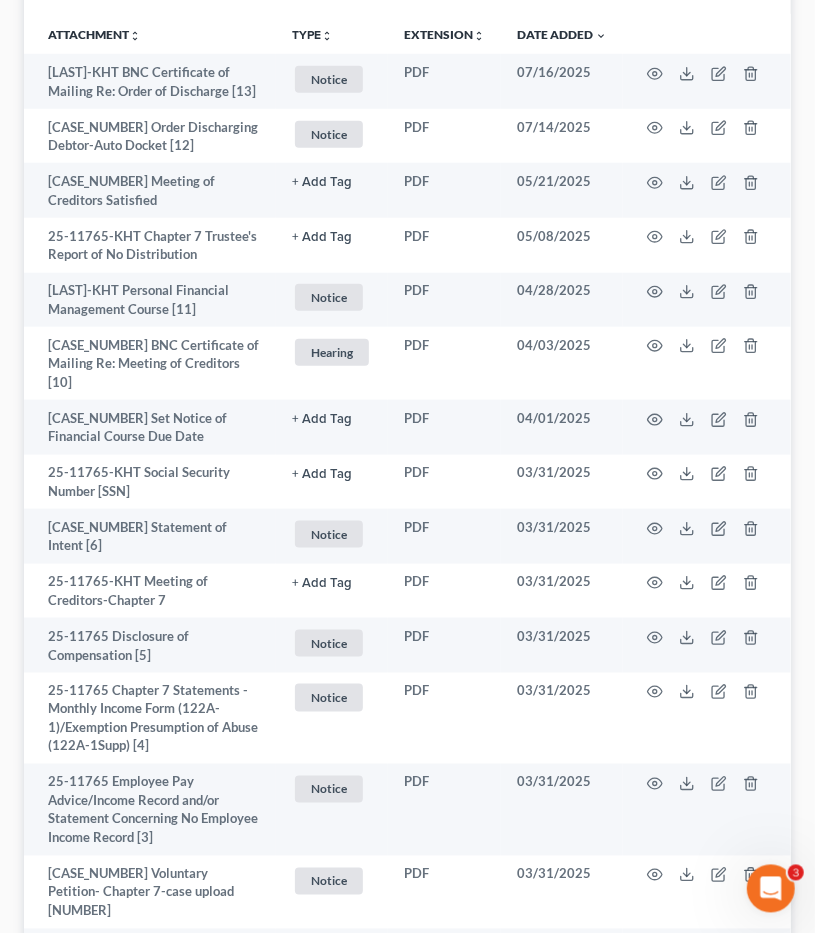 scroll, scrollTop: 520, scrollLeft: 0, axis: vertical 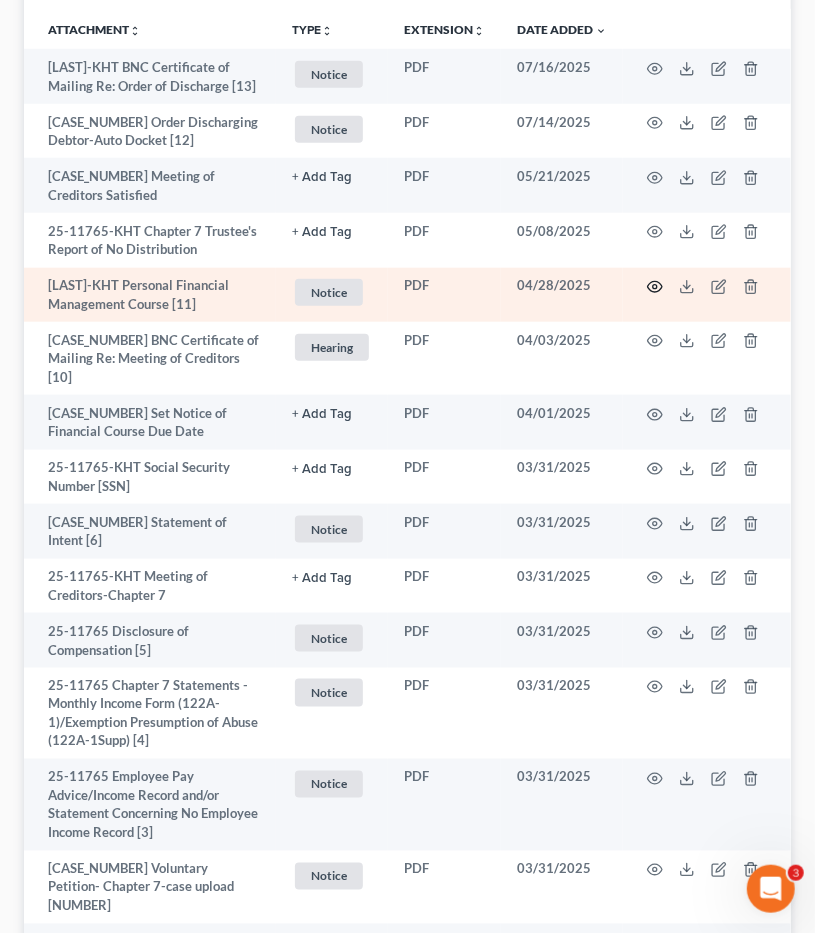 click 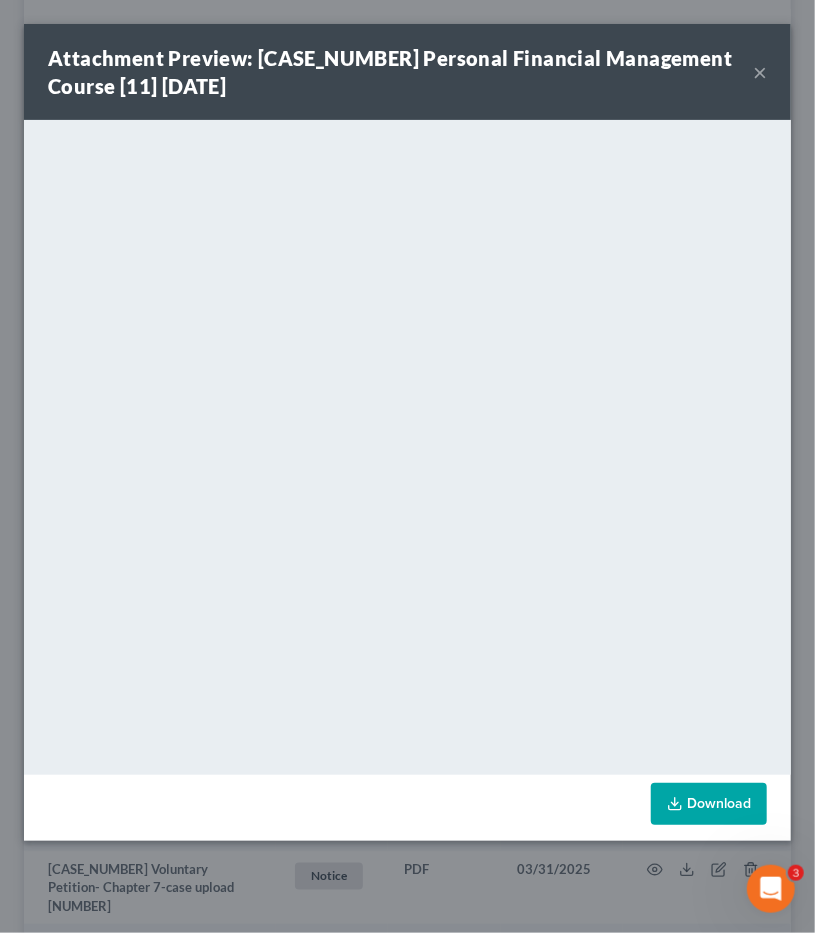 click on "Attachment Preview: [CASE_NUMBER] Personal Financial Management Course [11] [DATE]" at bounding box center (400, 72) 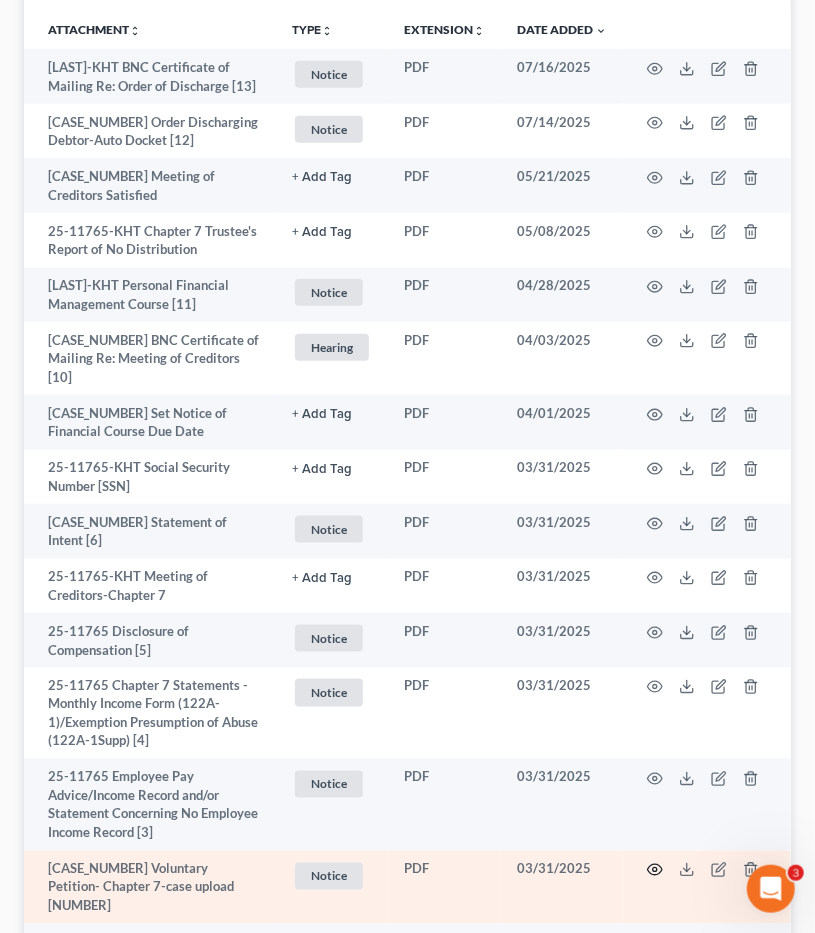 click 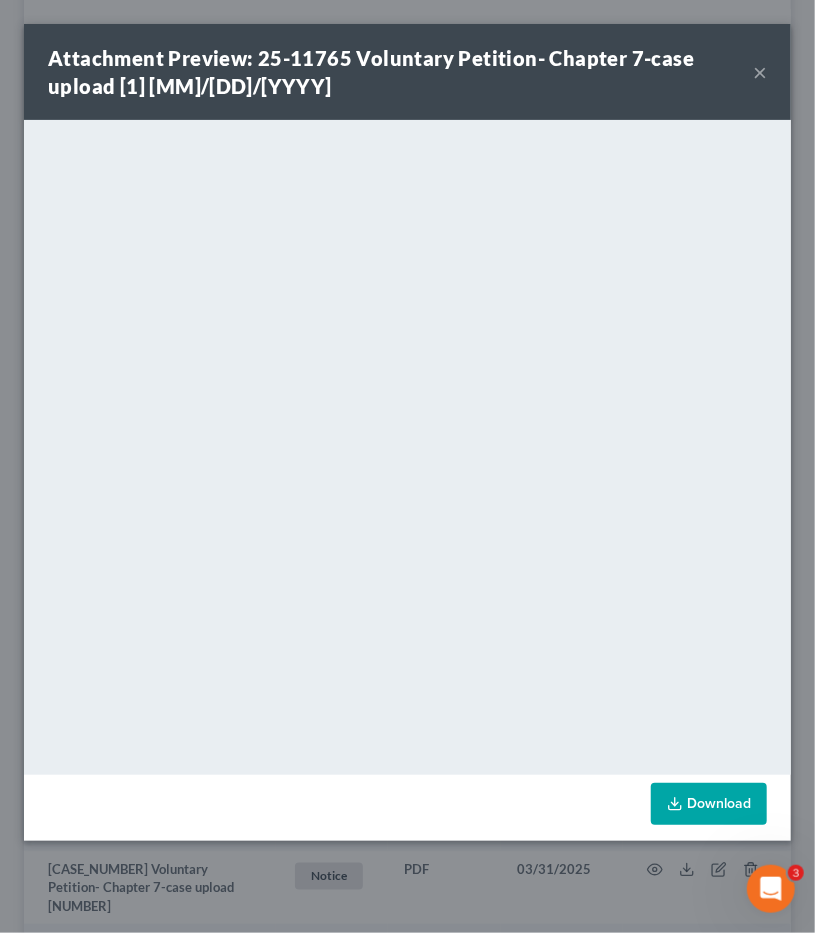 click on "×" at bounding box center [760, 72] 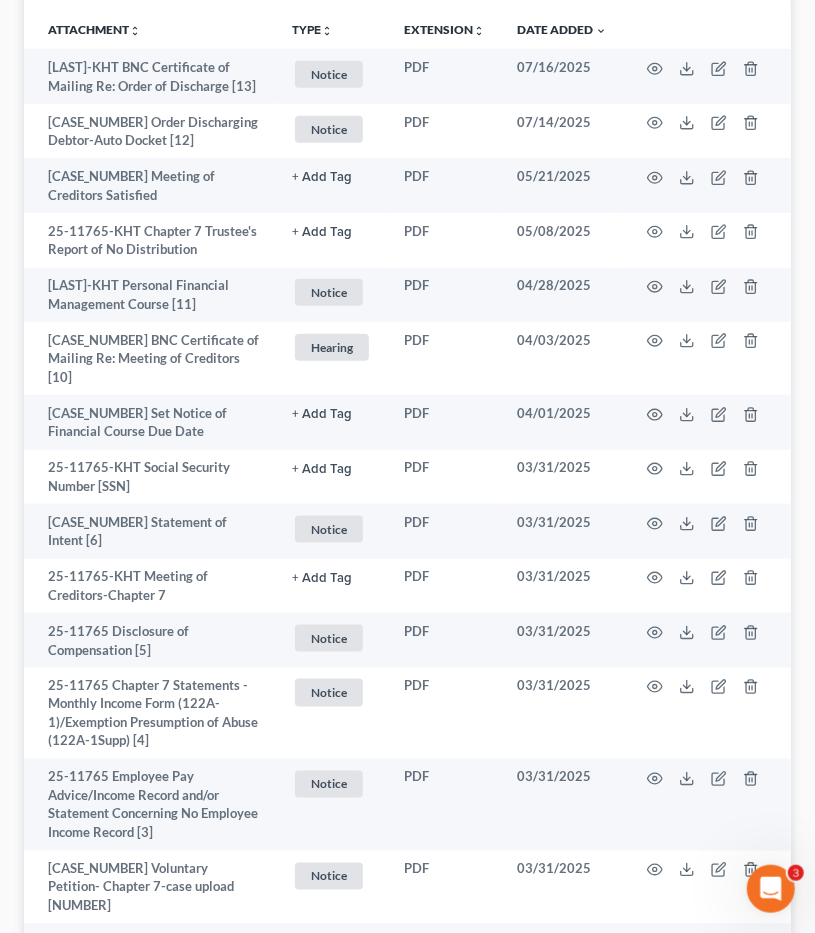click on "Forms Library
Client Document Storage
PACER Notices
Doc Creator
Download History
PACER Notices
Batch Download
Add File
or drop files here
Attachment
unfold_more
expand_more
expand_less
TYPE unfold_more NONE Hearing License and Socail Notice Proof of Claim
Extension
unfold_more
expand_more
expand_less
Date Added
unfold_more
expand_more
expand_less
[CASE_NUMBER] BNC Certificate of Mailing Re: Order of Discharge [13] Notice + Add Tag Notice × Select an option or create one Hearing License and Socail Notice Proof of Claim PDF [DATE] [CASE_NUMBER] Order Discharging Debtor-Auto Docket [12] Notice + Add Tag Notice × Select an option or create one Hearing License and Socail Notice Proof of Claim PDF [DATE] [CASE_NUMBER] Meeting of Creditors Satisfied PDF" at bounding box center [407, 420] 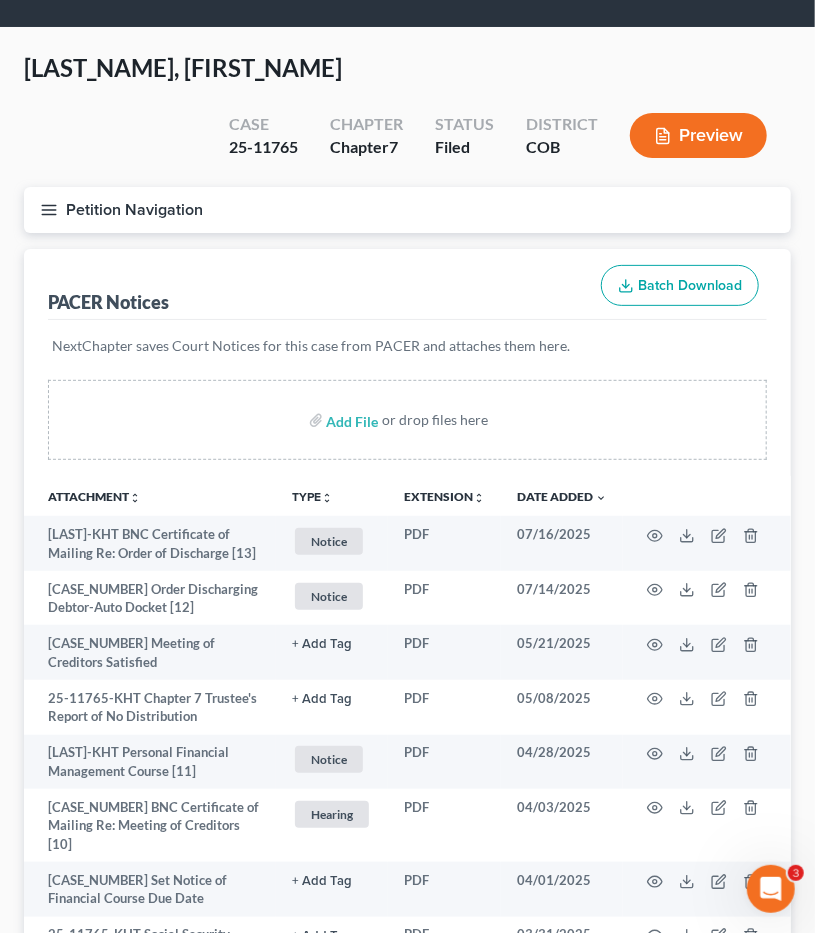 scroll, scrollTop: 0, scrollLeft: 0, axis: both 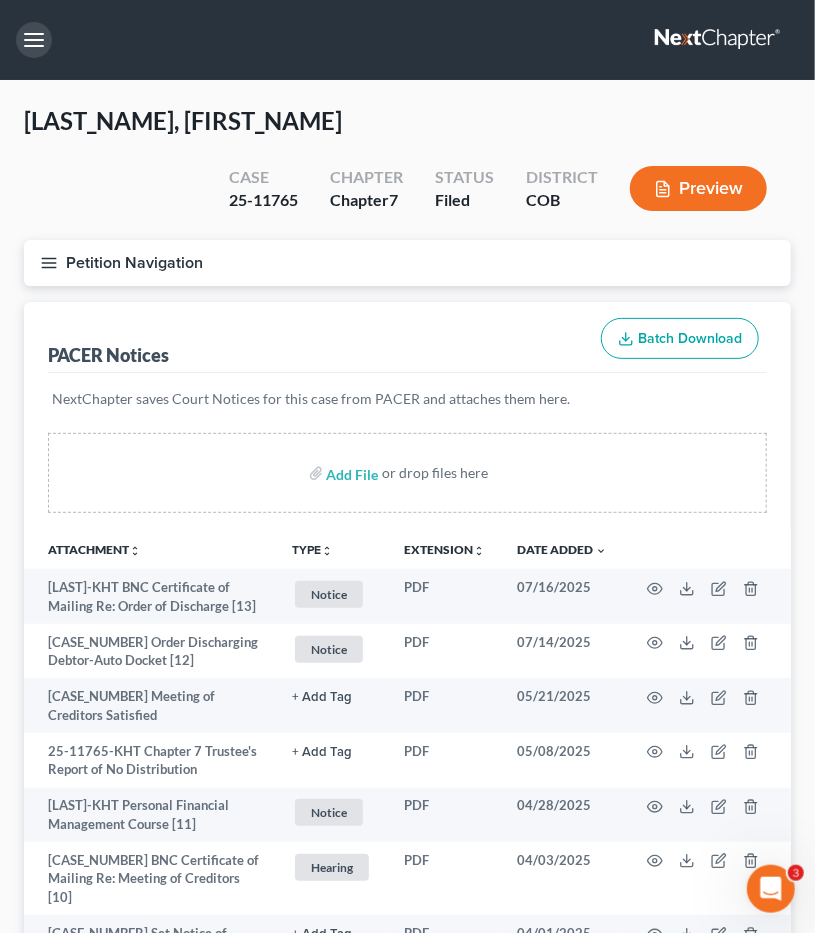 click at bounding box center [34, 40] 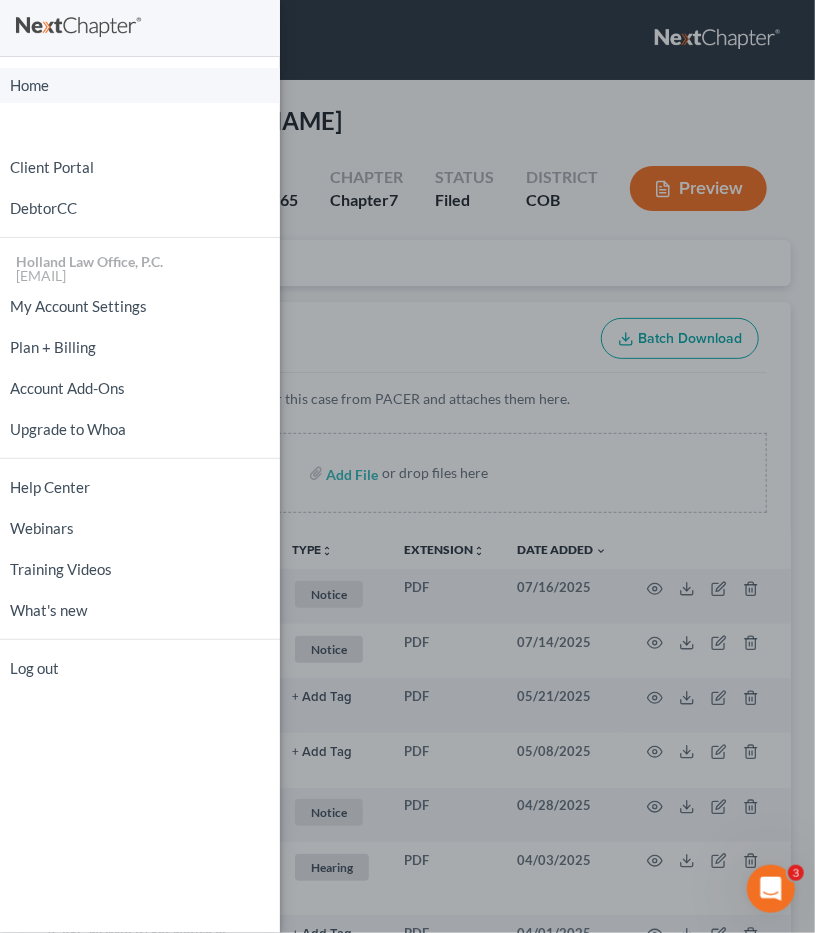 click on "Home" at bounding box center (140, 85) 